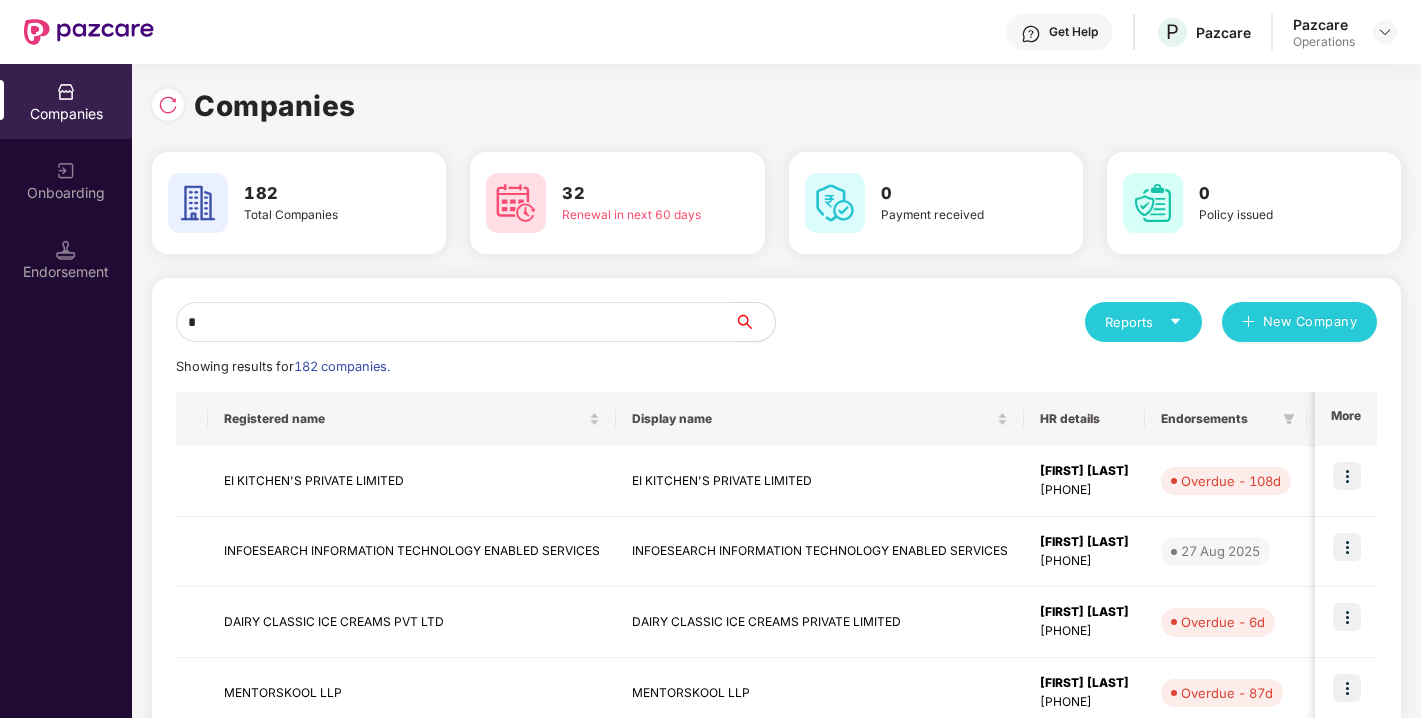 scroll, scrollTop: 0, scrollLeft: 0, axis: both 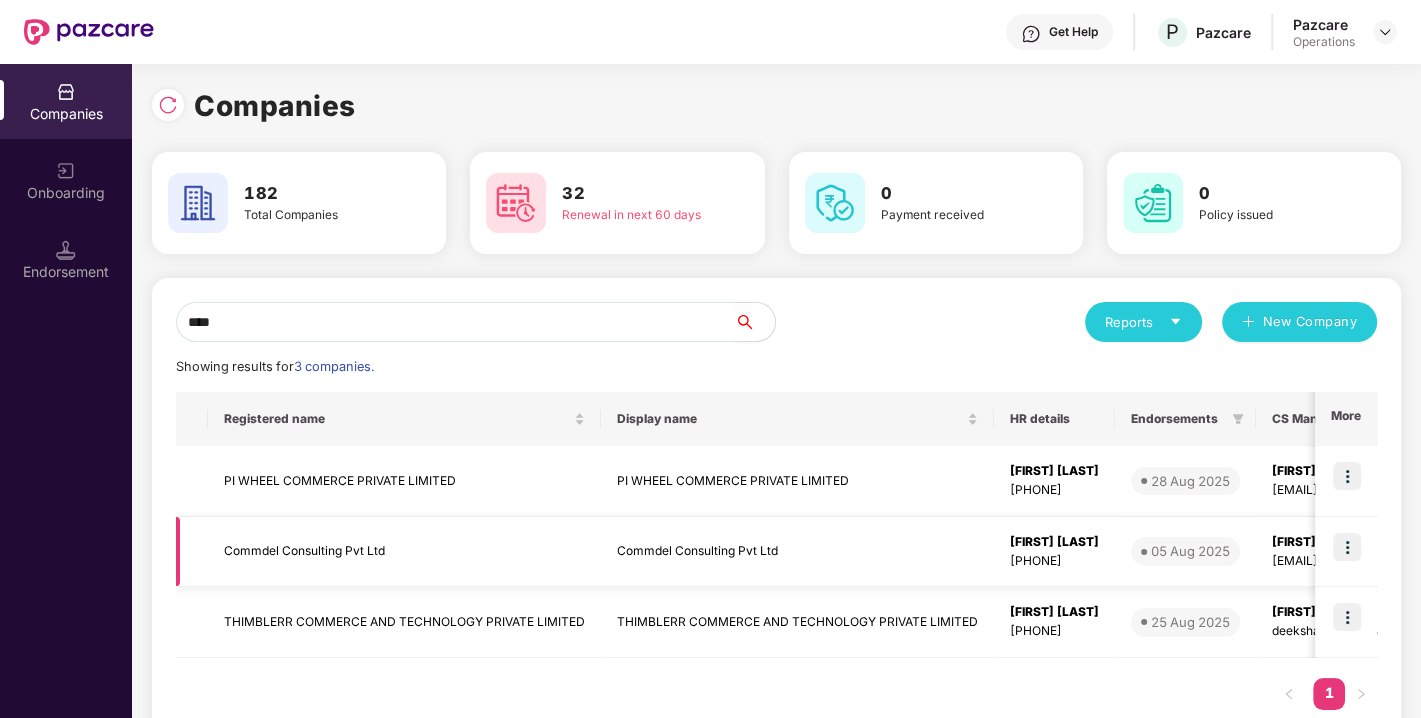 type on "****" 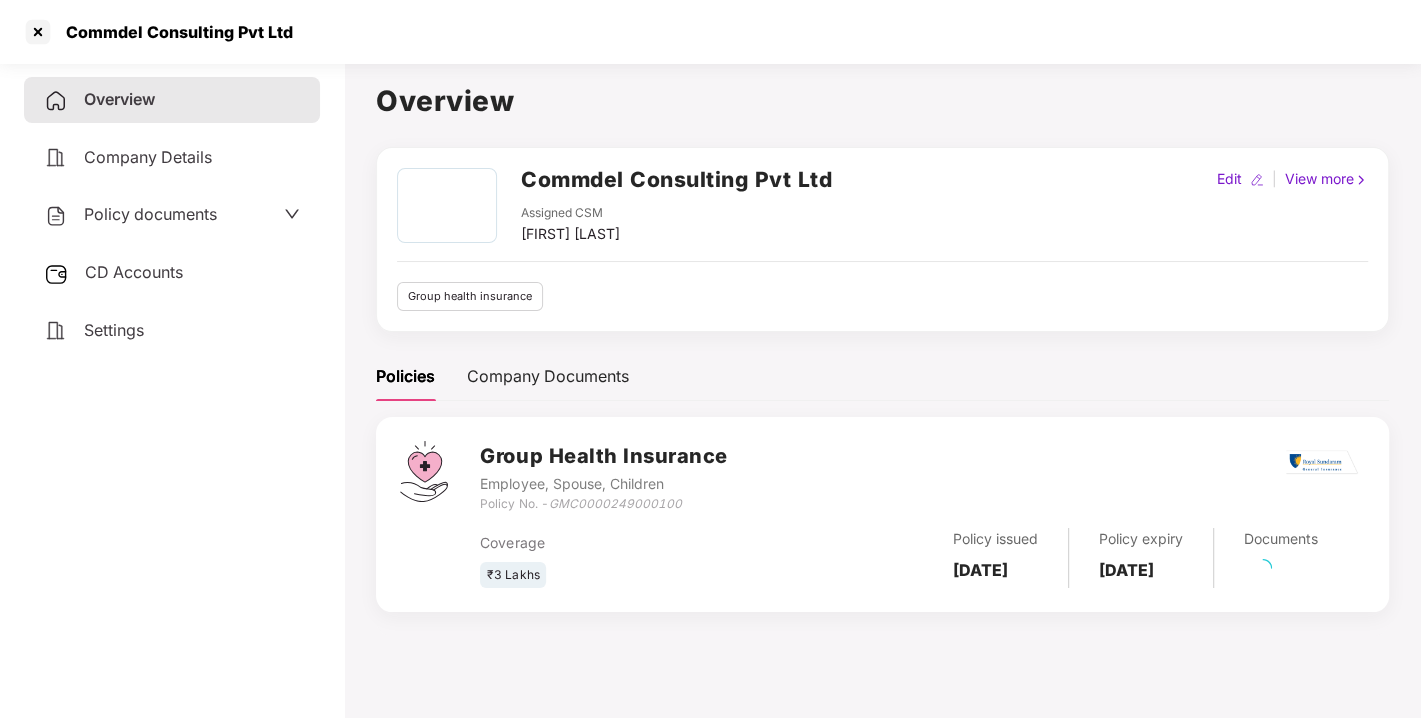 click on "Policy documents" at bounding box center [150, 214] 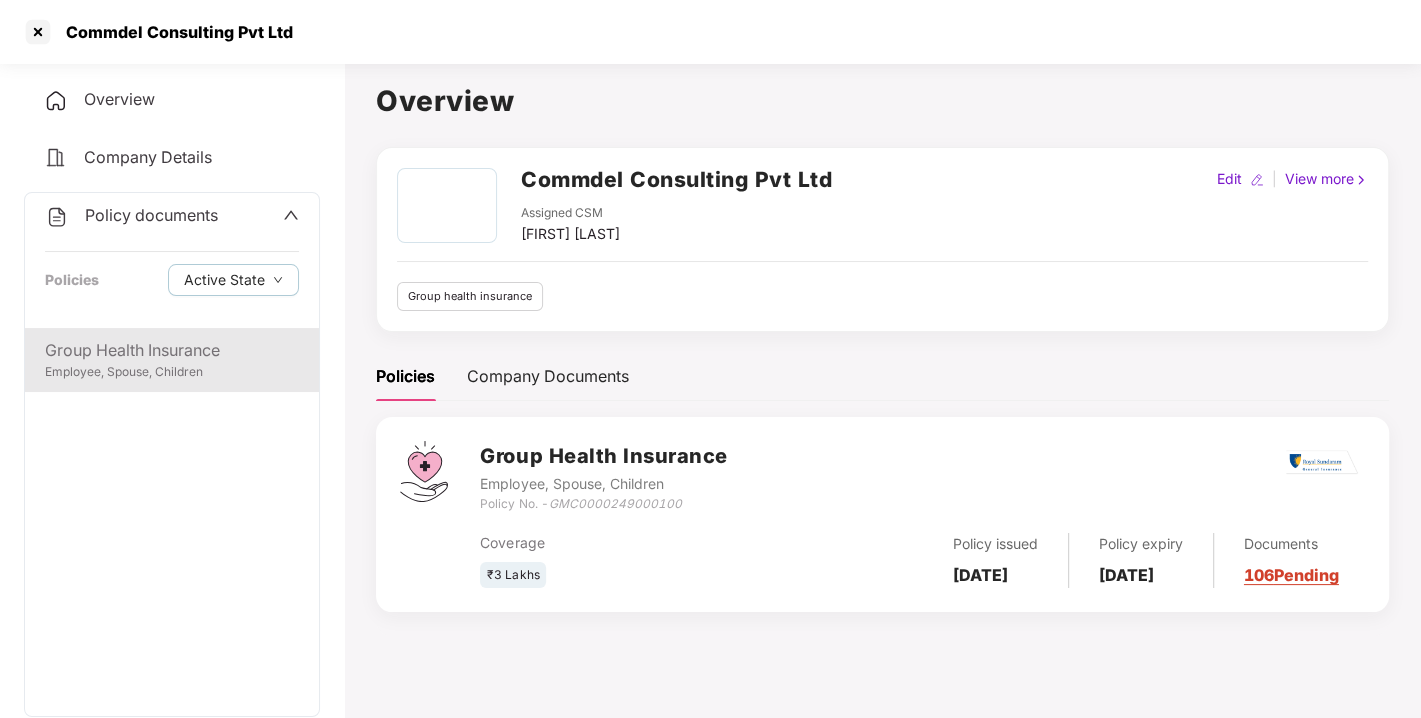 click on "Group Health Insurance Employee, Spouse, Children" at bounding box center (172, 360) 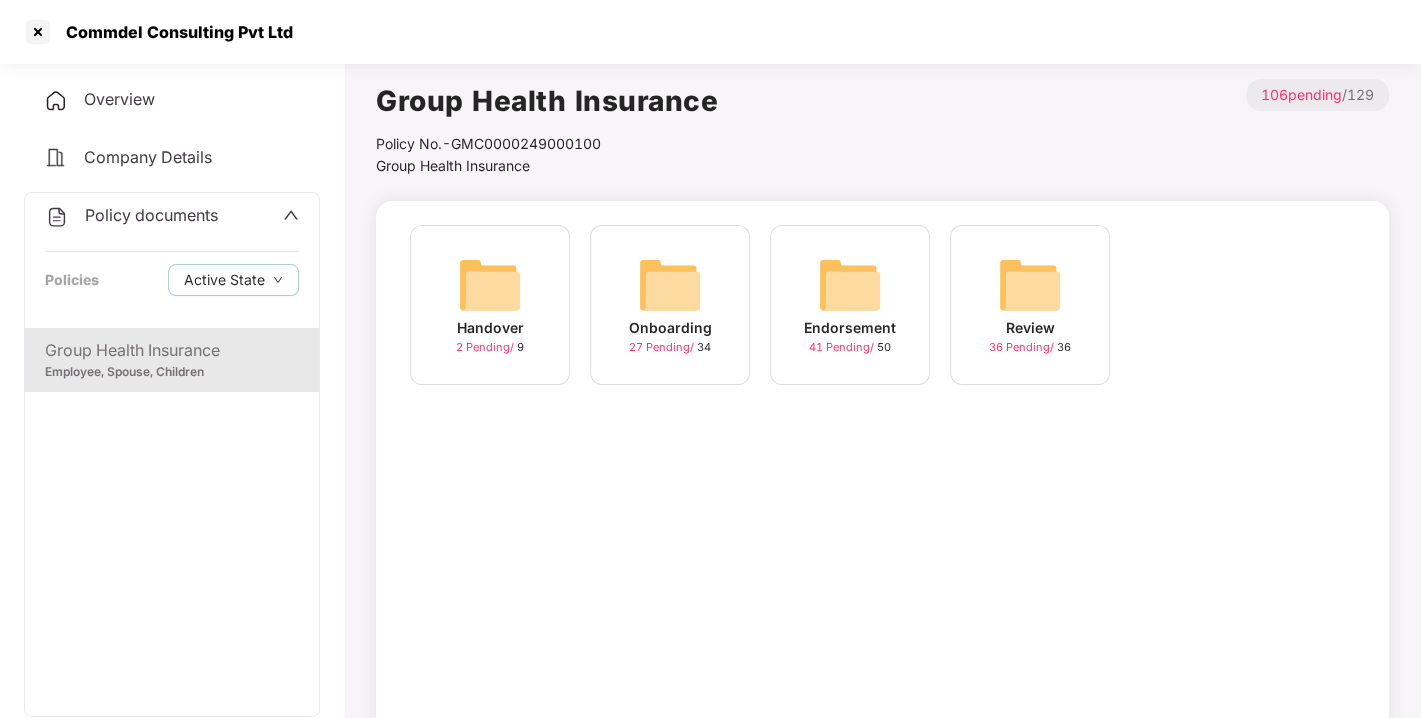 click at bounding box center [850, 285] 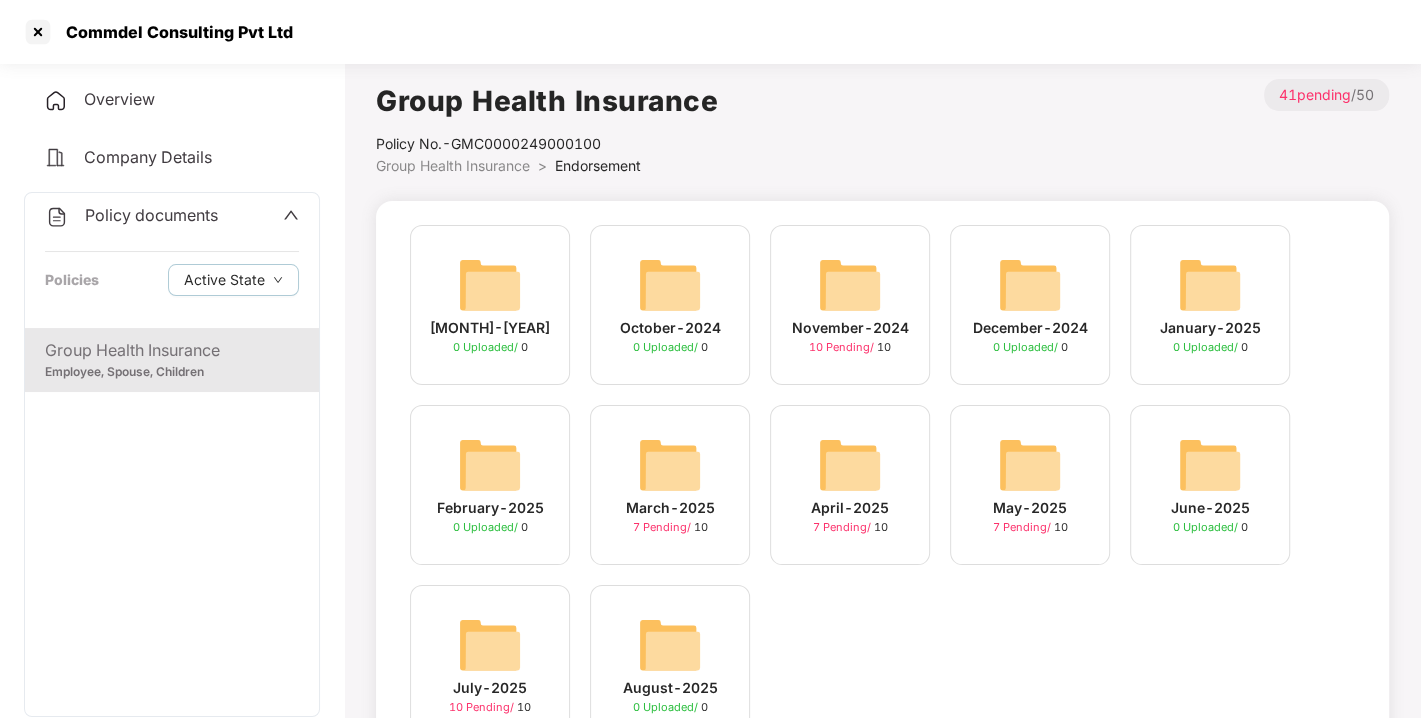 scroll, scrollTop: 94, scrollLeft: 0, axis: vertical 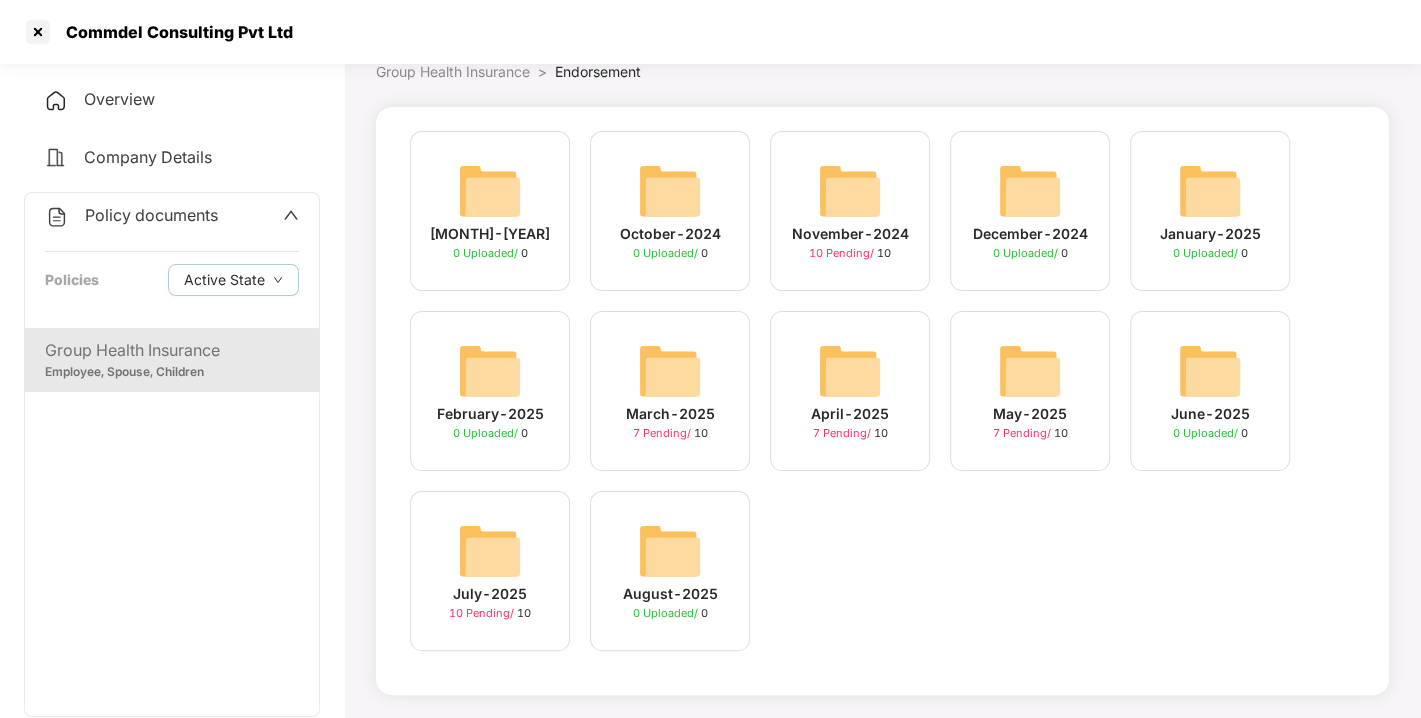 click at bounding box center (490, 551) 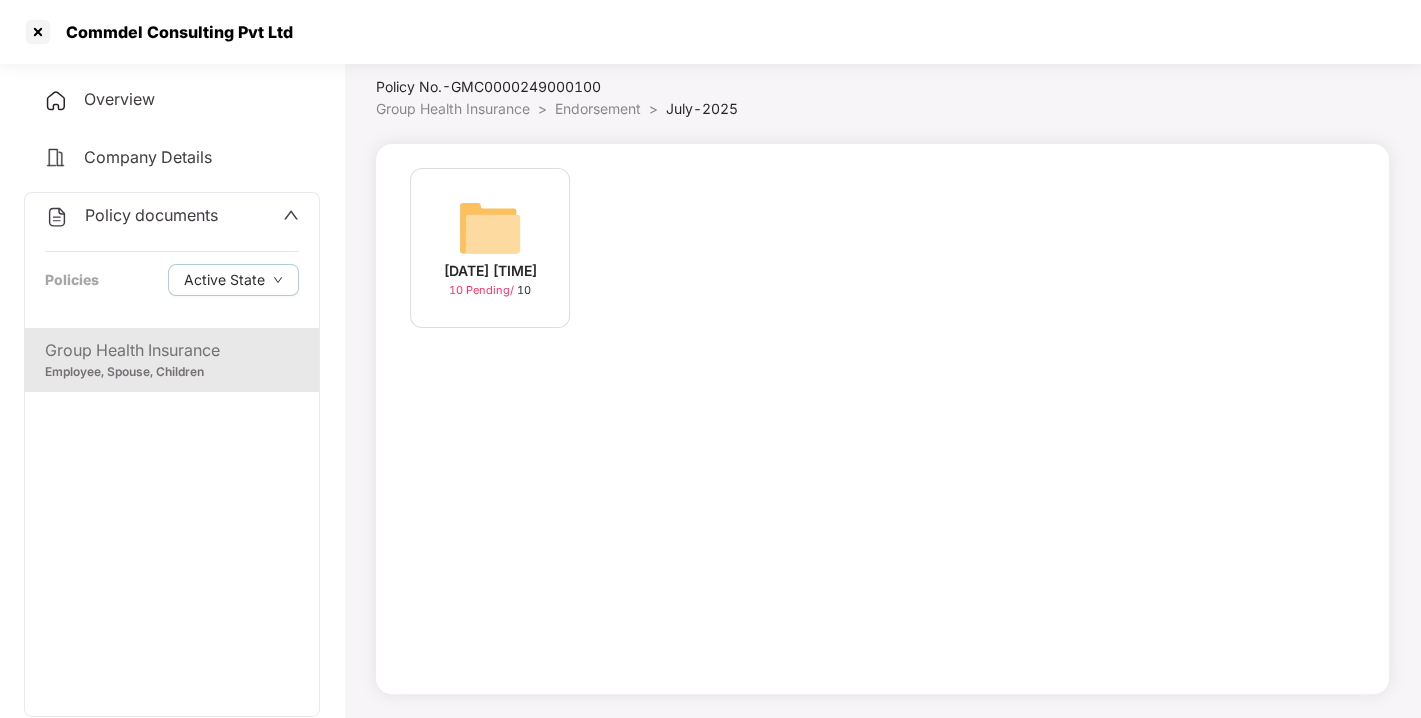 click at bounding box center (490, 228) 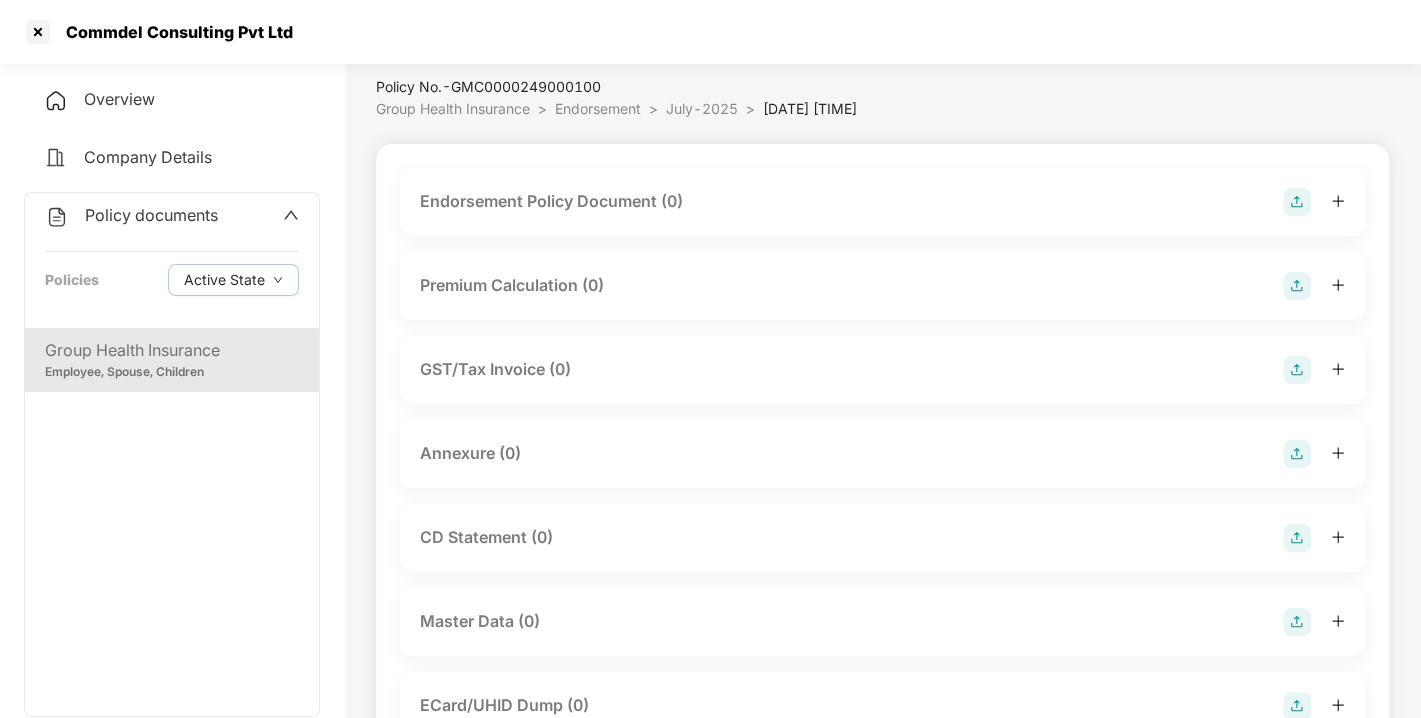 scroll, scrollTop: 94, scrollLeft: 0, axis: vertical 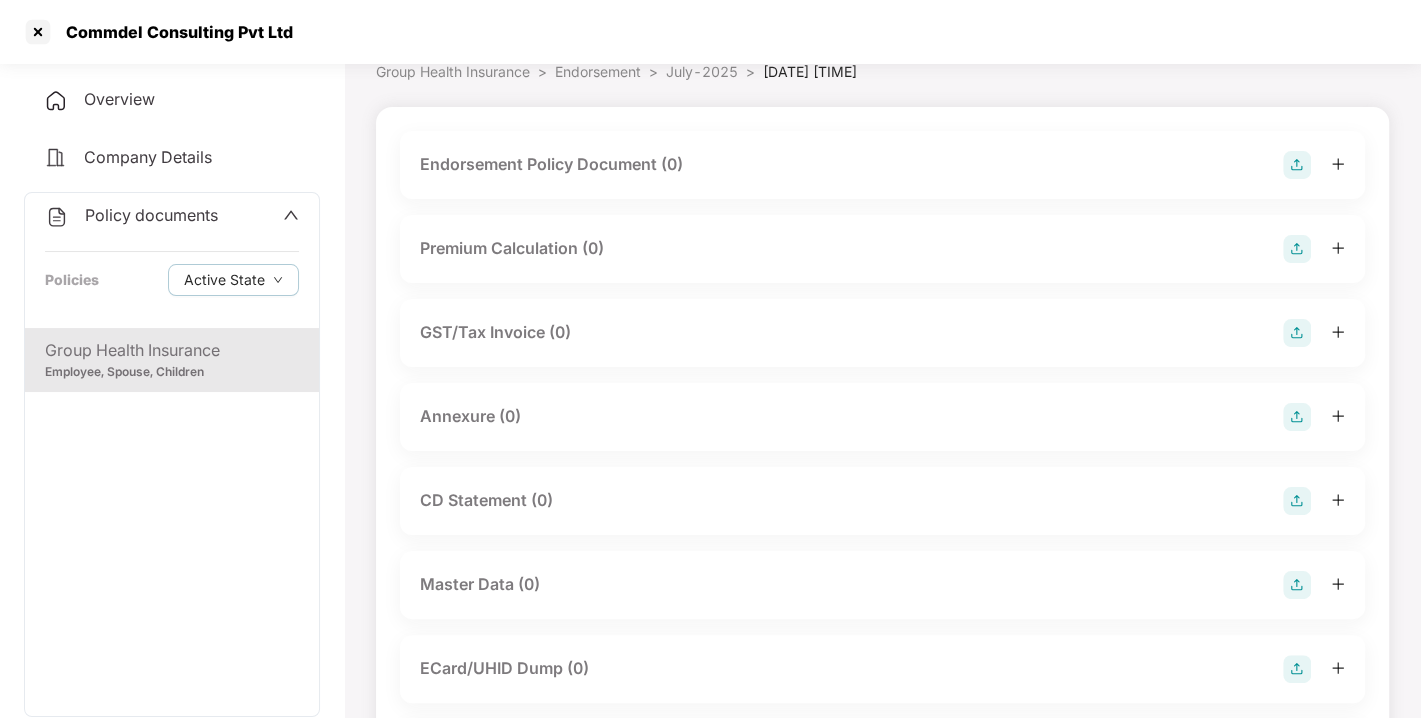 click at bounding box center (1297, 165) 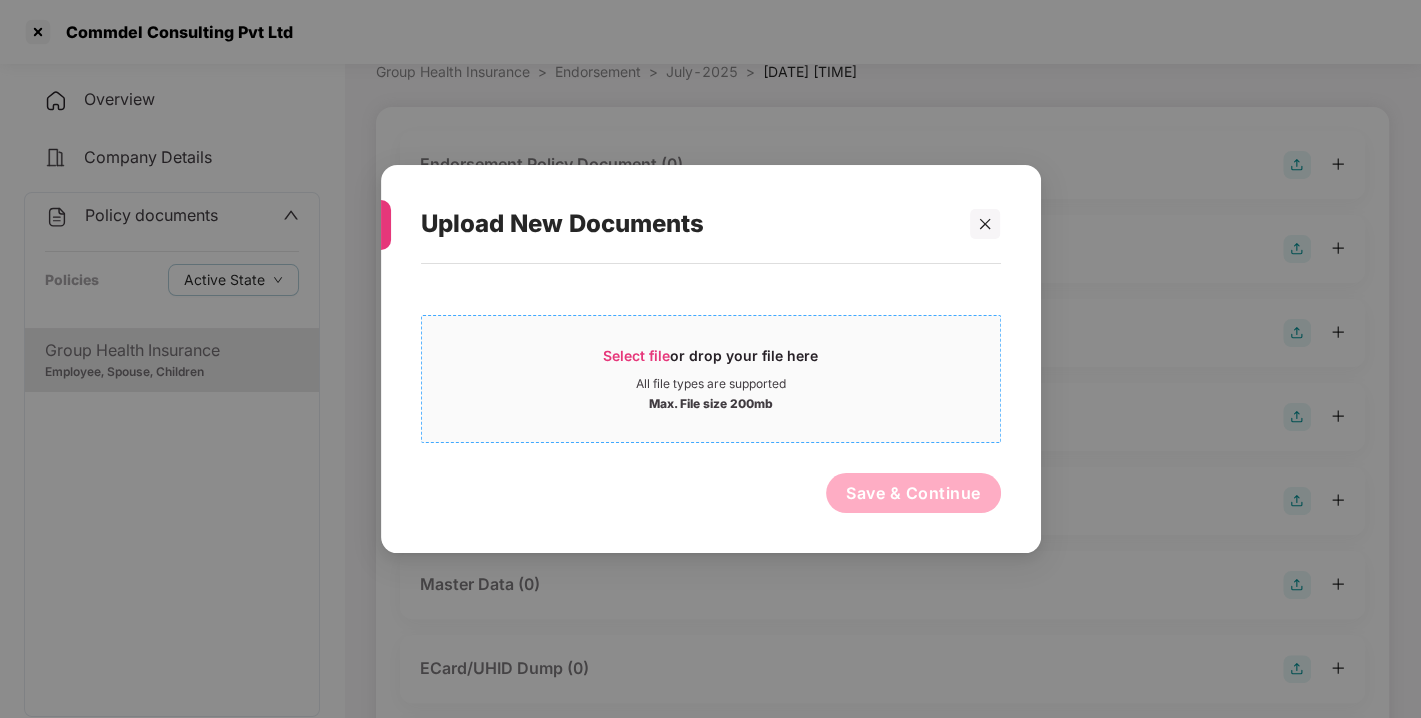 click on "Select file  or drop your file here All file types are supported Max. File size 200mb" at bounding box center (711, 379) 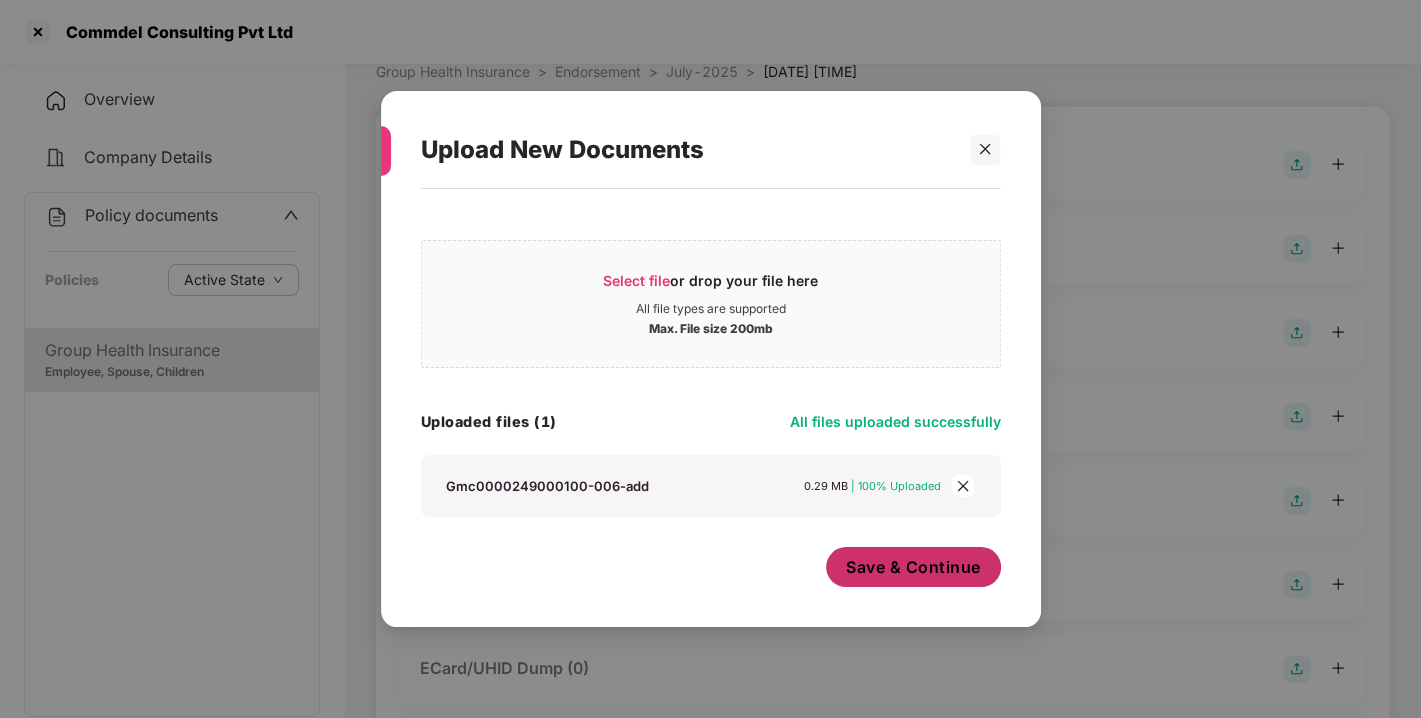 click on "Save & Continue" at bounding box center (913, 567) 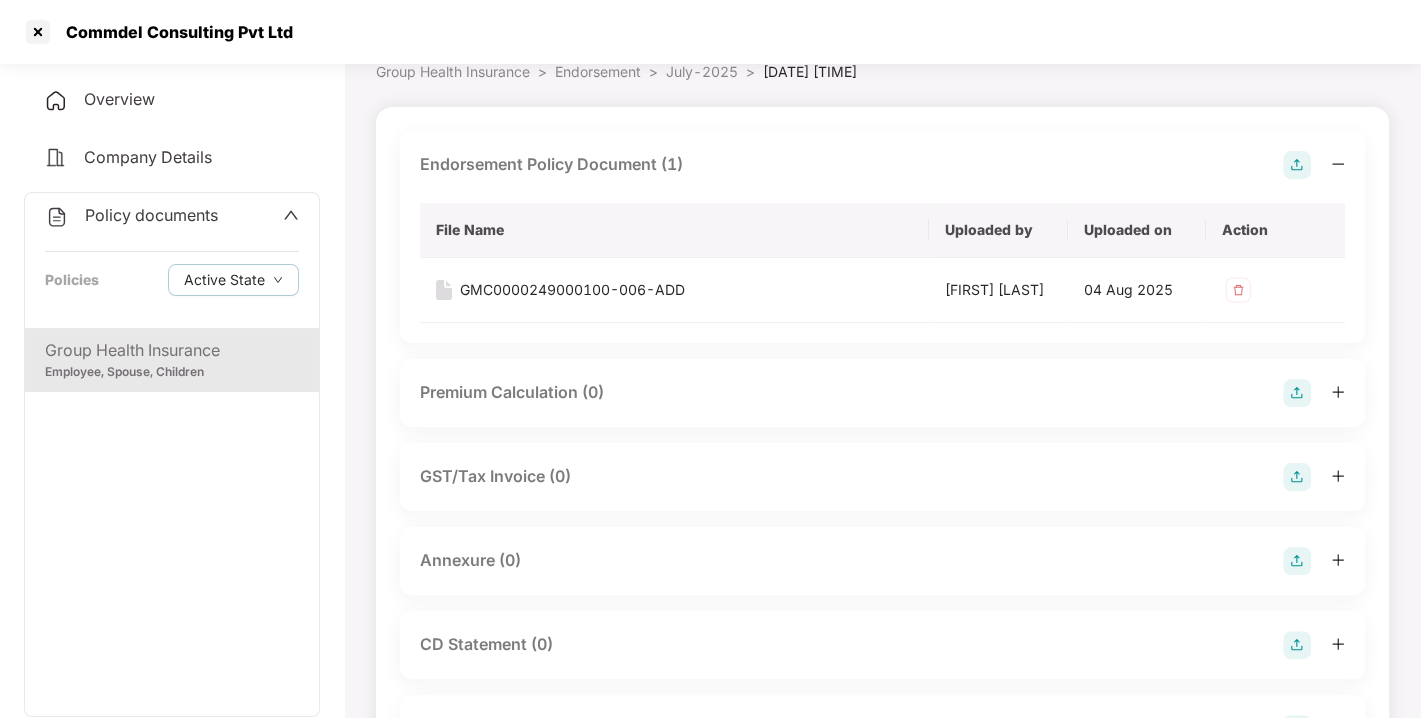 click at bounding box center (1297, 165) 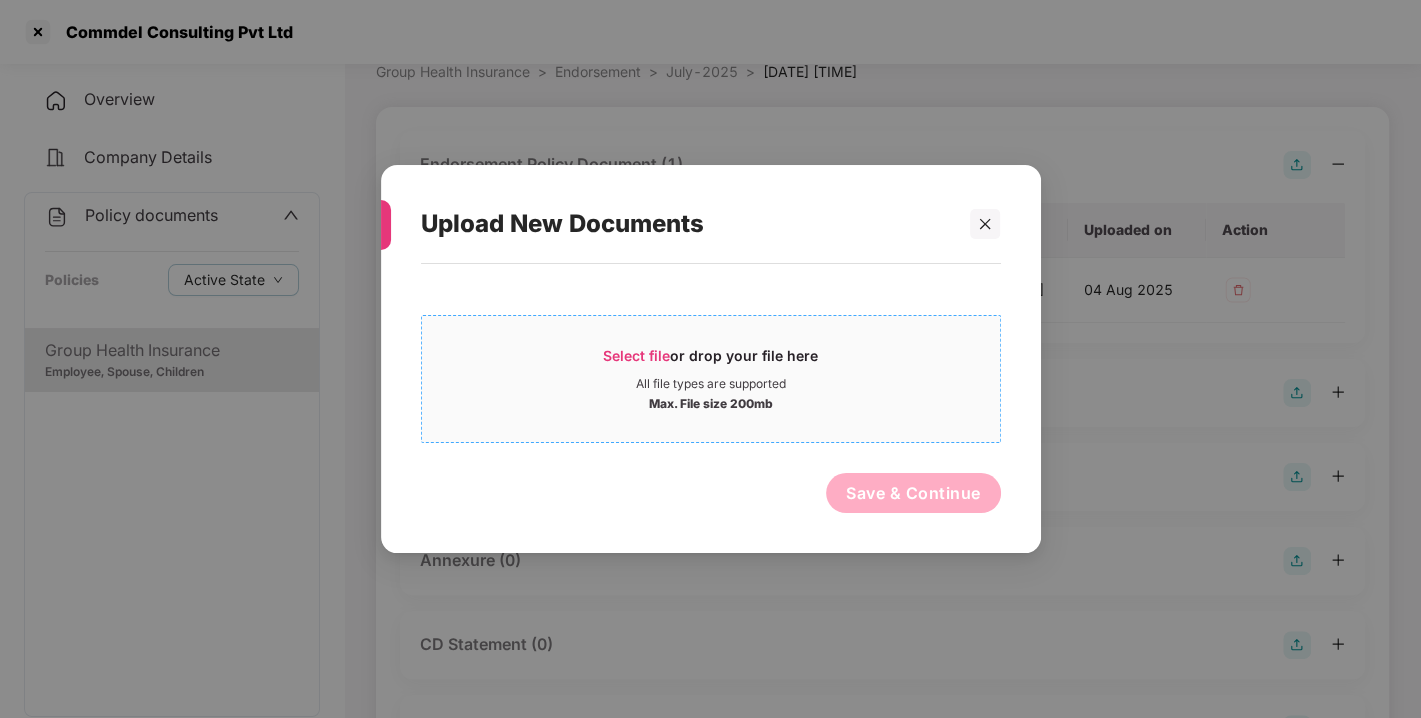 click on "Select file" at bounding box center (636, 355) 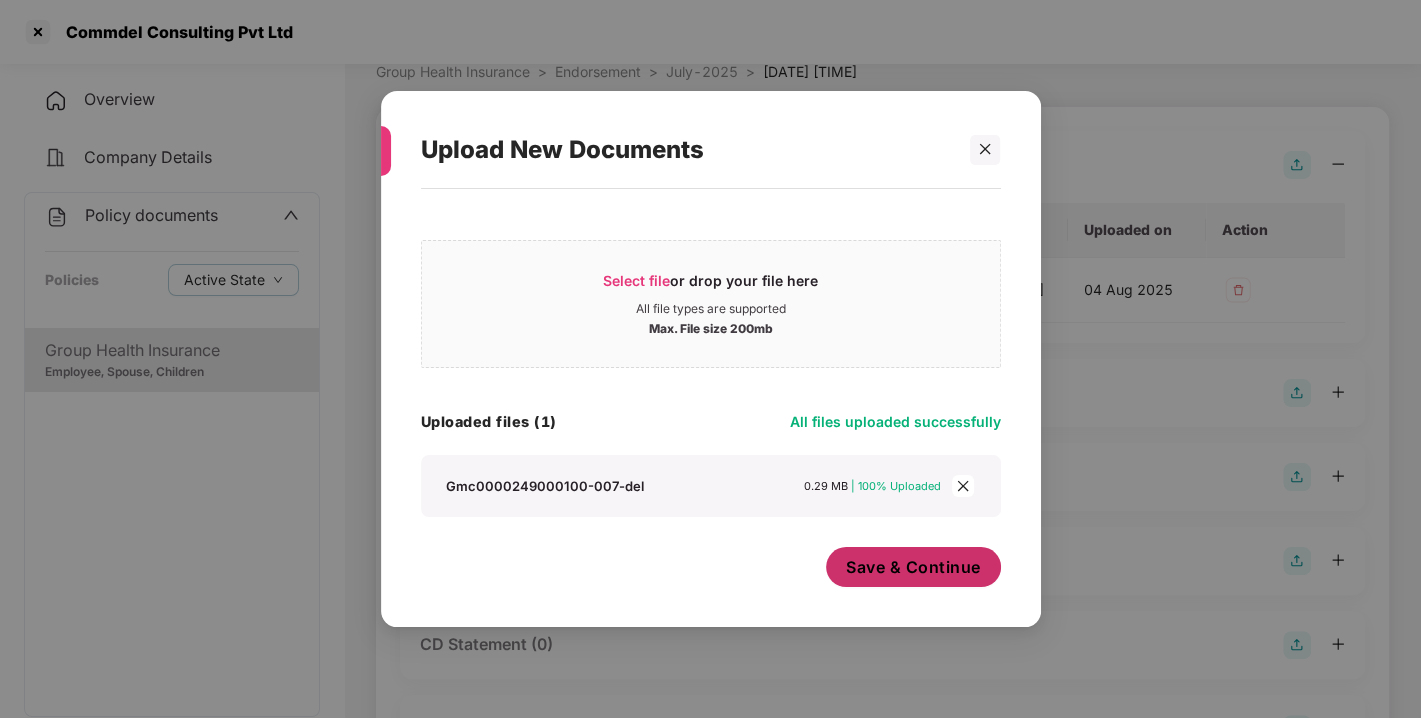 click on "Save & Continue" at bounding box center [913, 567] 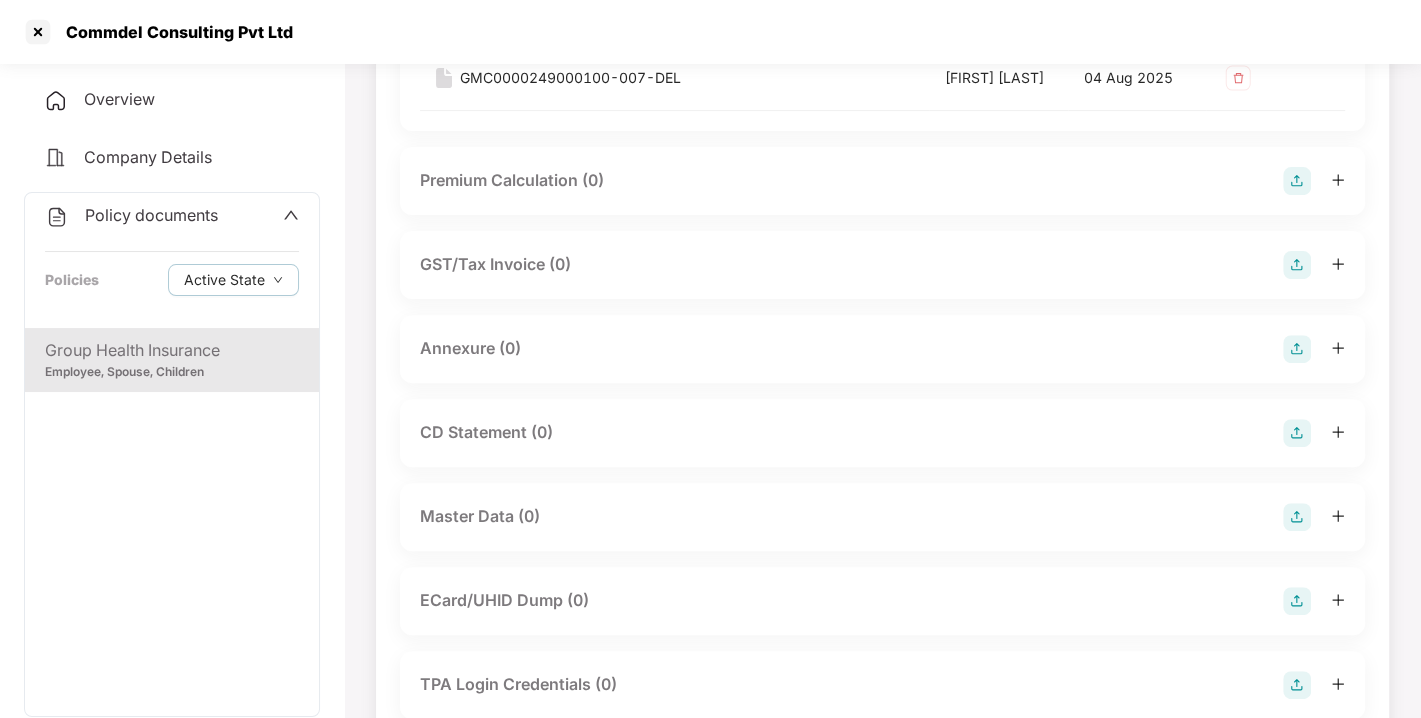 scroll, scrollTop: 372, scrollLeft: 0, axis: vertical 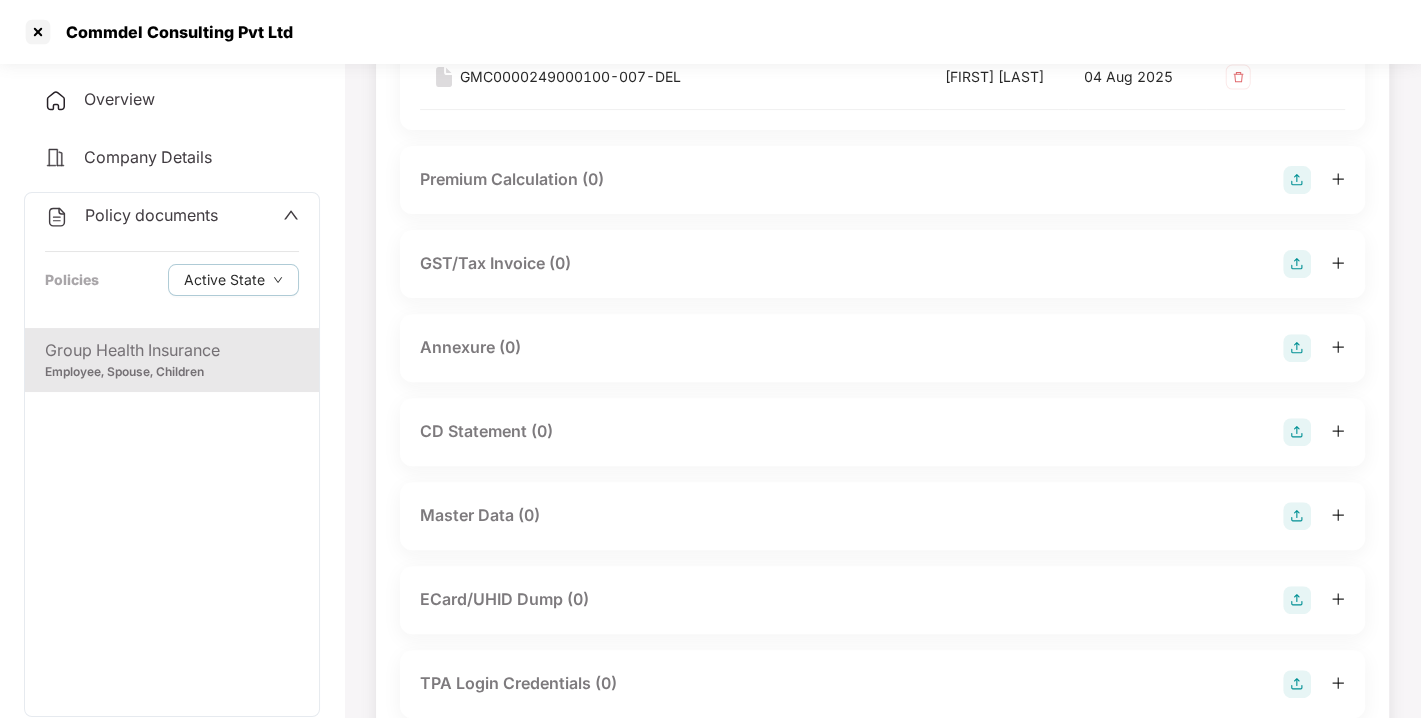 click at bounding box center (1297, 348) 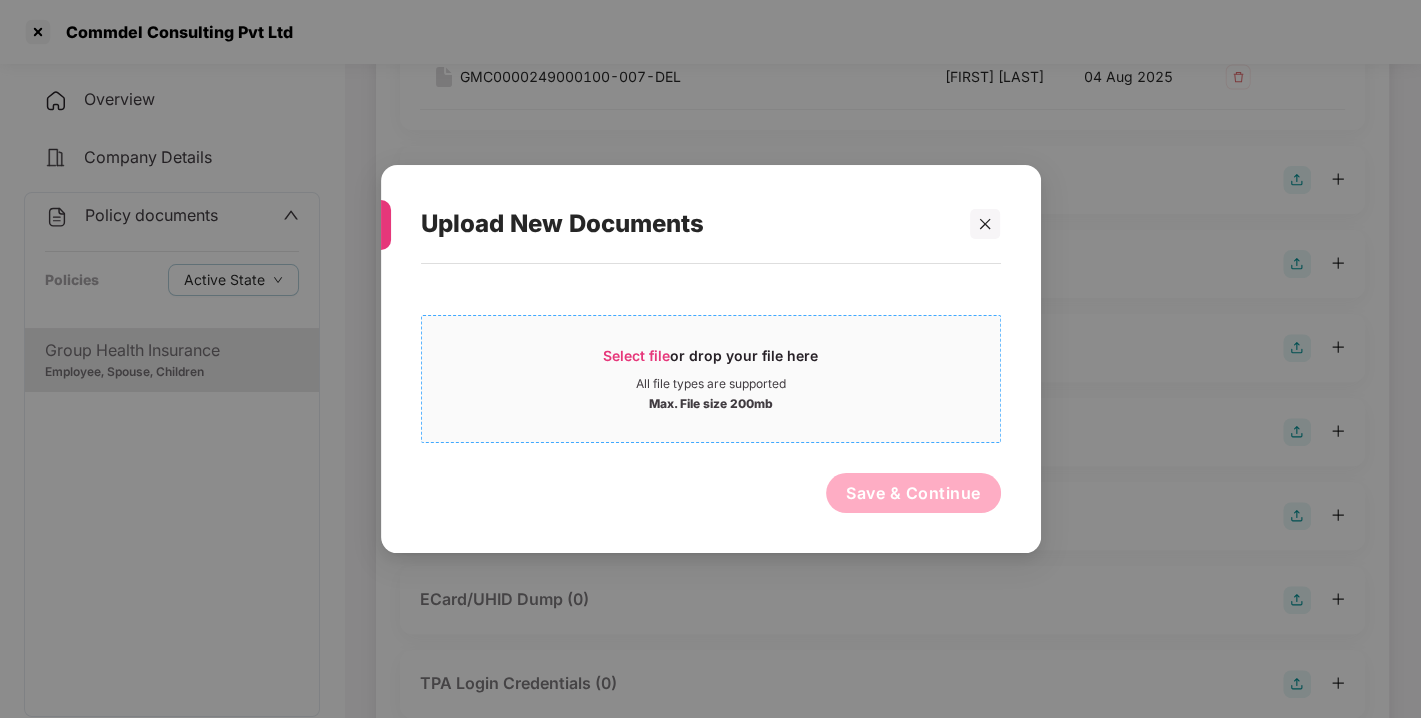 click on "Select file" at bounding box center (636, 355) 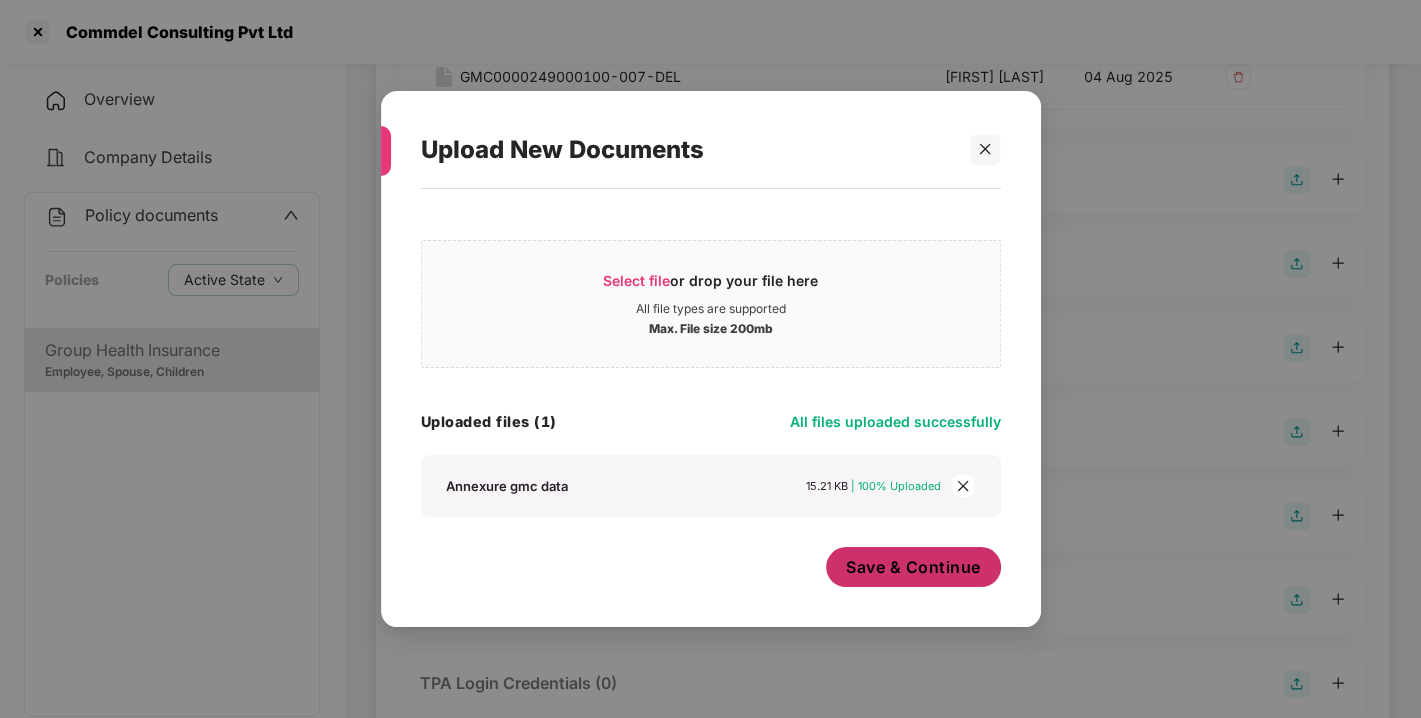 click on "Save & Continue" at bounding box center (913, 567) 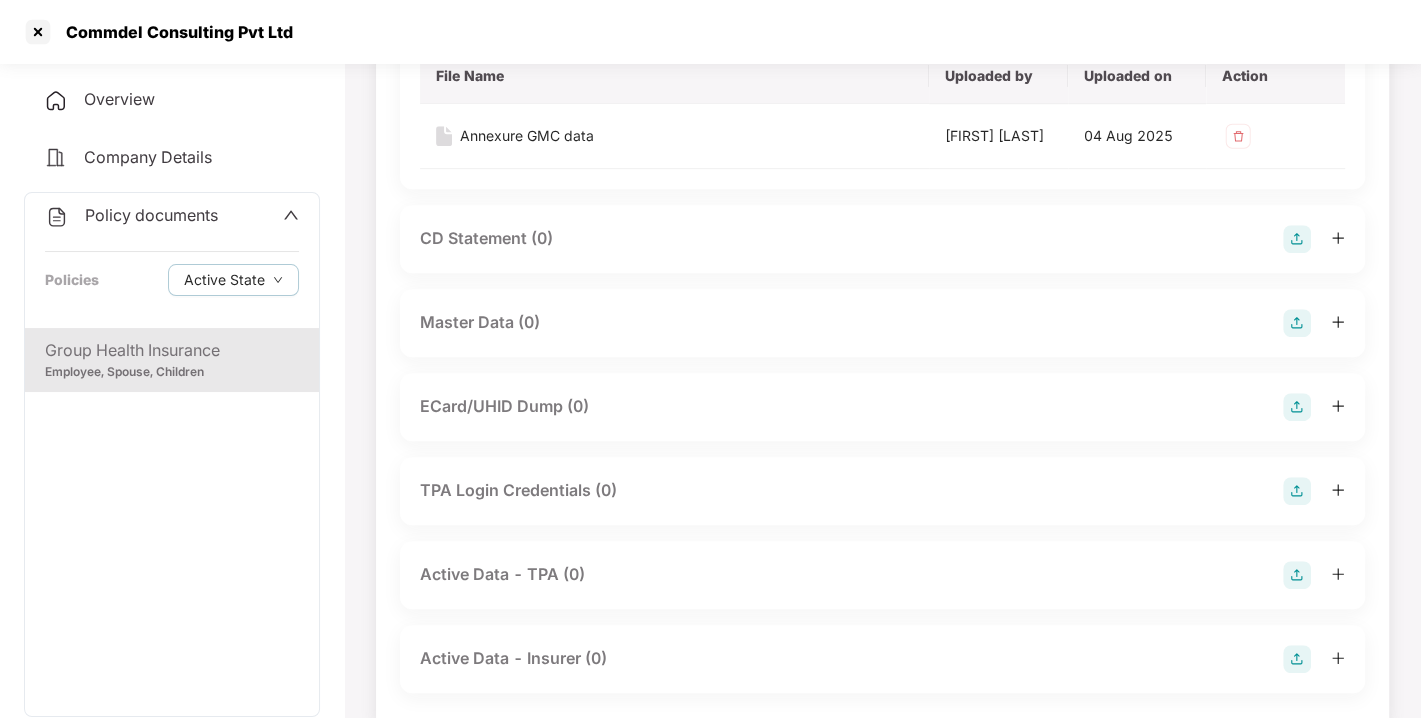 scroll, scrollTop: 710, scrollLeft: 0, axis: vertical 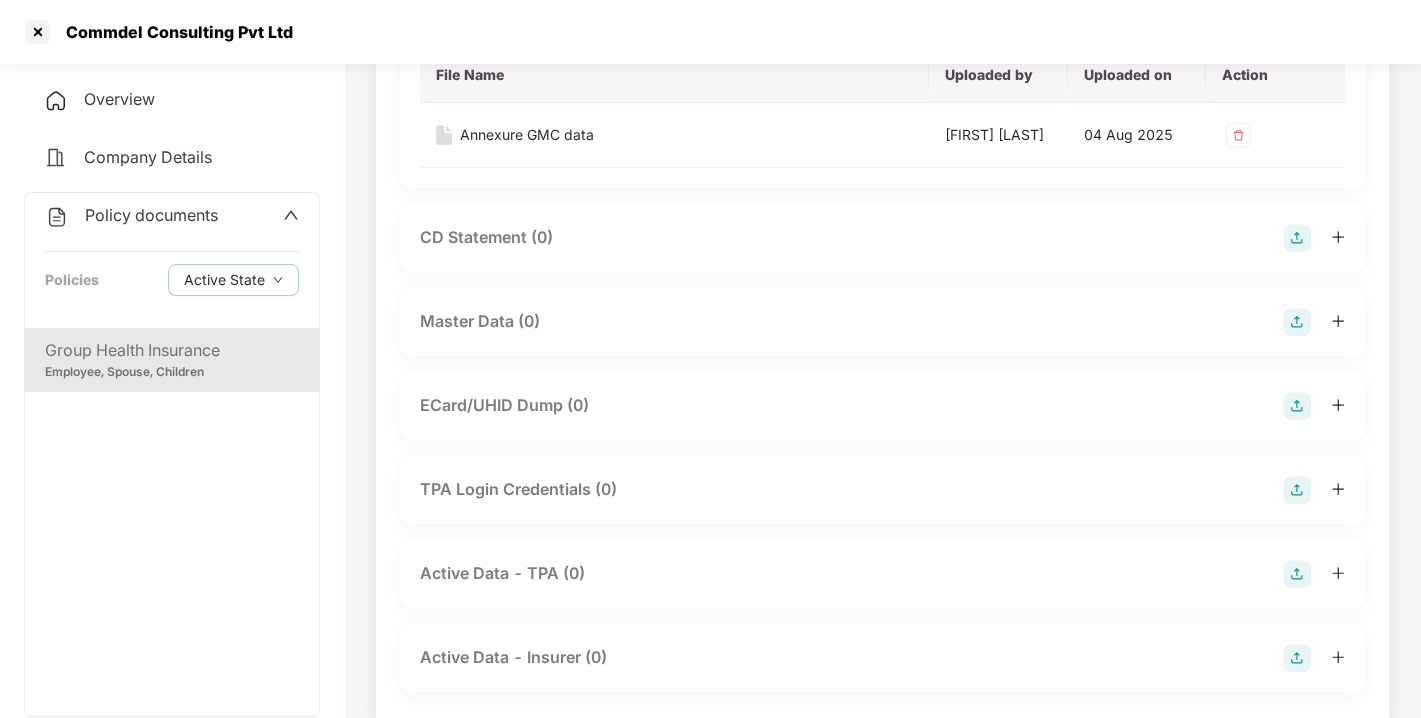click at bounding box center (1297, 322) 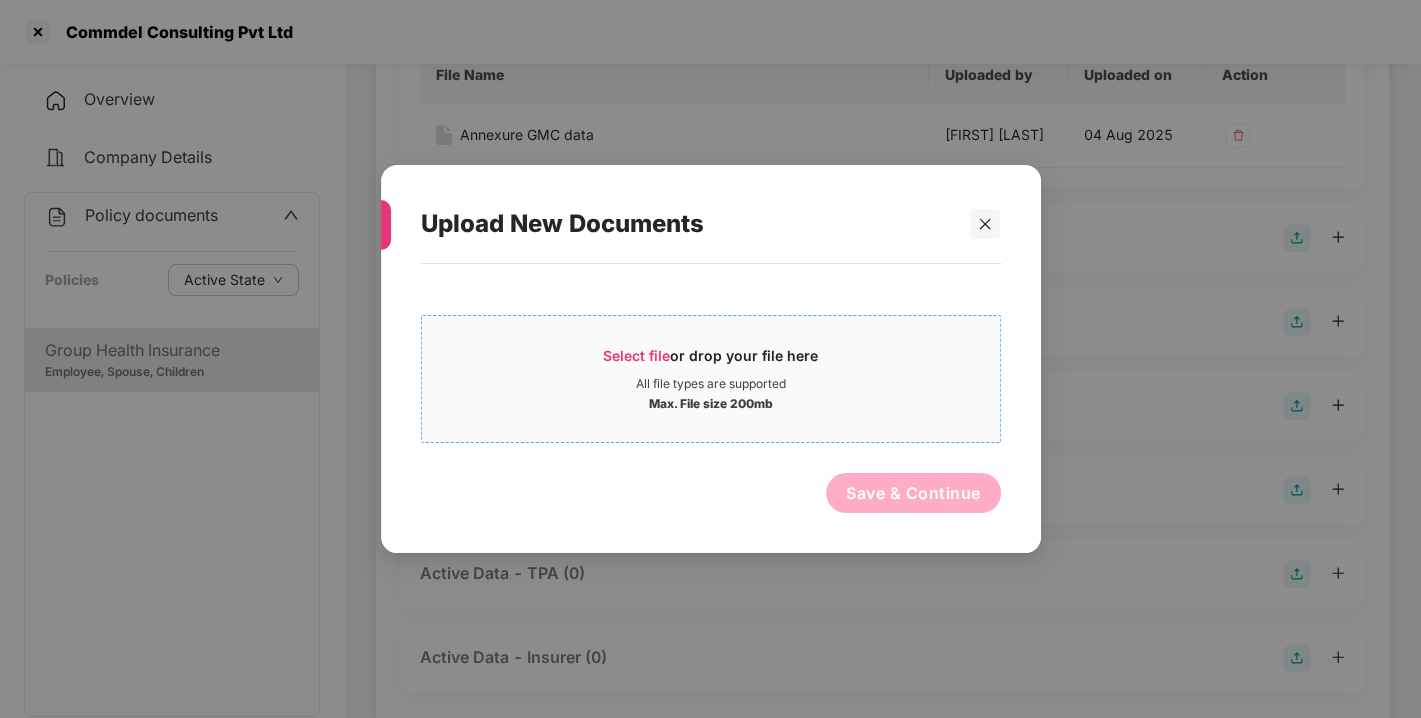 click on "Select file  or drop your file here All file types are supported Max. File size 200mb" at bounding box center [711, 379] 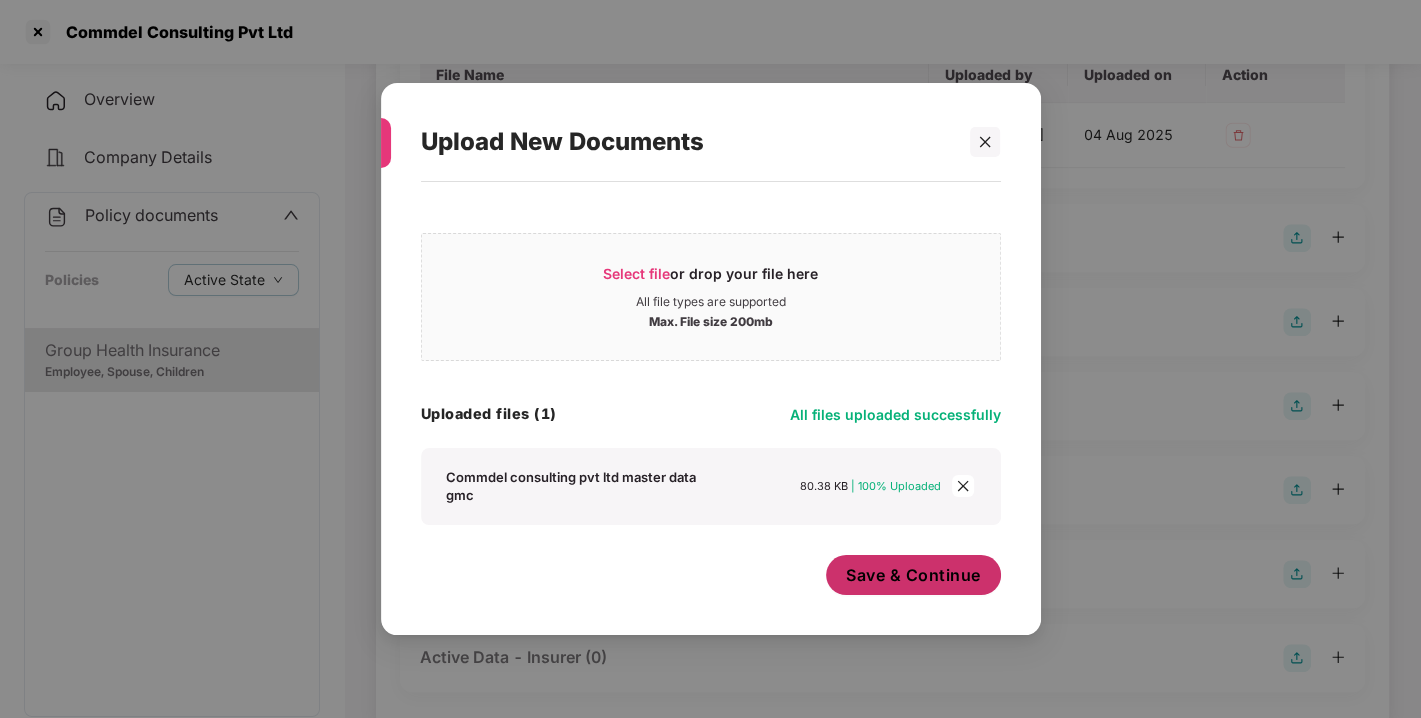 click on "Save & Continue" at bounding box center (913, 575) 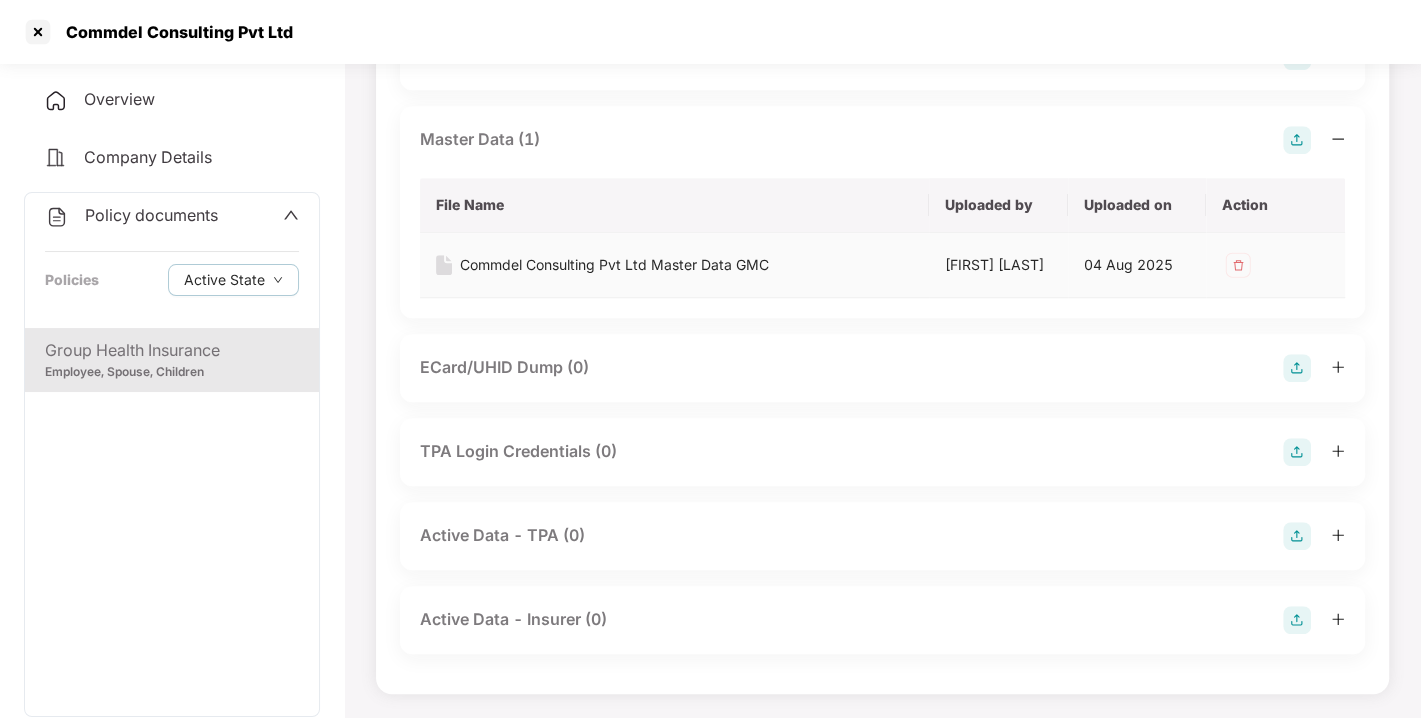 scroll, scrollTop: 0, scrollLeft: 0, axis: both 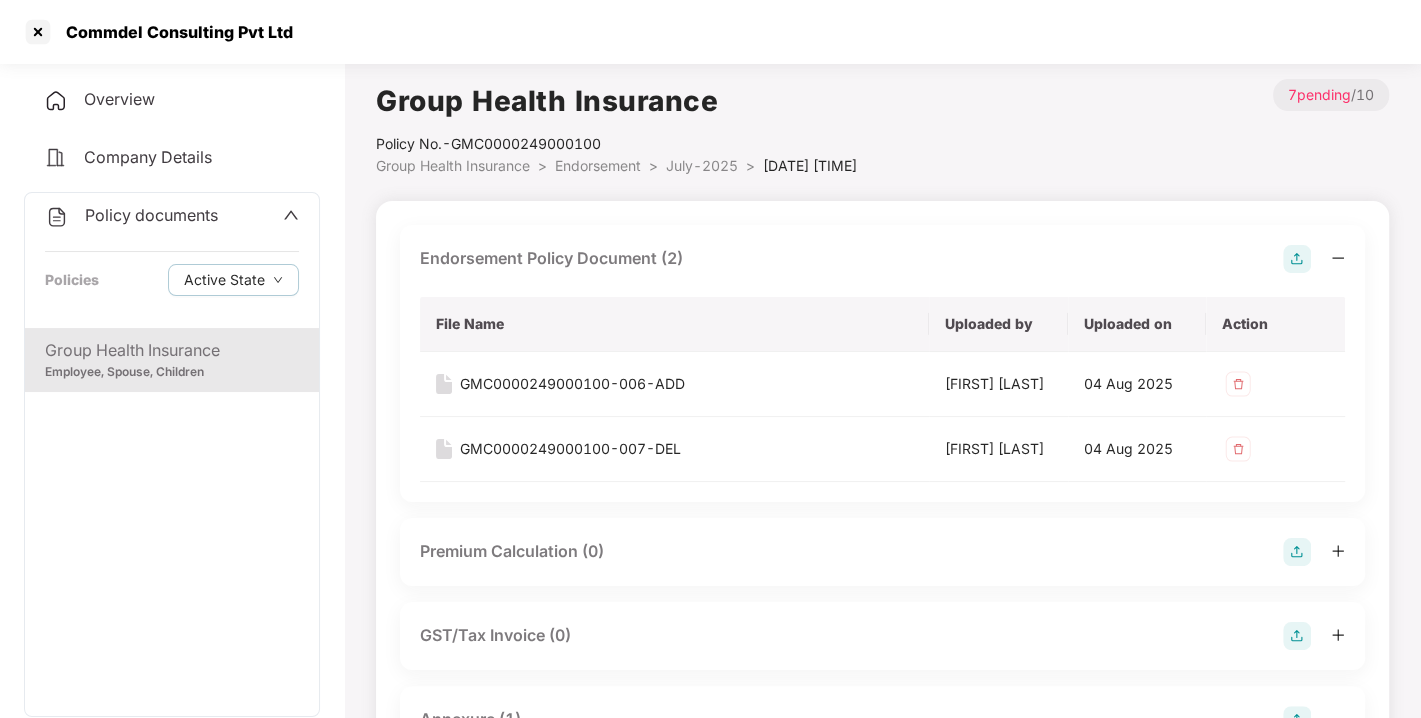 click on "Policy documents" at bounding box center [151, 215] 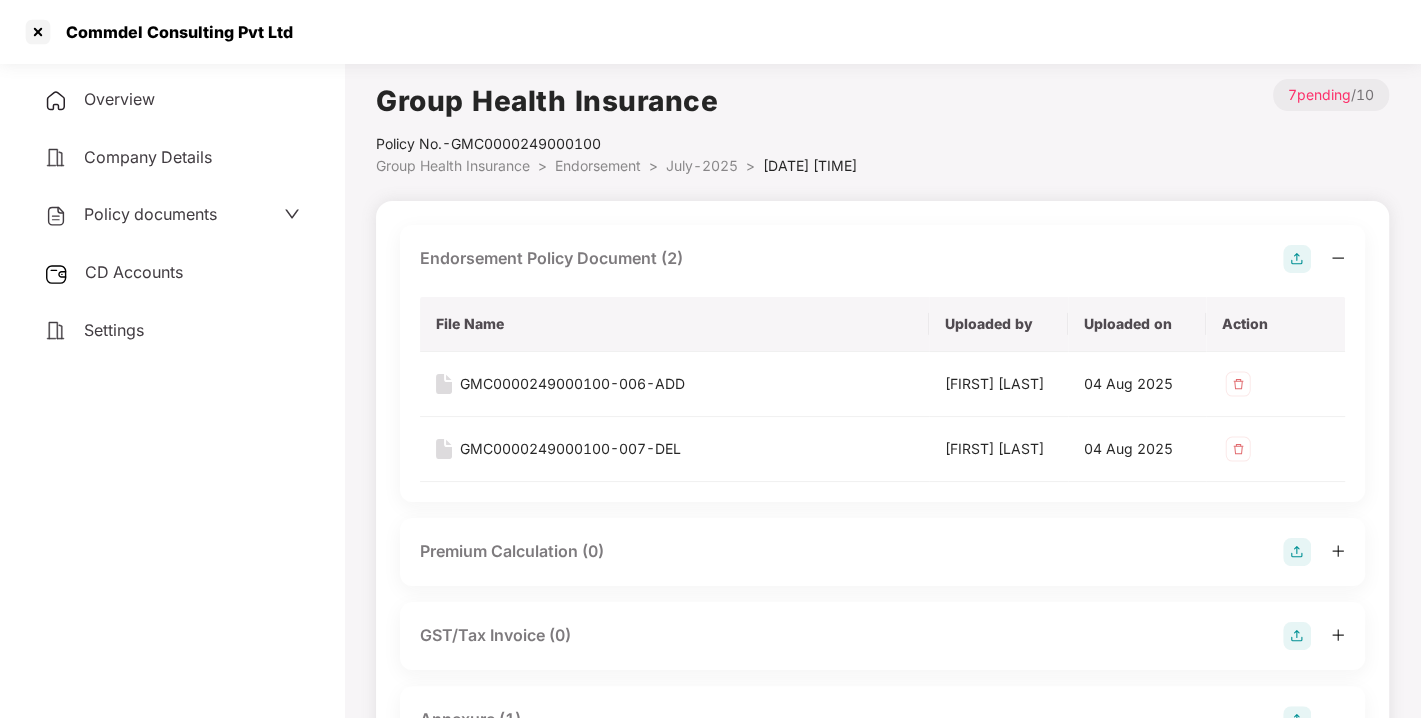 click on "CD Accounts" at bounding box center (134, 272) 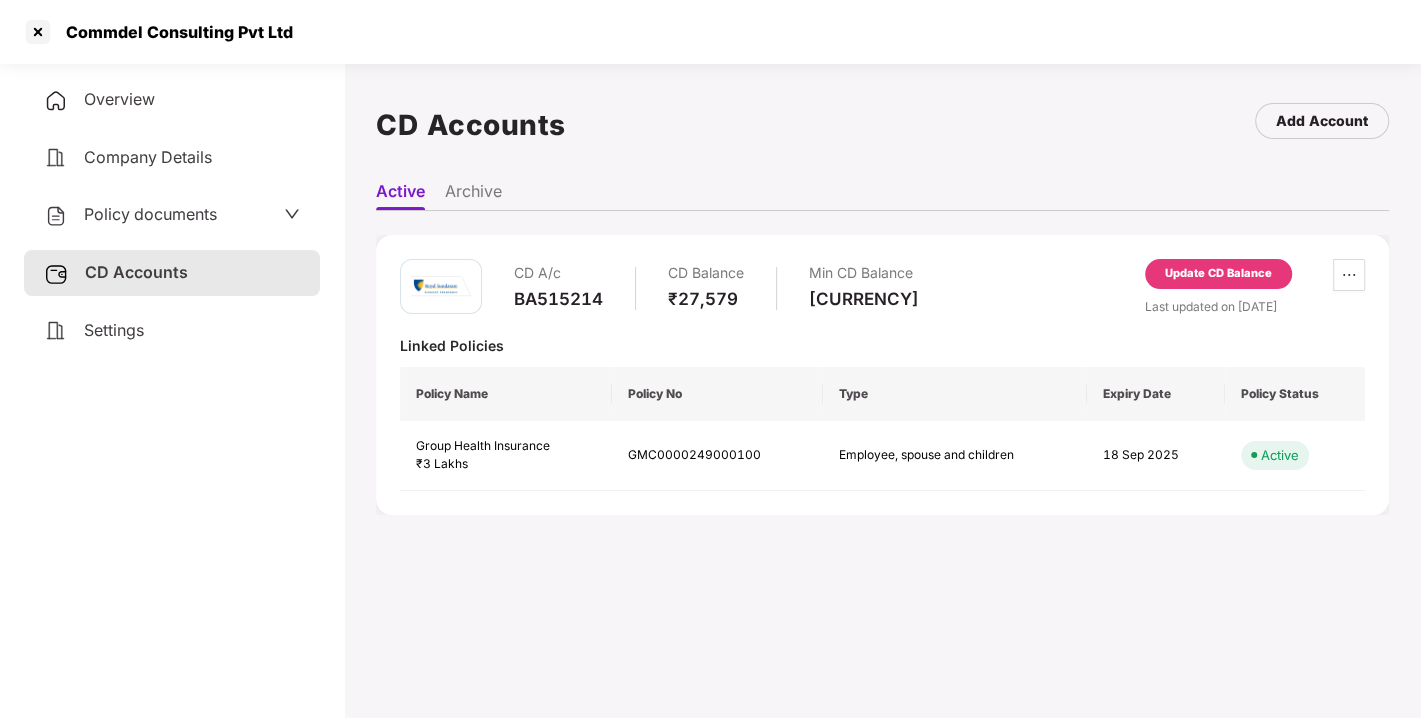 click on "Update CD Balance" at bounding box center (1218, 274) 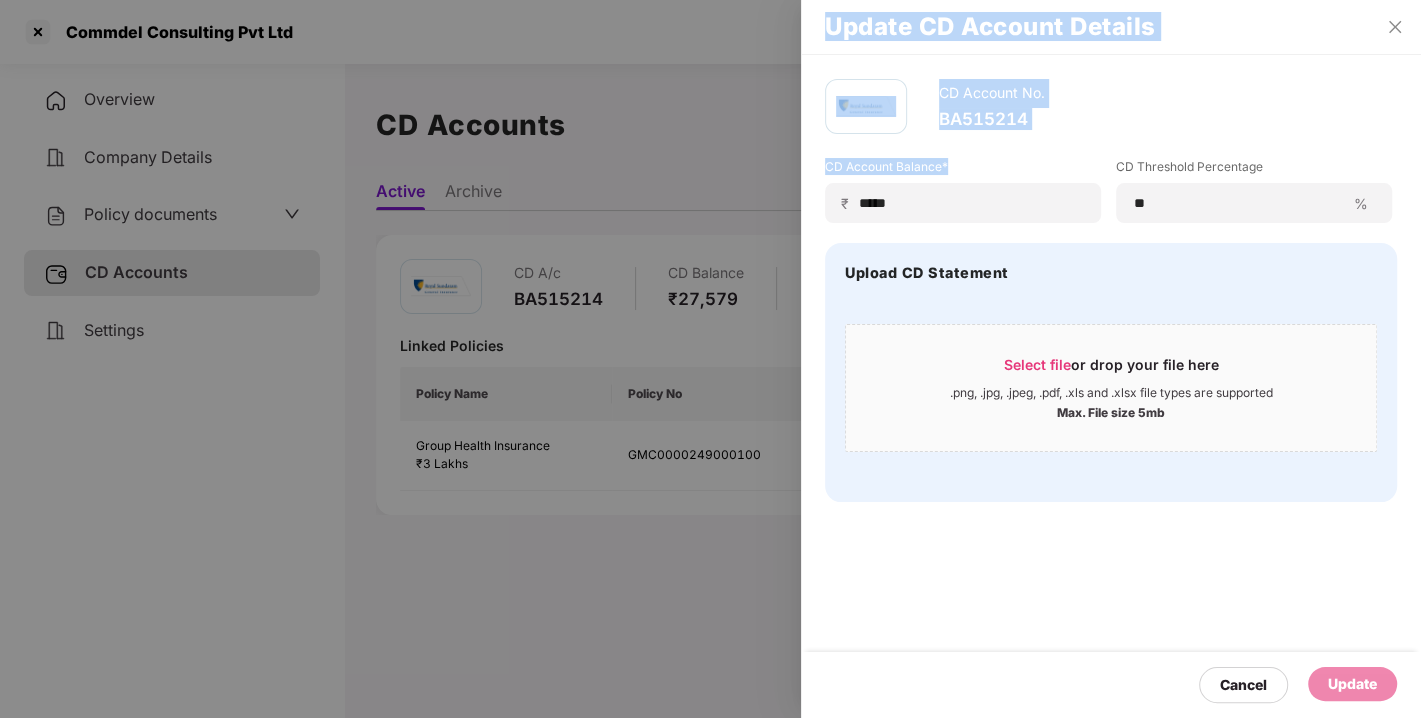 drag, startPoint x: 958, startPoint y: 191, endPoint x: 671, endPoint y: 205, distance: 287.34125 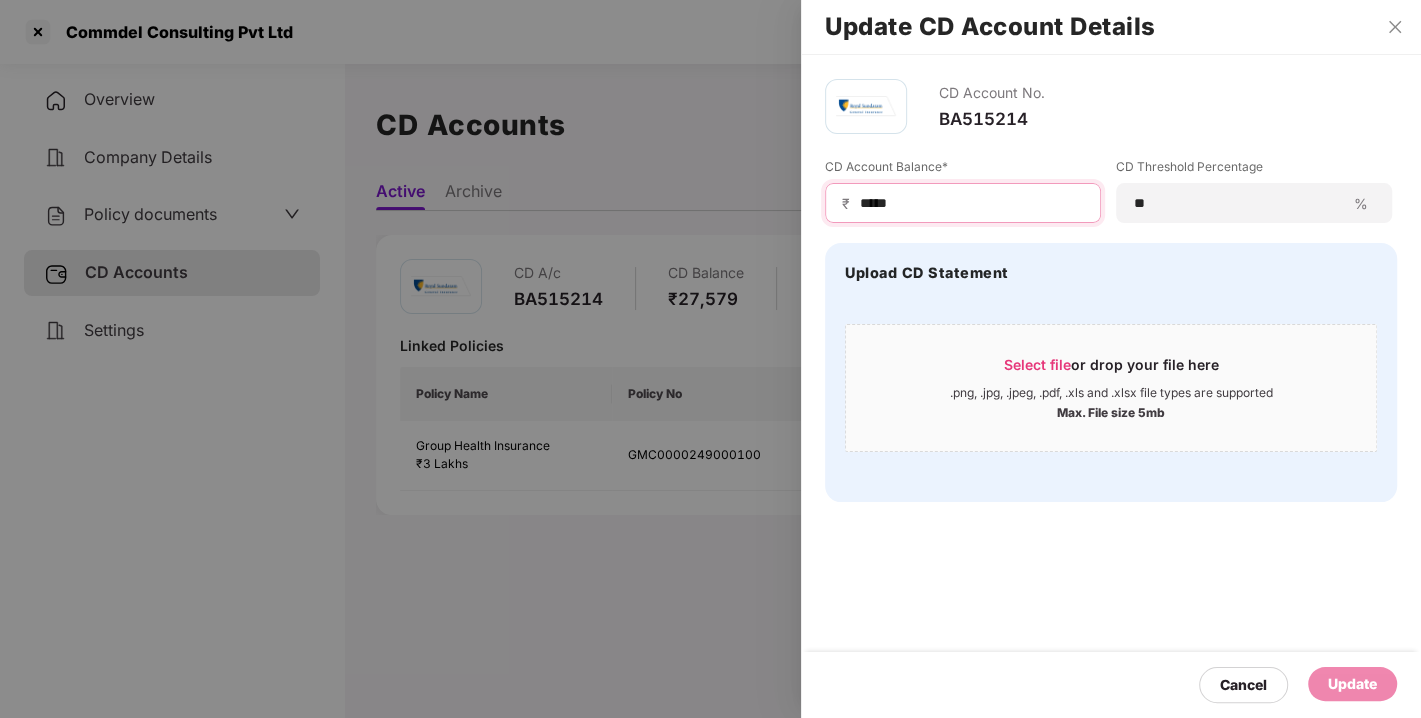 click on "*****" at bounding box center [971, 203] 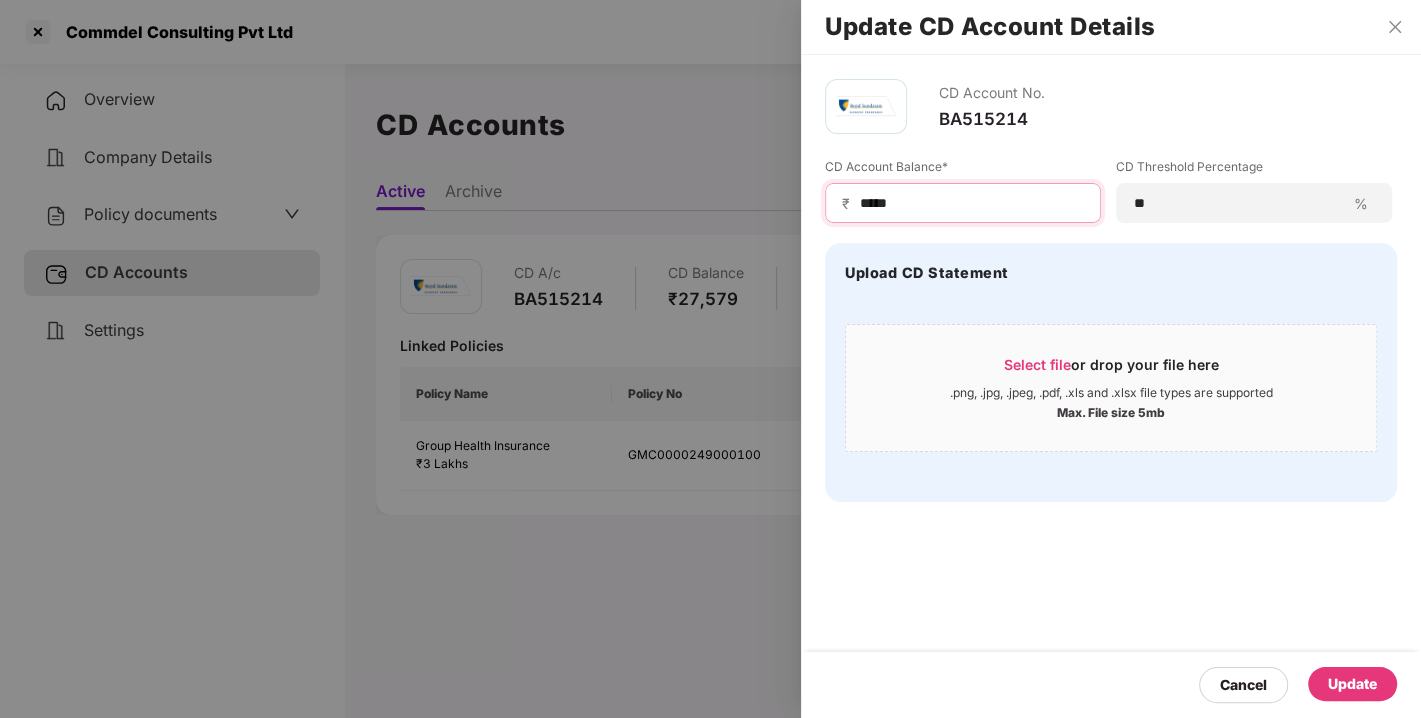 type on "*****" 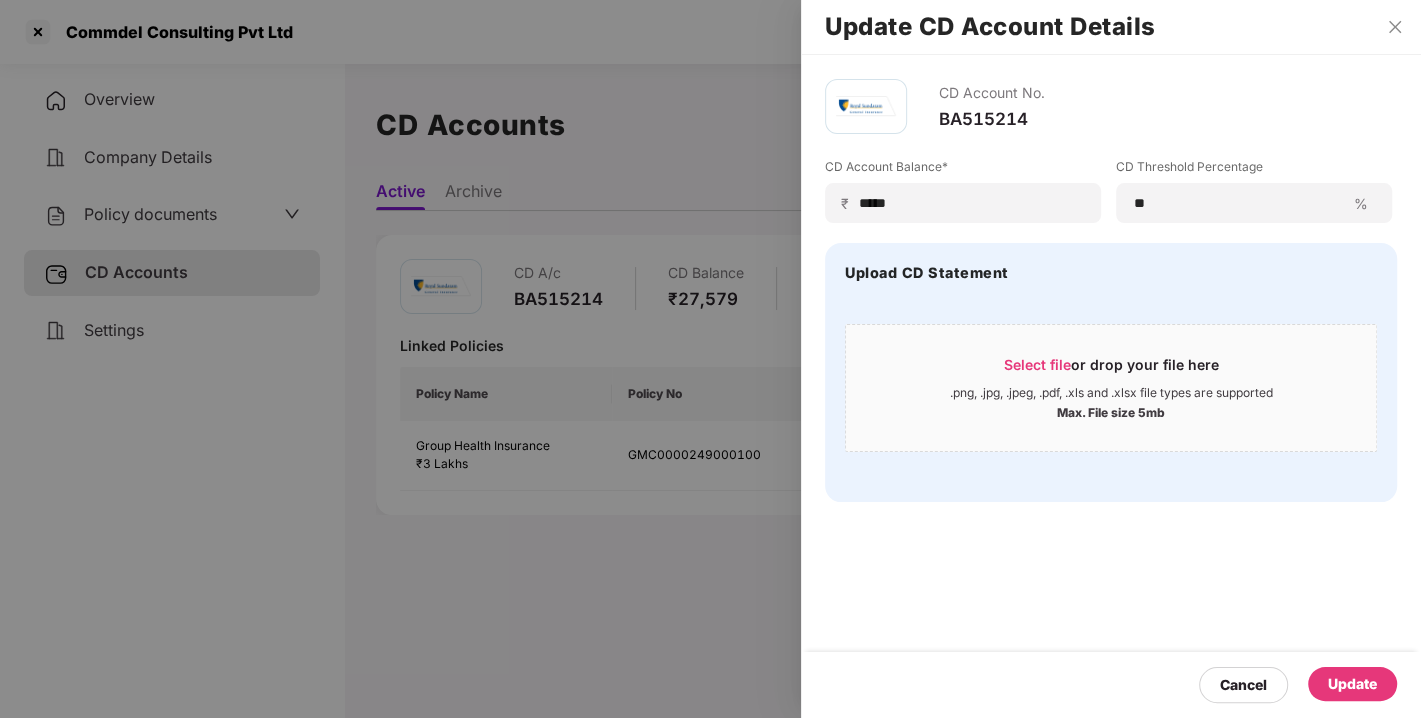 click on "Cancel Update" at bounding box center (1111, 685) 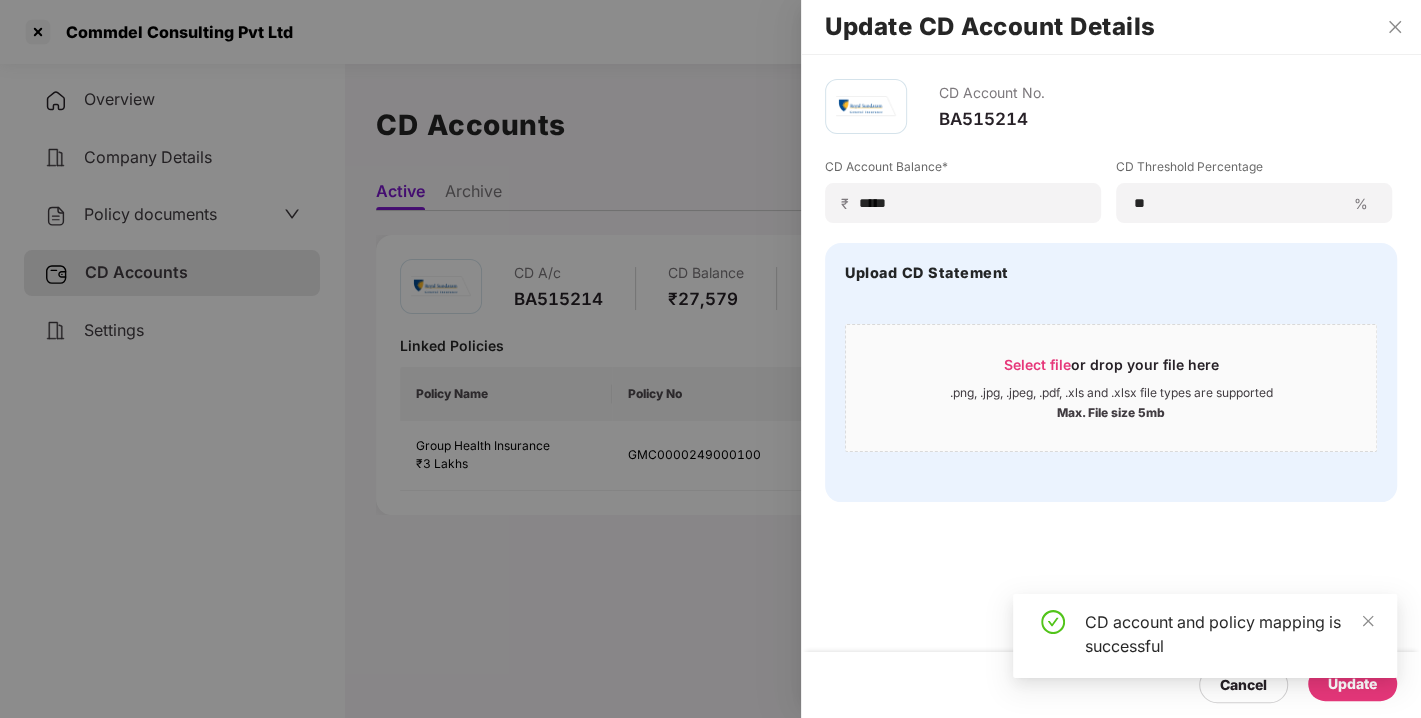 click on "CD Account No. BA515214 CD Account Balance* ₹ ***** CD Threshold Percentage ** % Upload CD Statement Select file  or drop your file here .png, .jpg, .jpeg, .pdf, .xls and .xlsx file types are supported Max. File size 5mb Cancel Update" at bounding box center [1111, 386] 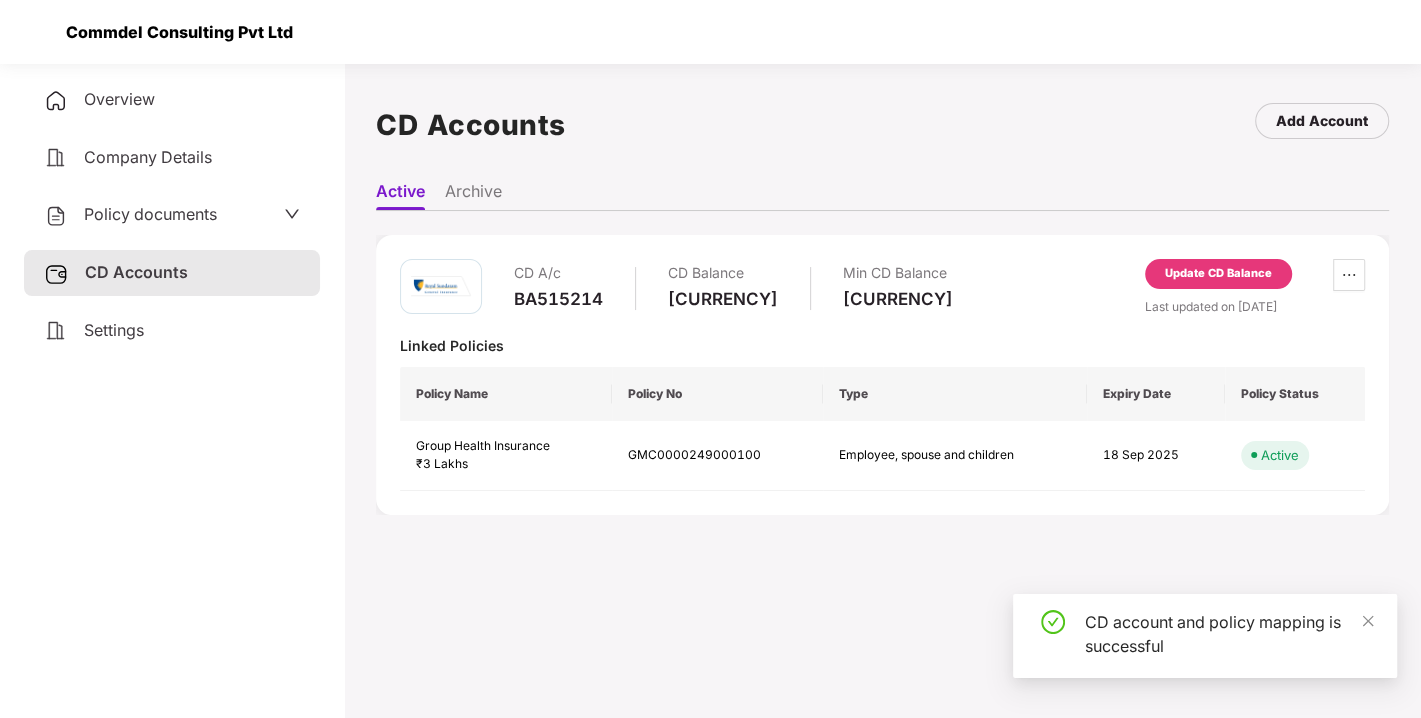 click at bounding box center [38, 32] 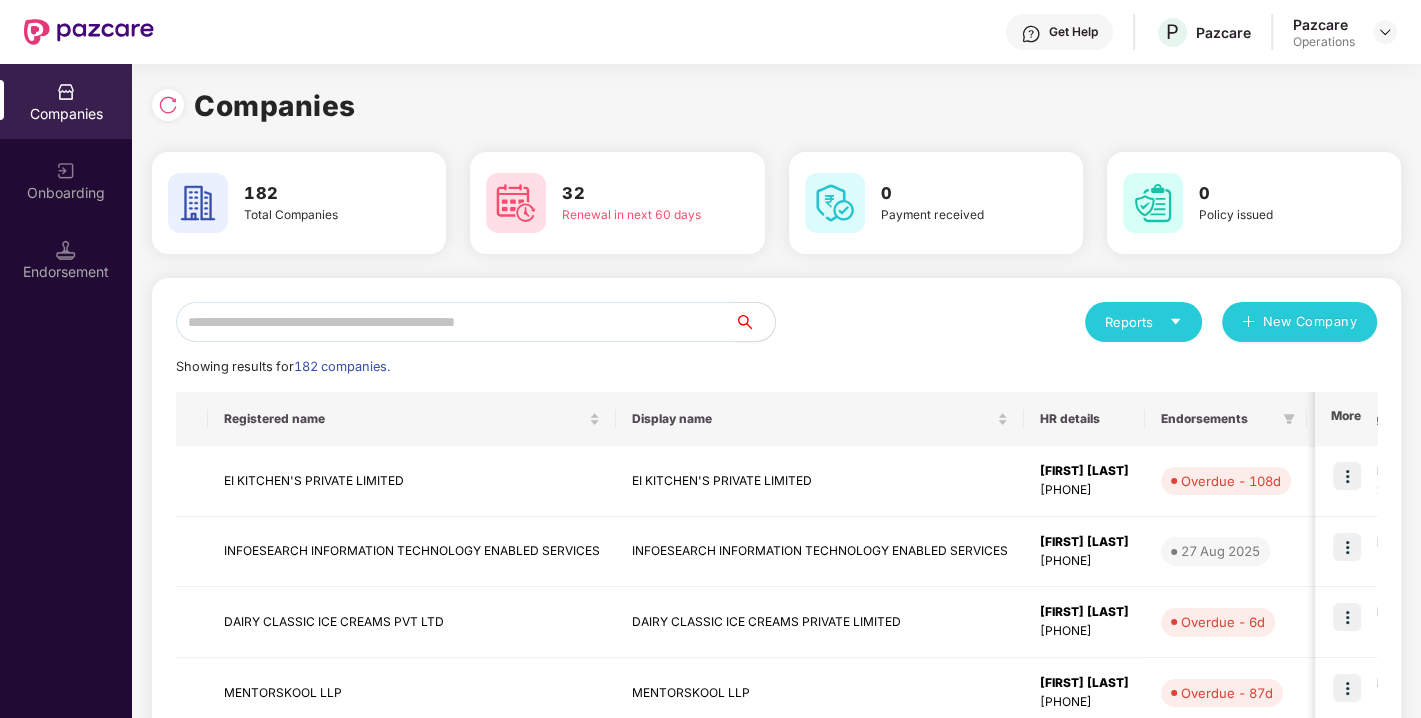 click at bounding box center [455, 322] 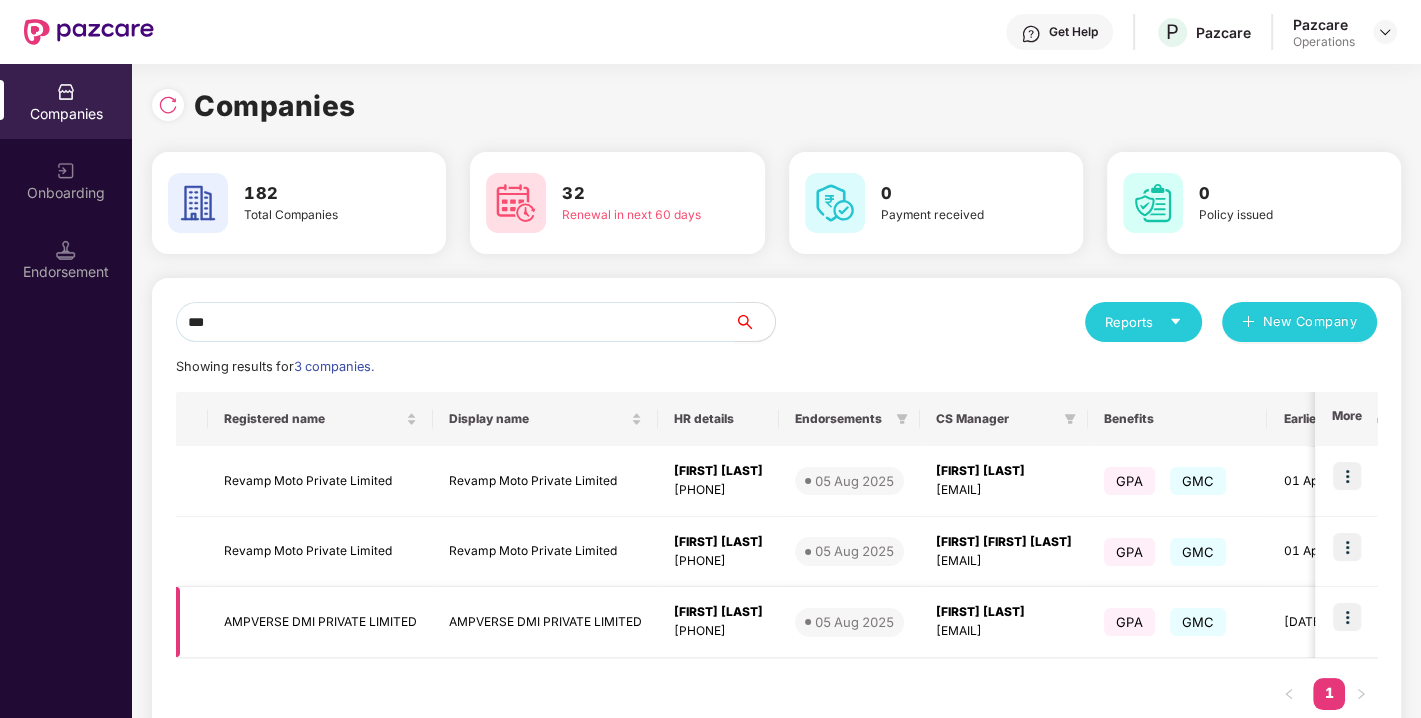 type on "***" 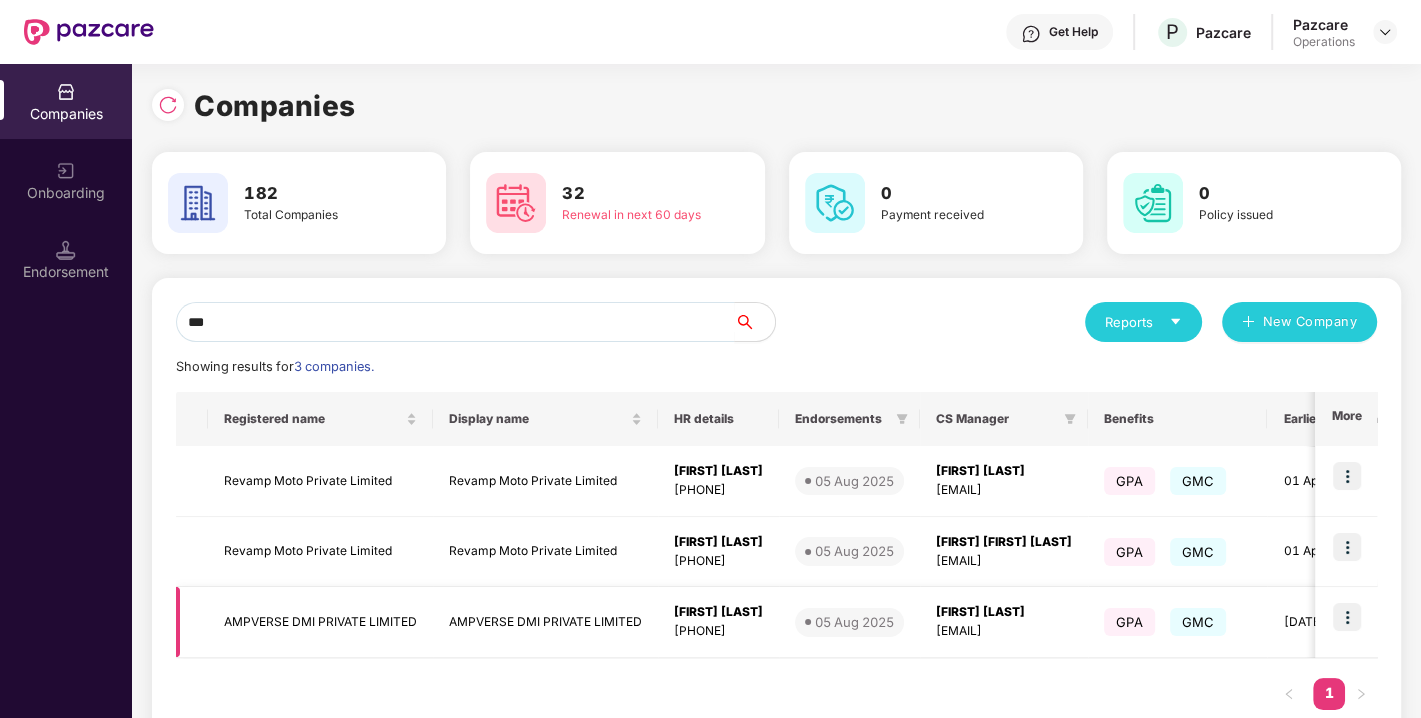 click on "AMPVERSE DMI PRIVATE LIMITED" at bounding box center [320, 622] 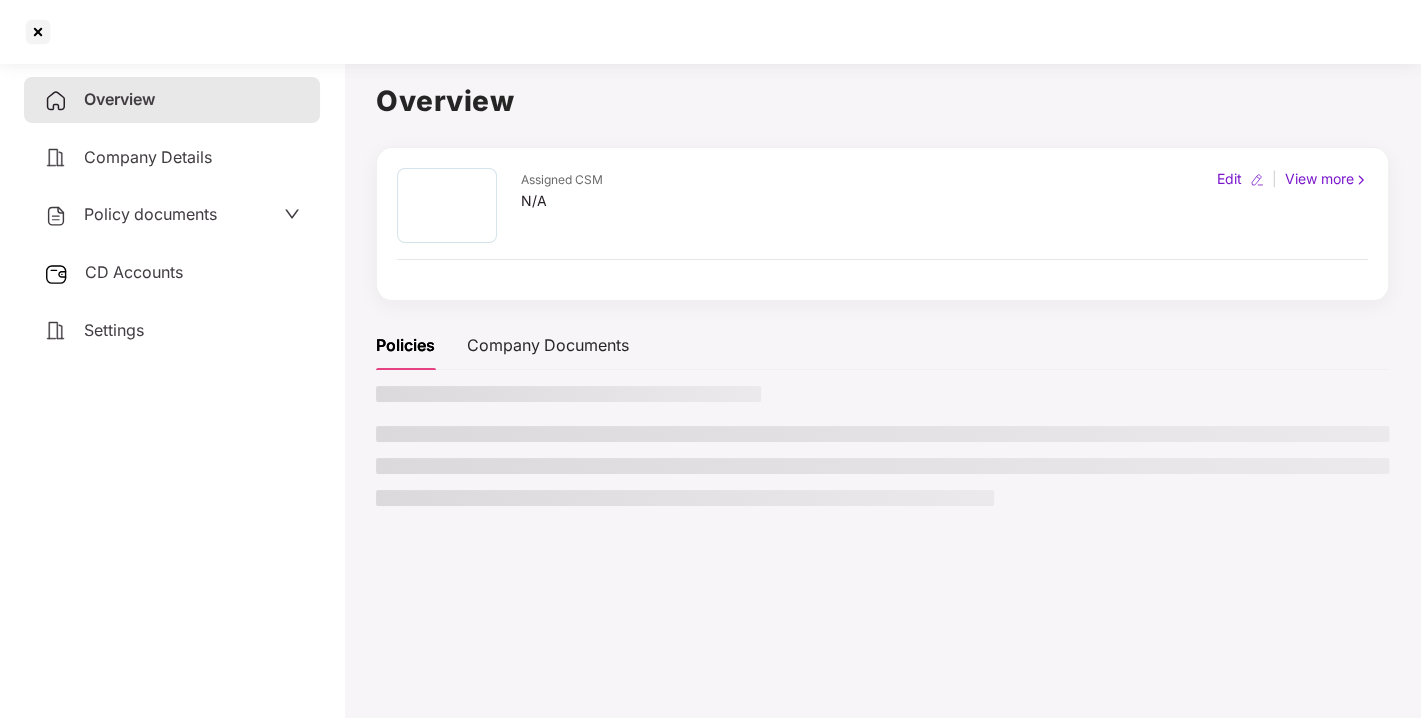 click on "Policy documents" at bounding box center [130, 215] 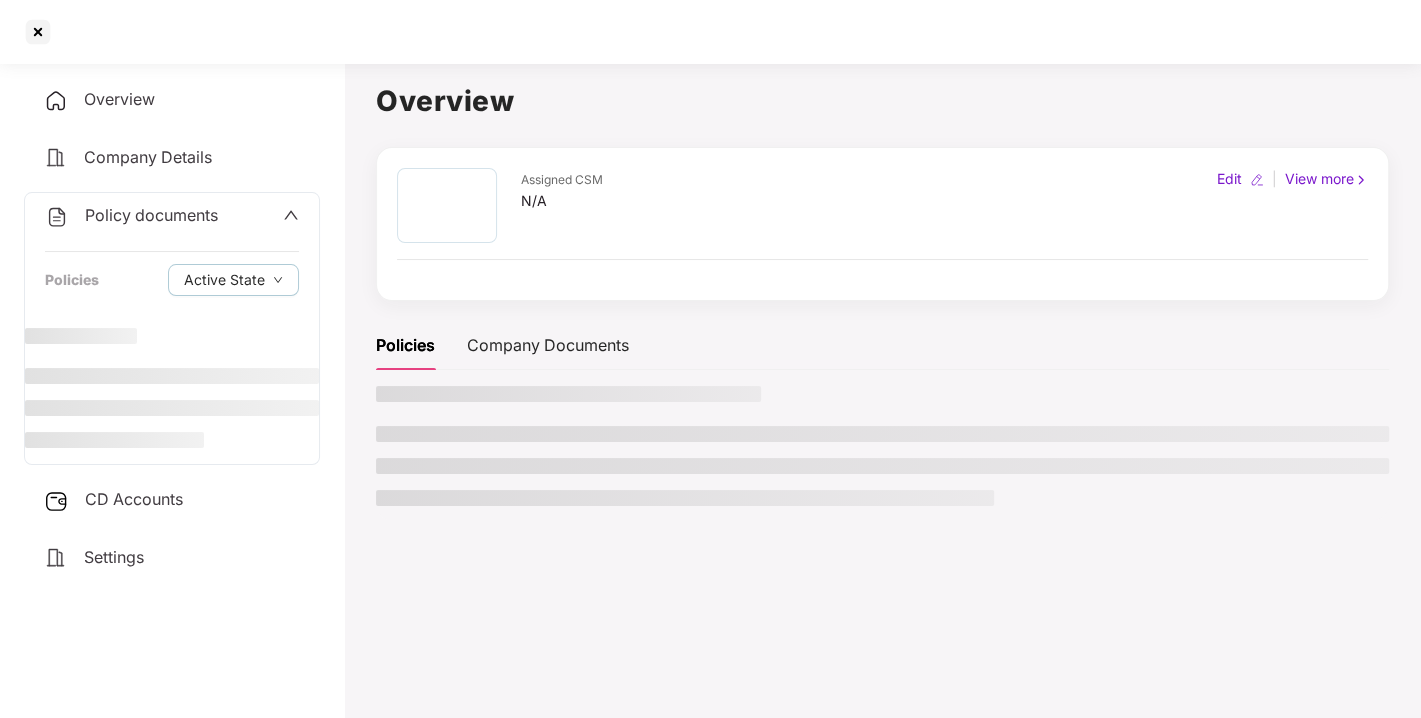 click on "Policy documents" at bounding box center [151, 215] 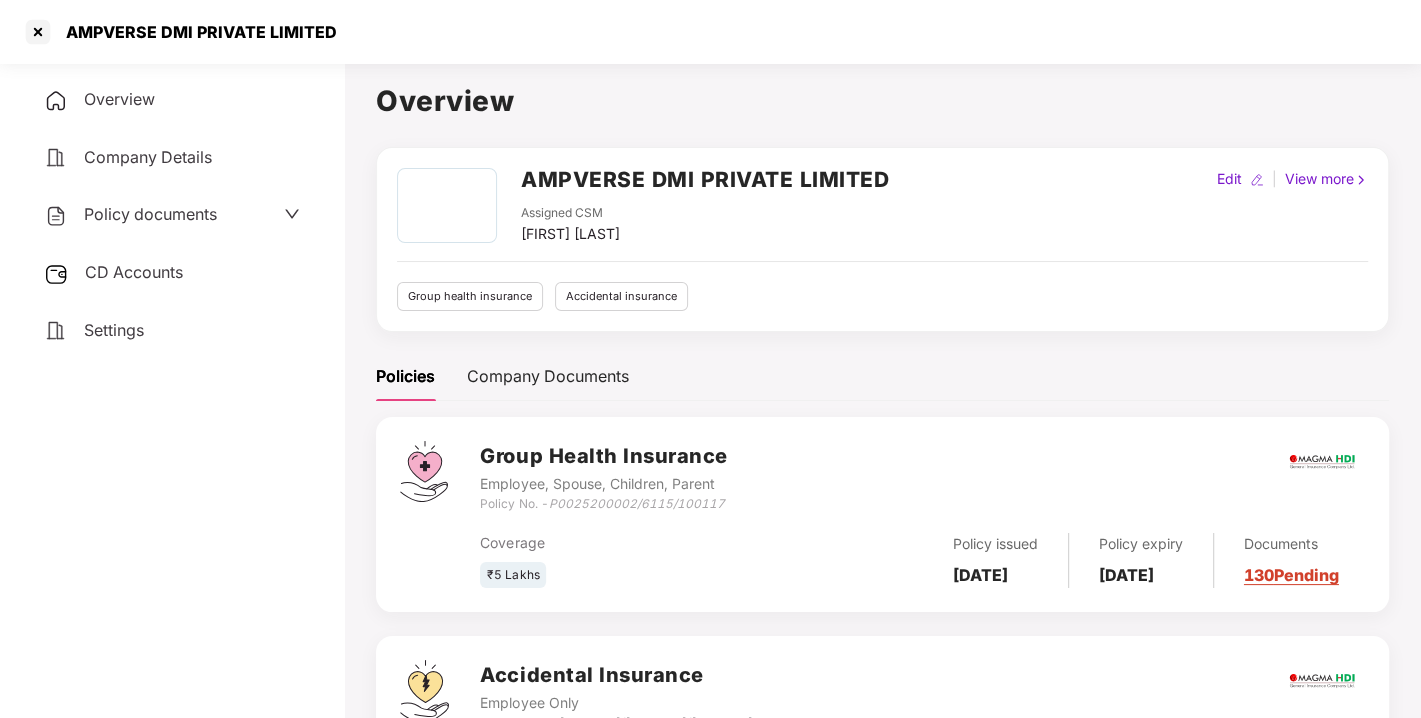 click on "Policy documents" at bounding box center [150, 214] 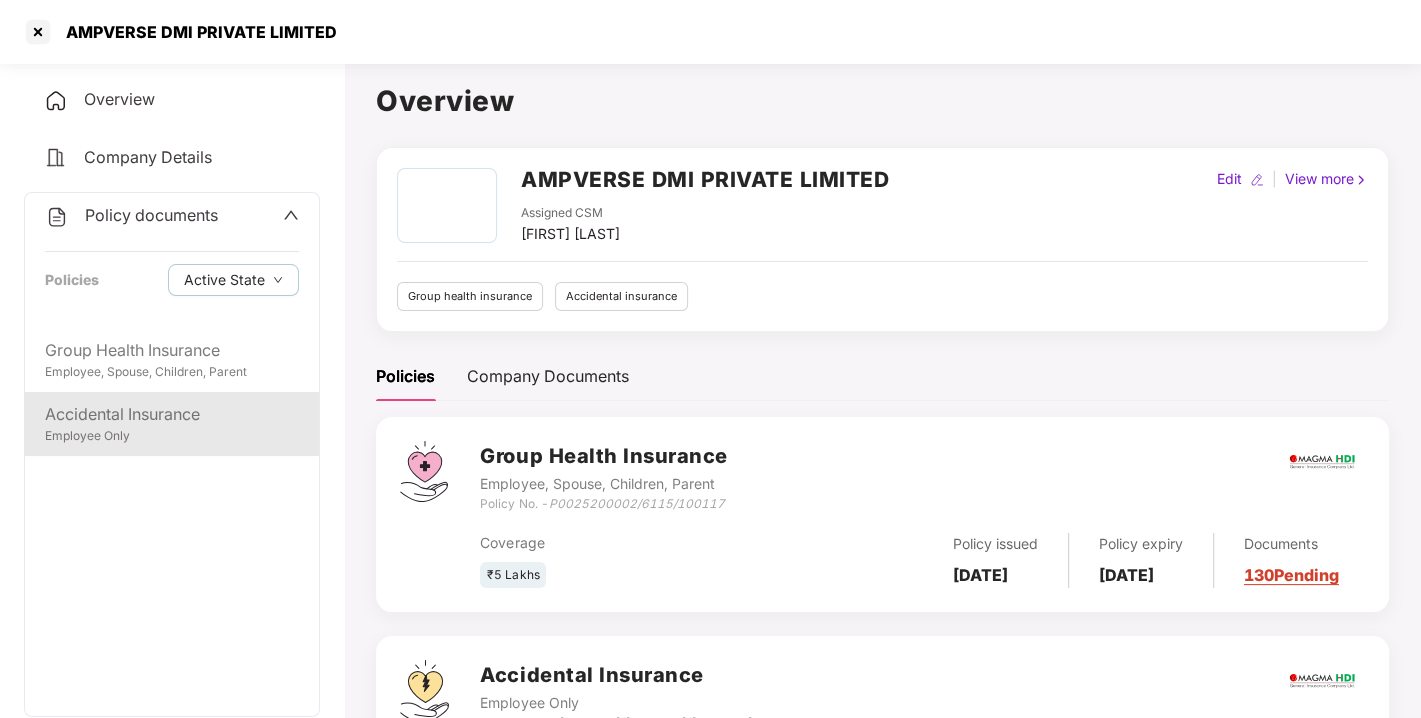 click on "Employee Only" at bounding box center (172, 436) 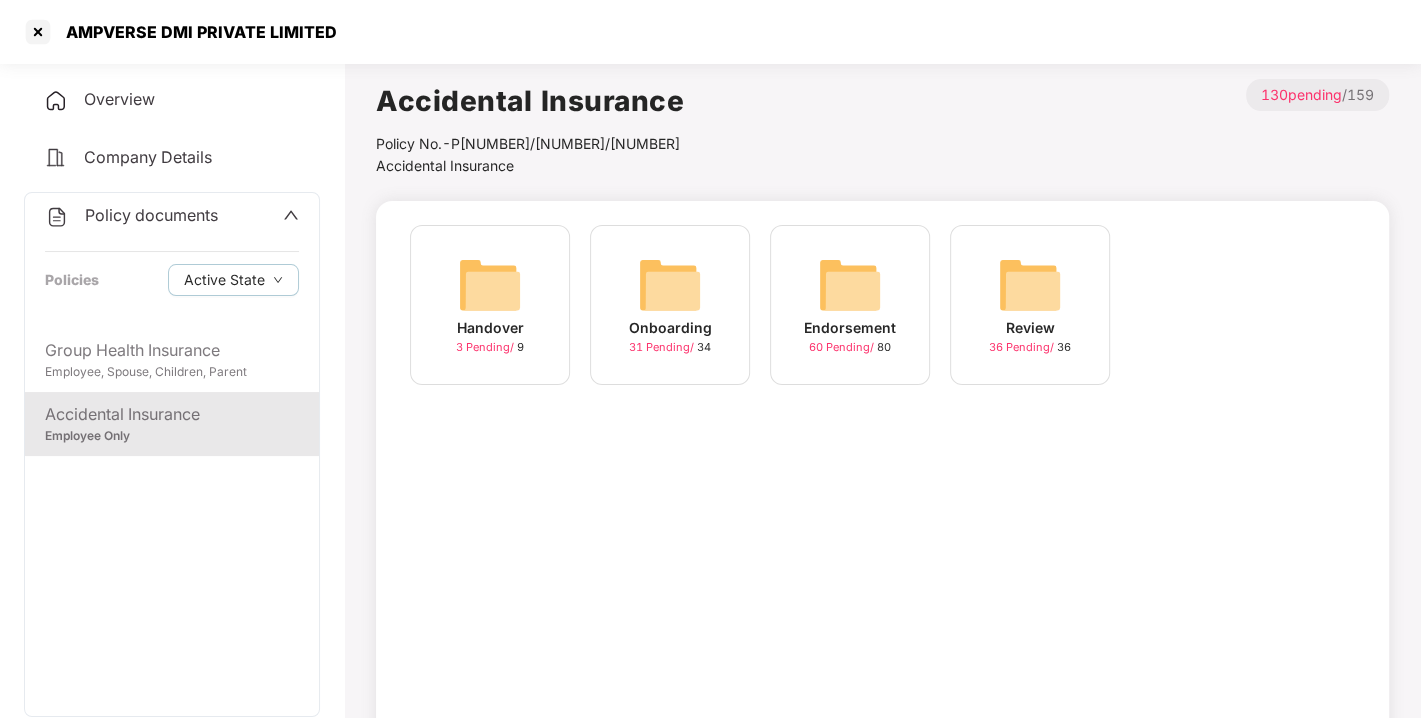 click at bounding box center (850, 285) 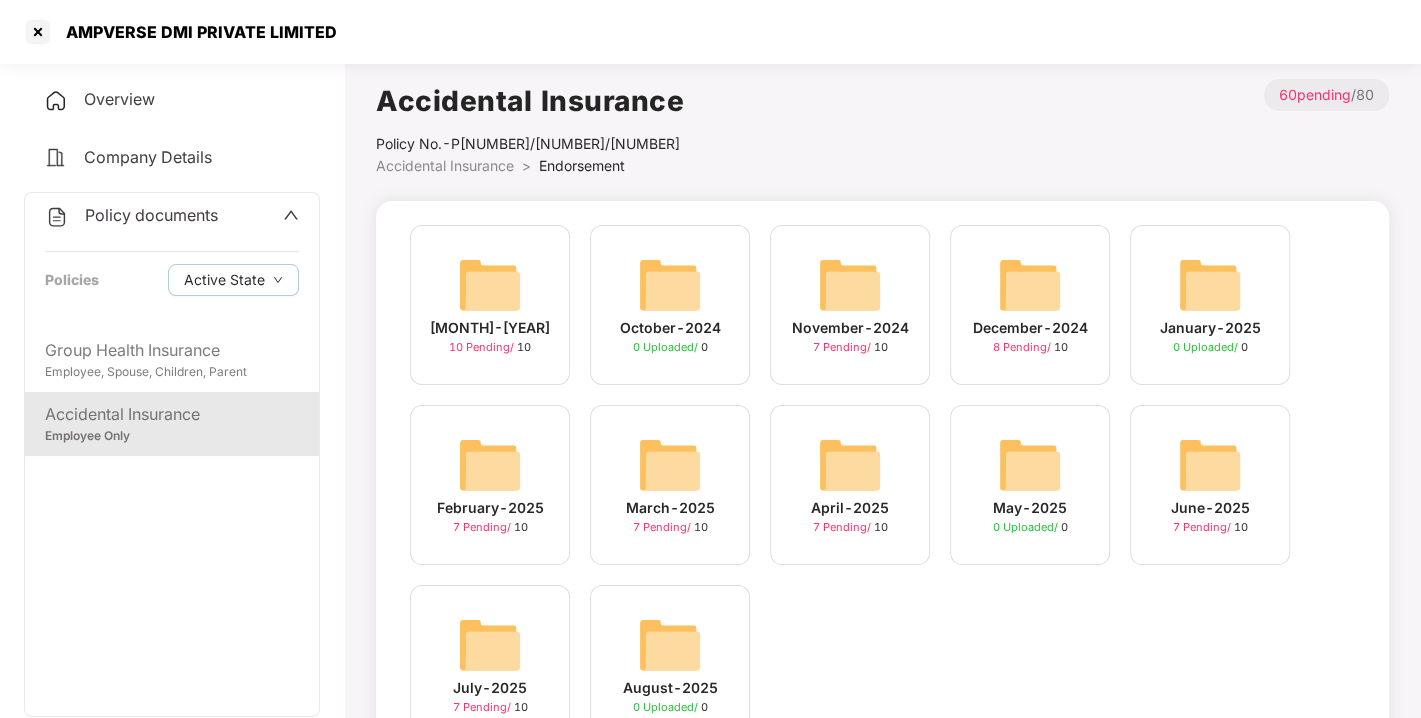 scroll, scrollTop: 94, scrollLeft: 0, axis: vertical 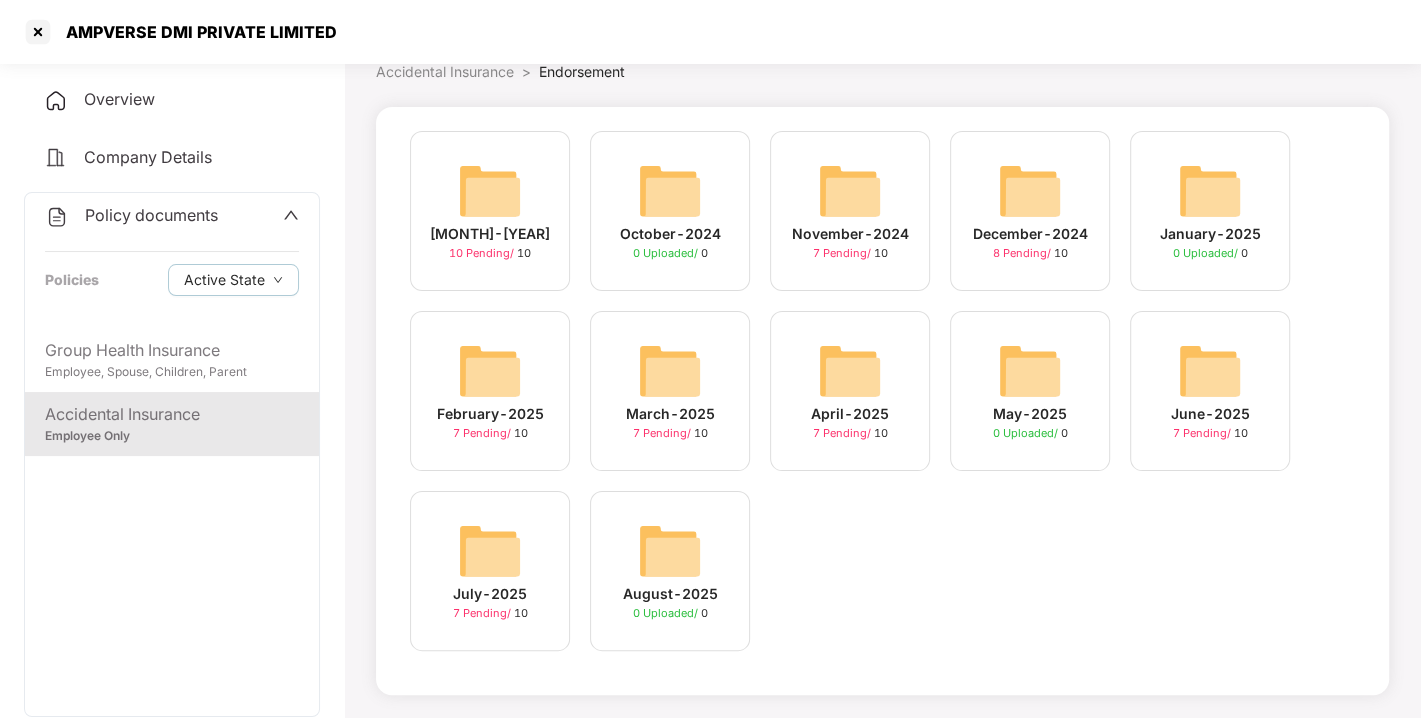 click at bounding box center [490, 551] 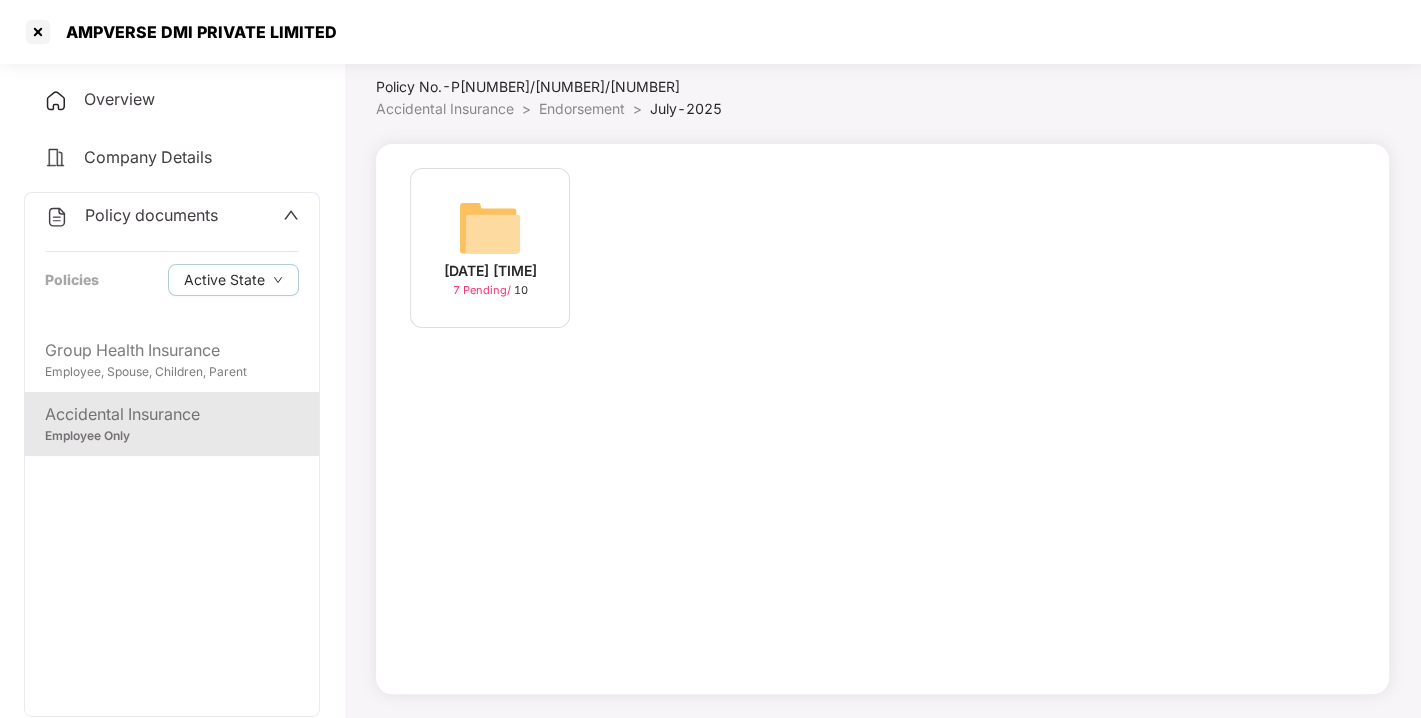 scroll, scrollTop: 57, scrollLeft: 0, axis: vertical 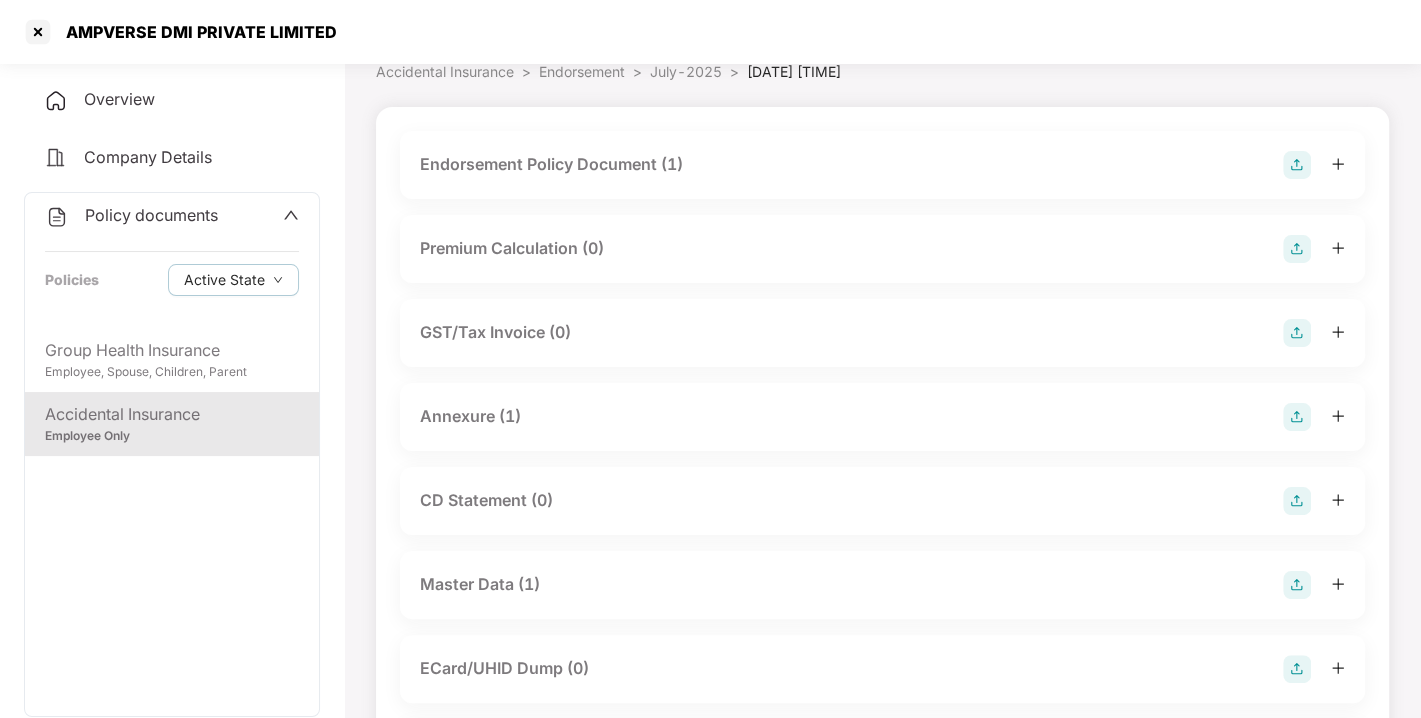 click on "Endorsement Policy Document (1)" at bounding box center [551, 164] 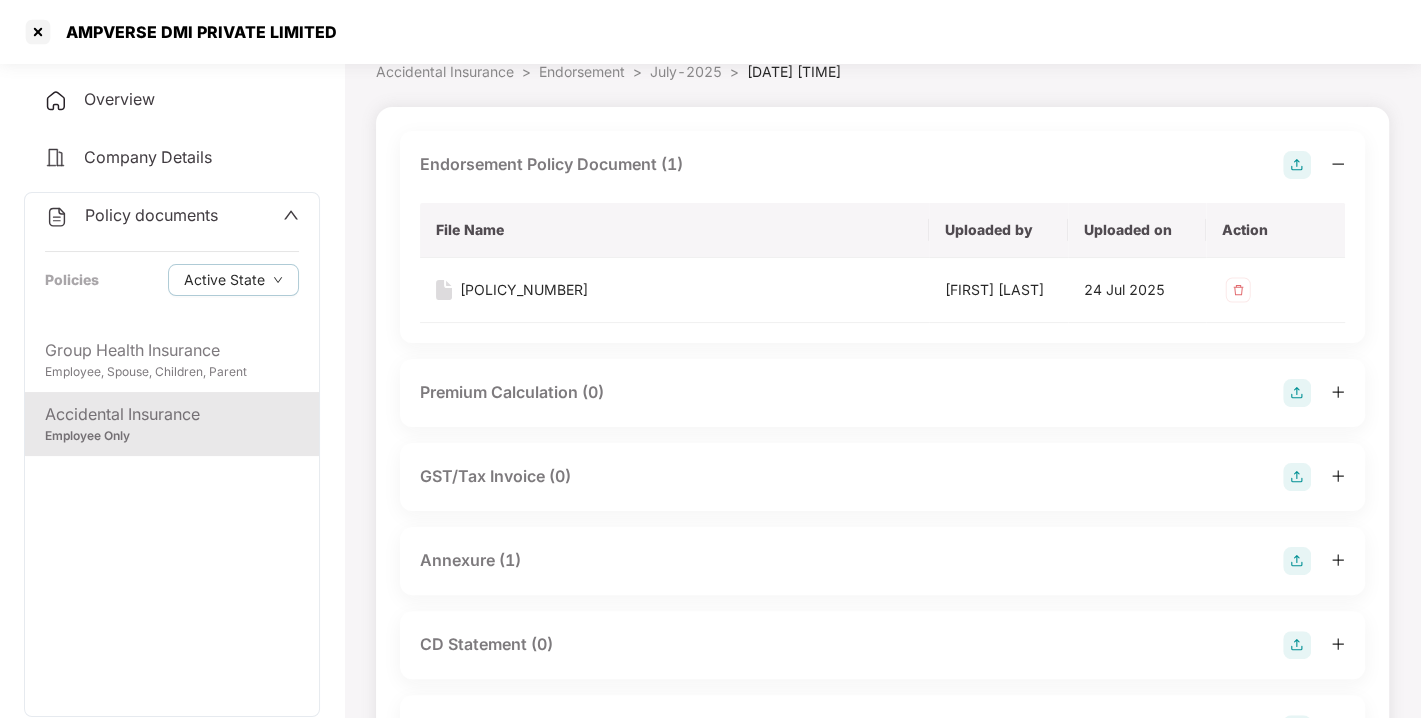click on "Accidental Insurance Employee Only" at bounding box center [172, 424] 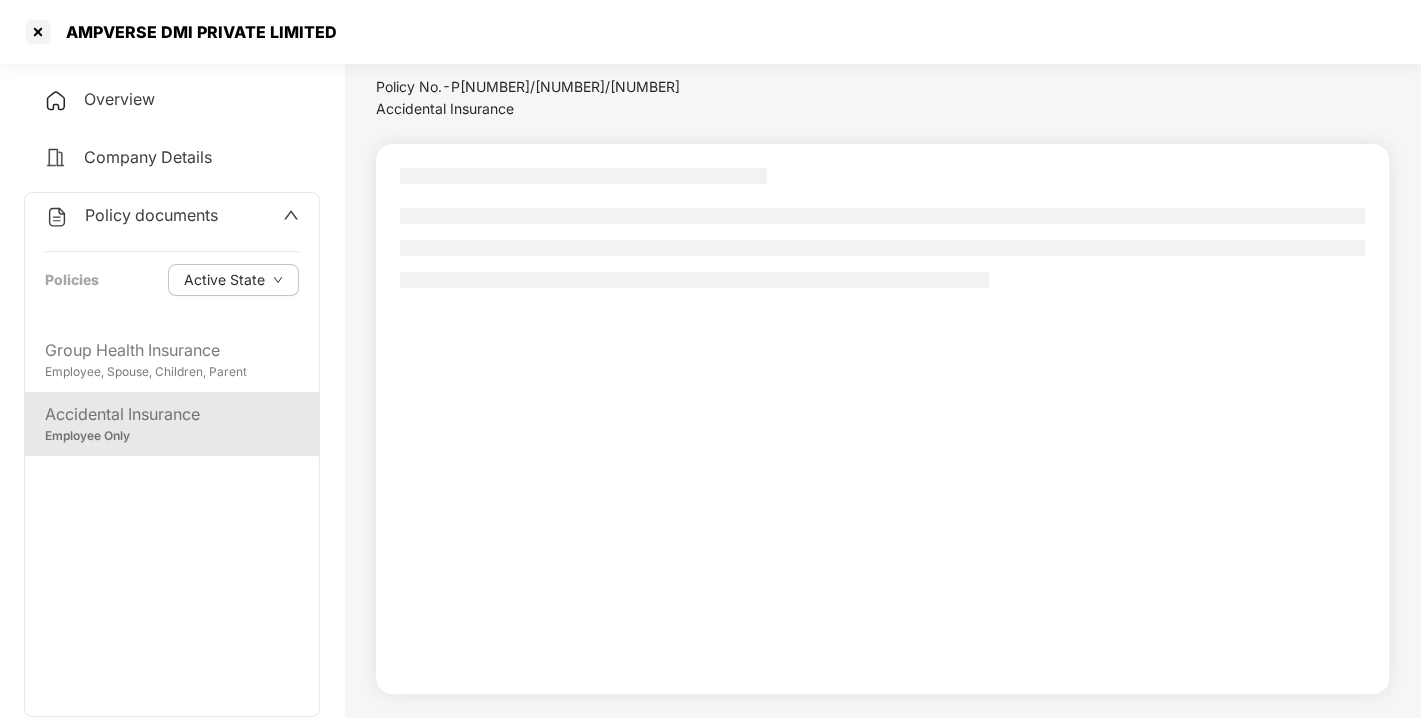 scroll, scrollTop: 57, scrollLeft: 0, axis: vertical 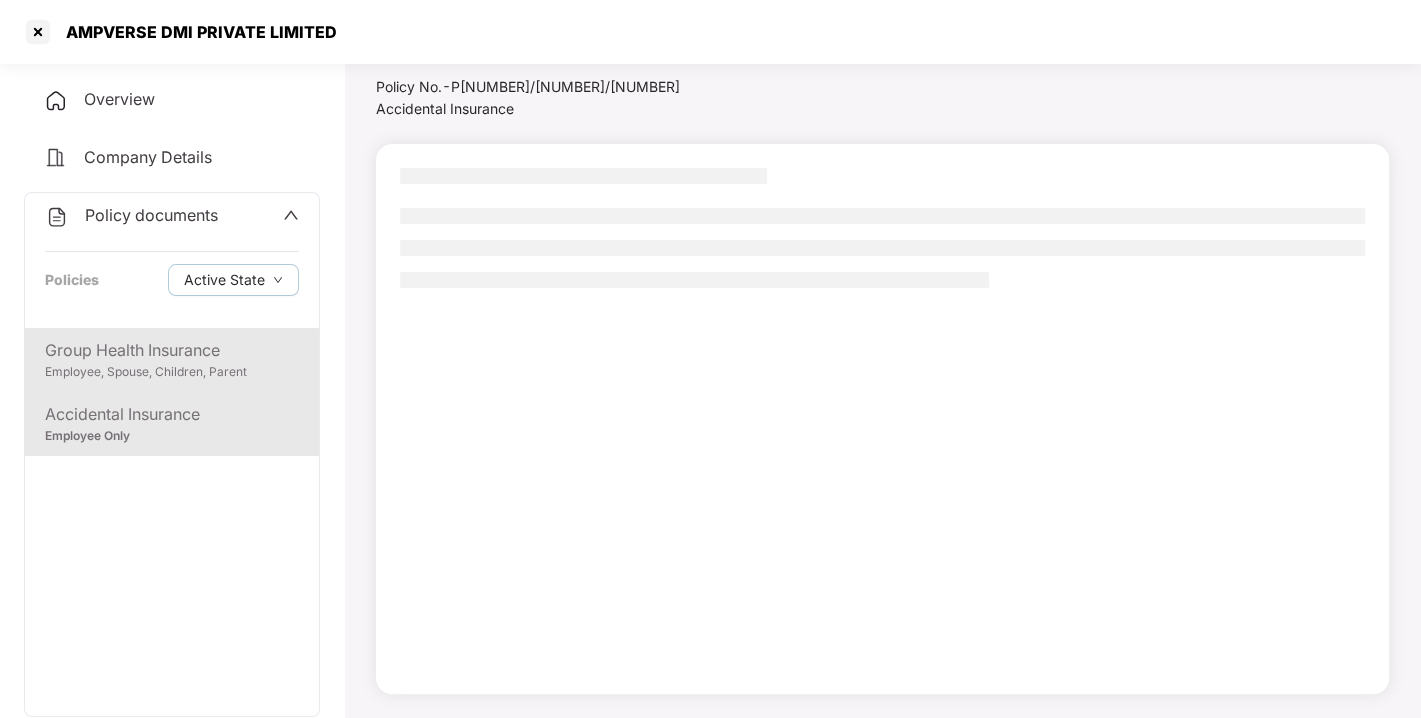 click on "Employee, Spouse, Children, Parent" at bounding box center (172, 372) 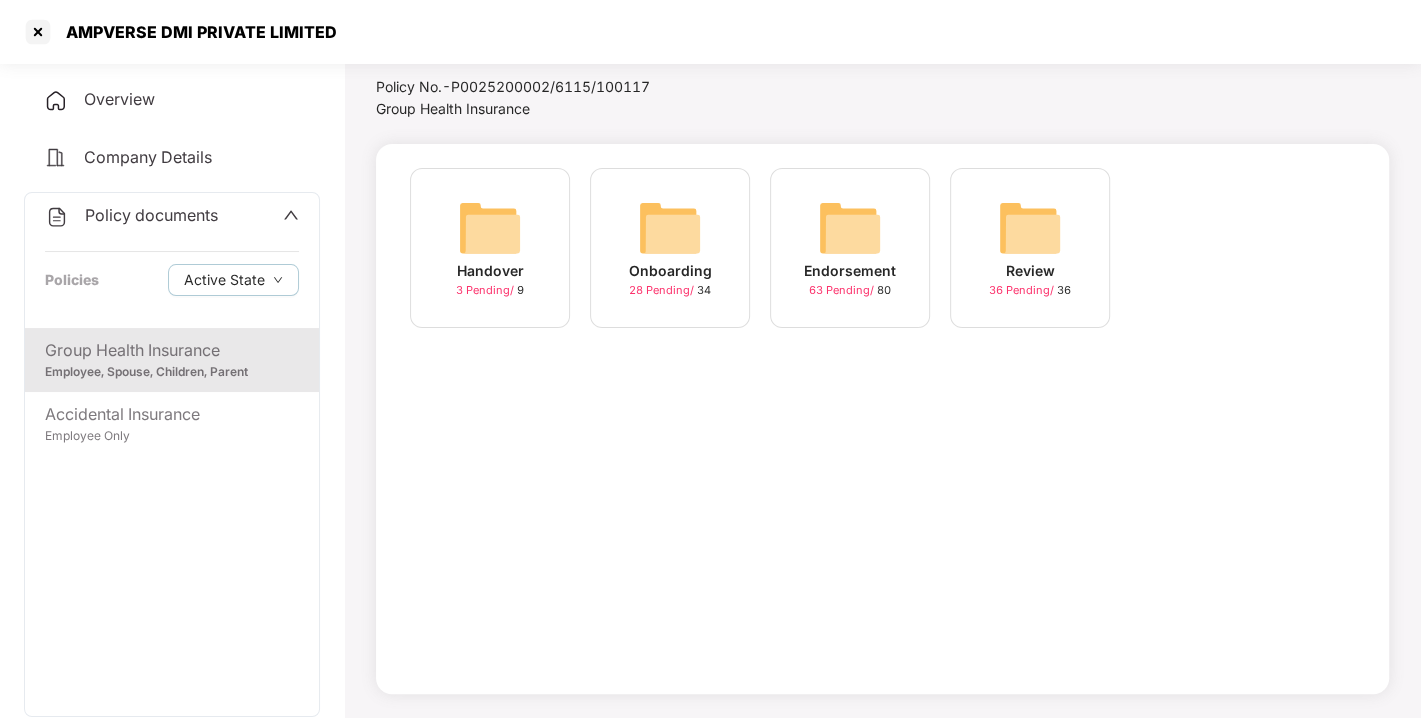 scroll, scrollTop: 0, scrollLeft: 0, axis: both 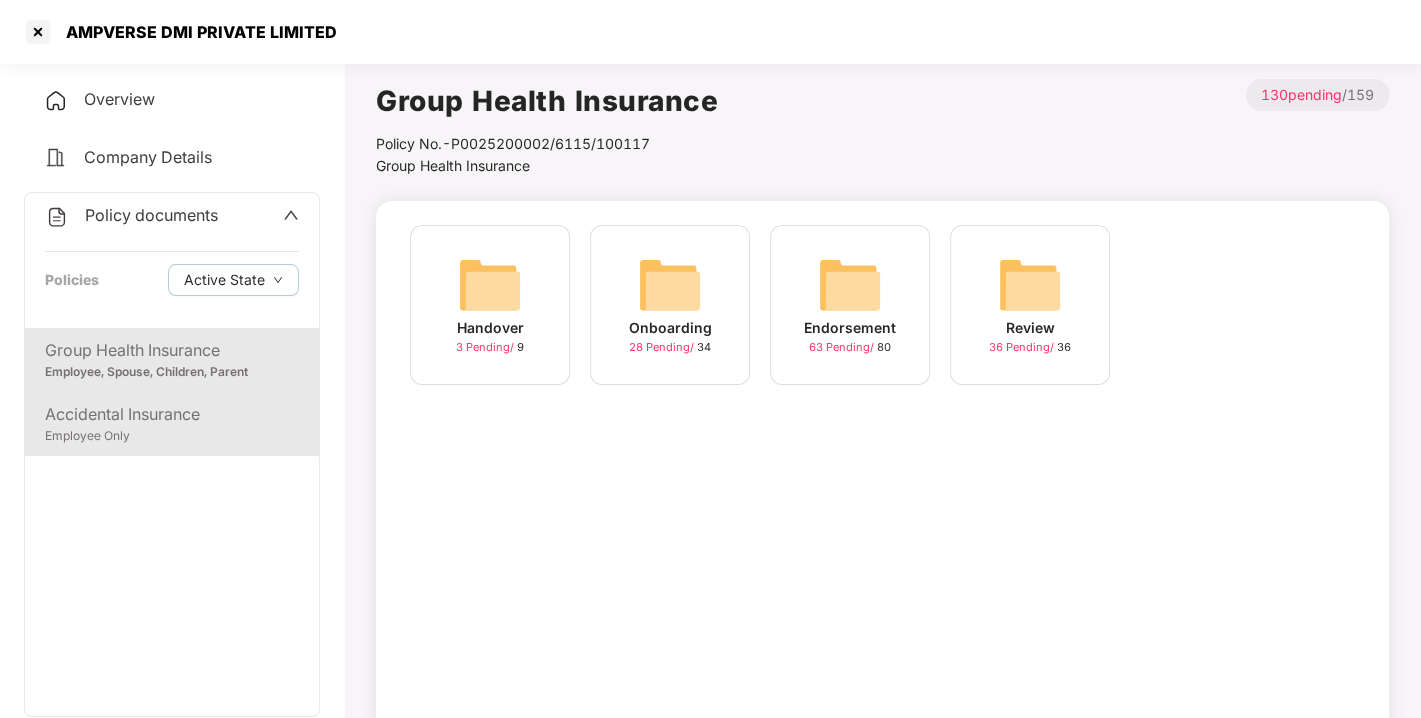 click on "Accidental Insurance" at bounding box center [172, 414] 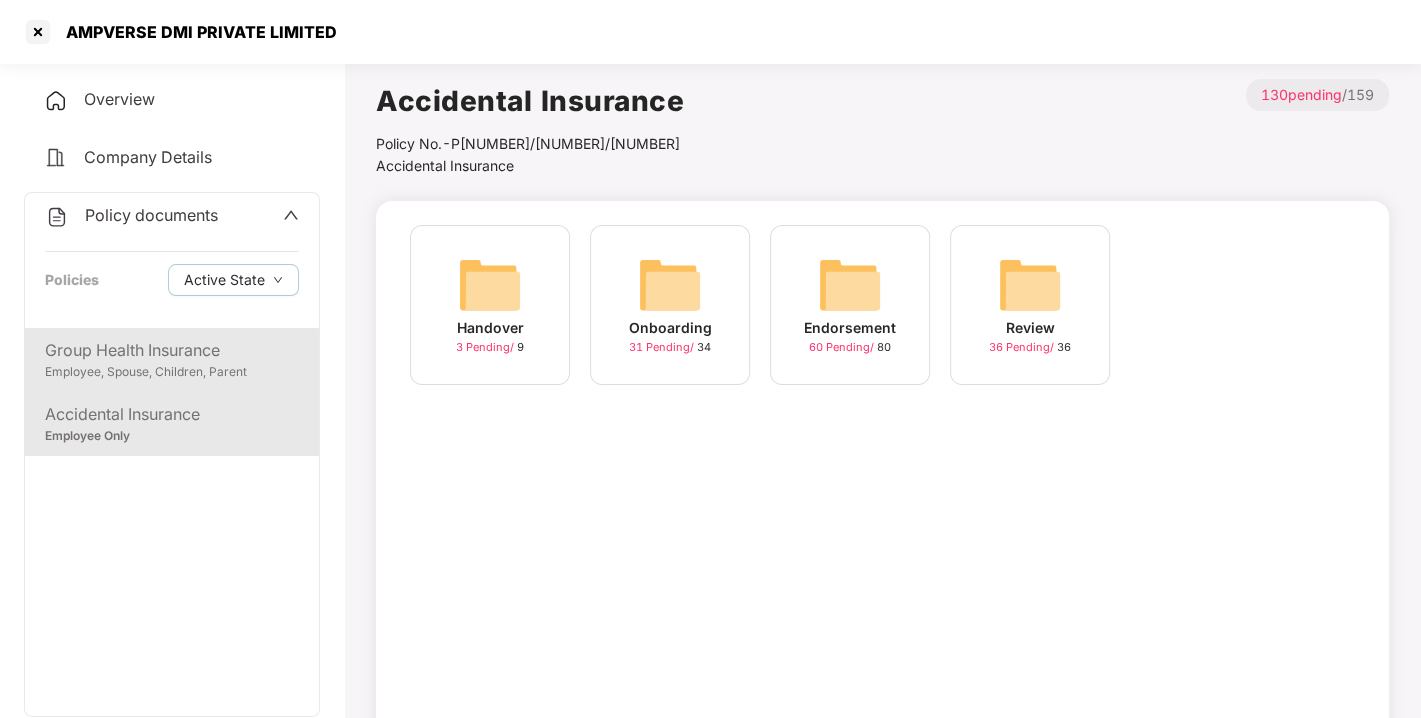 click on "Employee, Spouse, Children, Parent" at bounding box center [172, 372] 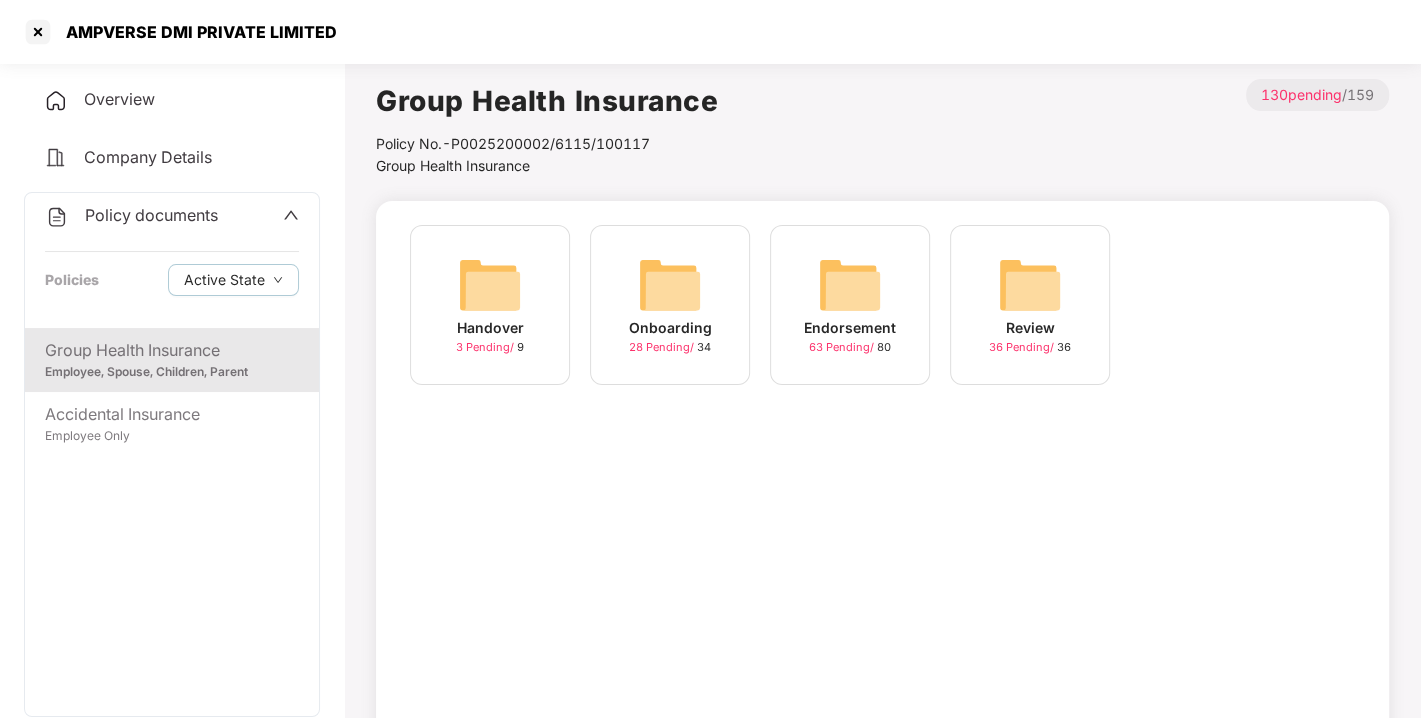 click at bounding box center [850, 285] 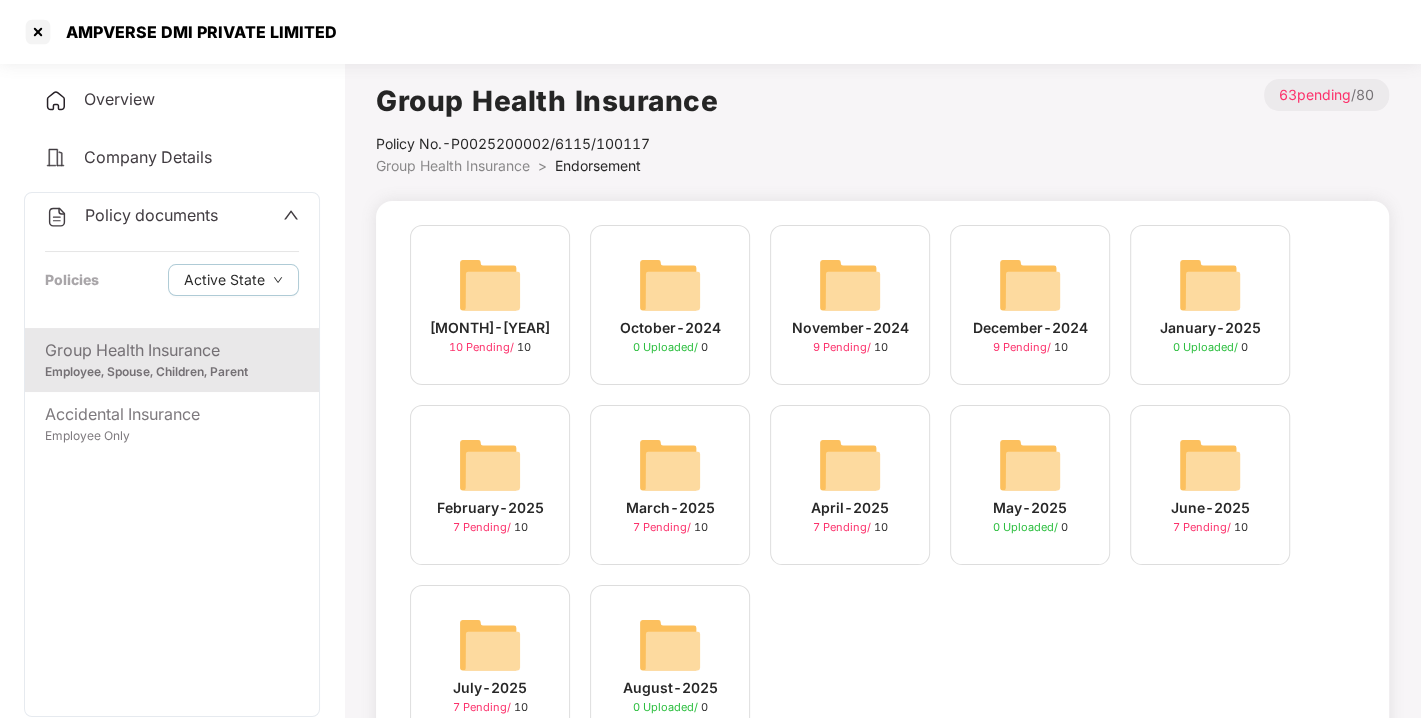scroll, scrollTop: 94, scrollLeft: 0, axis: vertical 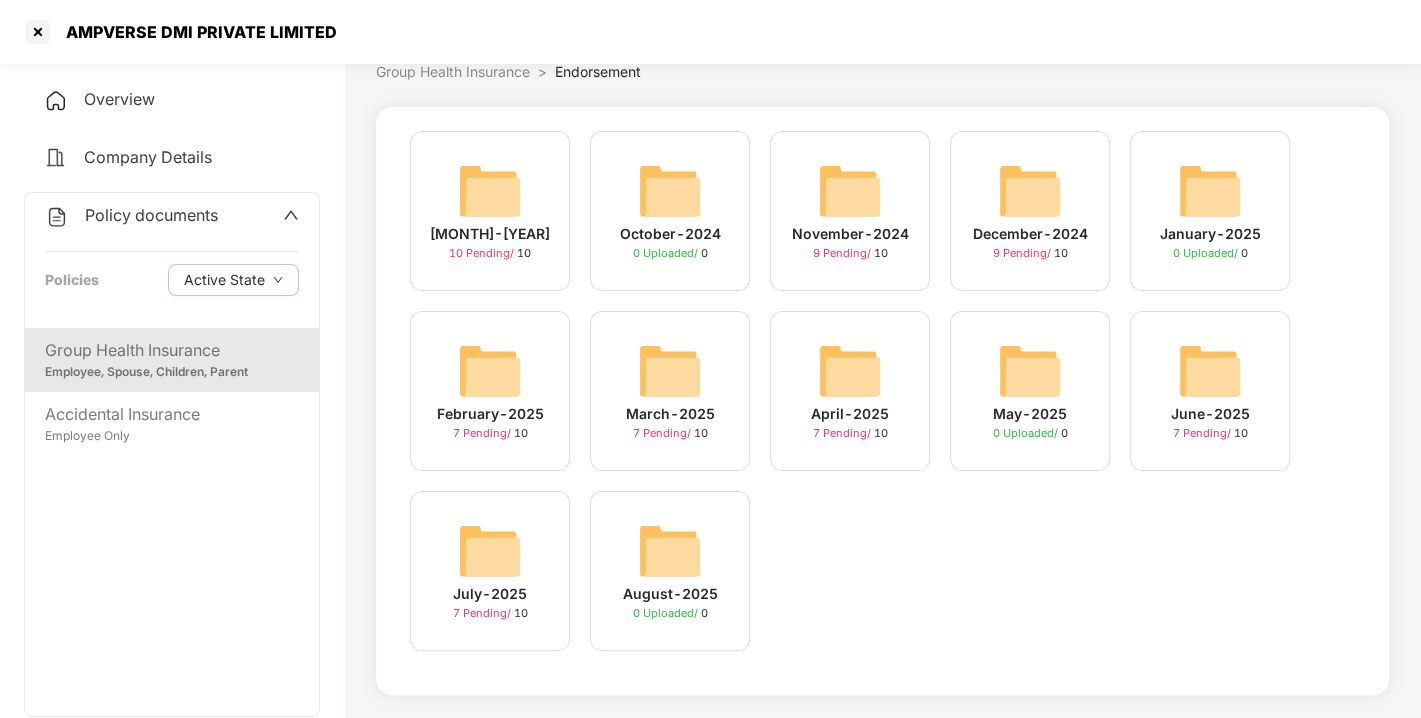click at bounding box center (490, 551) 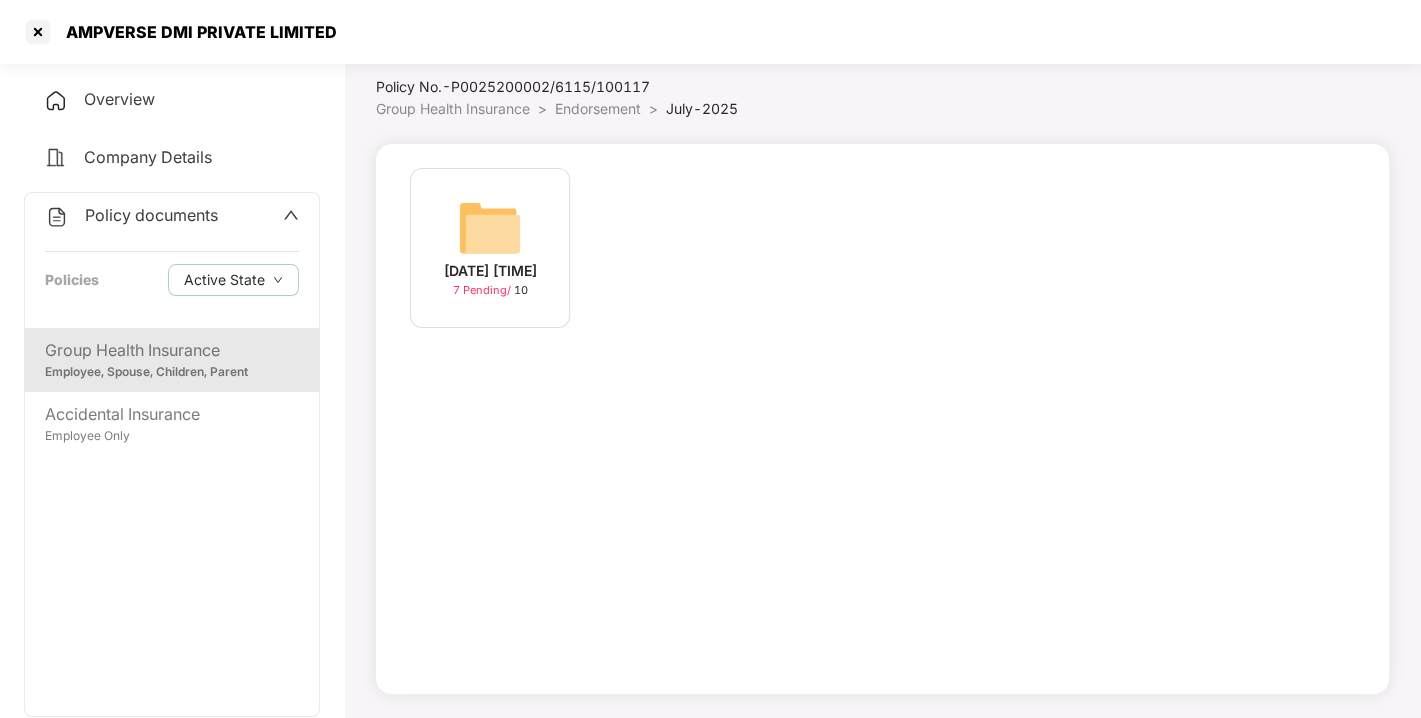 scroll, scrollTop: 57, scrollLeft: 0, axis: vertical 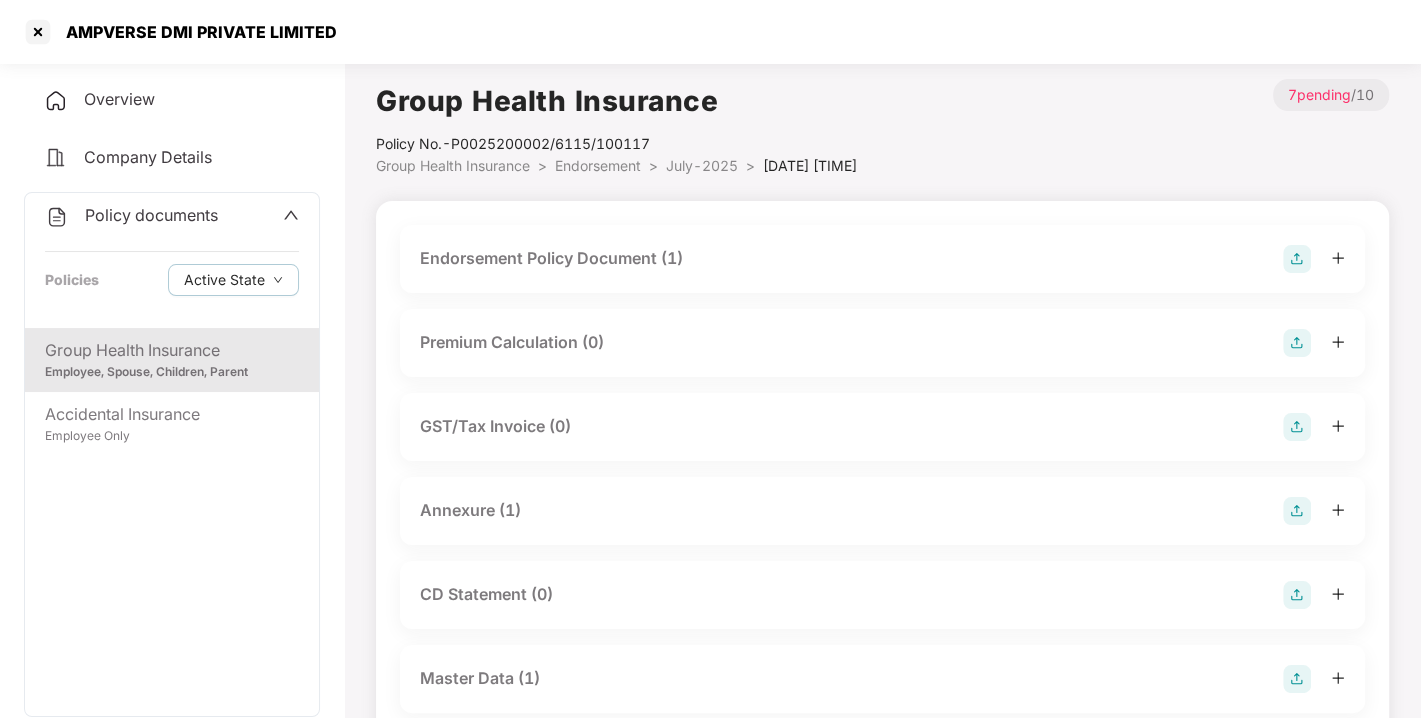 click on "Endorsement Policy Document (1)" at bounding box center (551, 258) 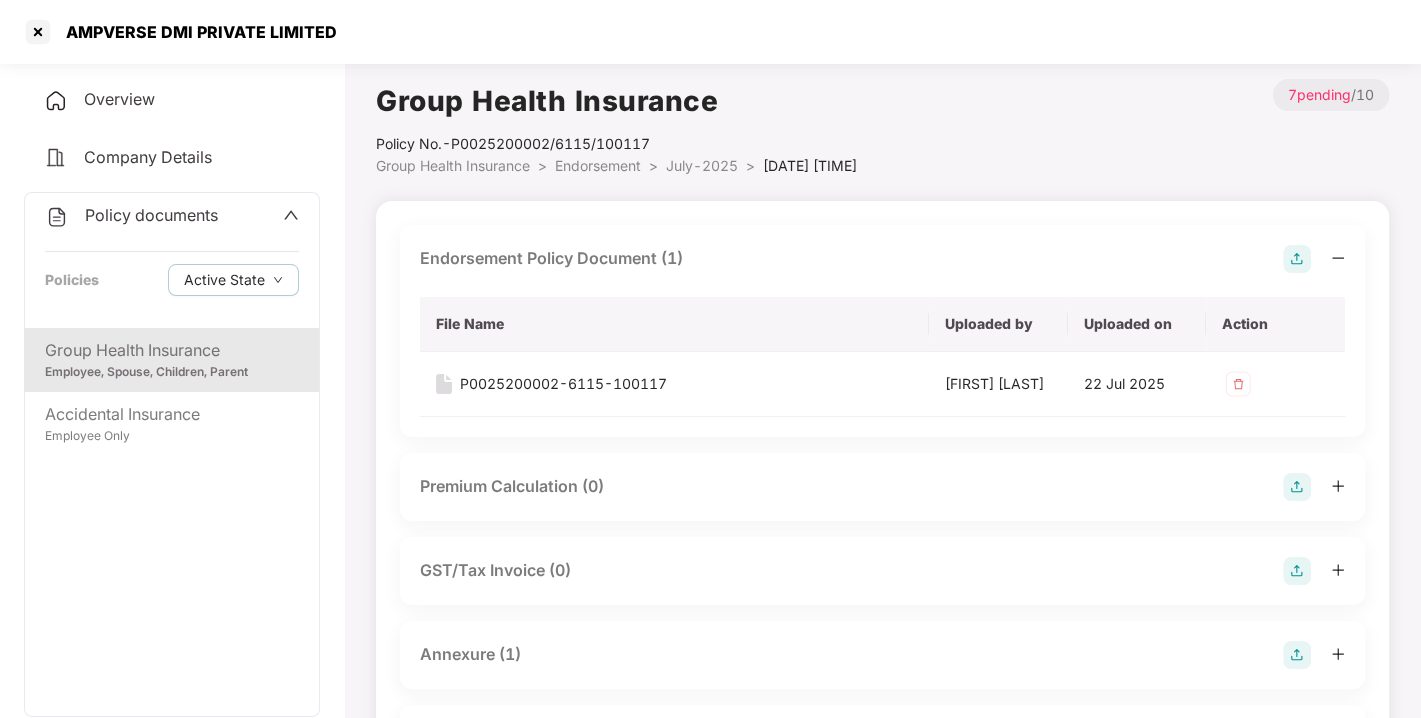 click on "Endorsement" at bounding box center [598, 165] 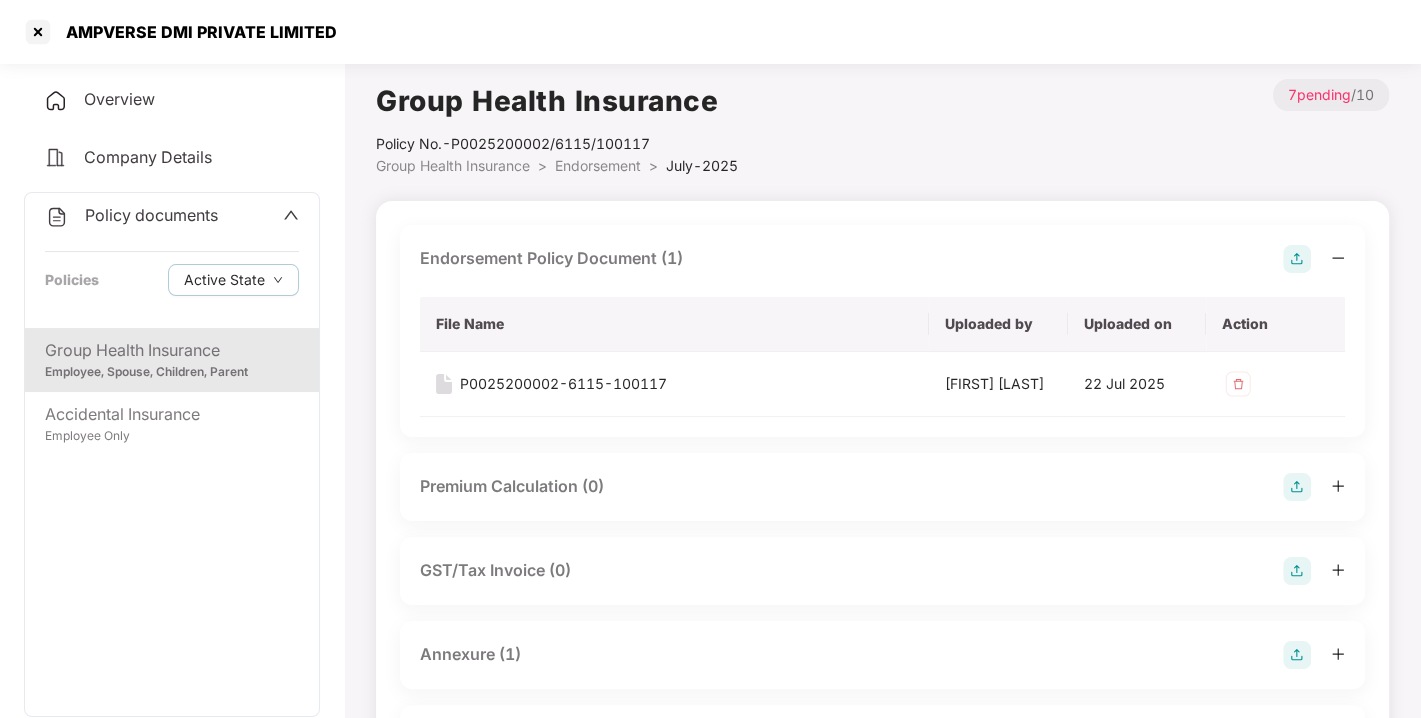 scroll, scrollTop: 57, scrollLeft: 0, axis: vertical 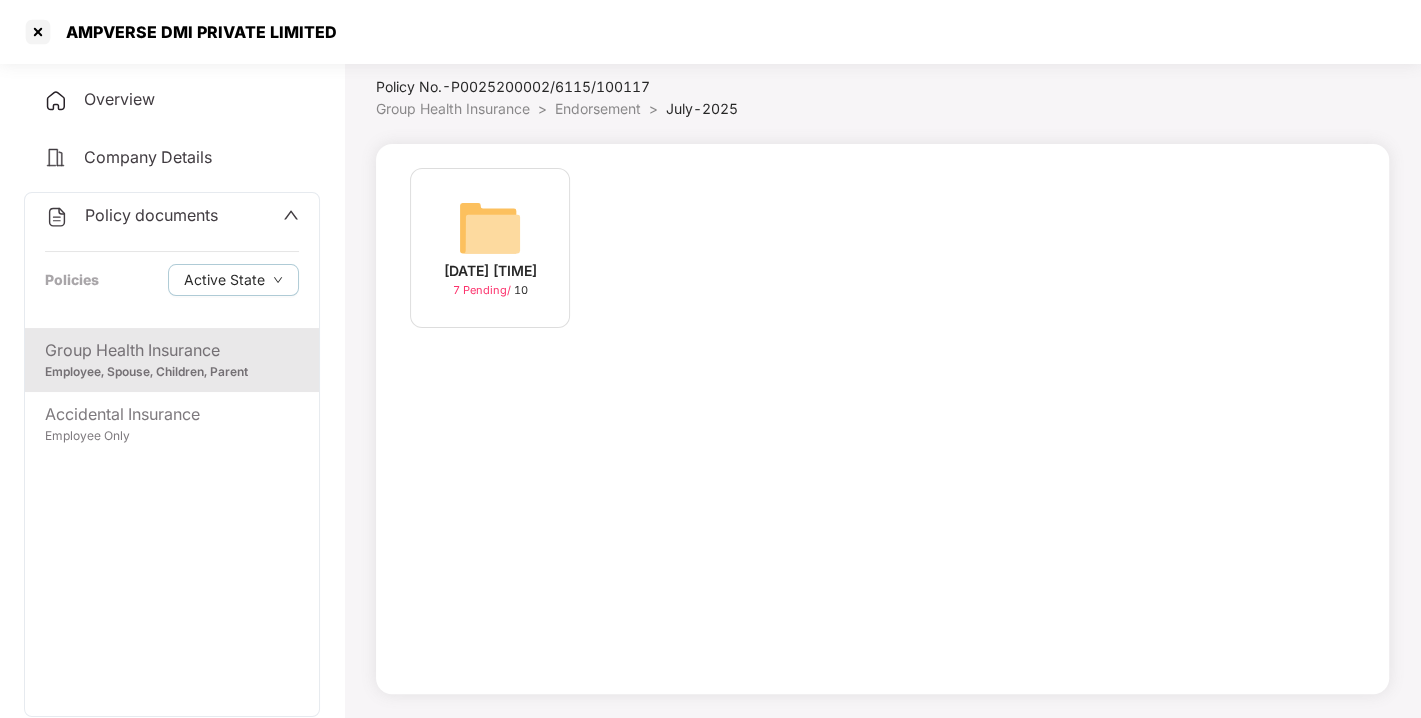 click on "Endorsement" at bounding box center (598, 108) 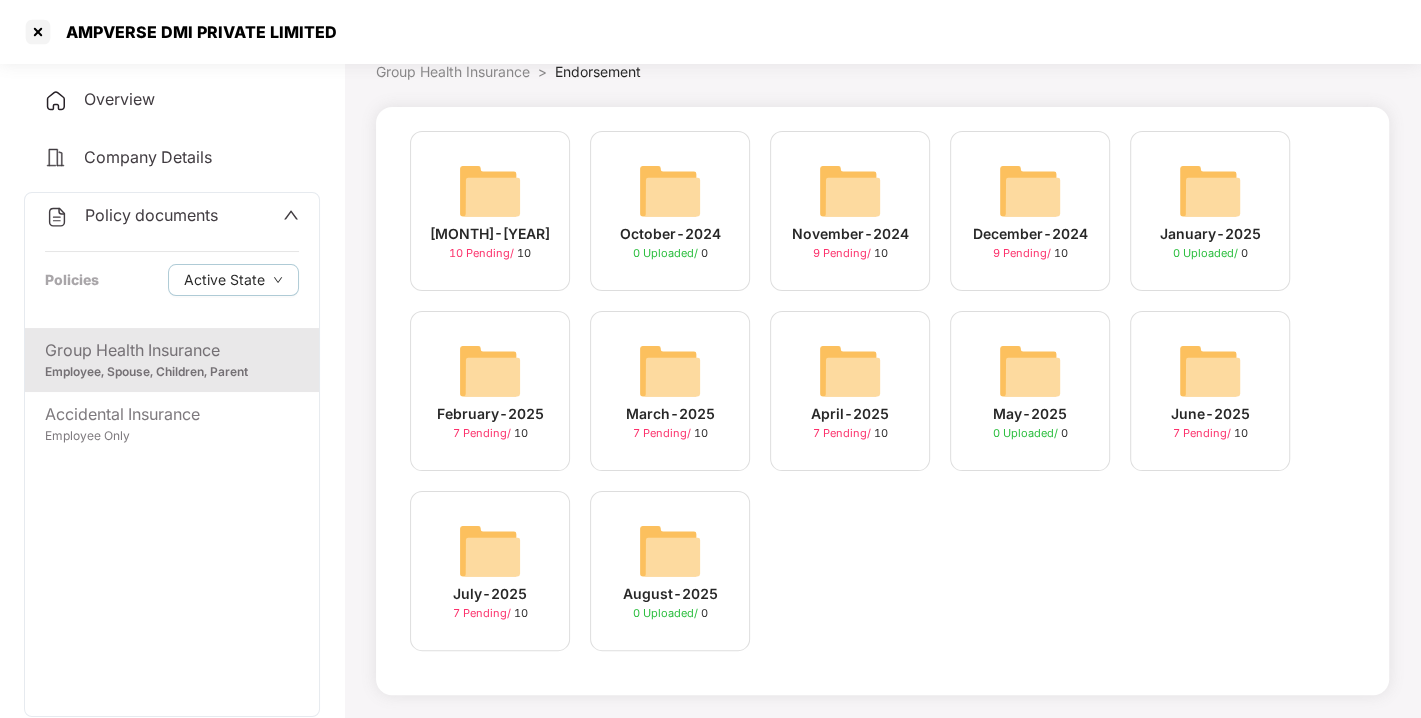 scroll, scrollTop: 0, scrollLeft: 0, axis: both 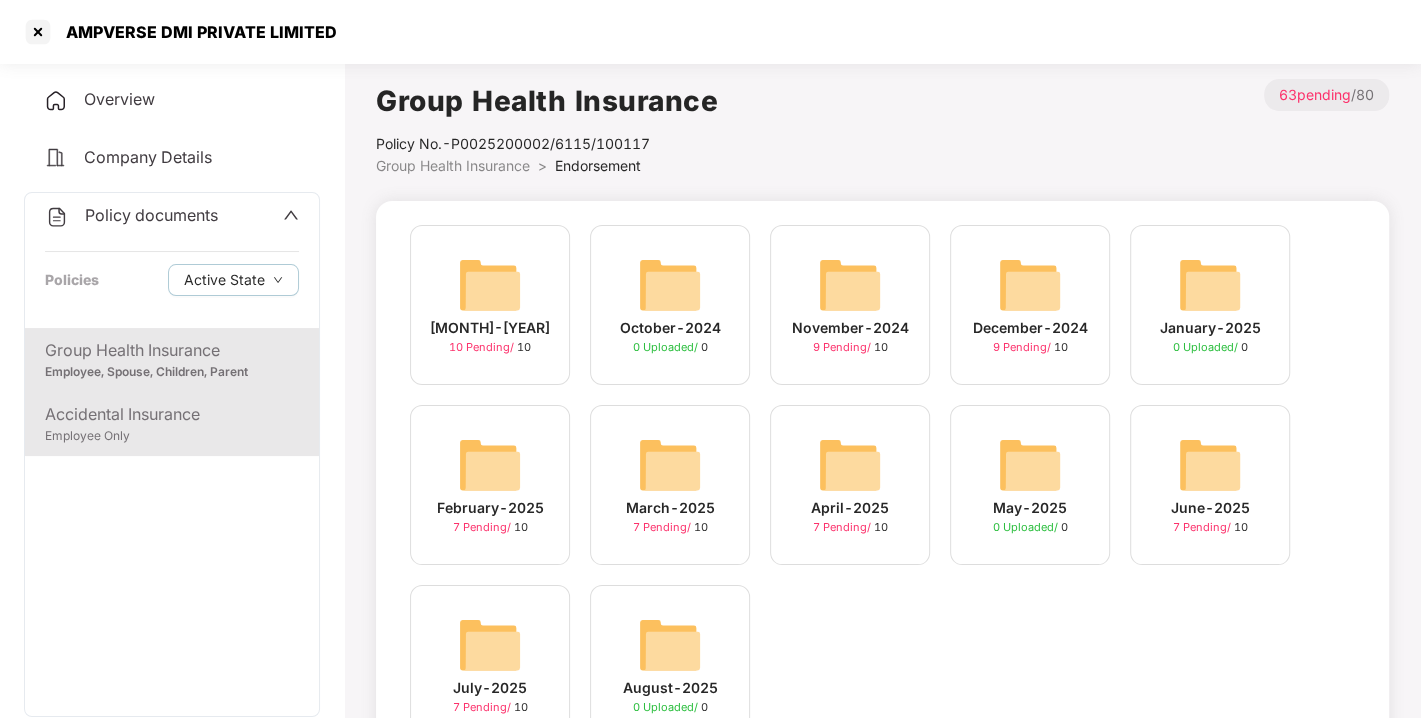 click on "Employee Only" at bounding box center [172, 436] 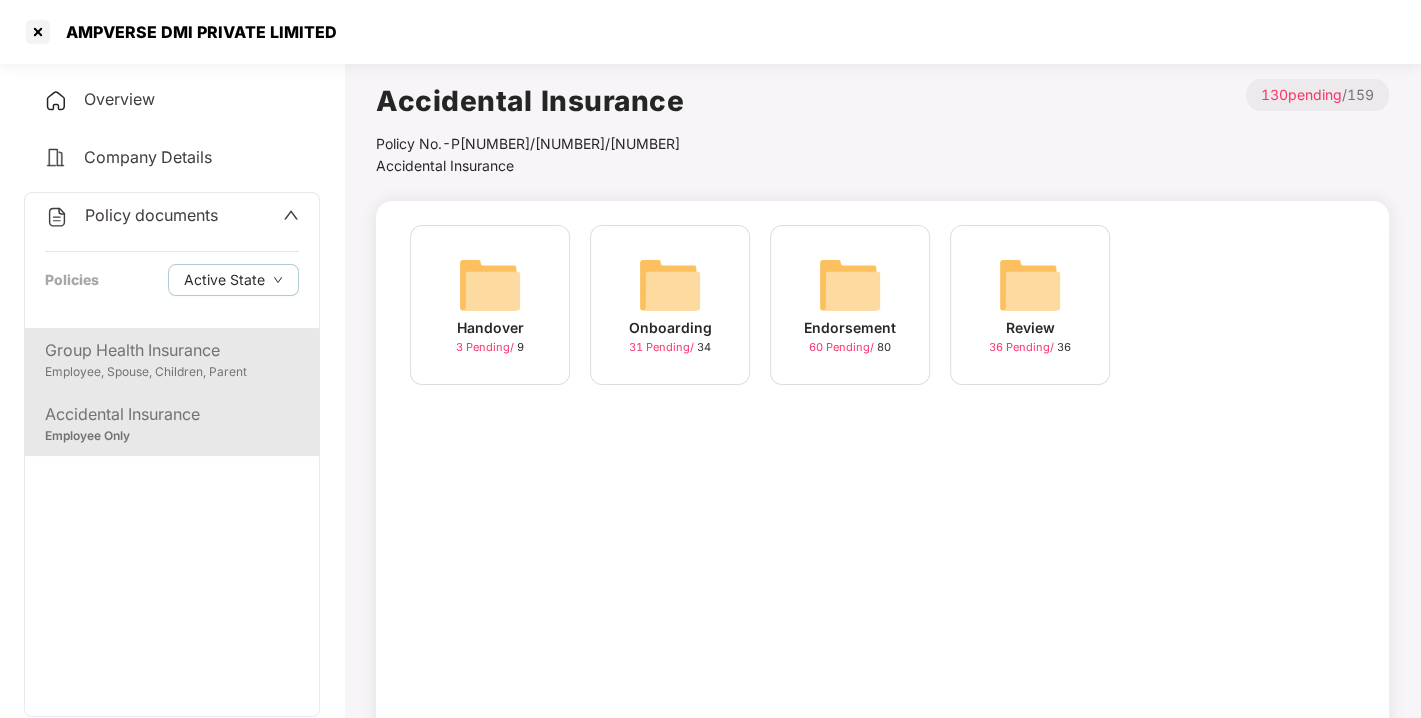 click on "Employee, Spouse, Children, Parent" at bounding box center (172, 372) 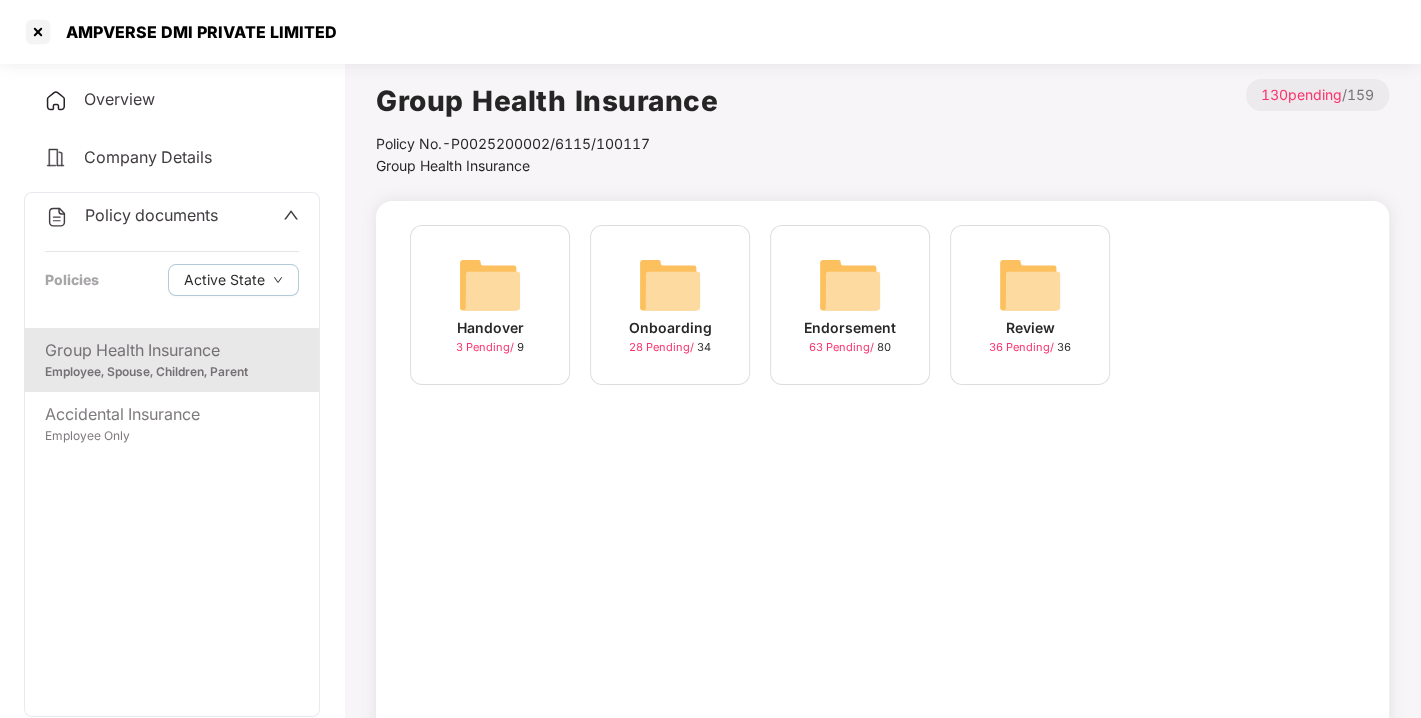 click at bounding box center (850, 285) 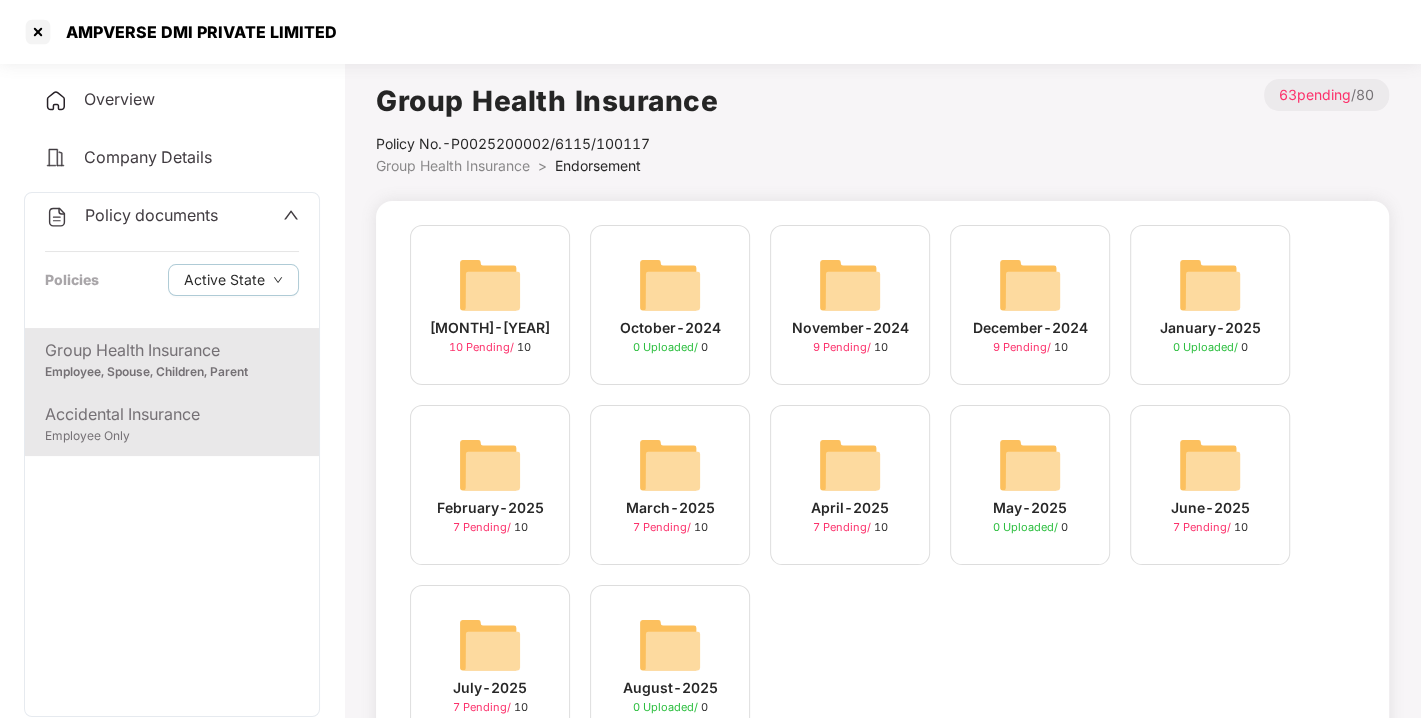 click on "Employee Only" at bounding box center [172, 436] 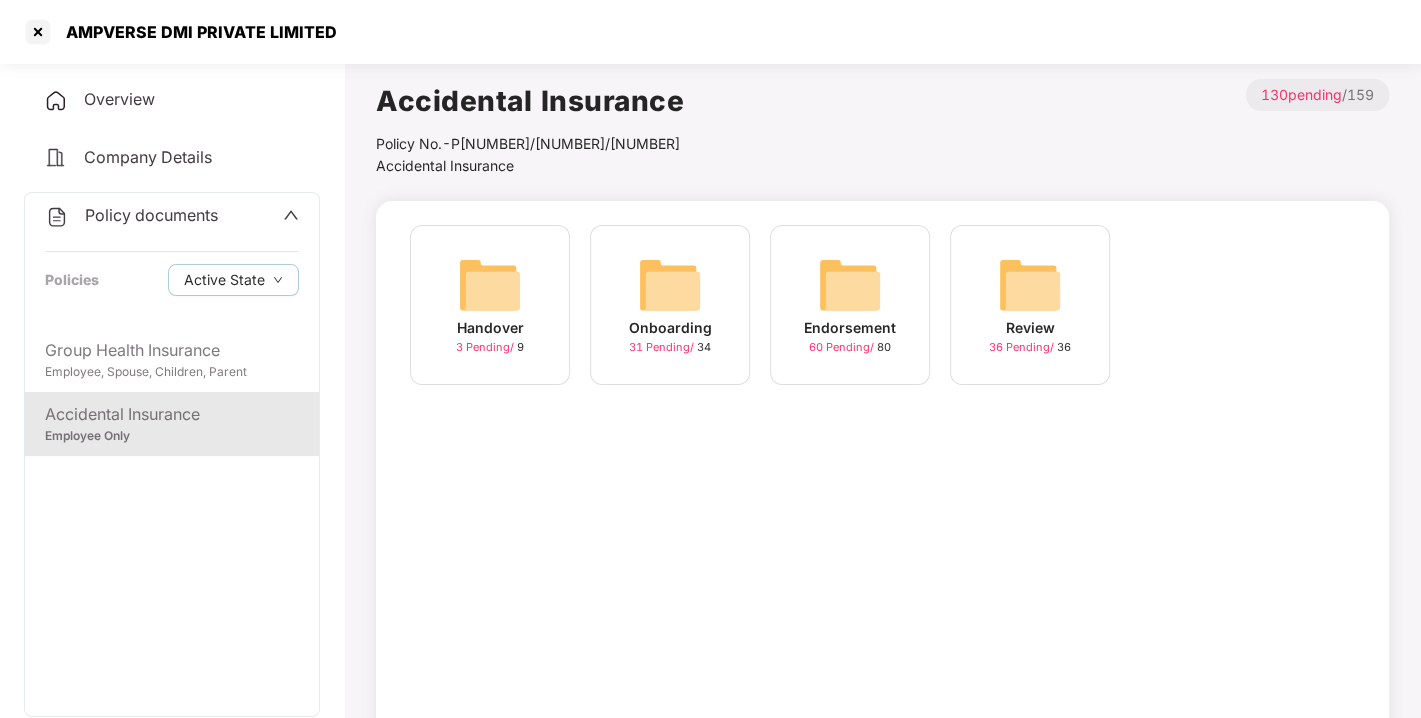 click at bounding box center (850, 285) 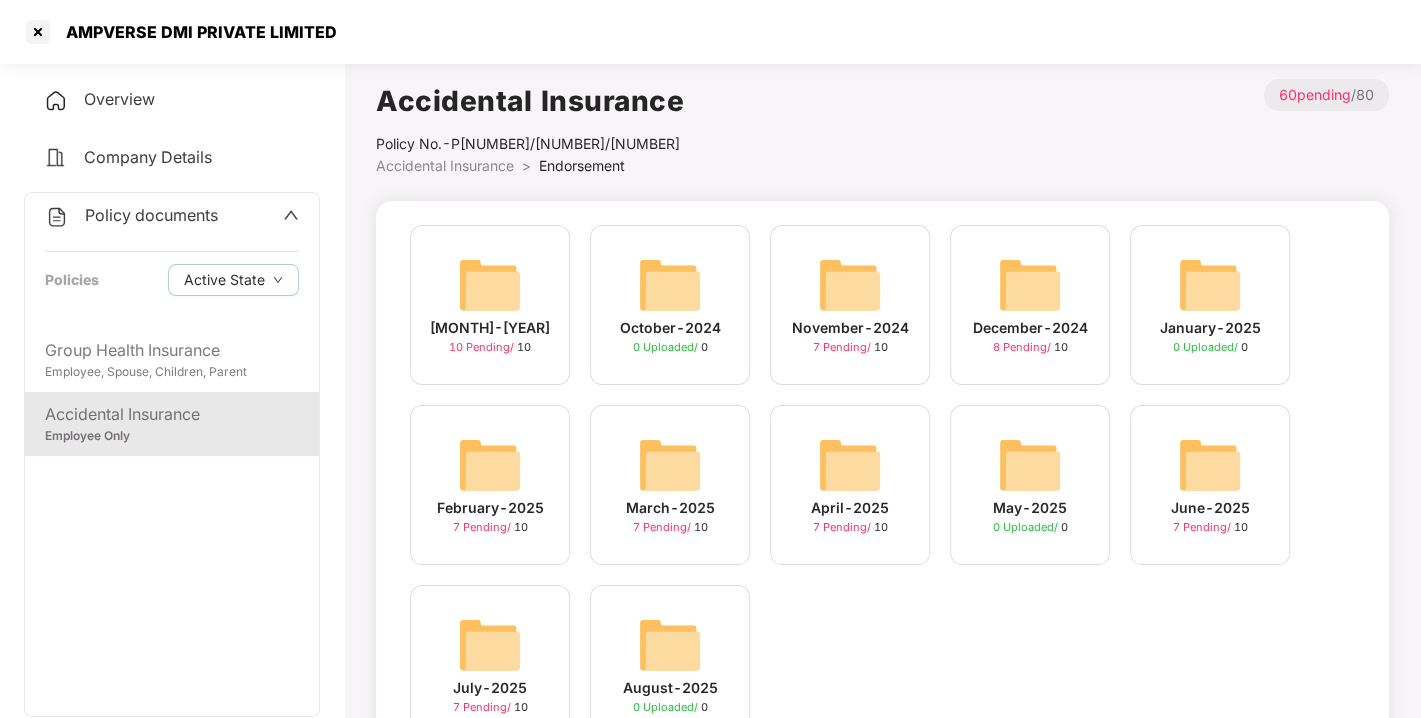 scroll, scrollTop: 0, scrollLeft: 0, axis: both 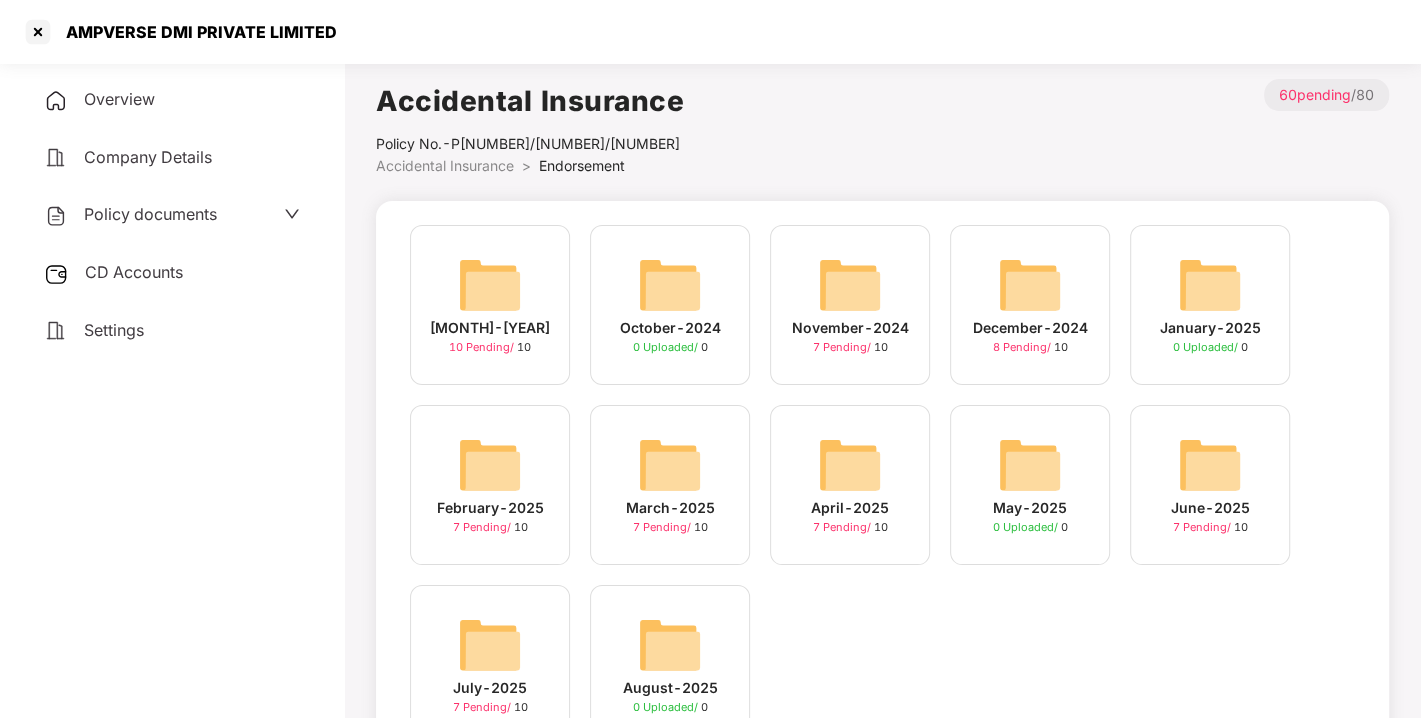 click on "CD Accounts" at bounding box center (134, 272) 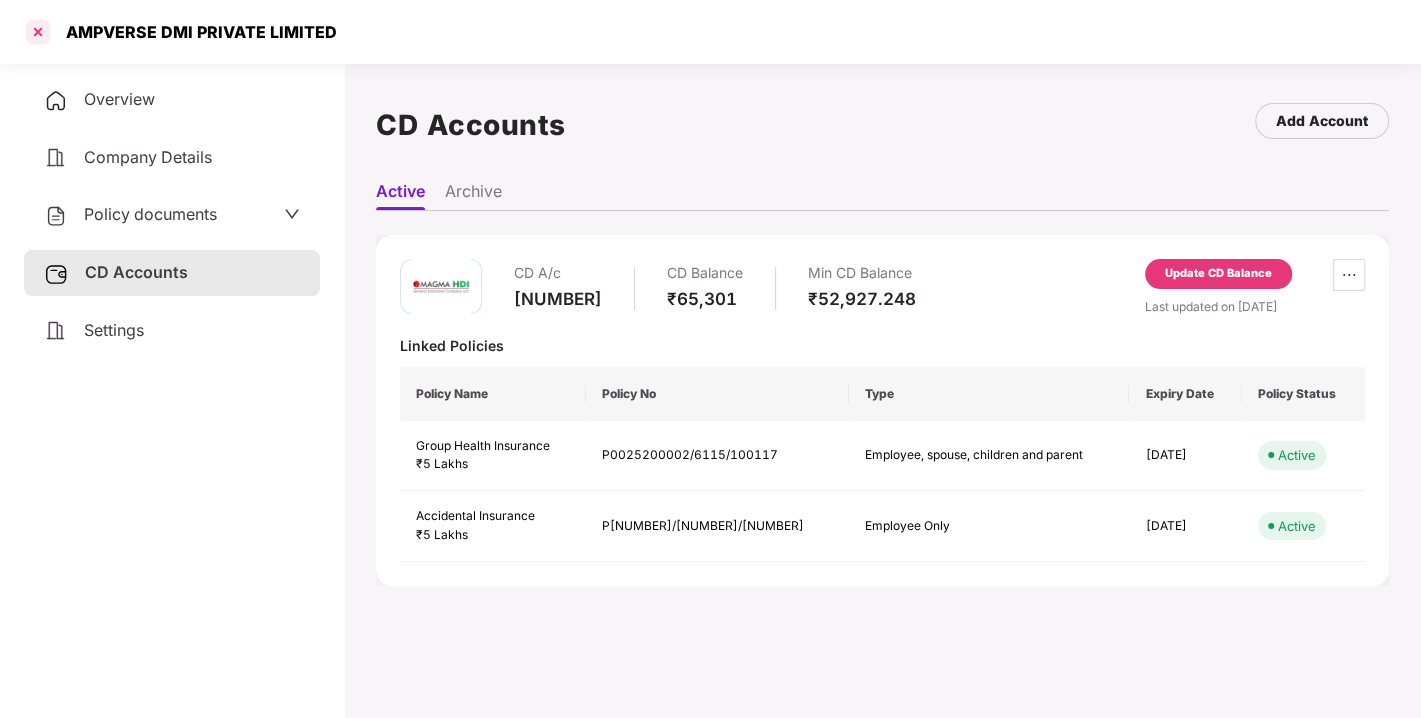 click at bounding box center [38, 32] 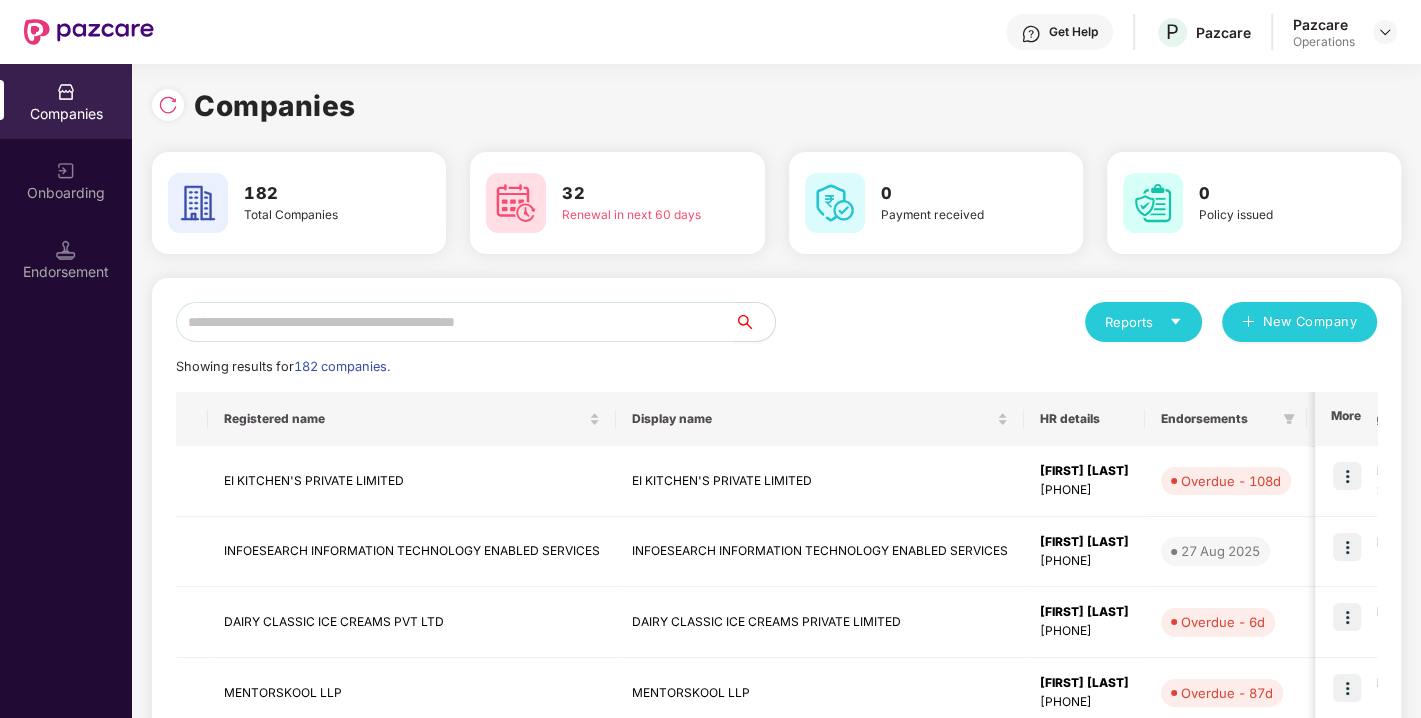click at bounding box center (455, 322) 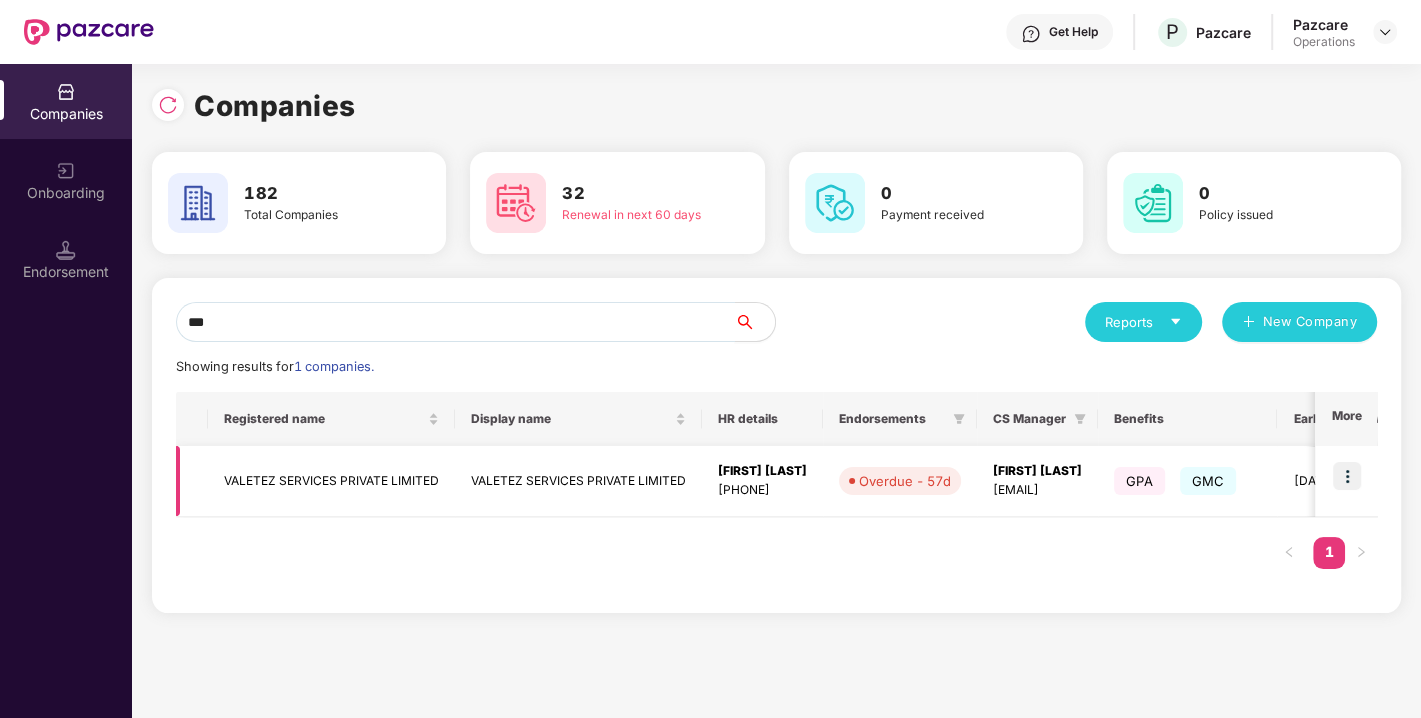 type on "***" 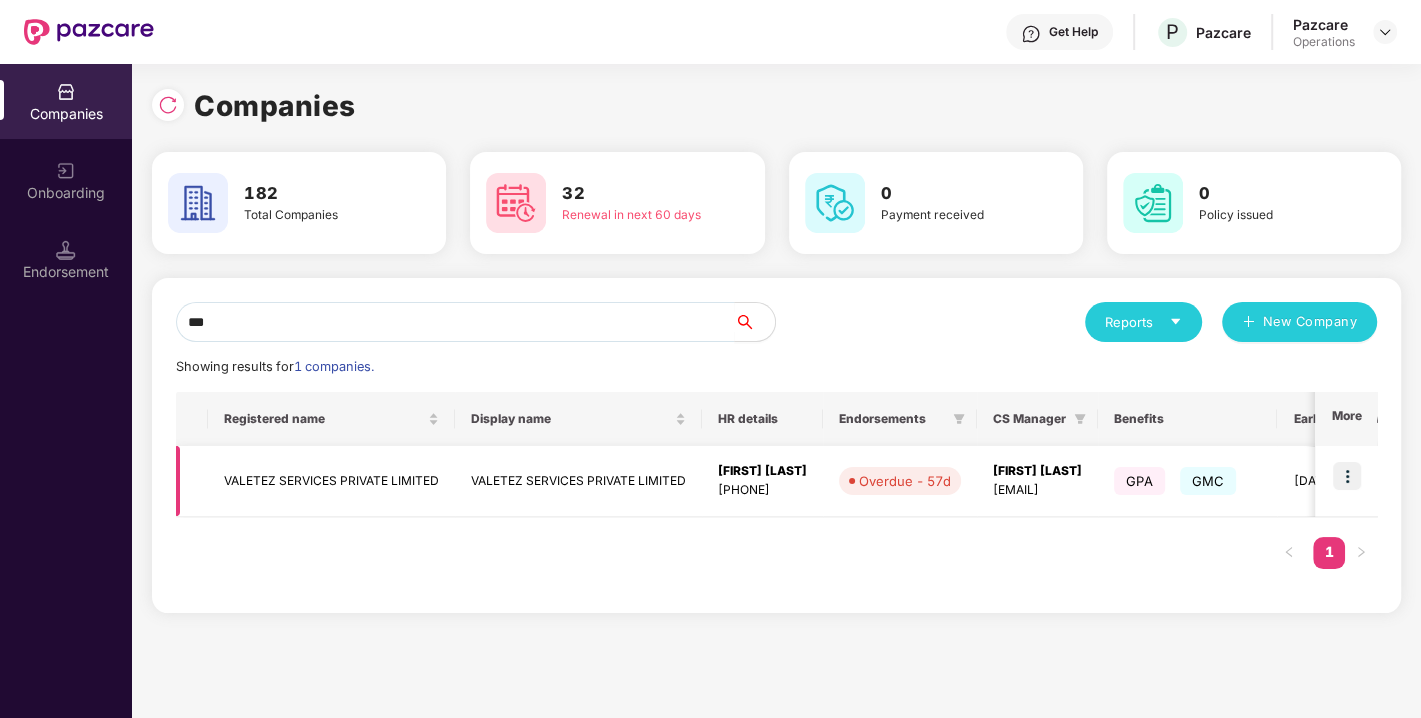click on "VALETEZ SERVICES PRIVATE LIMITED" at bounding box center (331, 481) 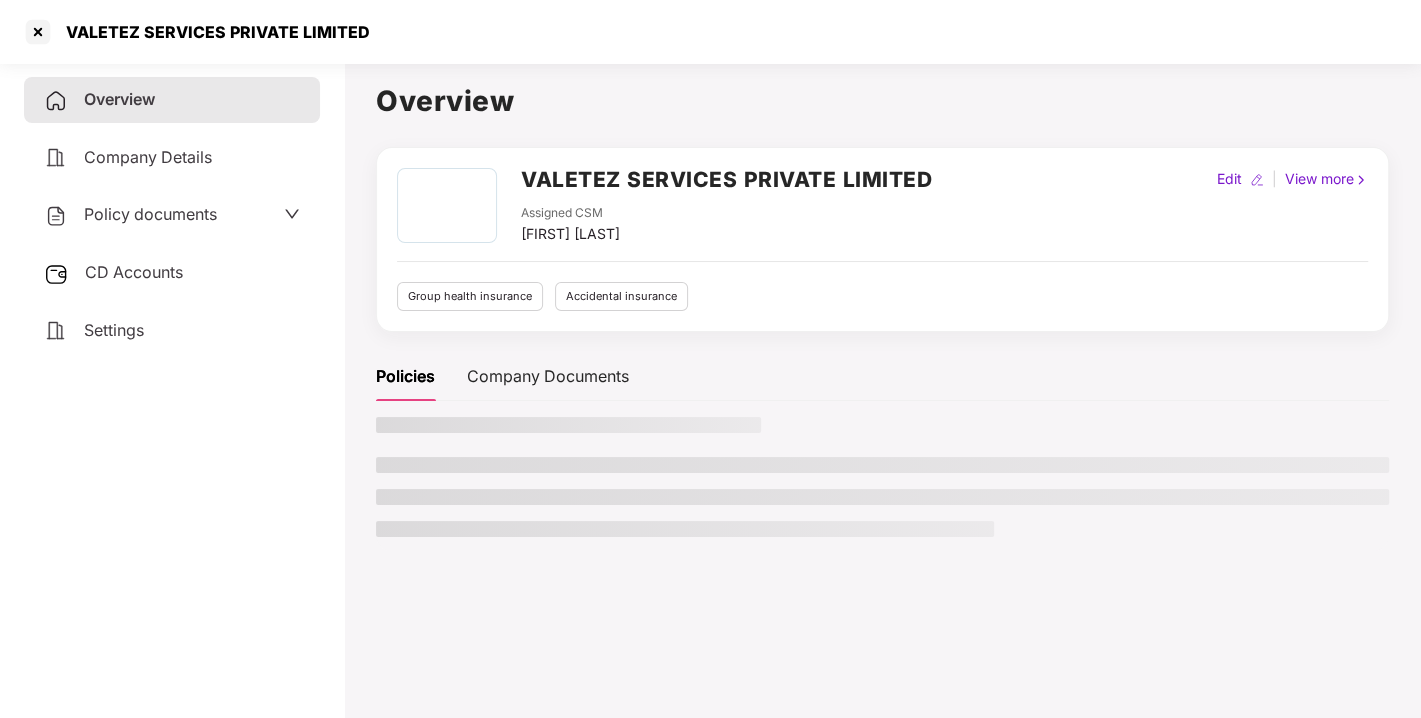 click on "Policy documents" at bounding box center (150, 214) 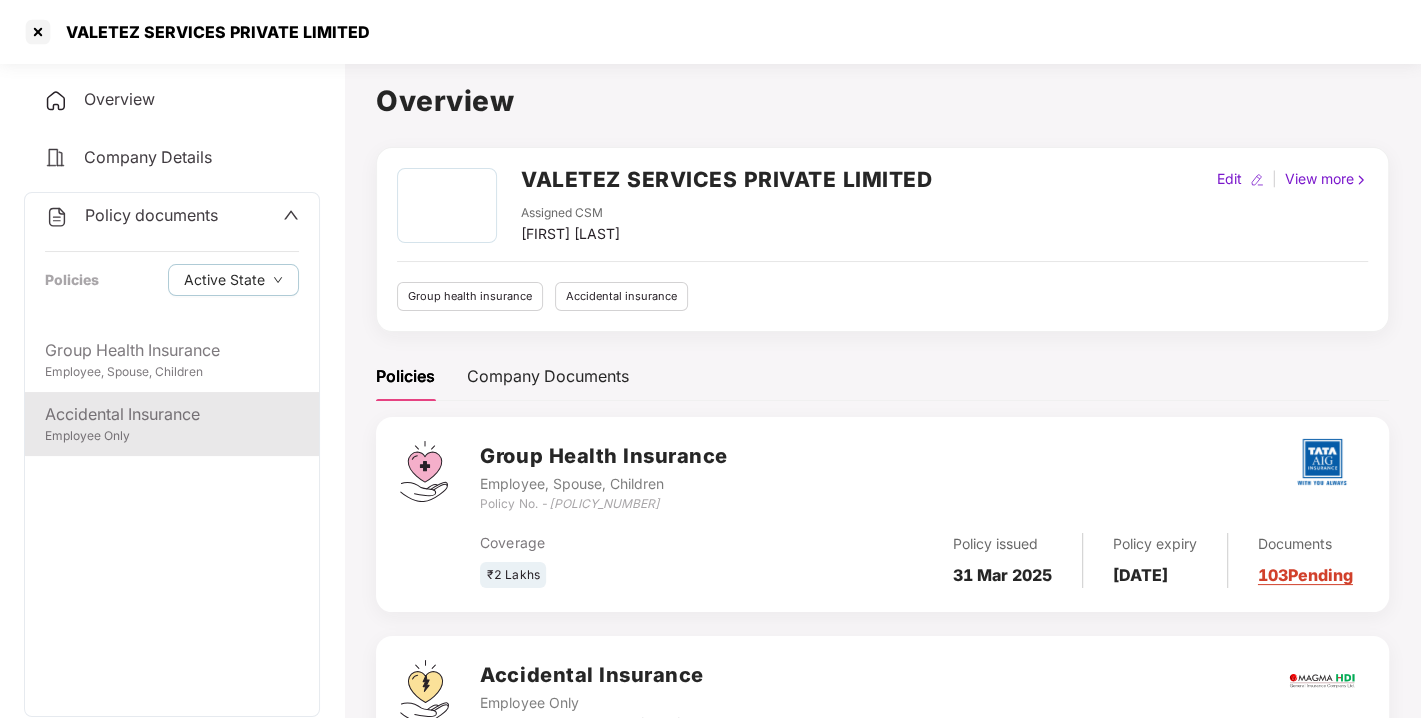 click on "Accidental Insurance" at bounding box center [172, 414] 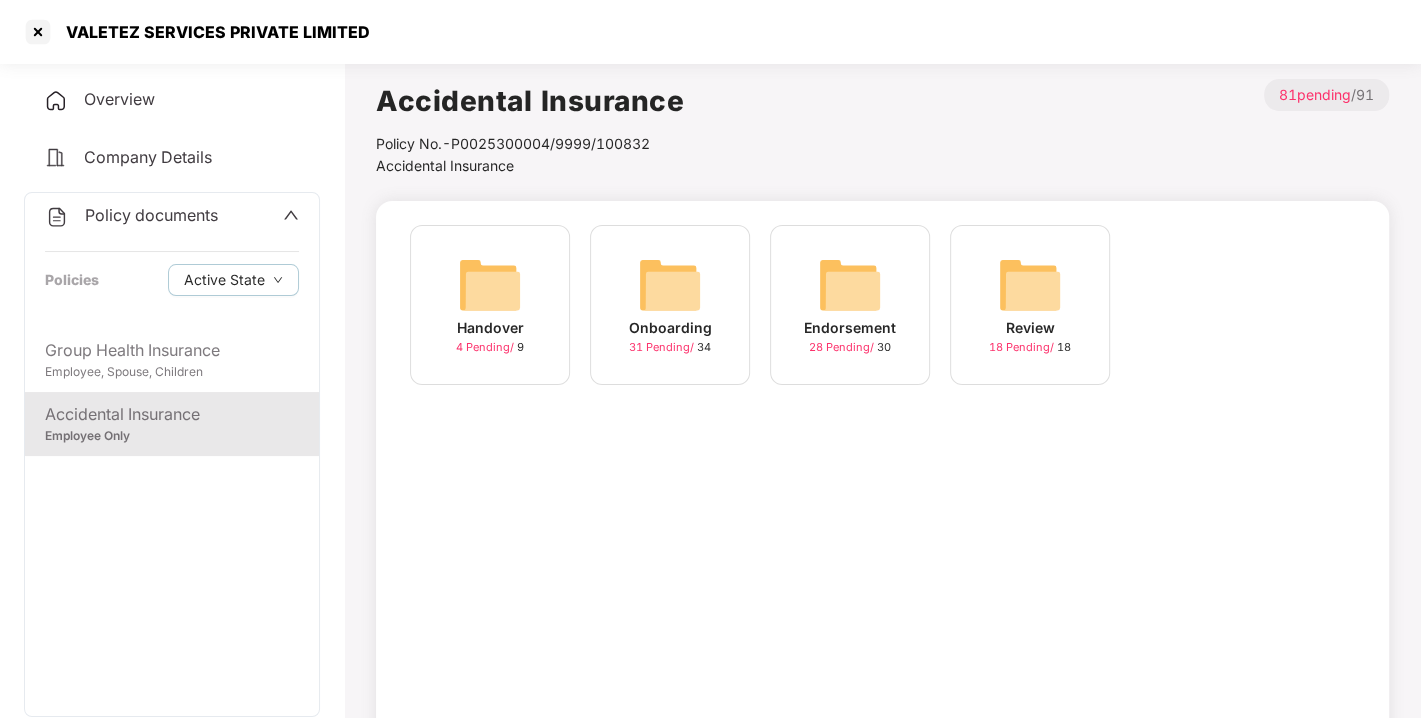 click at bounding box center [850, 285] 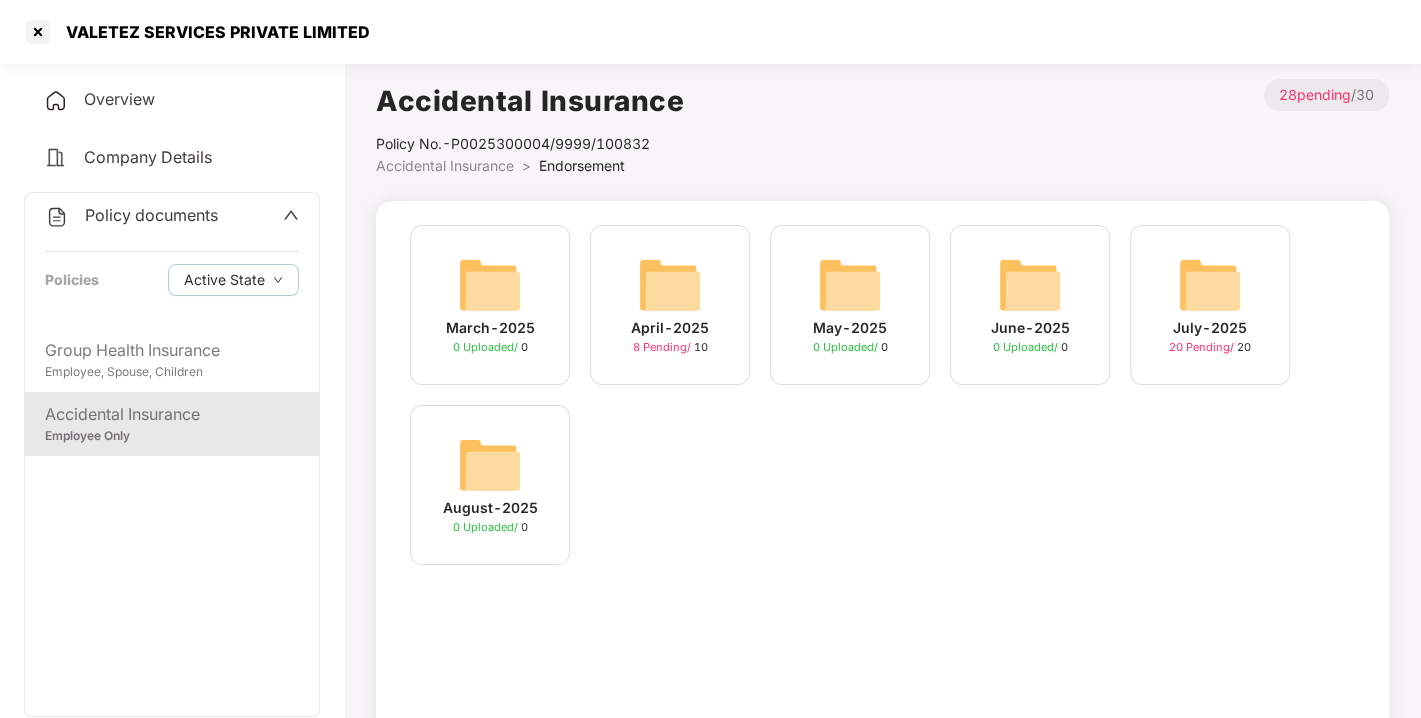 scroll, scrollTop: 23, scrollLeft: 0, axis: vertical 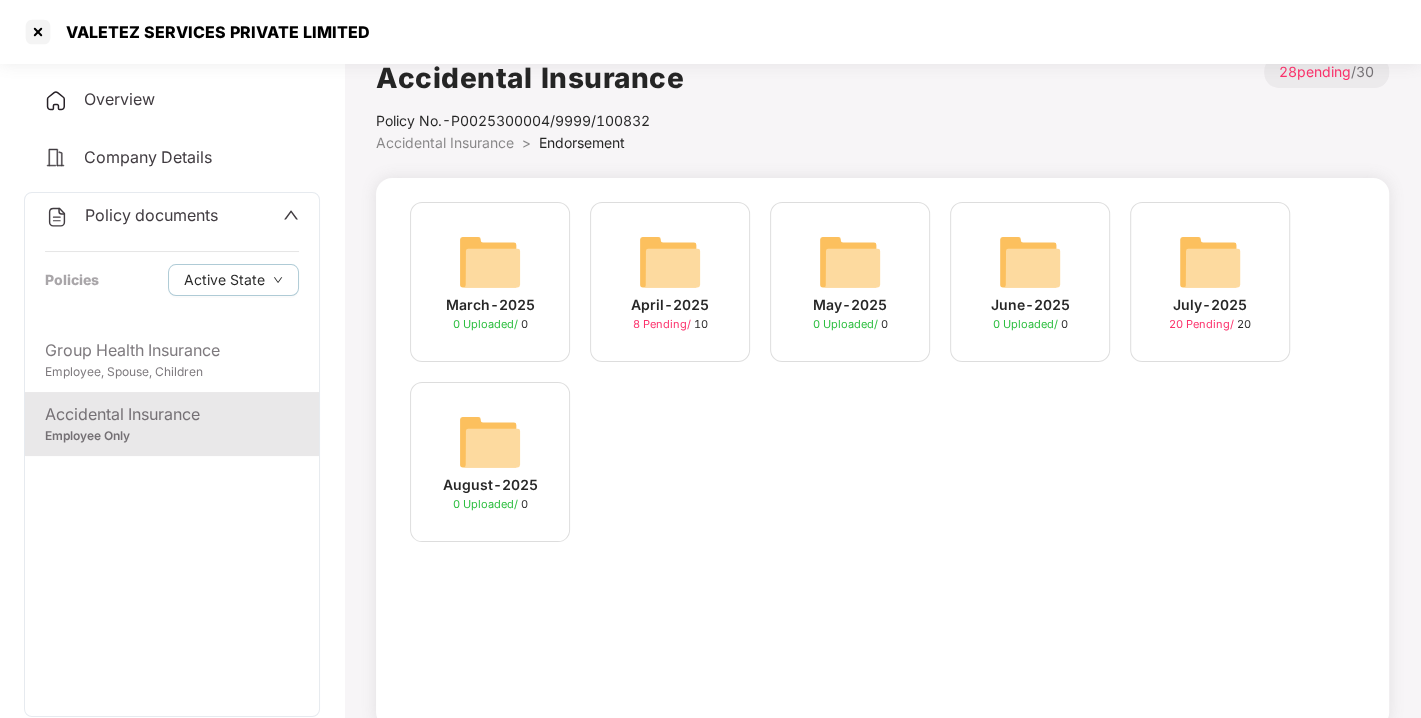 click at bounding box center (1210, 262) 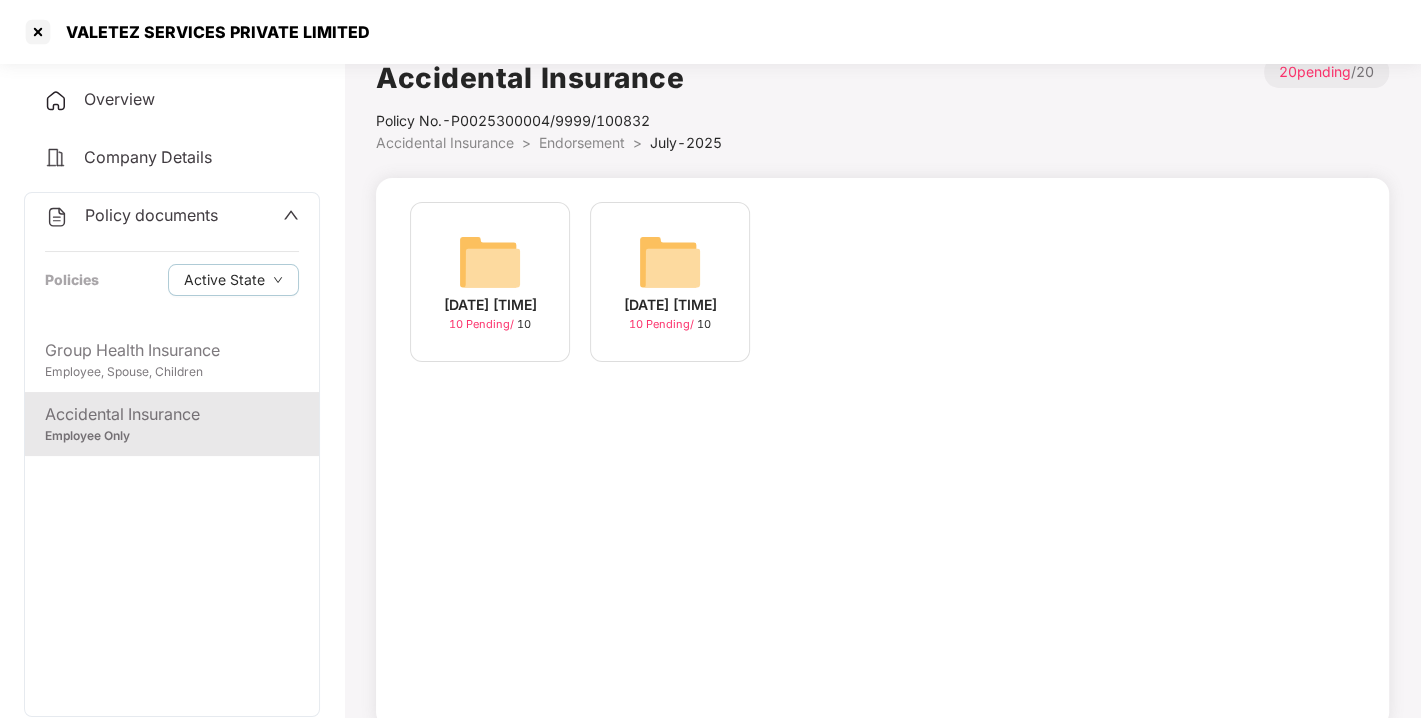 click at bounding box center [670, 262] 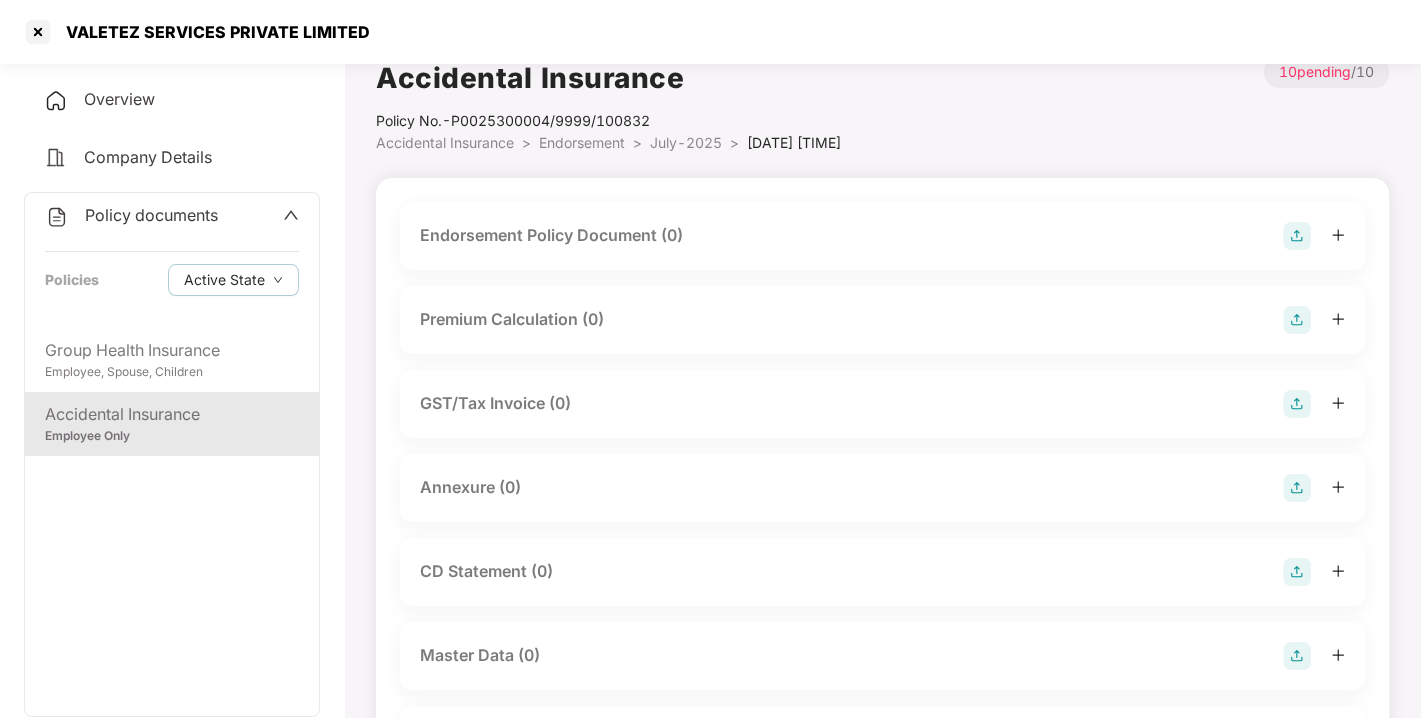 click at bounding box center (1297, 236) 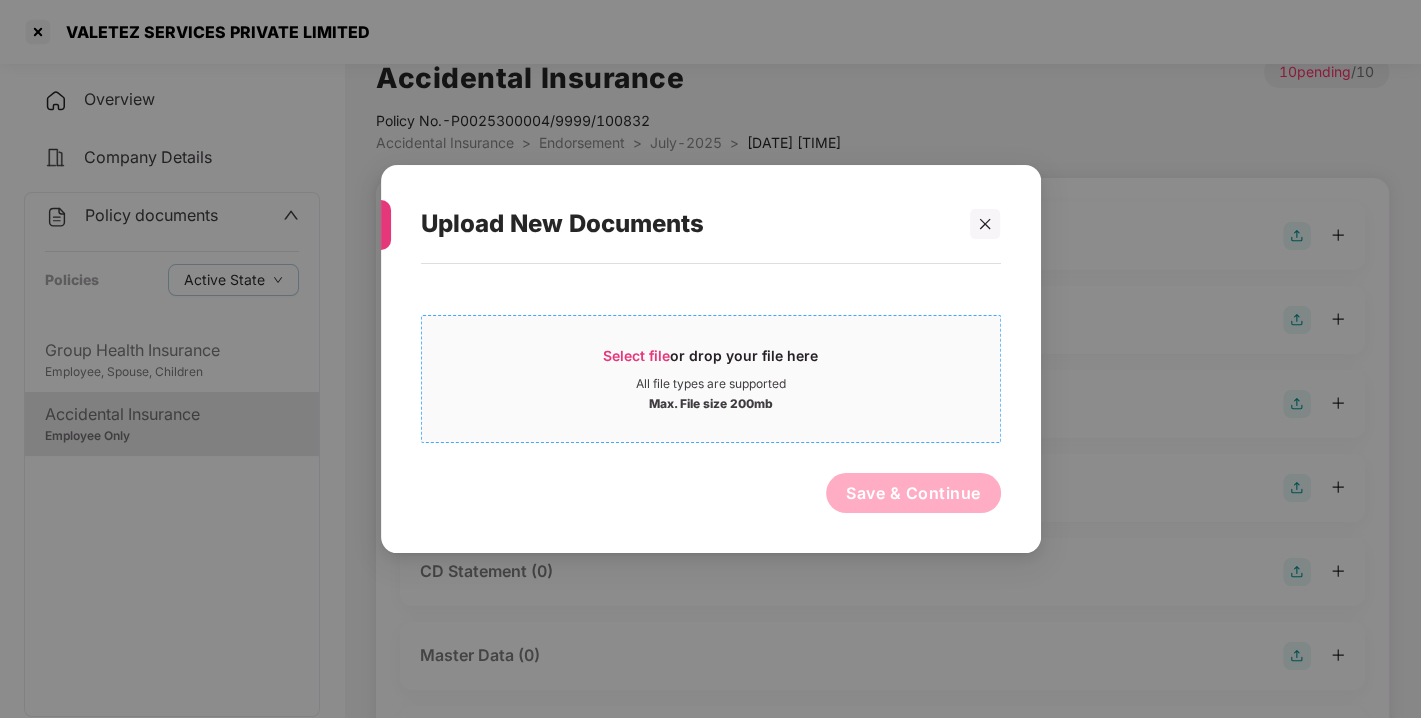click on "Select file  or drop your file here All file types are supported Max. File size 200mb" at bounding box center [711, 379] 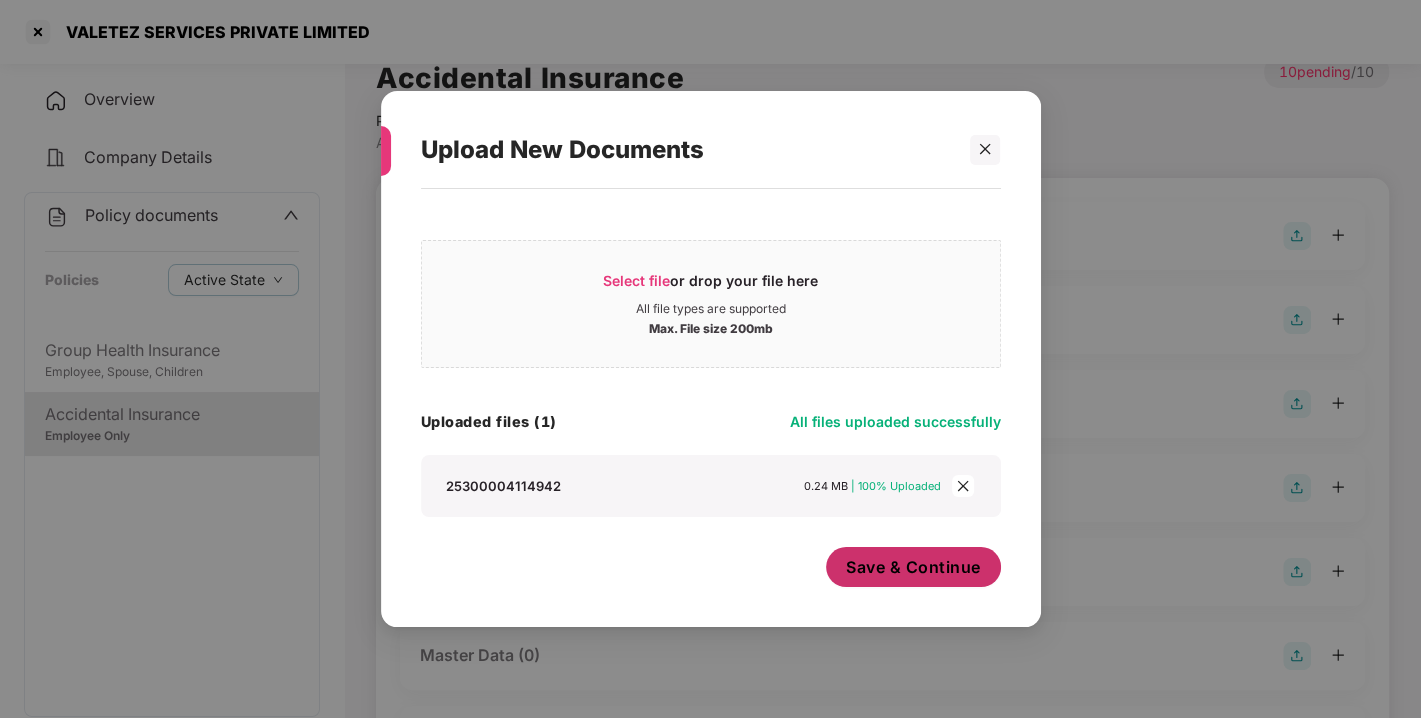click on "Save & Continue" at bounding box center [913, 567] 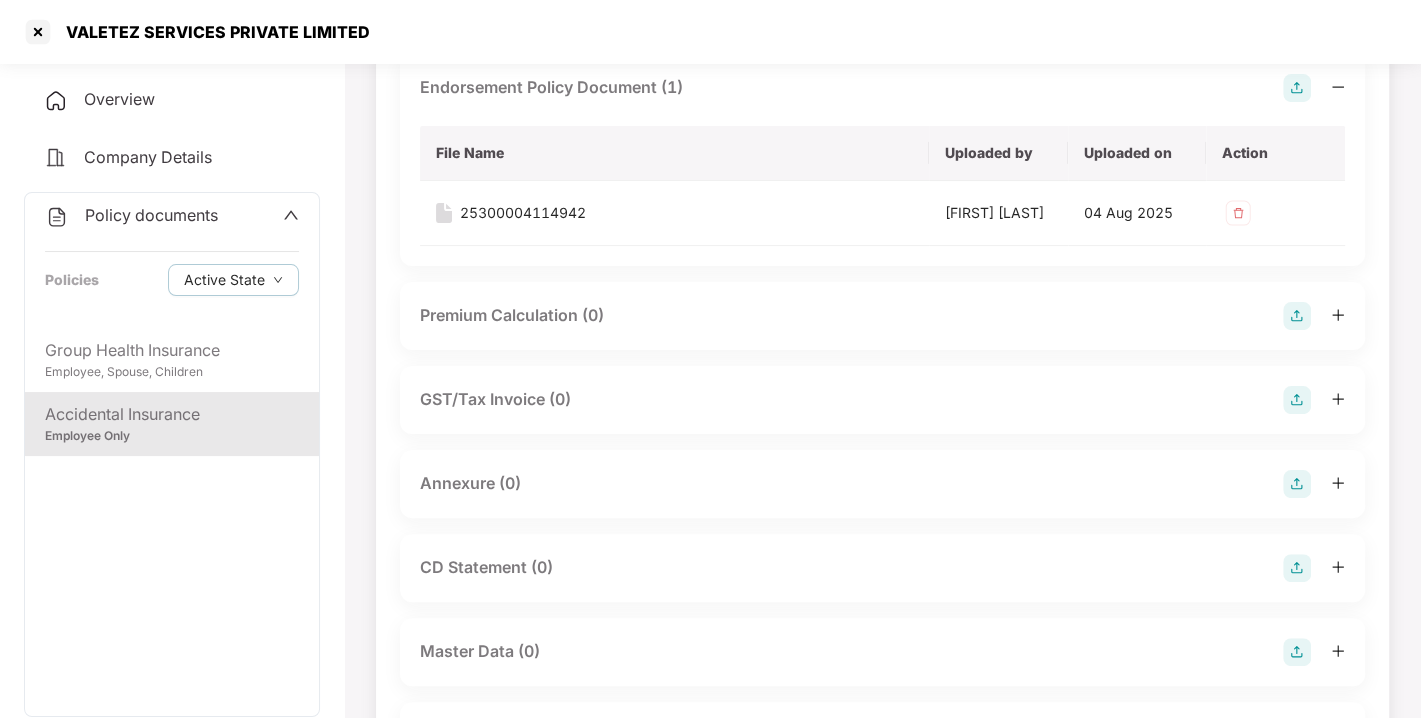 scroll, scrollTop: 172, scrollLeft: 0, axis: vertical 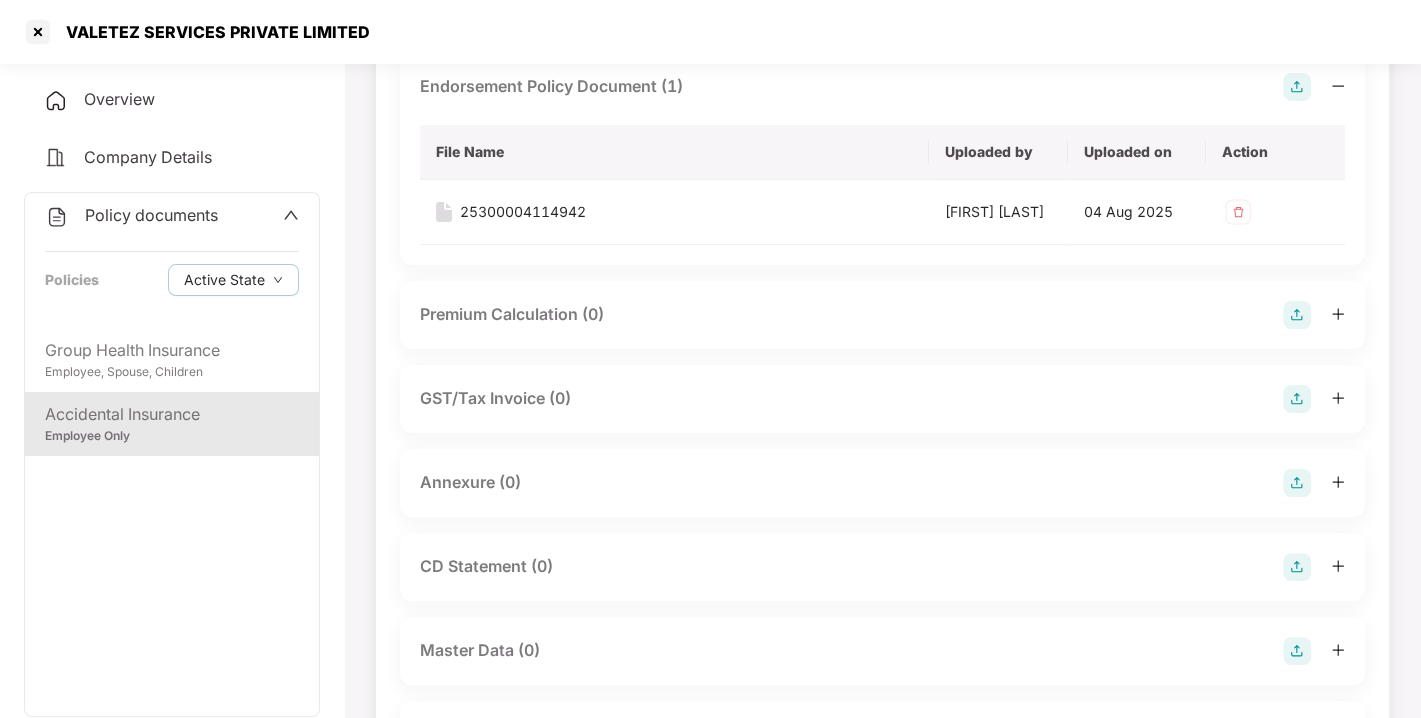 click at bounding box center [1297, 483] 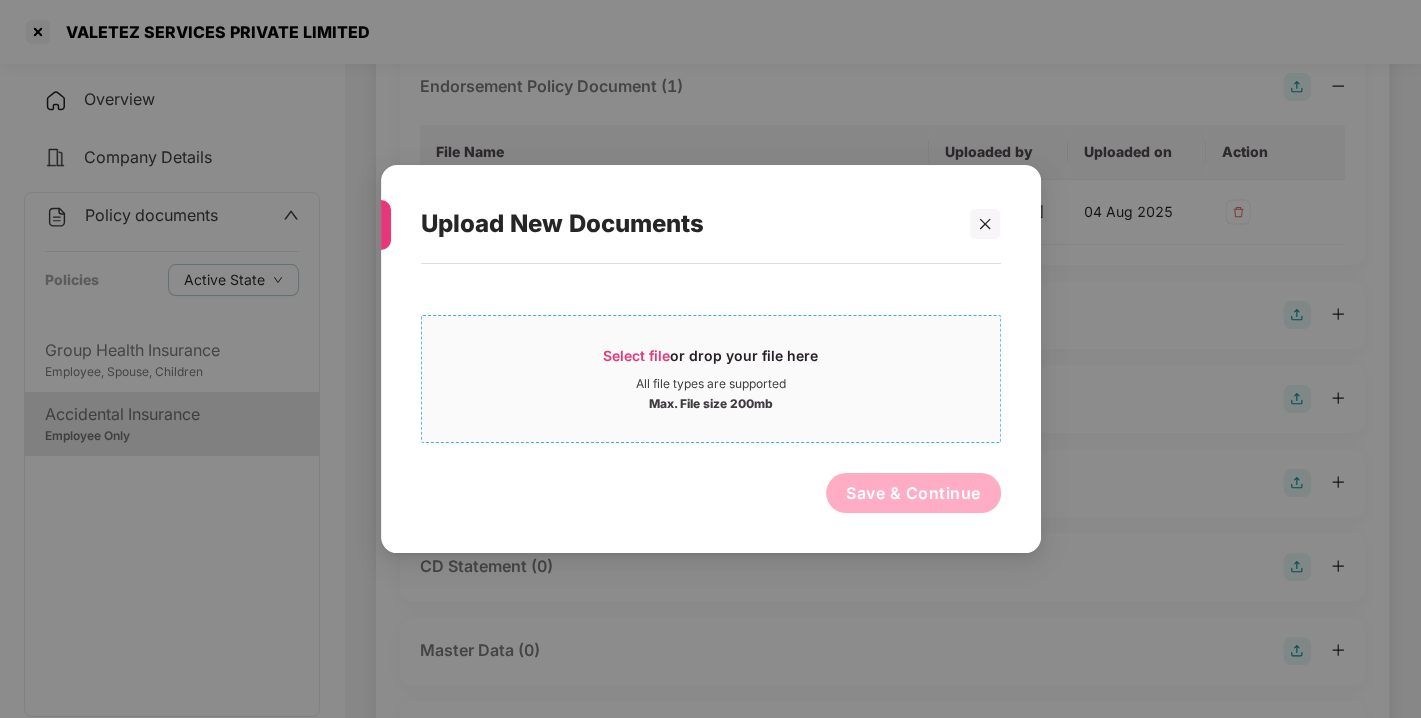click on "Select file" at bounding box center (636, 355) 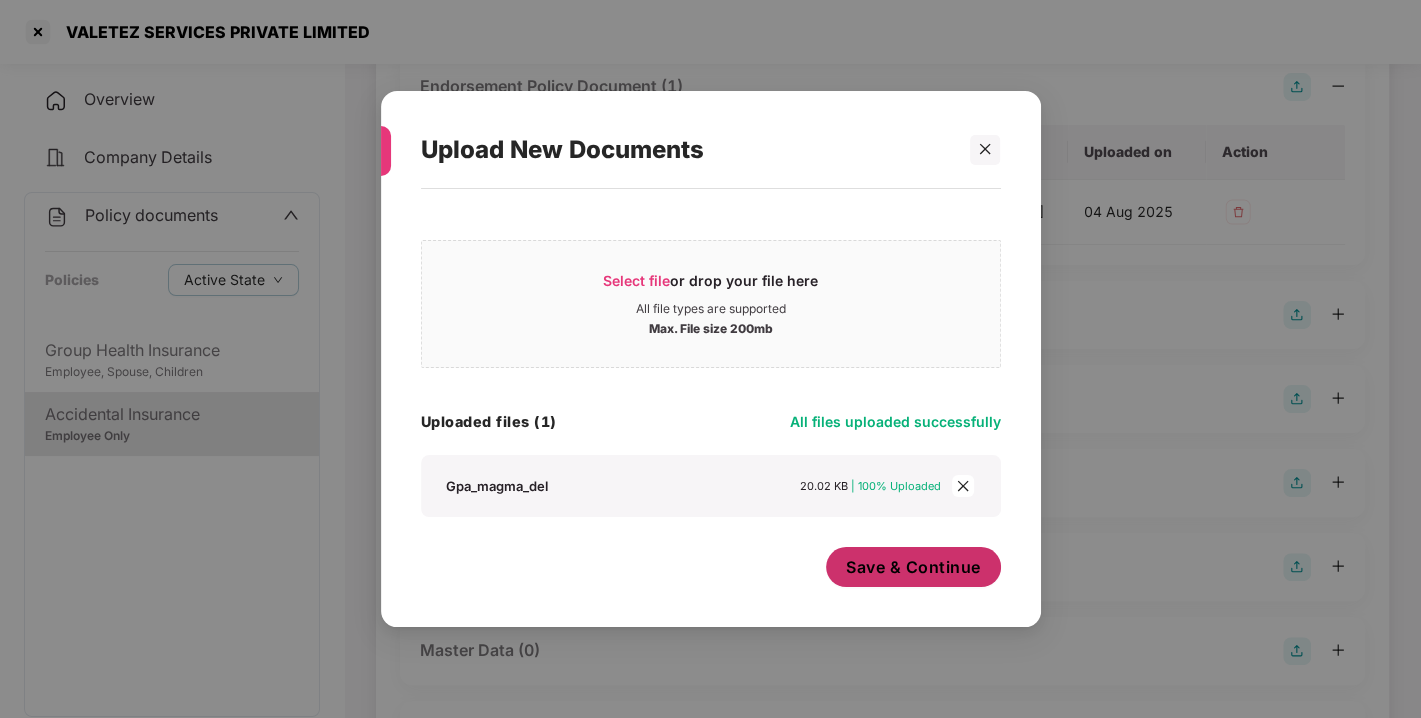 click on "Save & Continue" at bounding box center [913, 567] 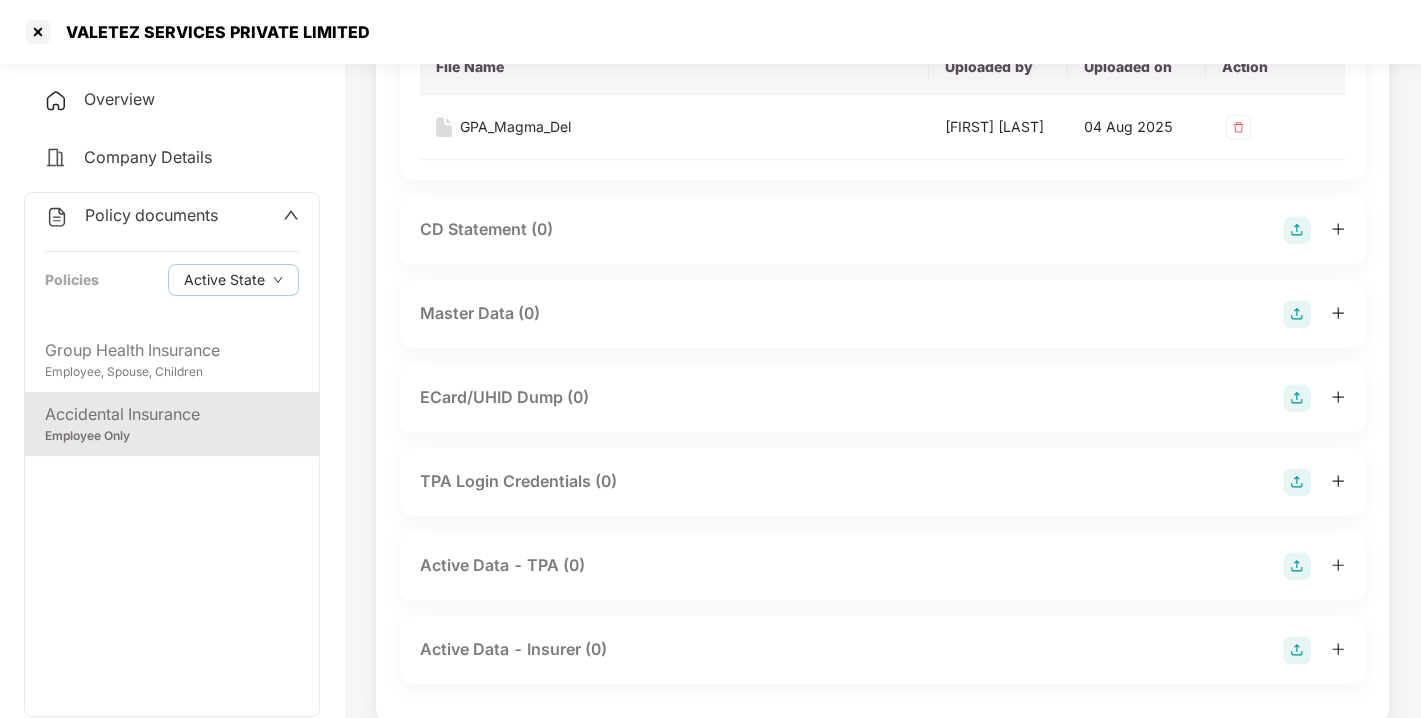 scroll, scrollTop: 654, scrollLeft: 0, axis: vertical 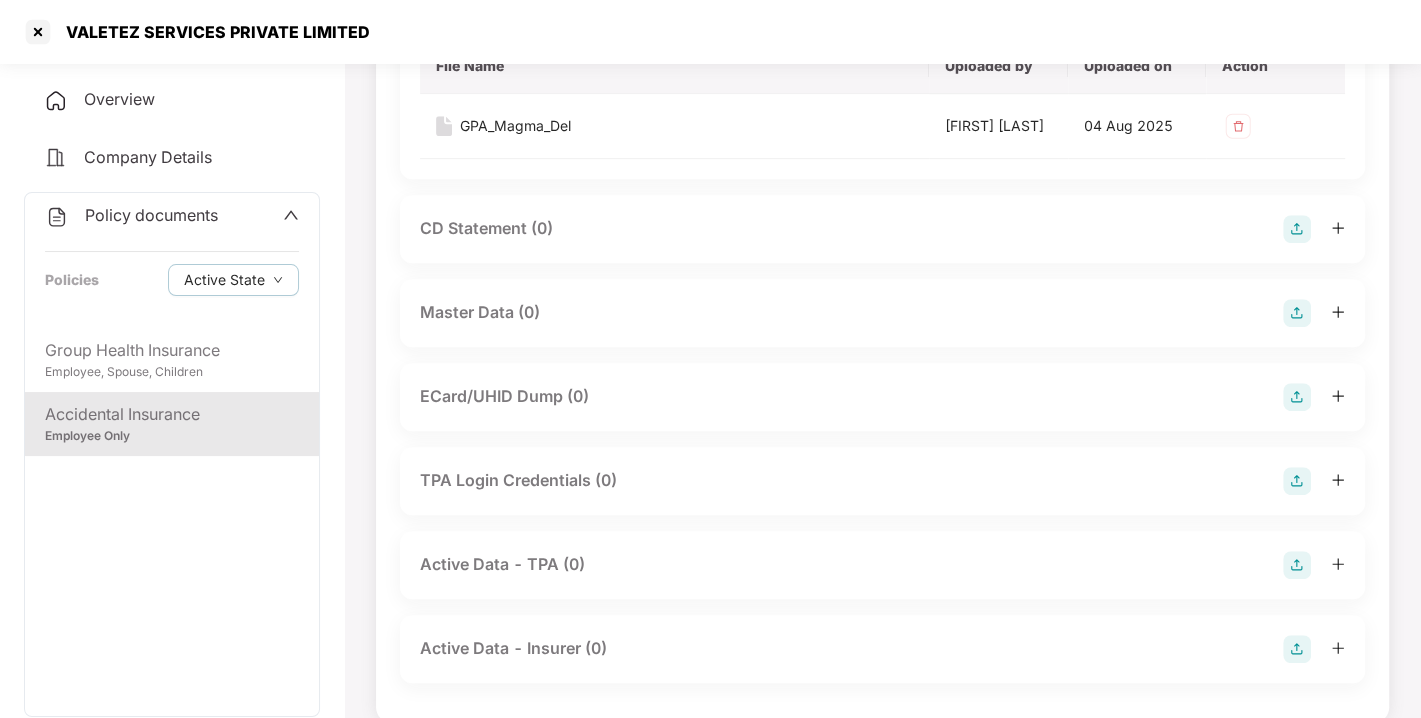click at bounding box center (1297, 313) 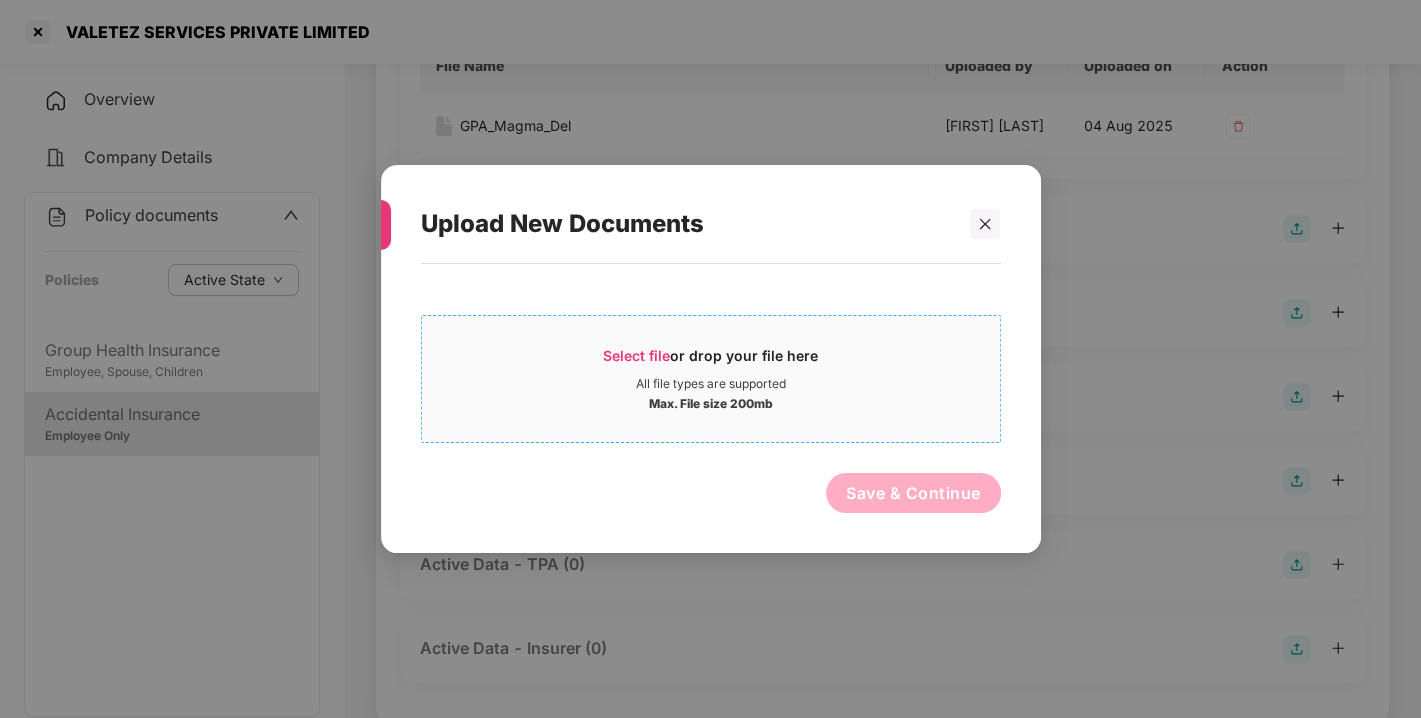 click on "Select file" at bounding box center [636, 355] 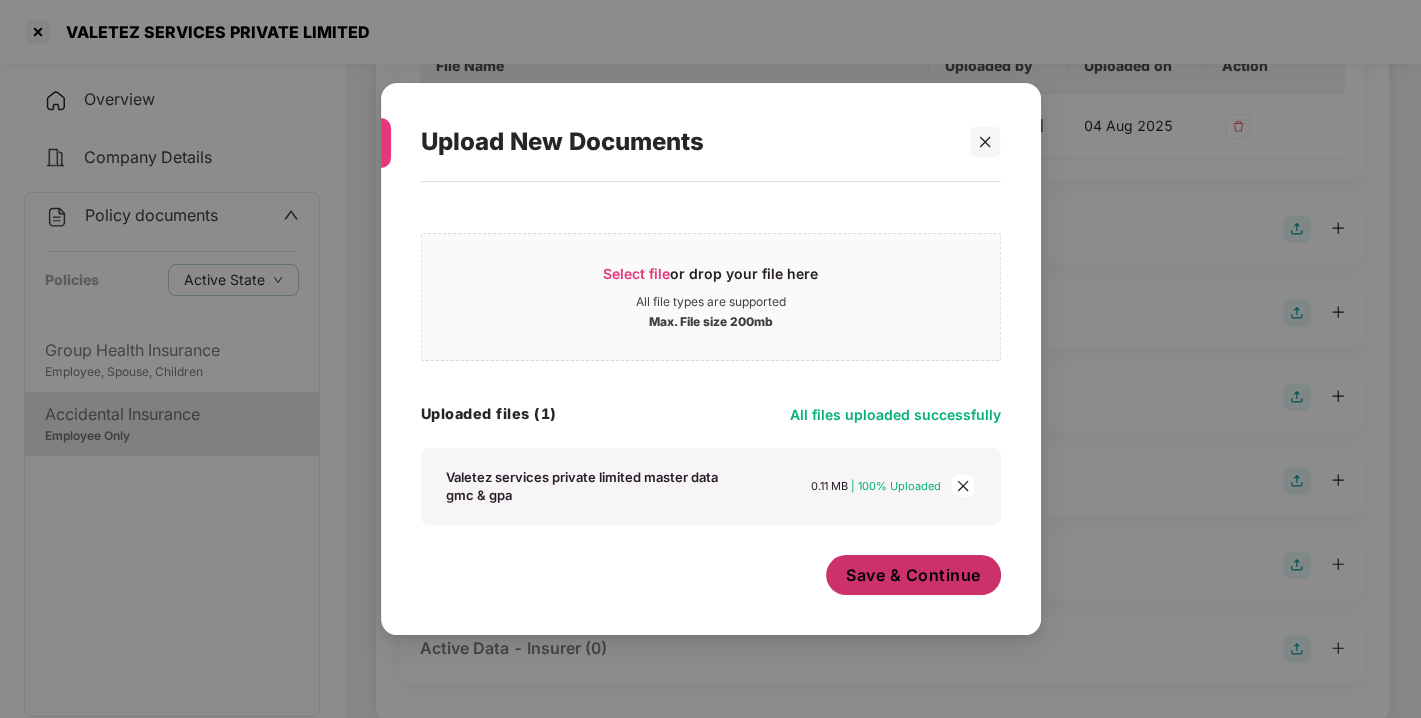click on "Save & Continue" at bounding box center [913, 575] 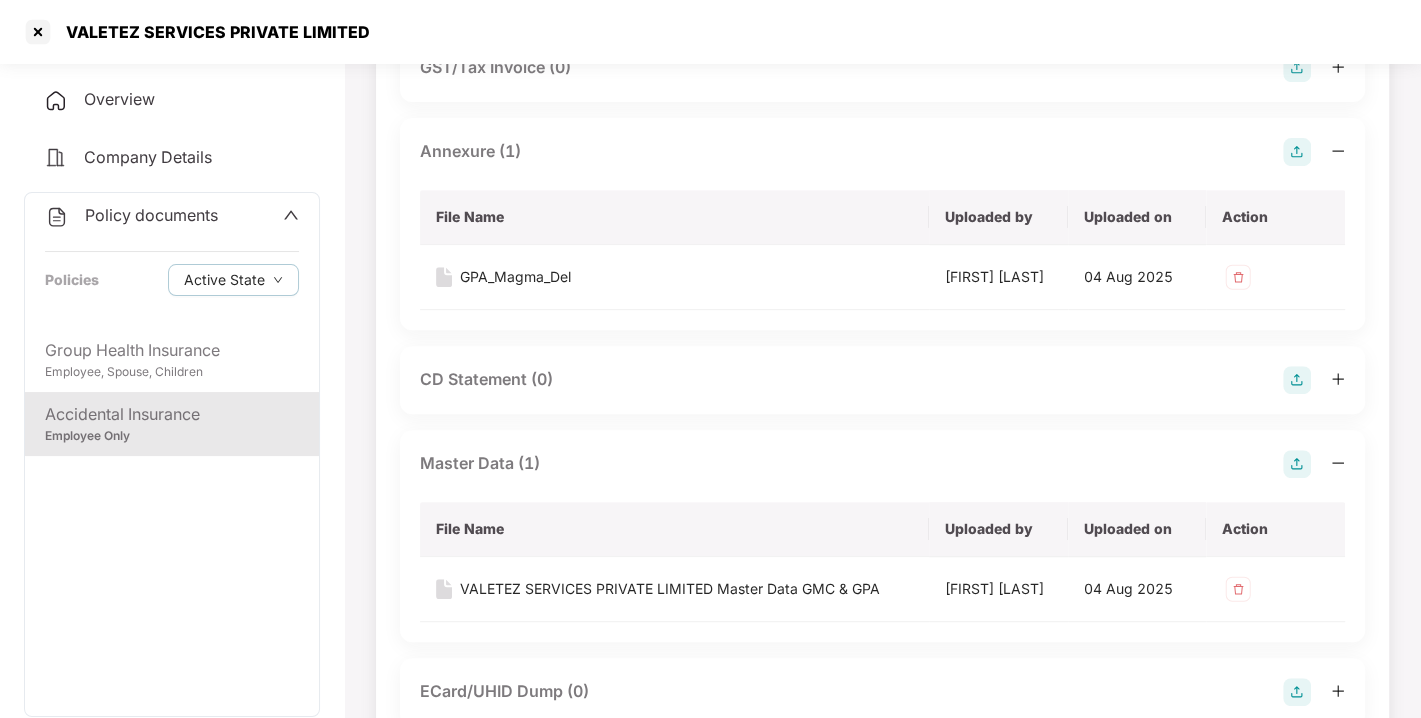 scroll, scrollTop: 0, scrollLeft: 0, axis: both 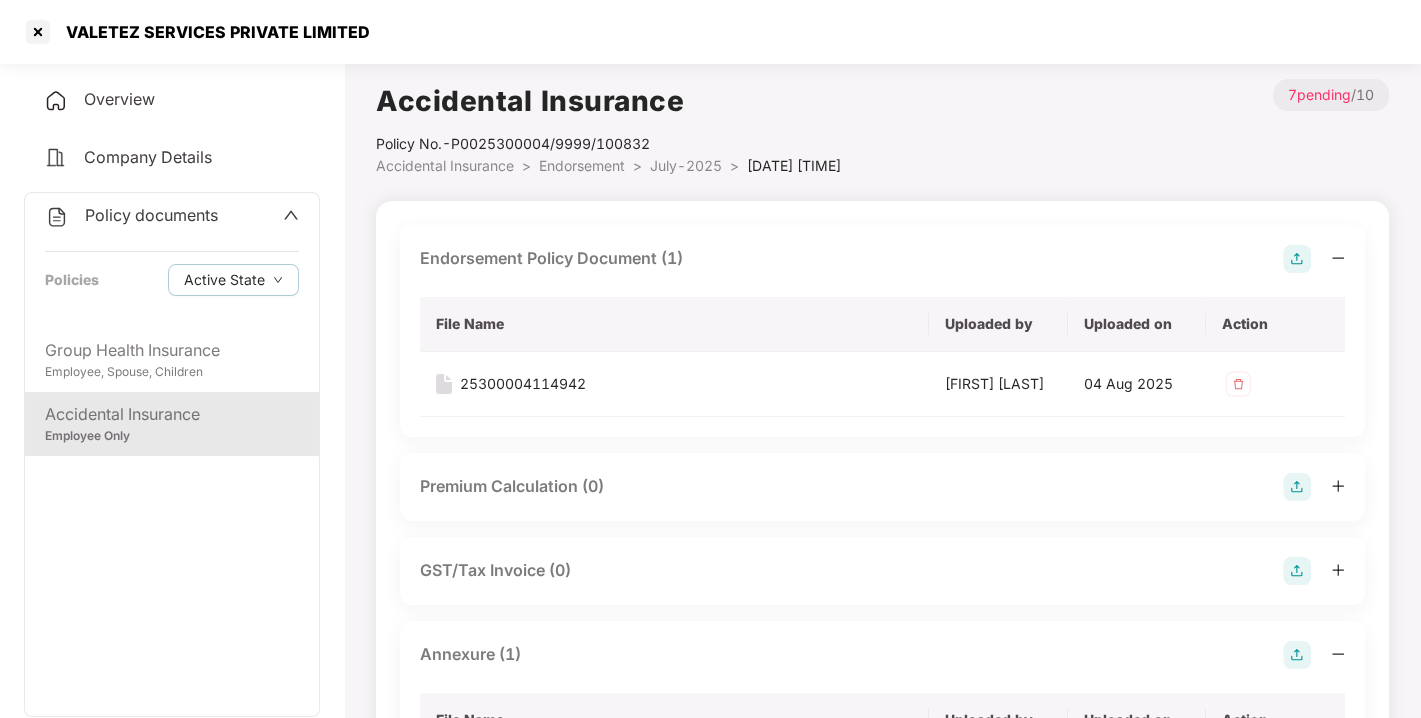 click on "Endorsement" at bounding box center (582, 165) 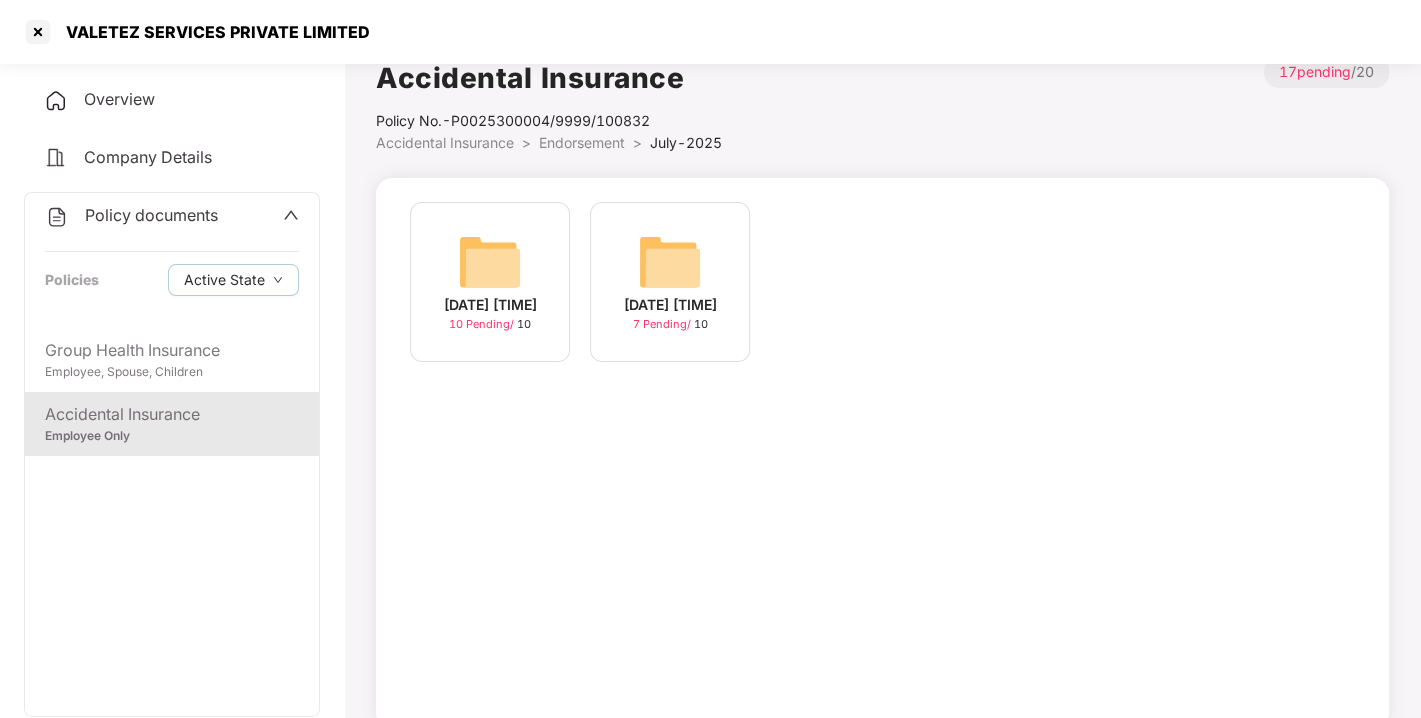 click at bounding box center [490, 262] 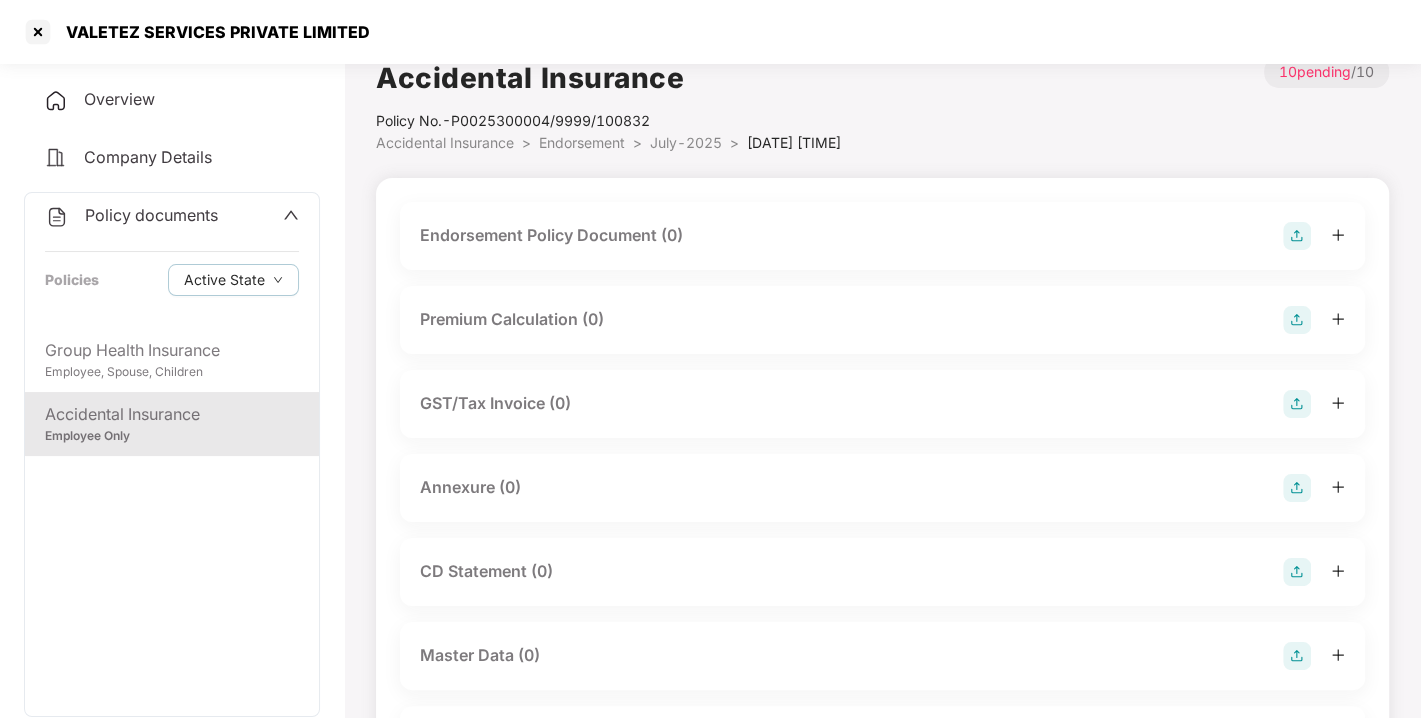 click on "Endorsement Policy Document (0)" at bounding box center [882, 236] 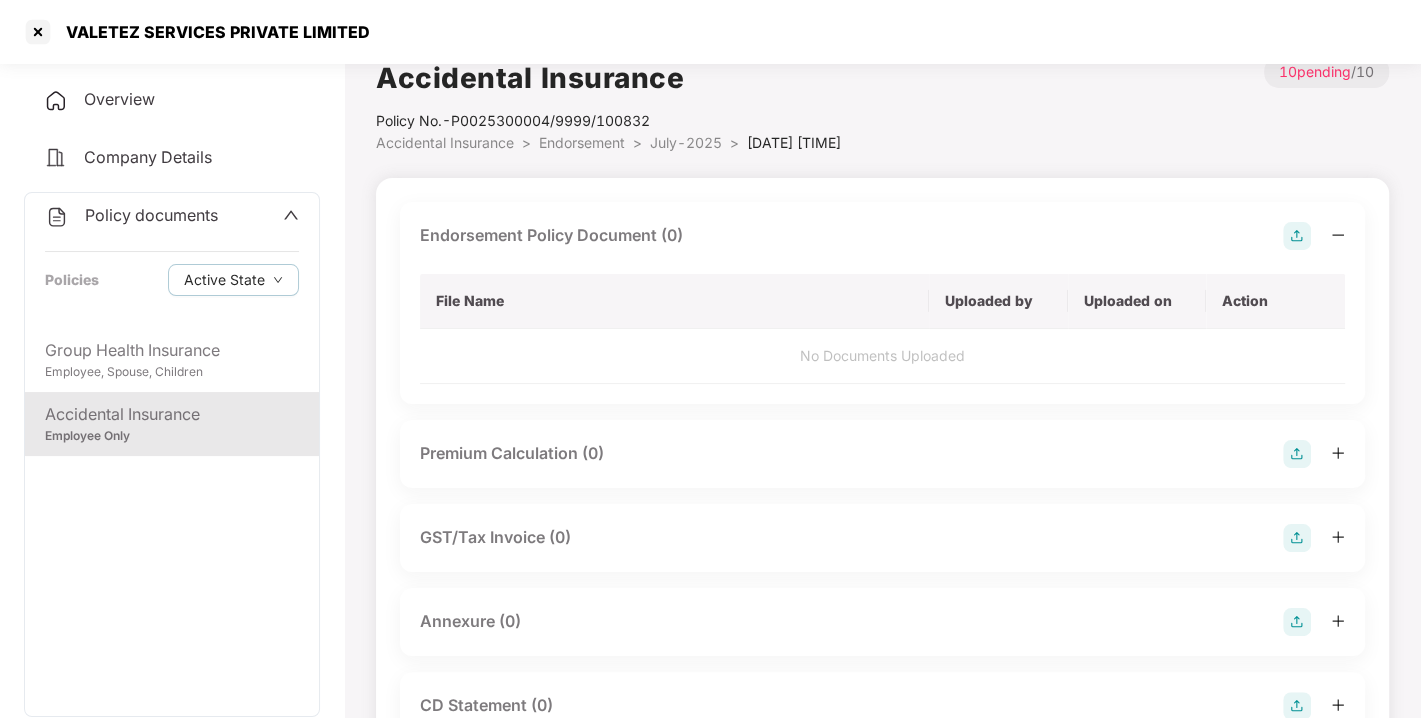click at bounding box center (1297, 236) 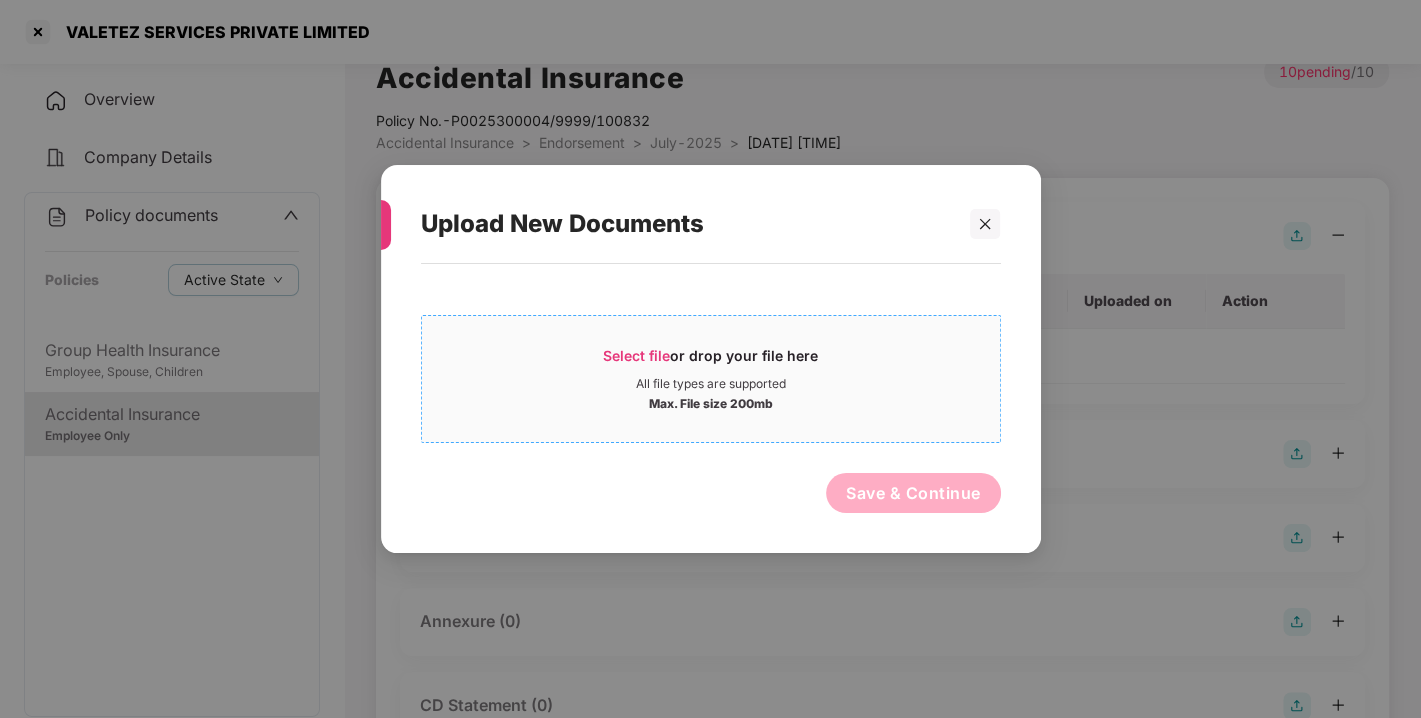click on "Select file" at bounding box center [636, 355] 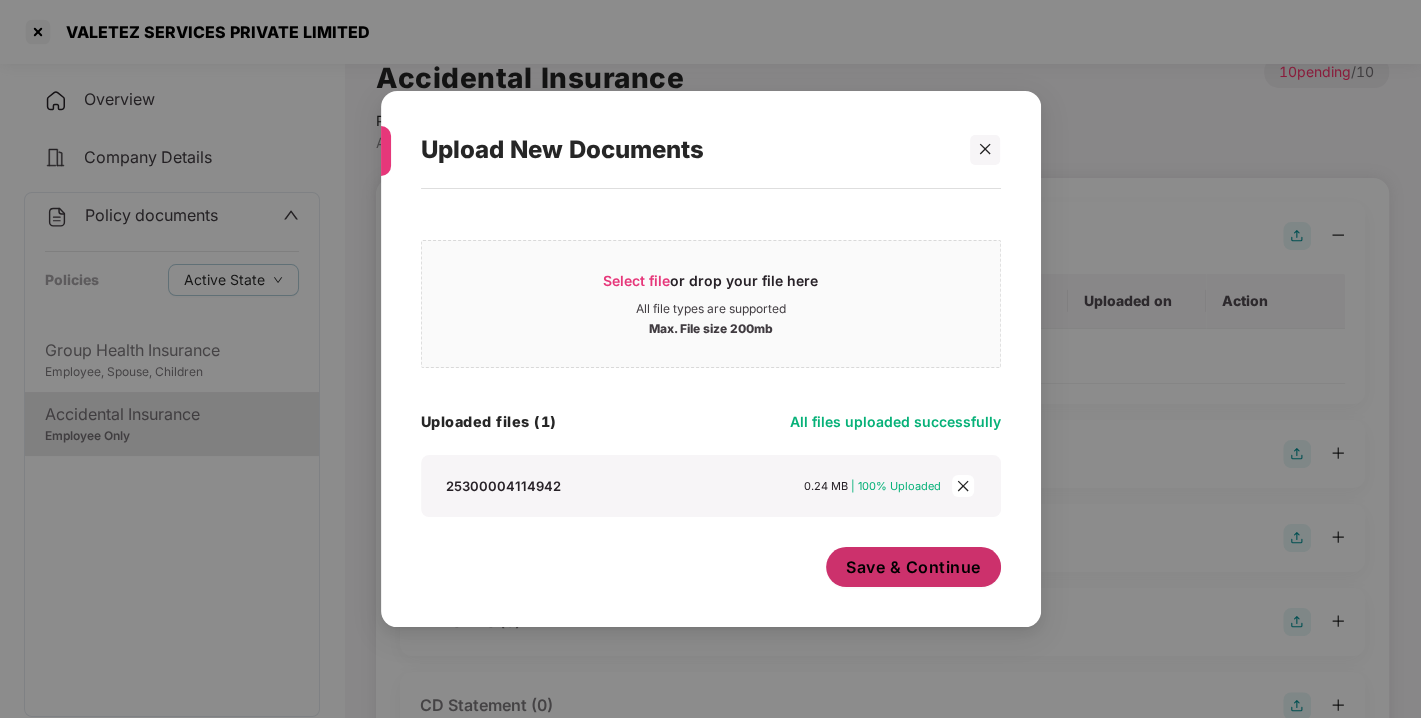 click on "Save & Continue" at bounding box center (913, 567) 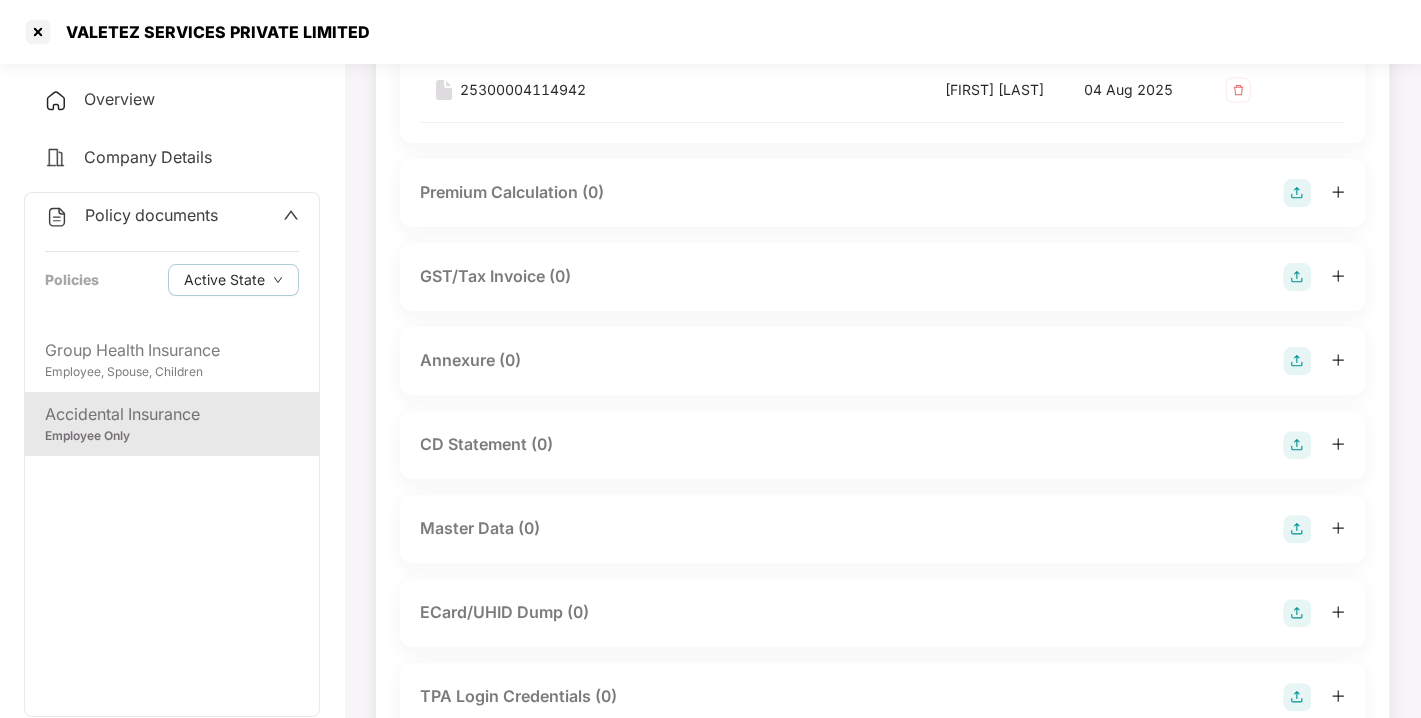 scroll, scrollTop: 294, scrollLeft: 0, axis: vertical 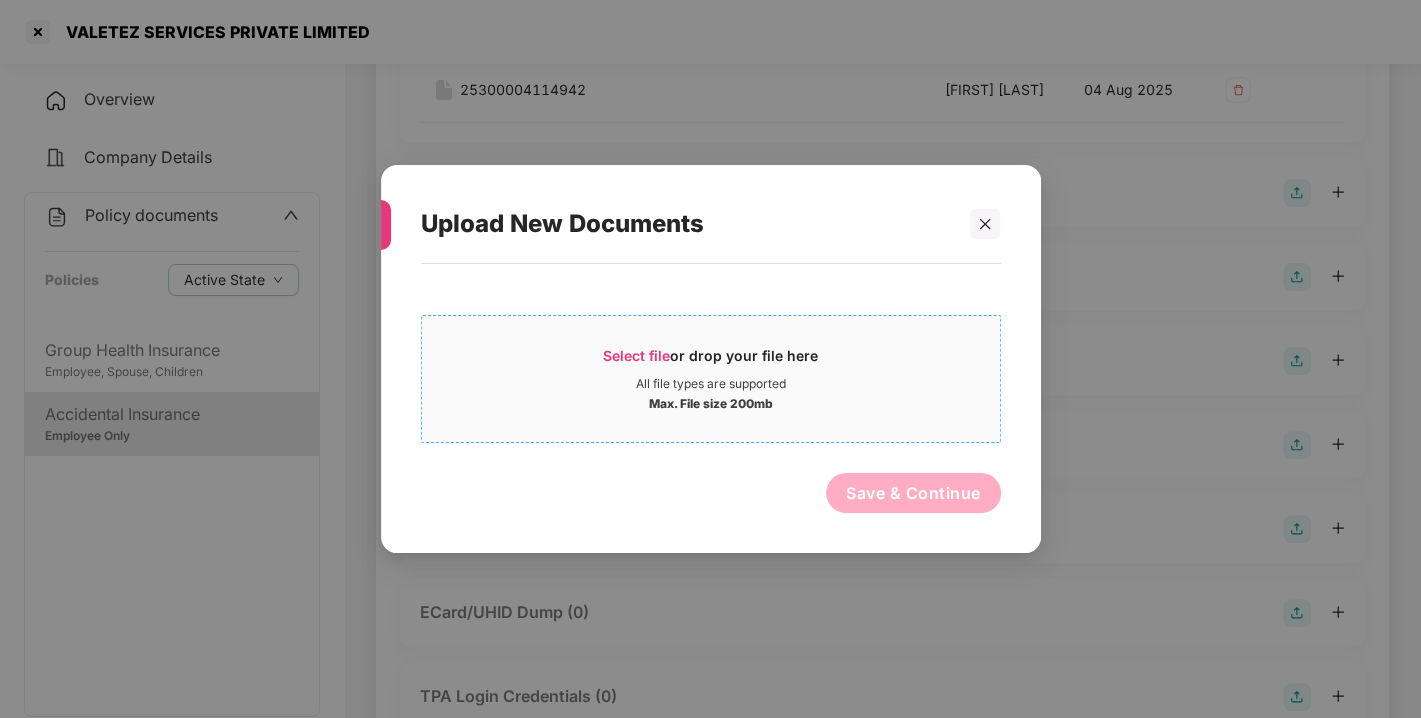 click on "Select file  or drop your file here All file types are supported Max. File size 200mb" at bounding box center [711, 379] 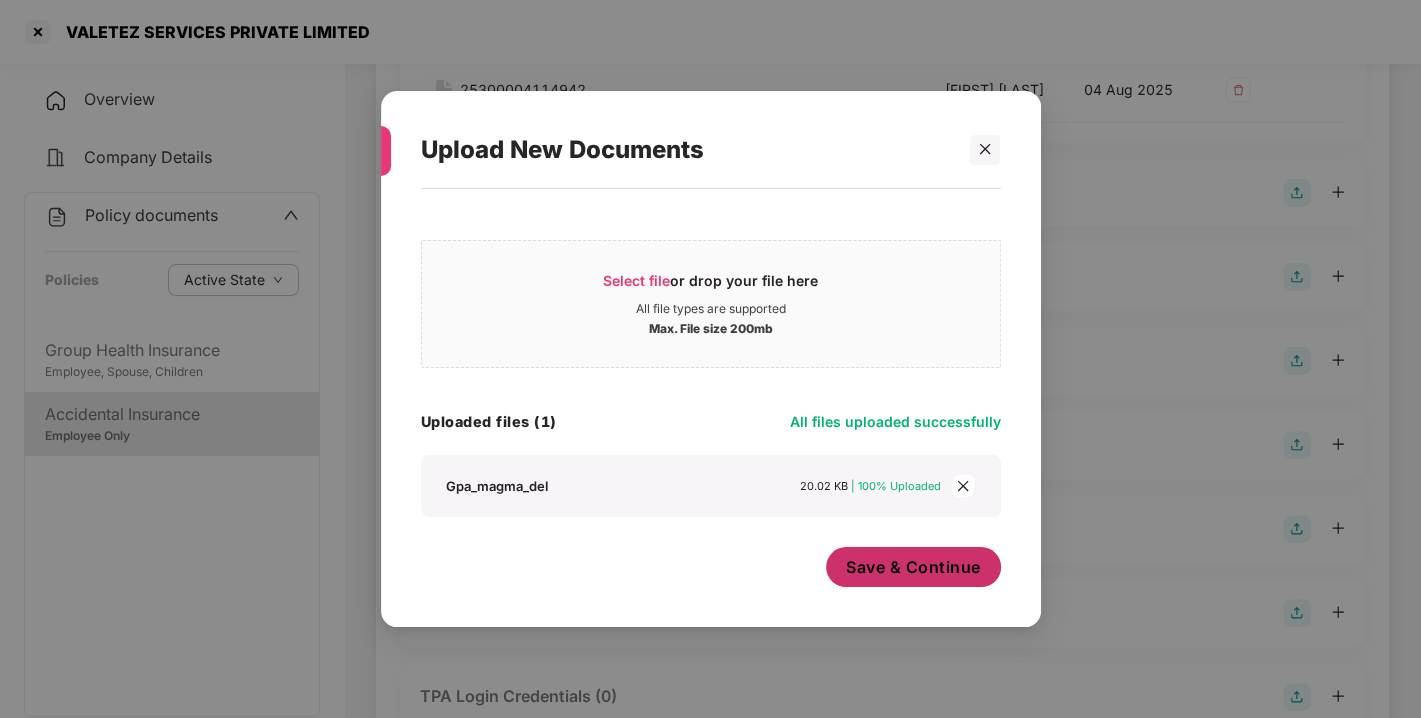 click on "Save & Continue" at bounding box center (913, 567) 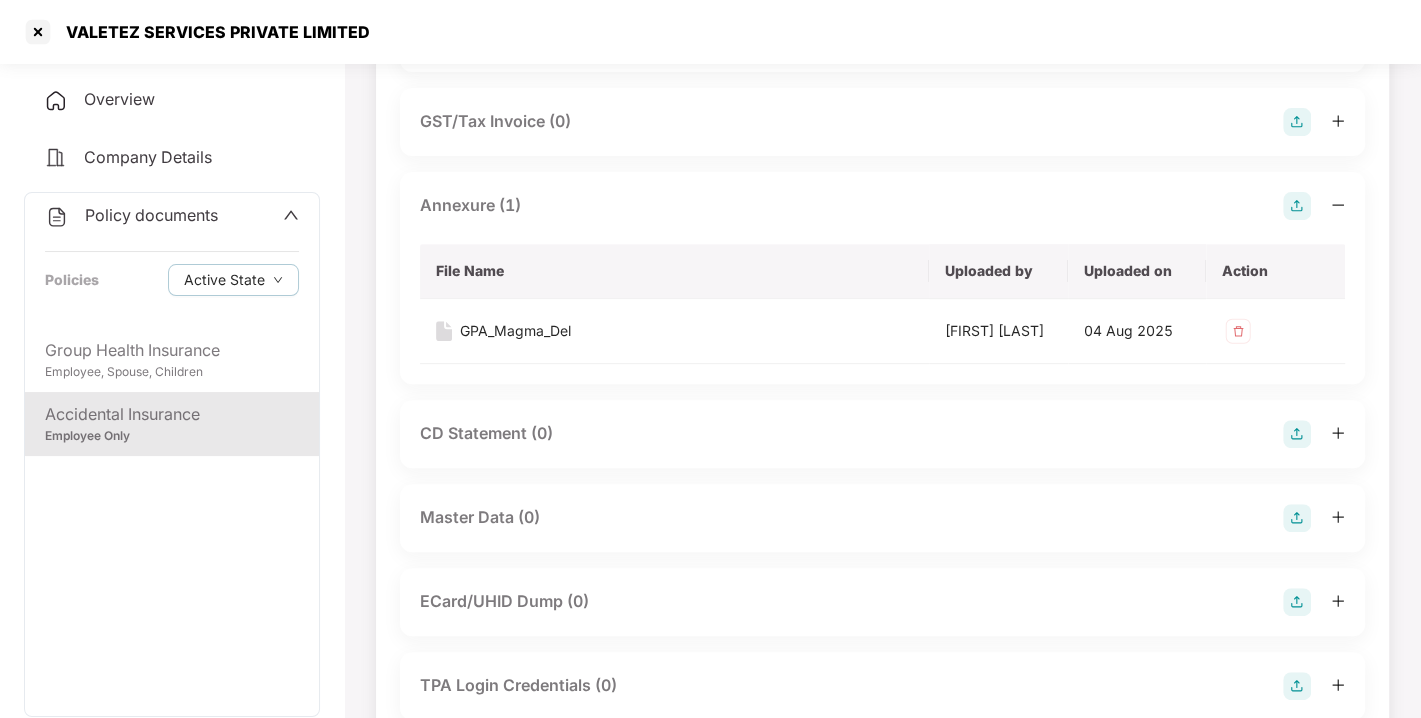 scroll, scrollTop: 0, scrollLeft: 0, axis: both 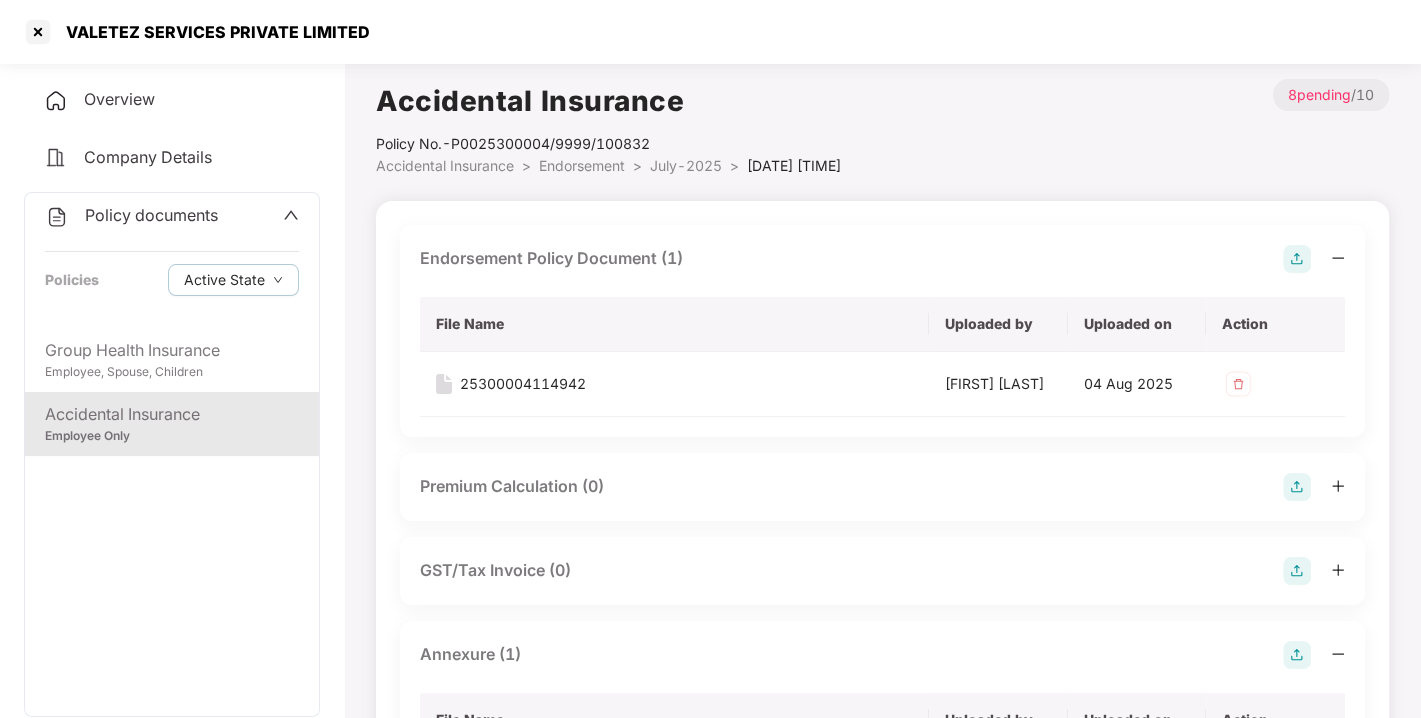 click on "Endorsement" at bounding box center [582, 165] 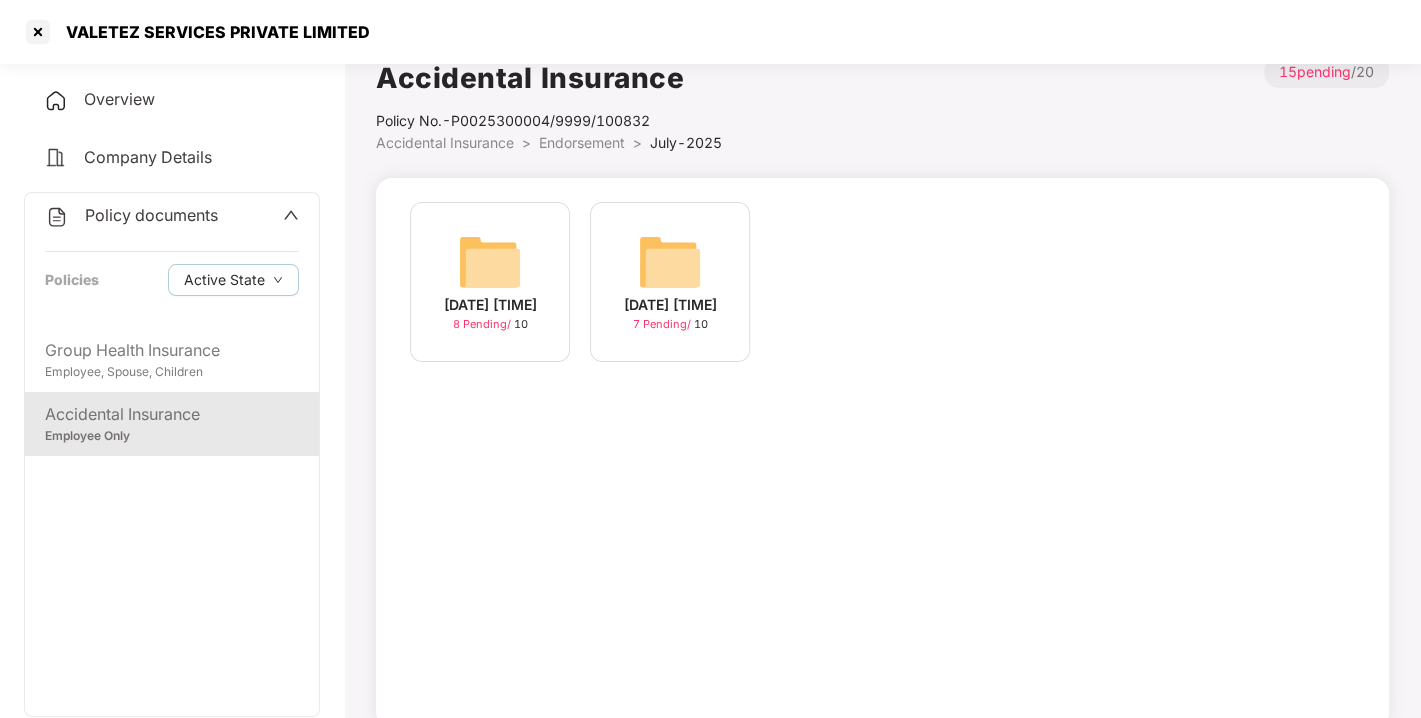 click on "Accidental Insurance Policy No.-  P0025300004/9999/100832 Accidental Insurance > Endorsement > July-2025 > 15  pending  /  20 [DATE] [TIME] 8 Pending  /     10 [DATE] [TIME] 7 Pending  /     10" at bounding box center (882, 392) 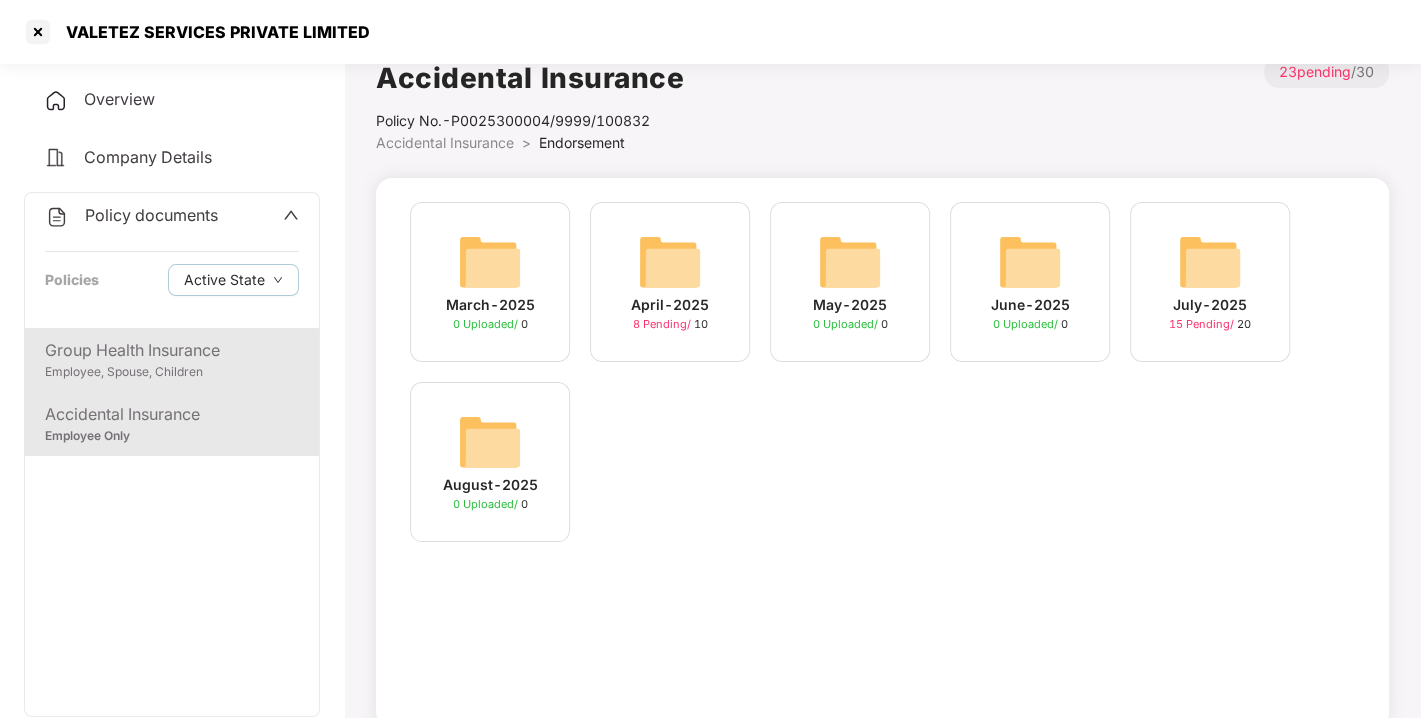 click on "Group Health Insurance Employee, Spouse, Children" at bounding box center (172, 360) 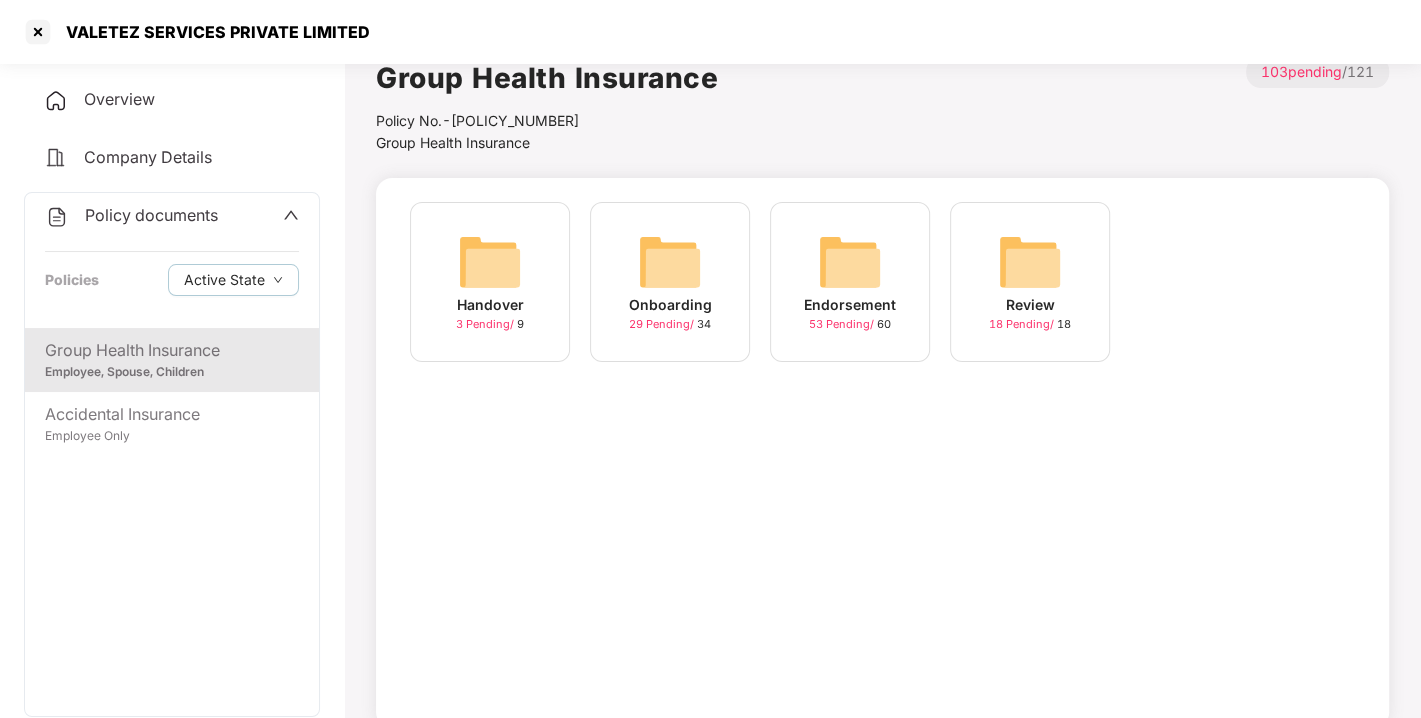 click at bounding box center (850, 262) 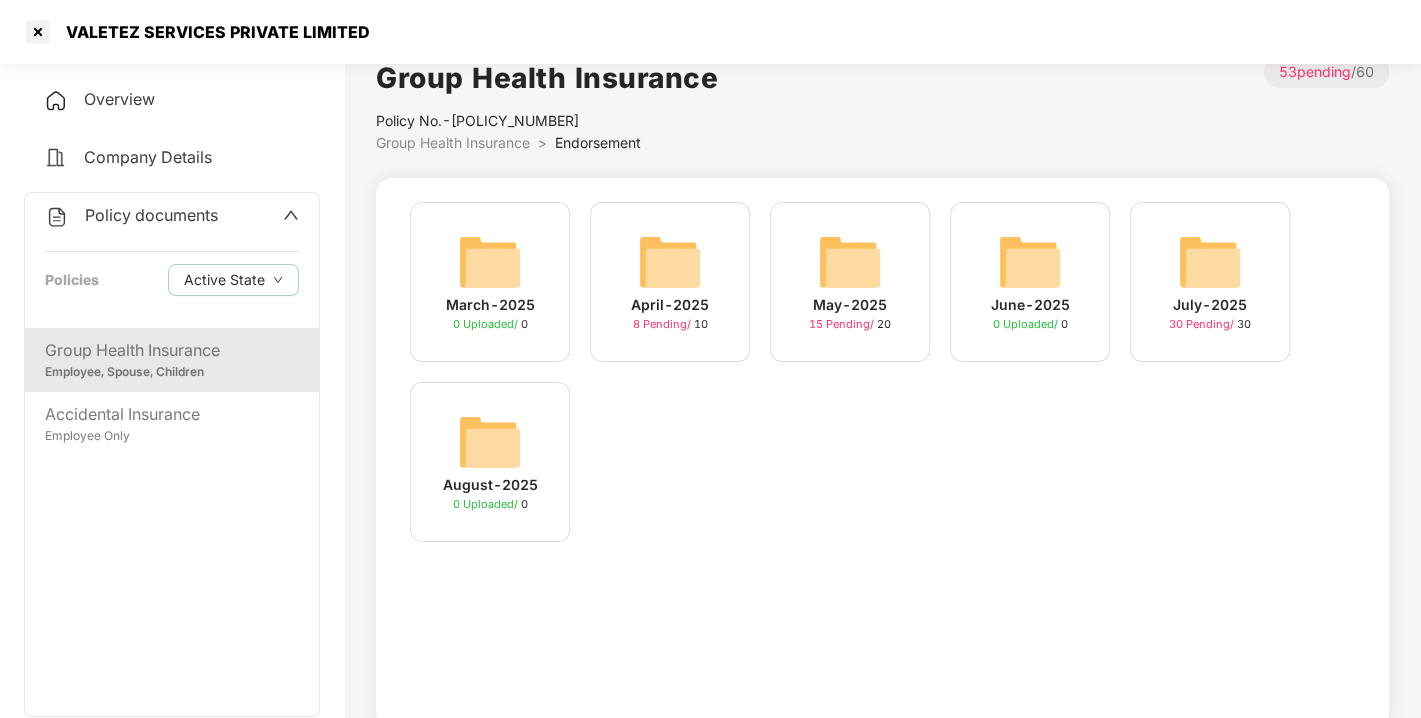click at bounding box center (1210, 262) 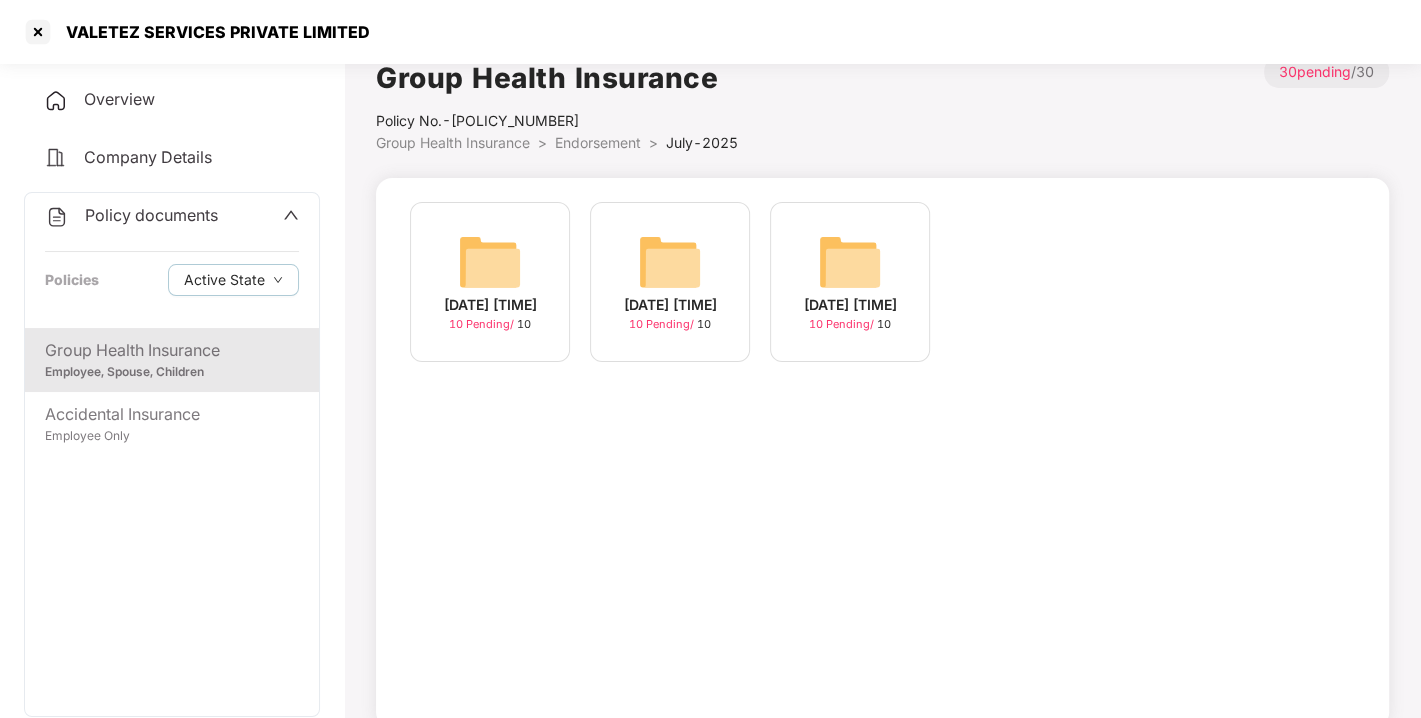 click at bounding box center [850, 262] 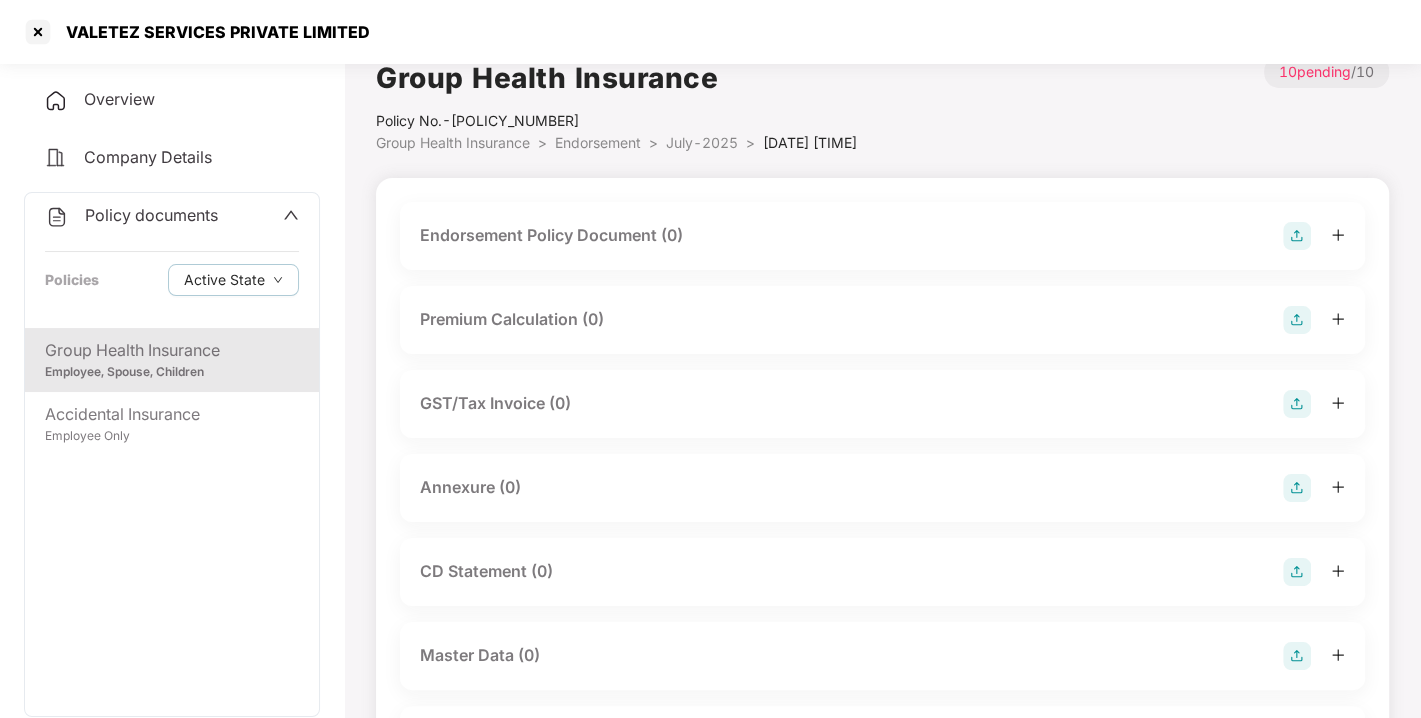 click at bounding box center (1297, 236) 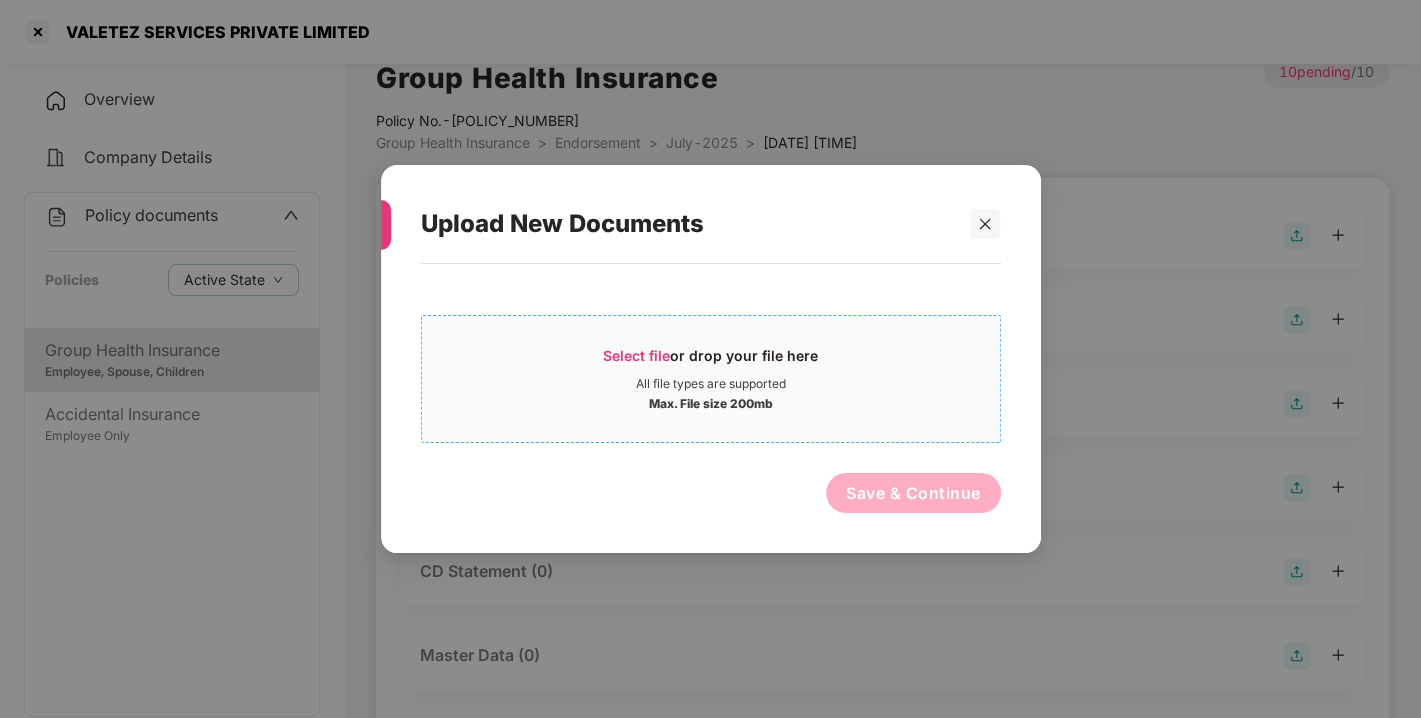 click on "Select file  or drop your file here" at bounding box center [710, 361] 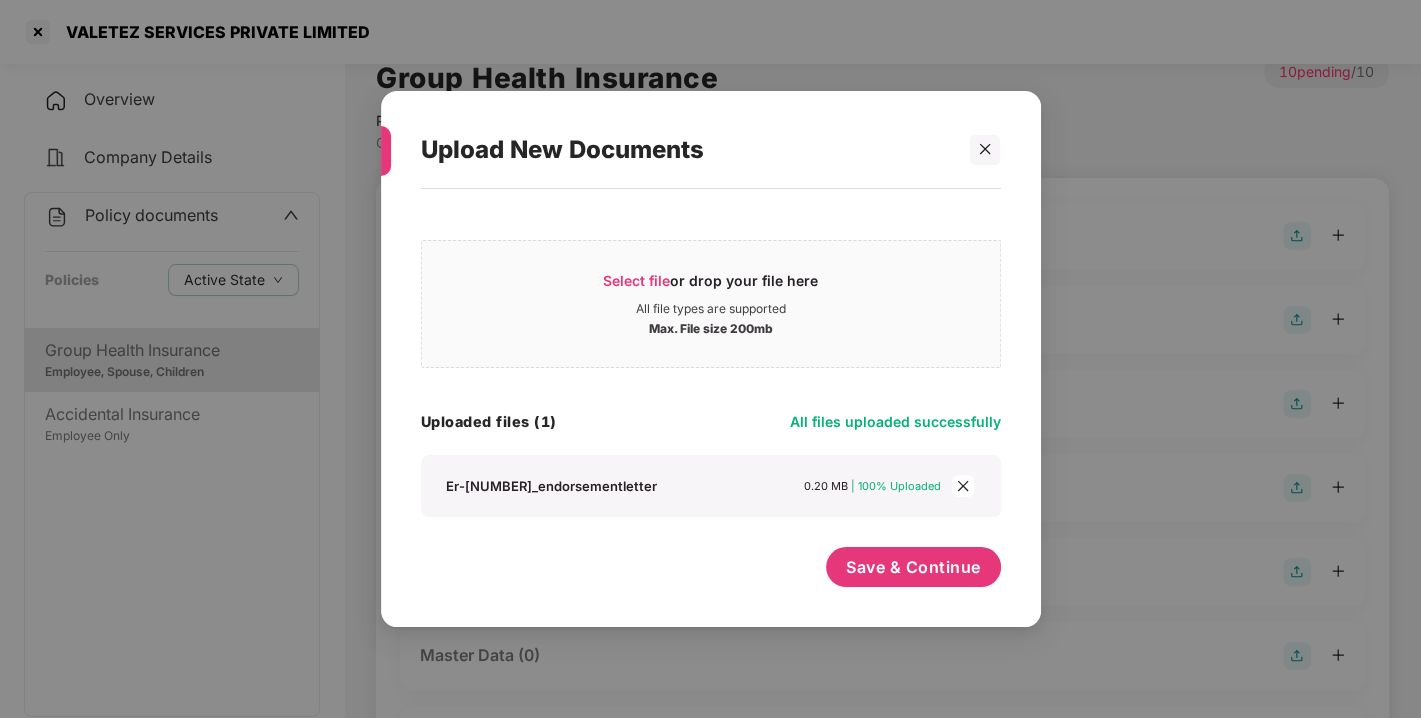 click at bounding box center [963, 486] 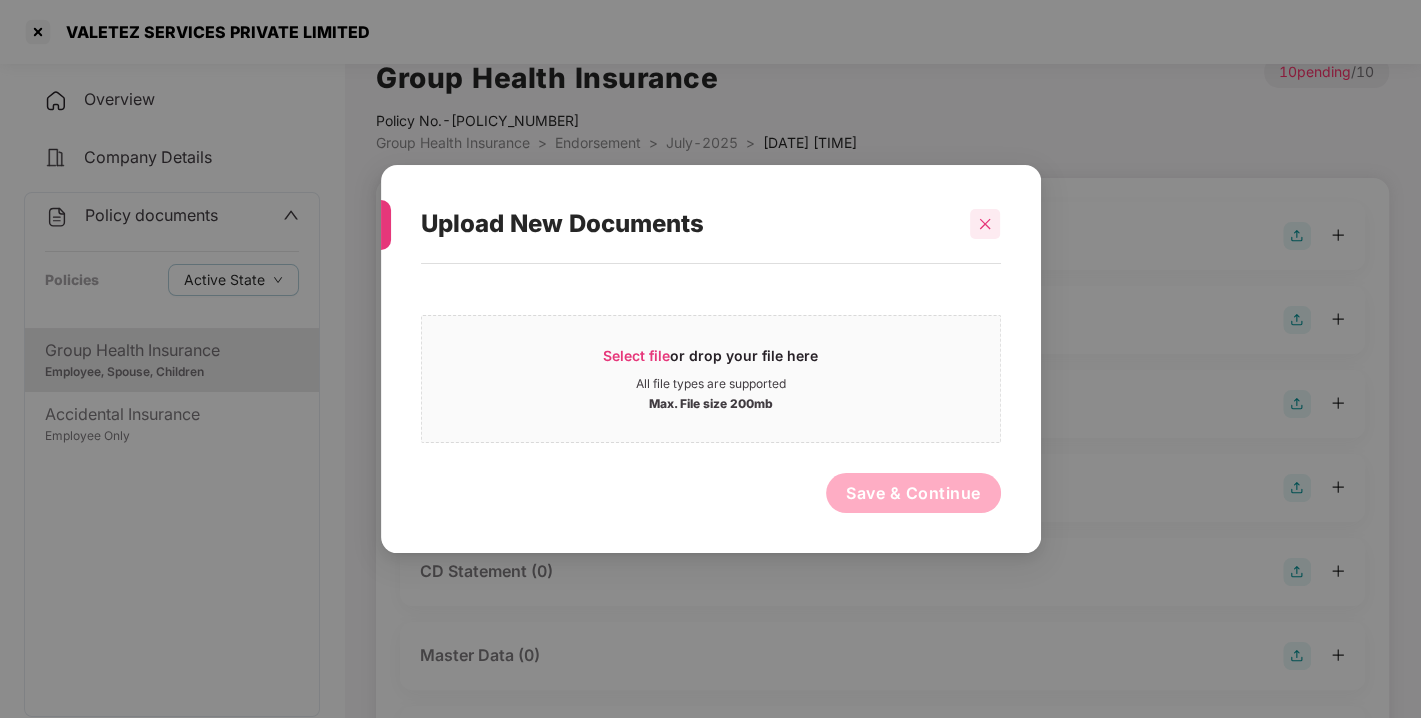 click 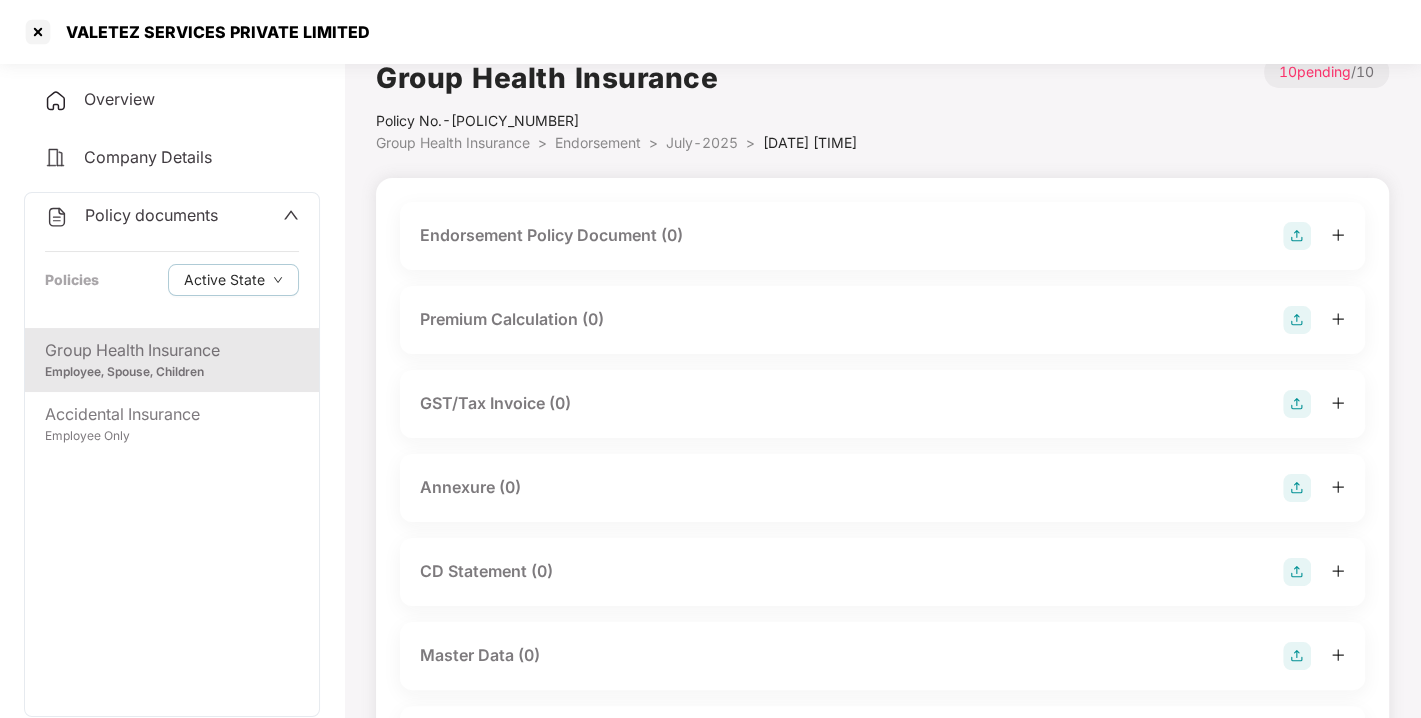 click at bounding box center [1297, 236] 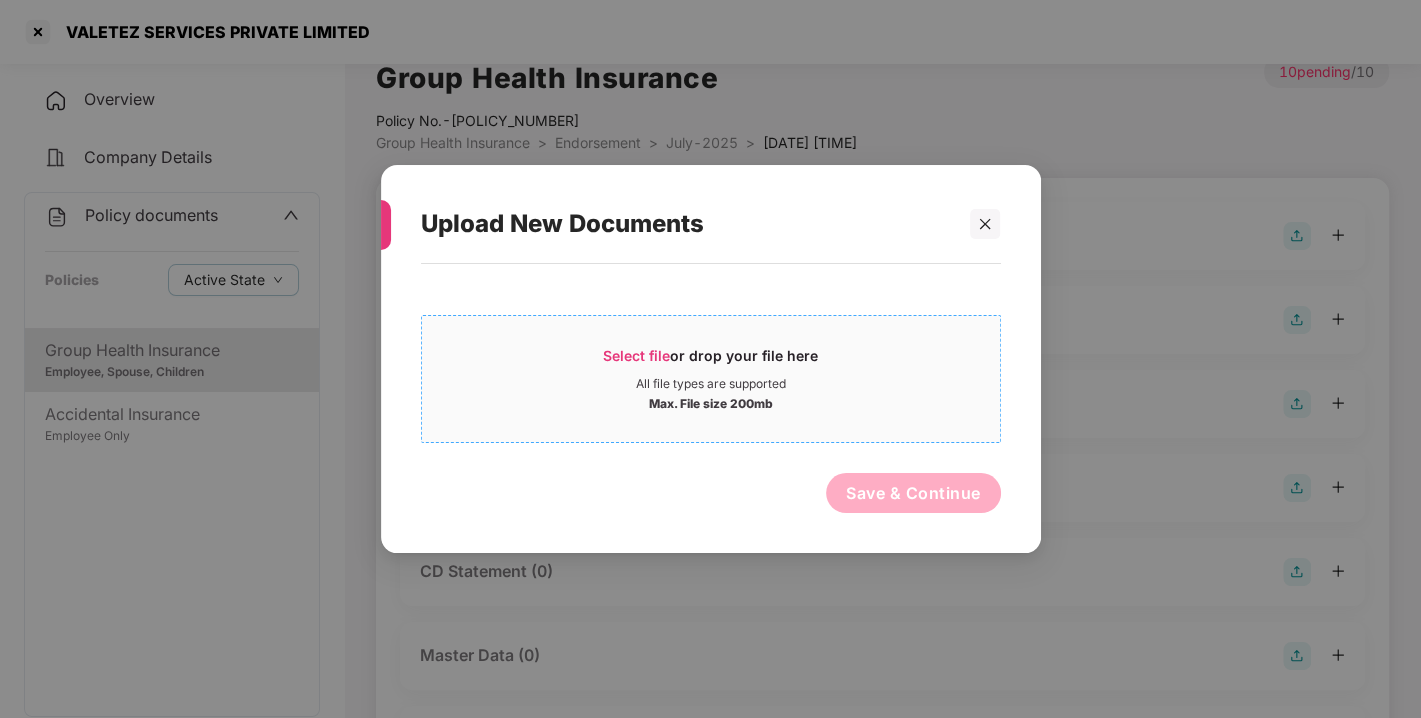 click on "Select file" at bounding box center [636, 355] 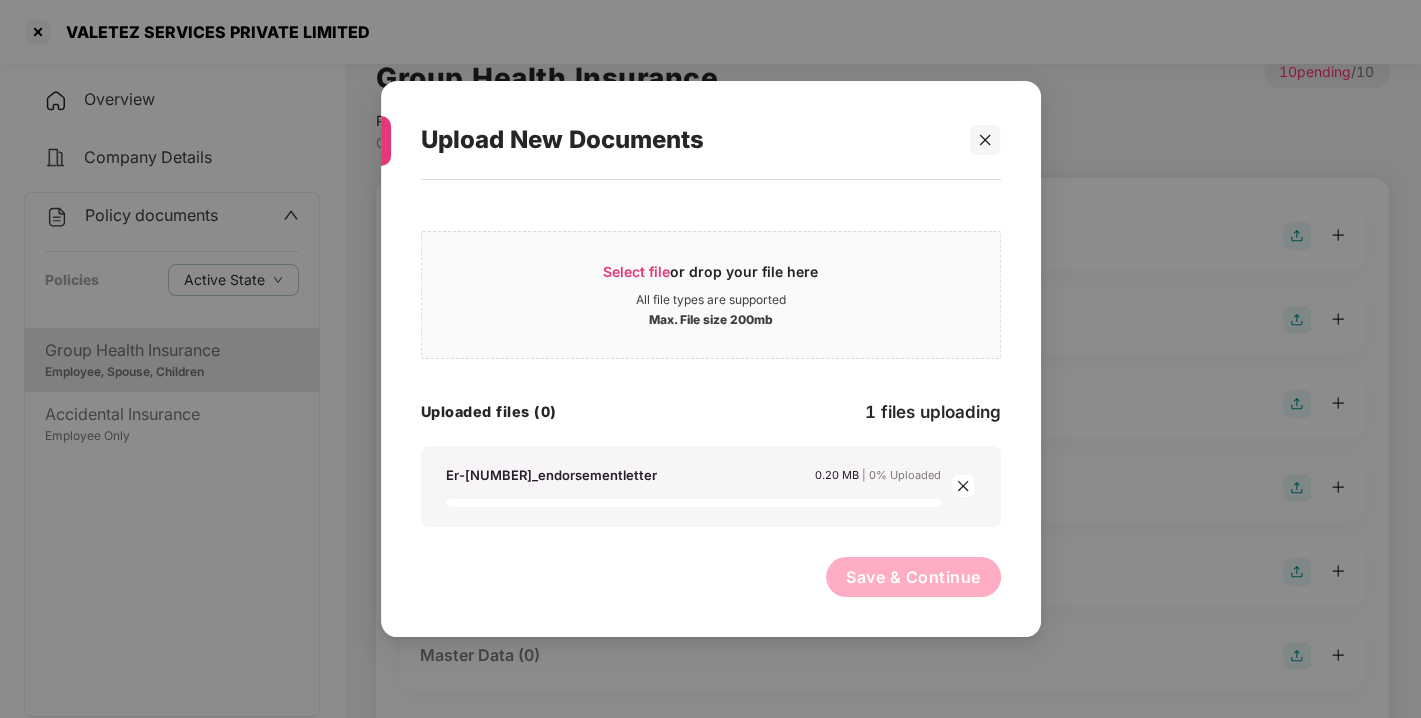 click at bounding box center [693, 503] 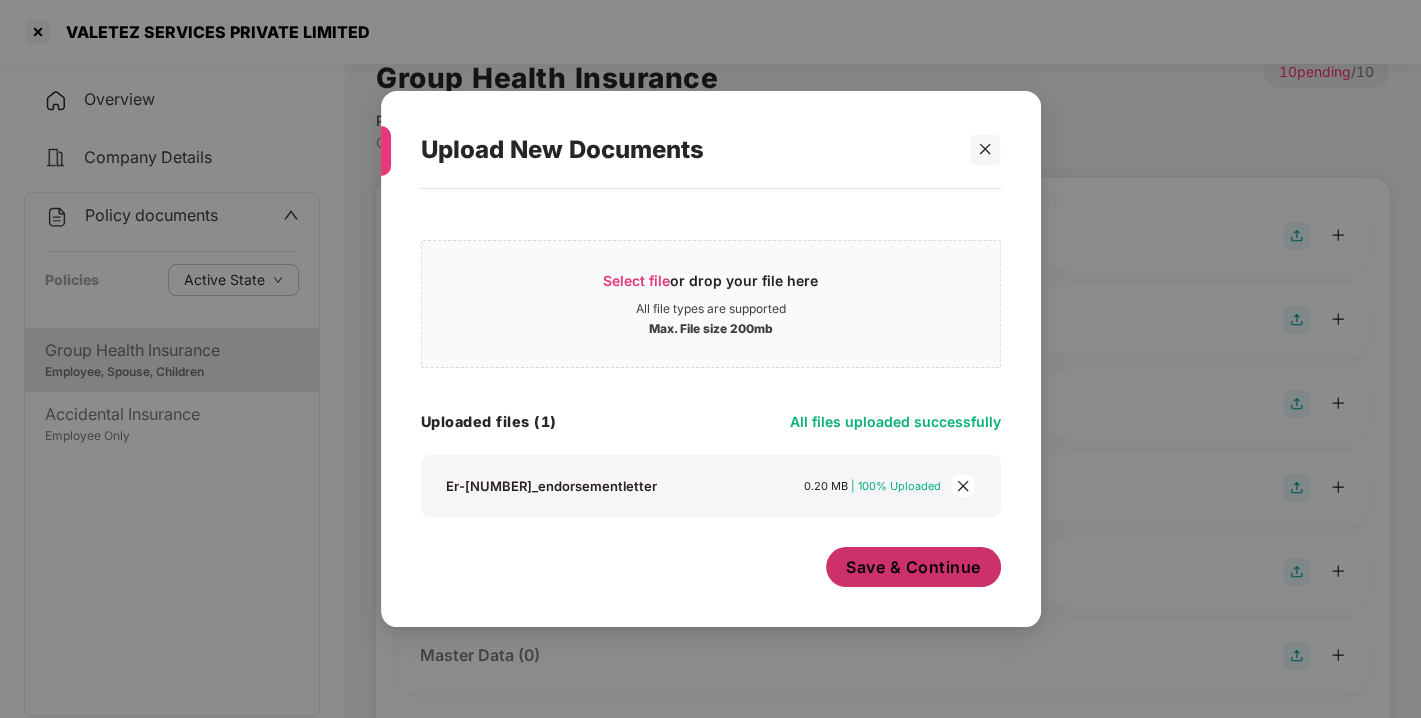 click on "Save & Continue" at bounding box center (913, 567) 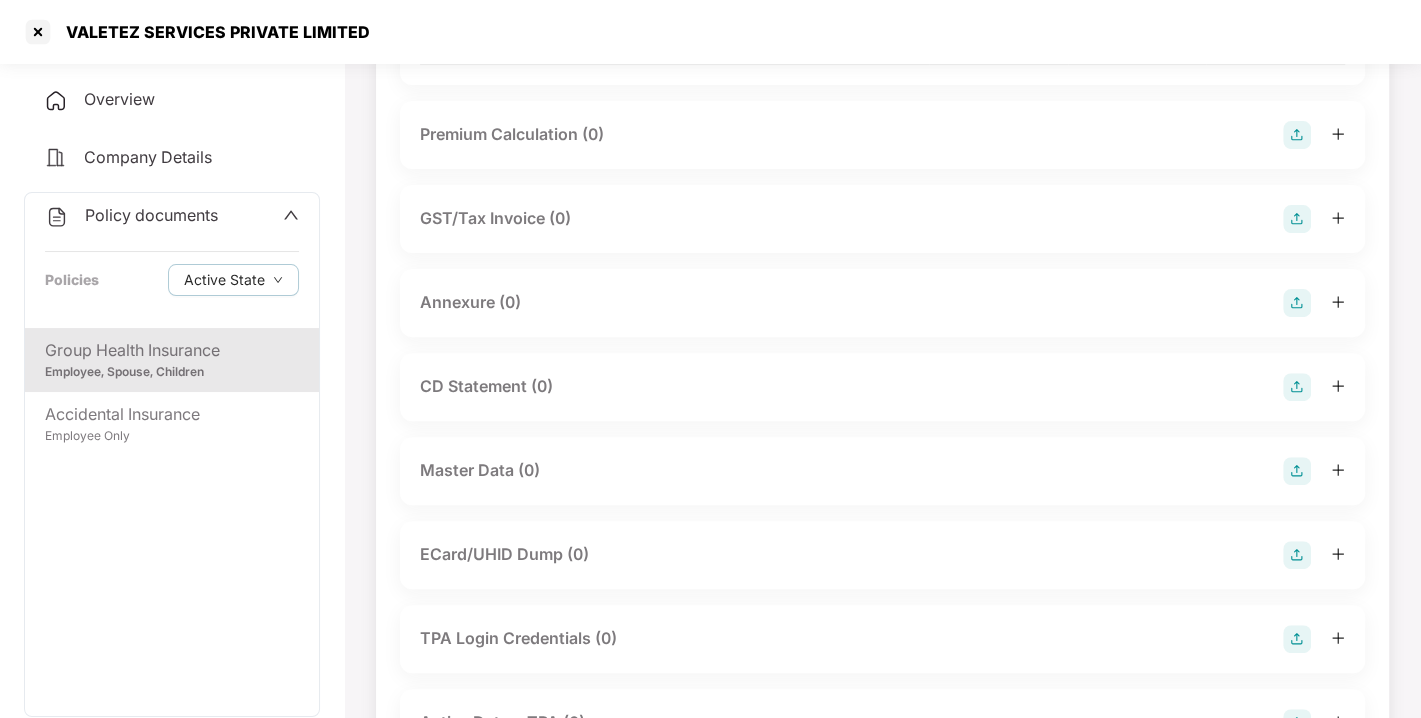 scroll, scrollTop: 388, scrollLeft: 0, axis: vertical 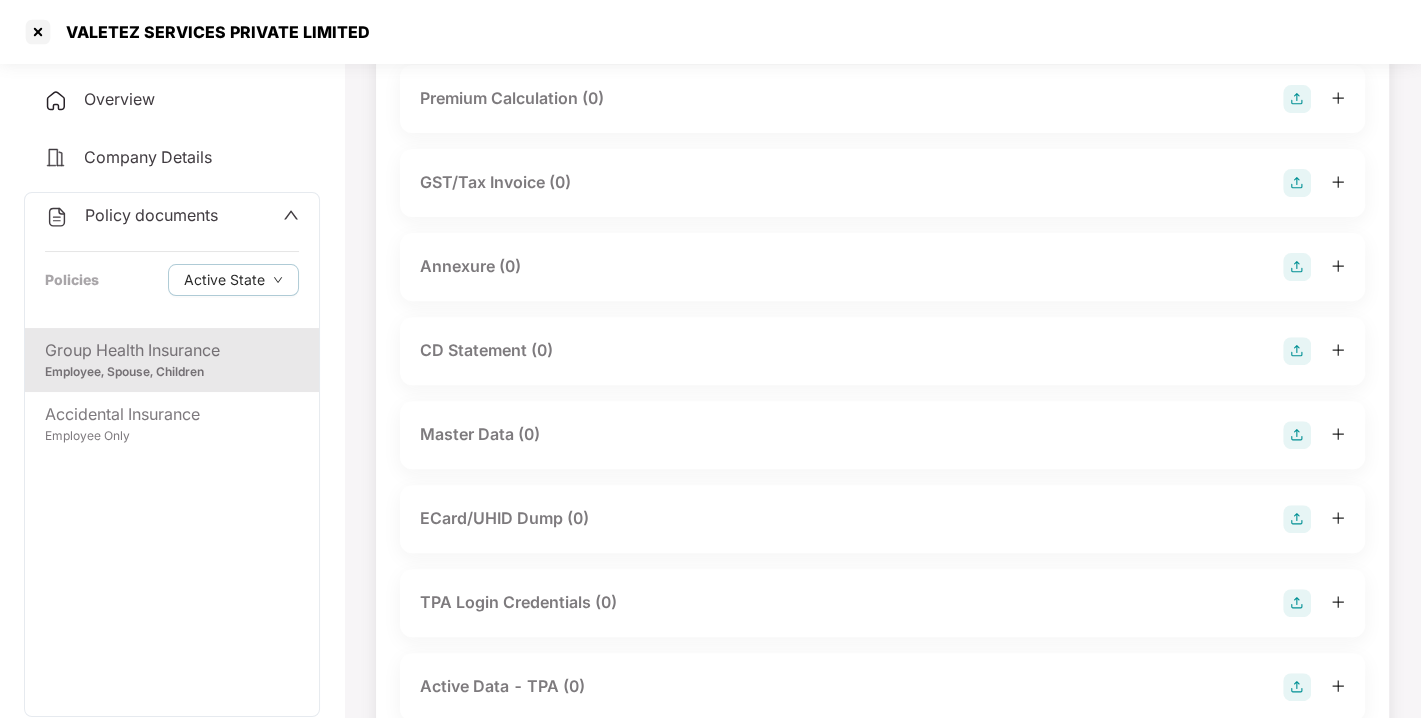 click at bounding box center [1297, 267] 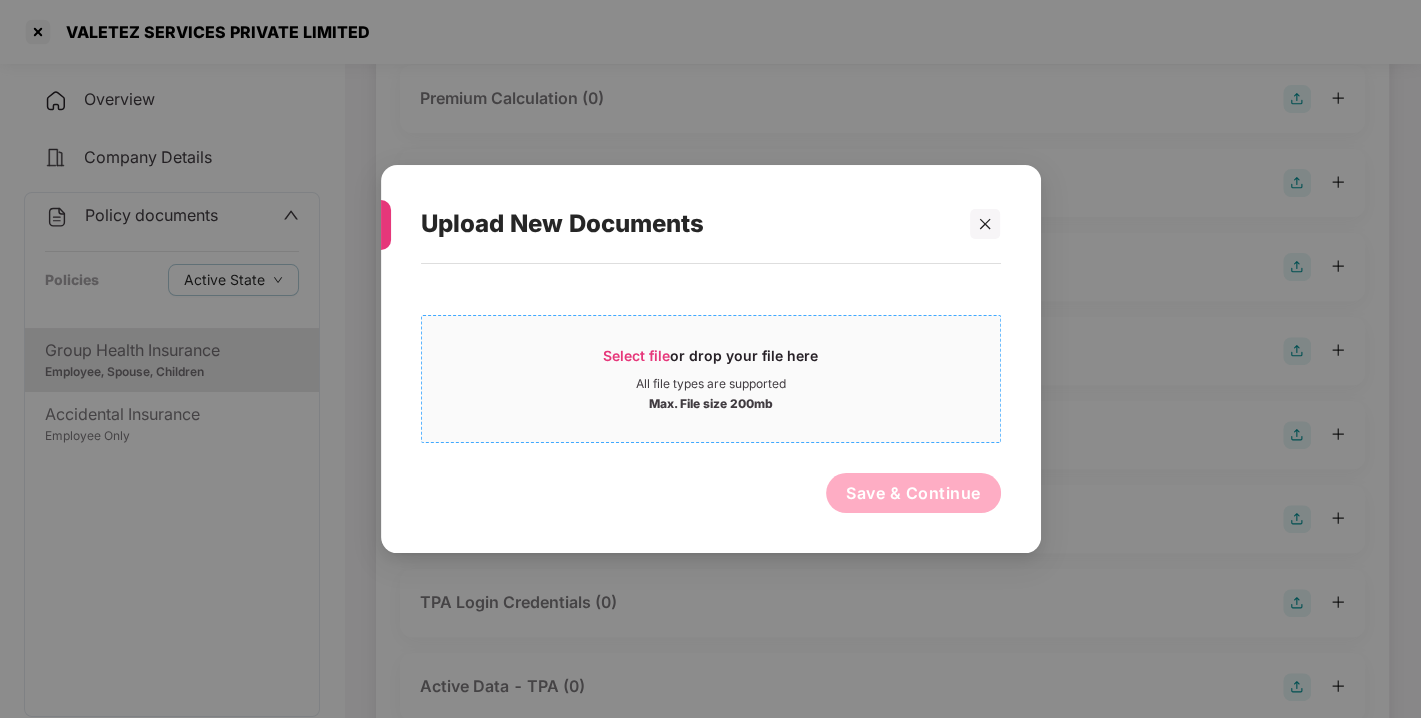 click on "Select file" at bounding box center (636, 355) 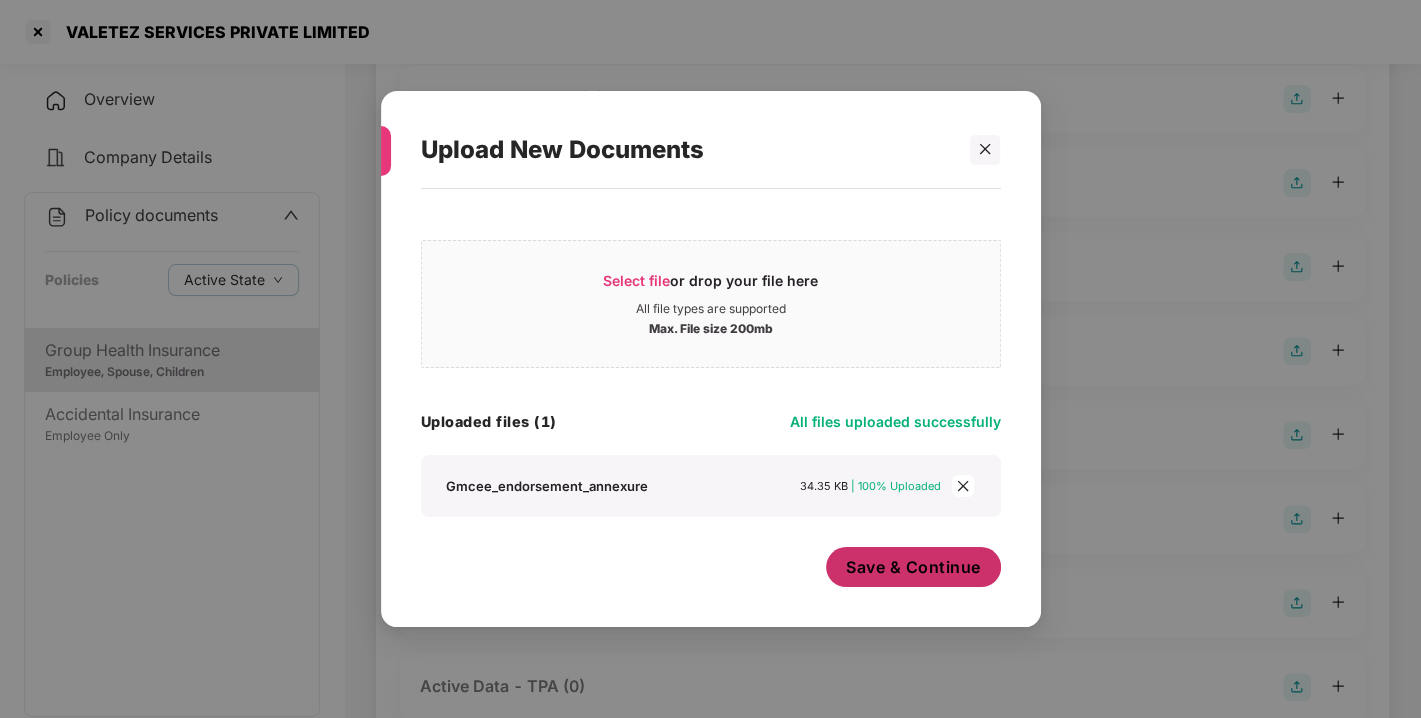 click on "Save & Continue" at bounding box center [913, 567] 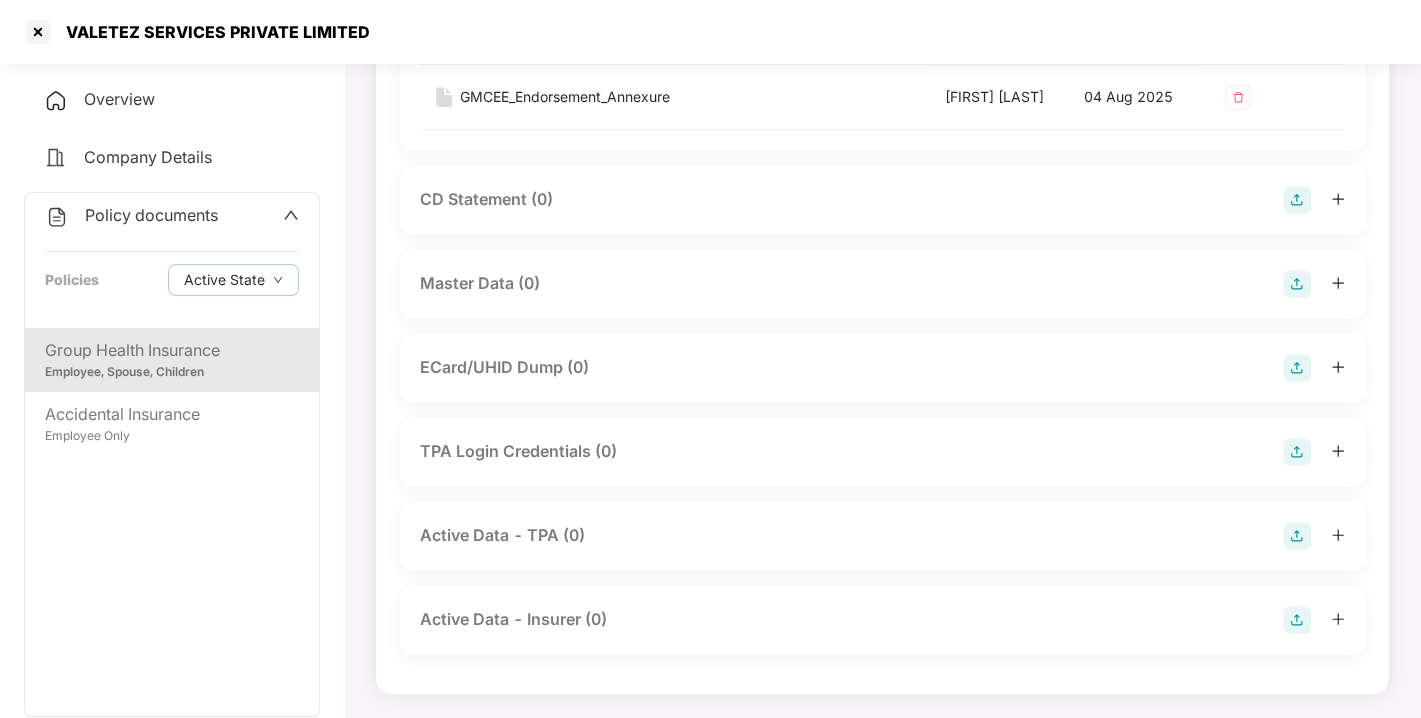 scroll, scrollTop: 720, scrollLeft: 0, axis: vertical 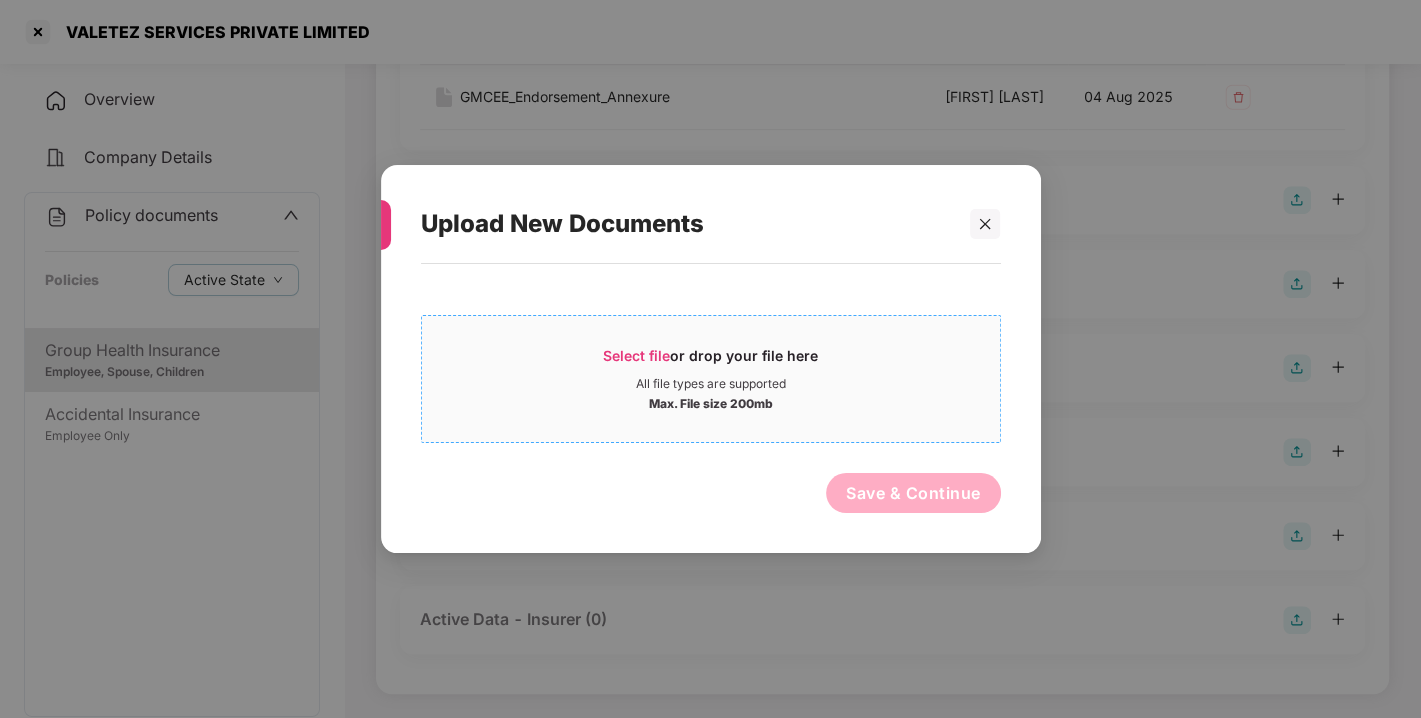 click on "Select file" at bounding box center (636, 355) 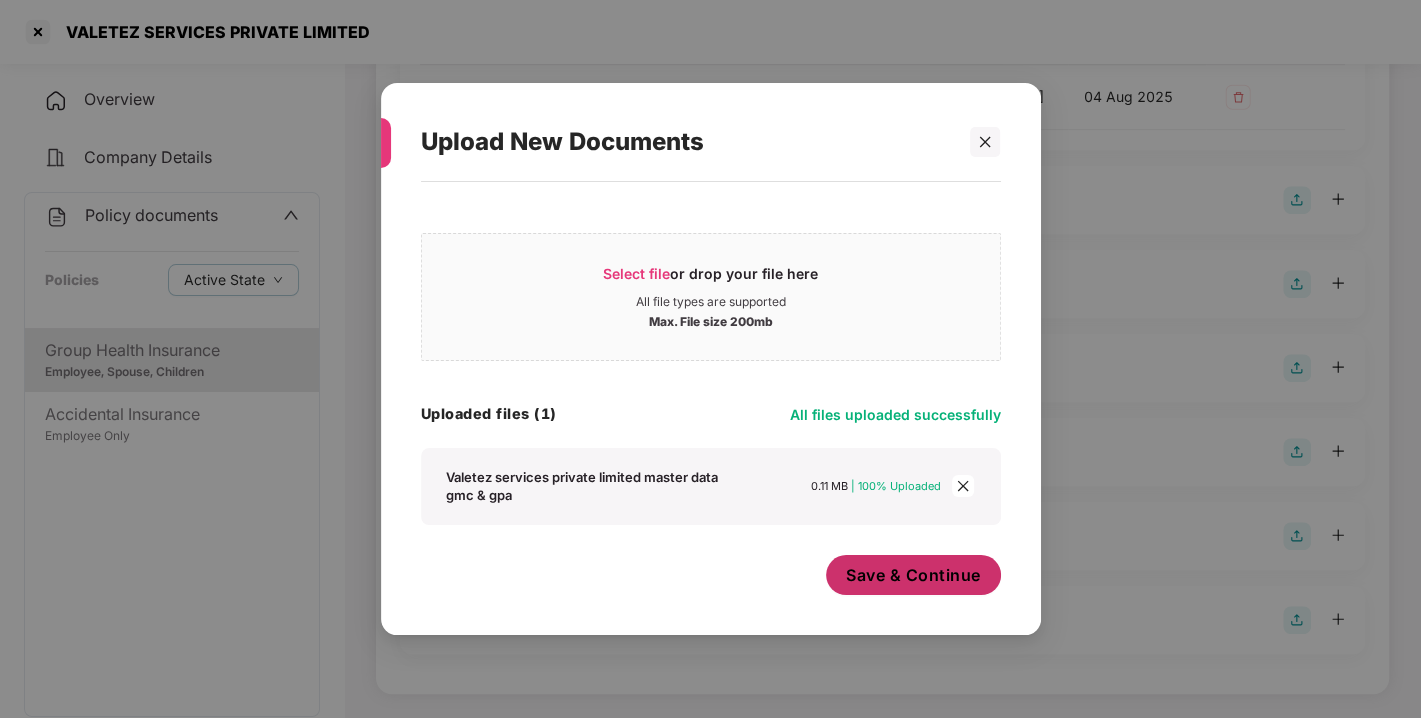 click on "Save & Continue" at bounding box center (913, 575) 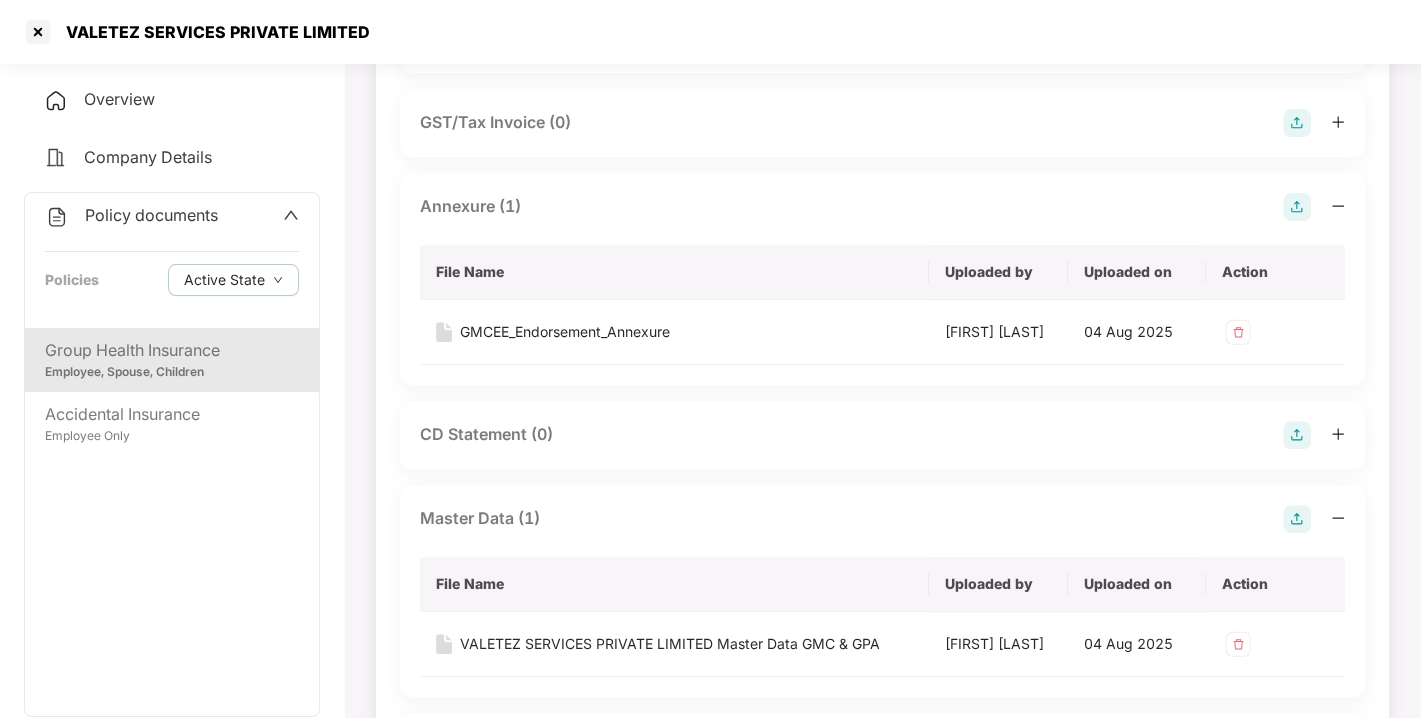 scroll, scrollTop: 0, scrollLeft: 0, axis: both 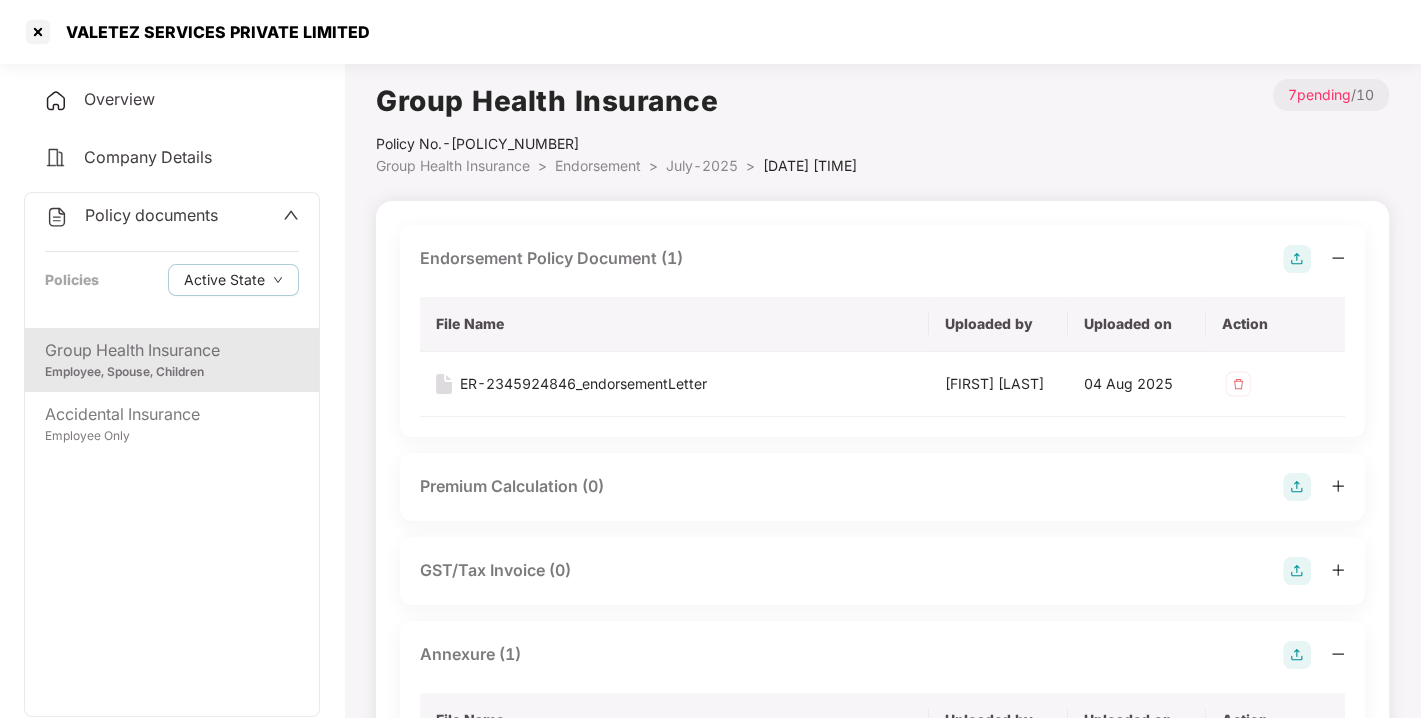 click on "Endorsement" at bounding box center [598, 165] 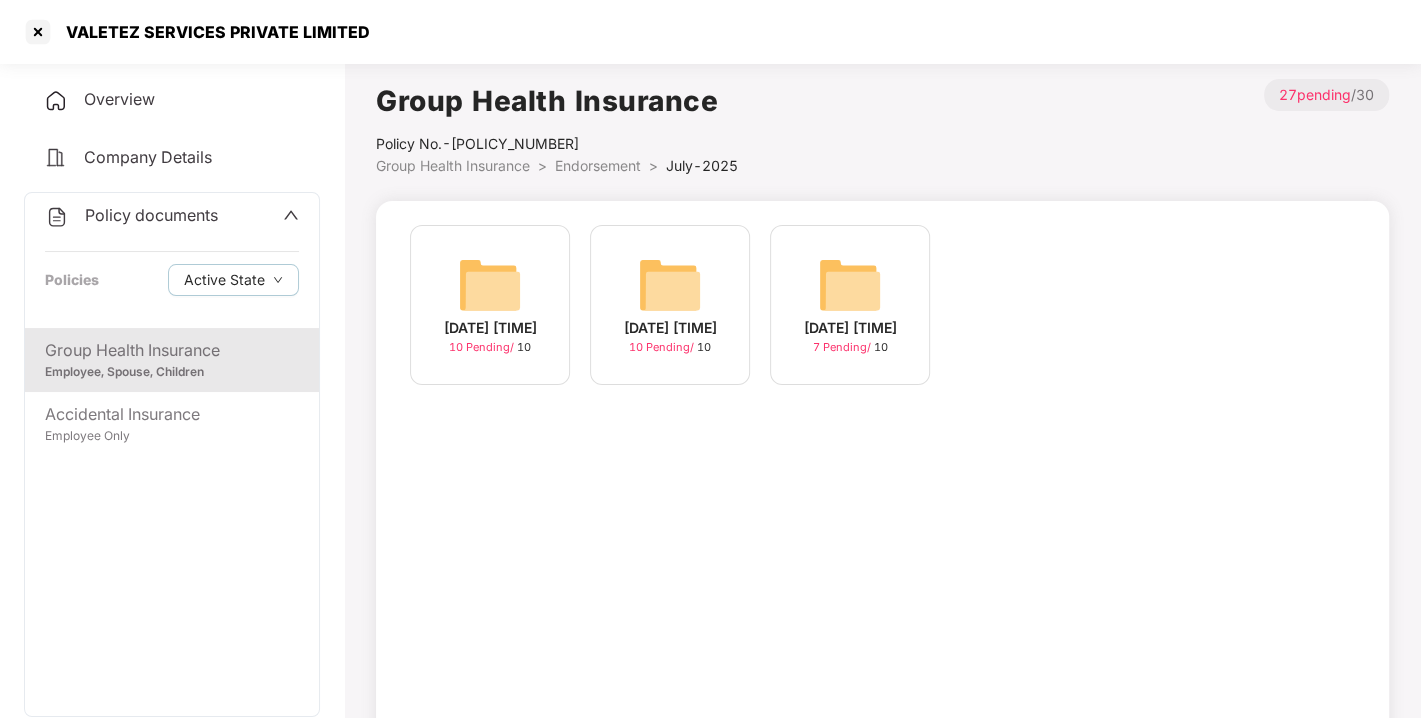 scroll, scrollTop: 23, scrollLeft: 0, axis: vertical 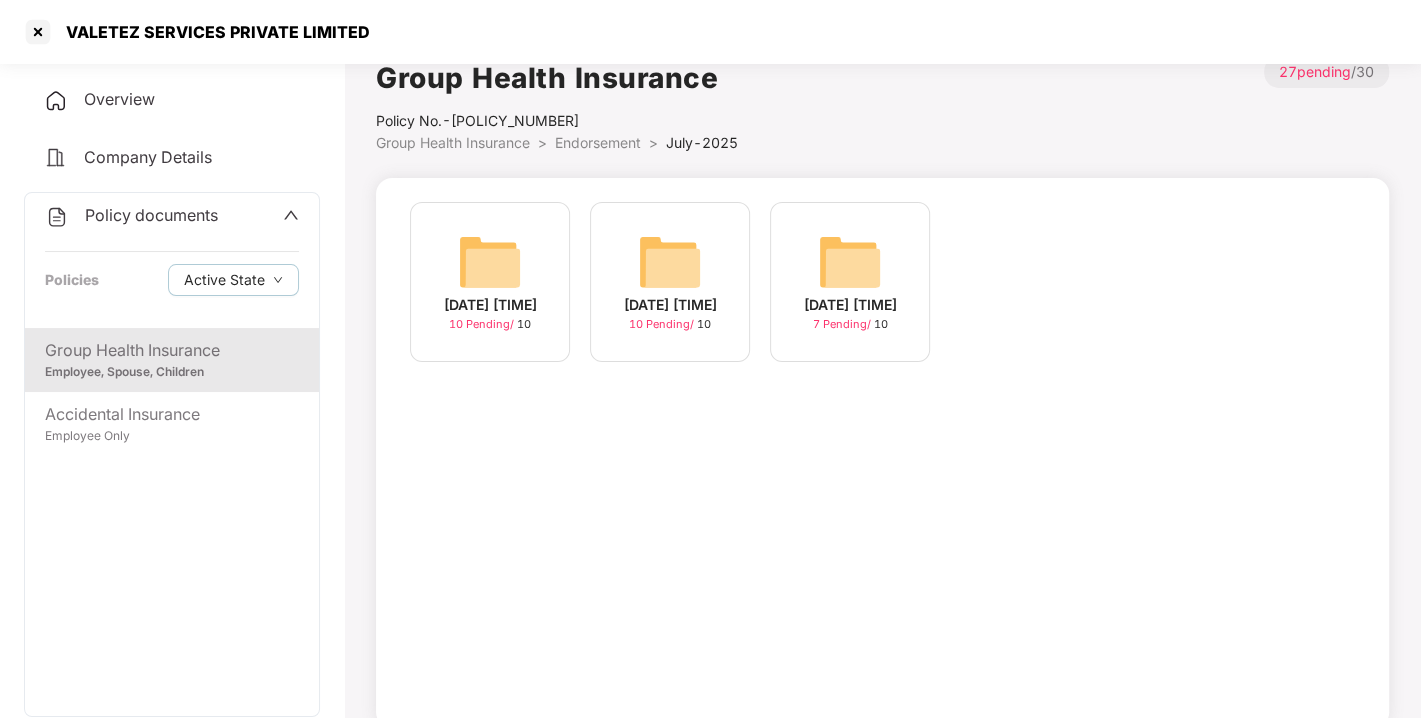 click at bounding box center (670, 262) 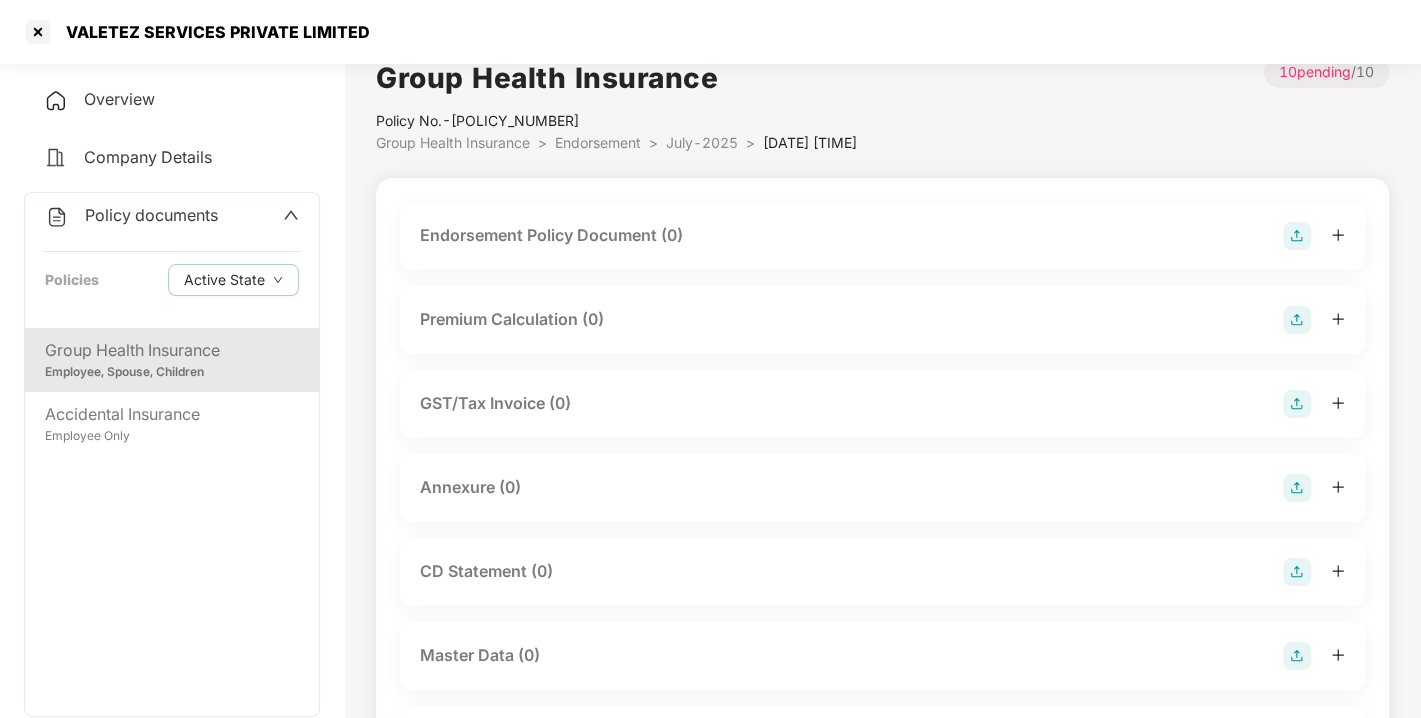 click at bounding box center [1297, 236] 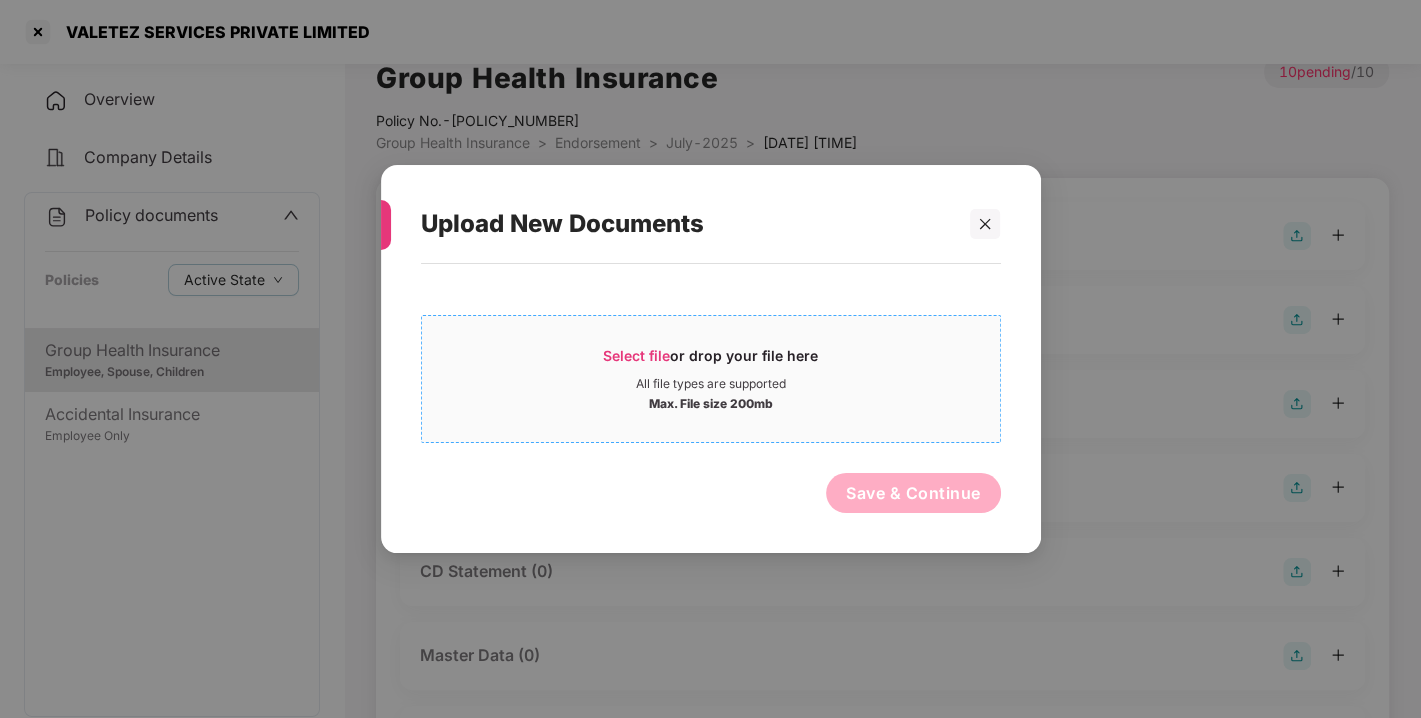 click on "Select file" at bounding box center [636, 355] 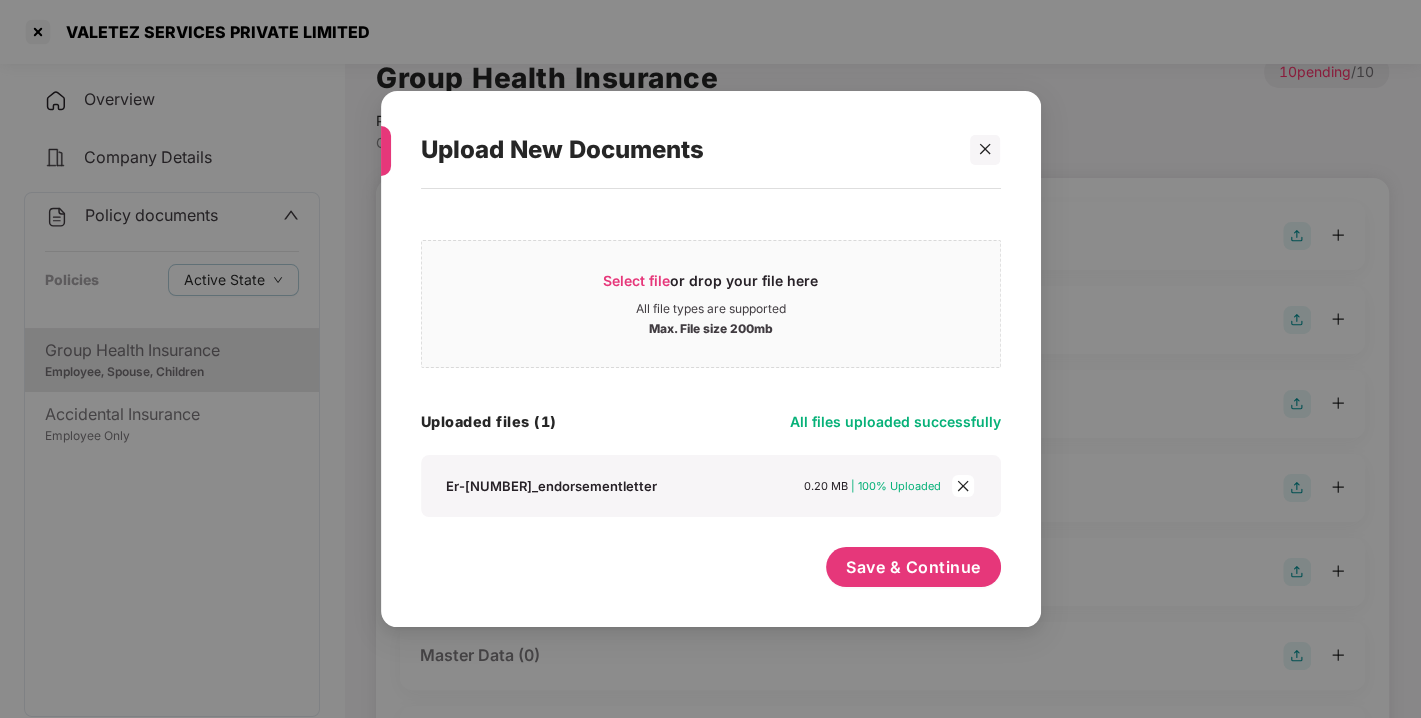 click on "Upload New Documents Select file  or drop your file here All file types are supported Max. File size 200mb ER-2345924846_endorsementLetter.pdf Uploaded files (1) All files uploaded successfully Er-2345924846_endorsementletter 0.20 MB    | 100% Uploaded  Save & Continue" at bounding box center [711, 398] 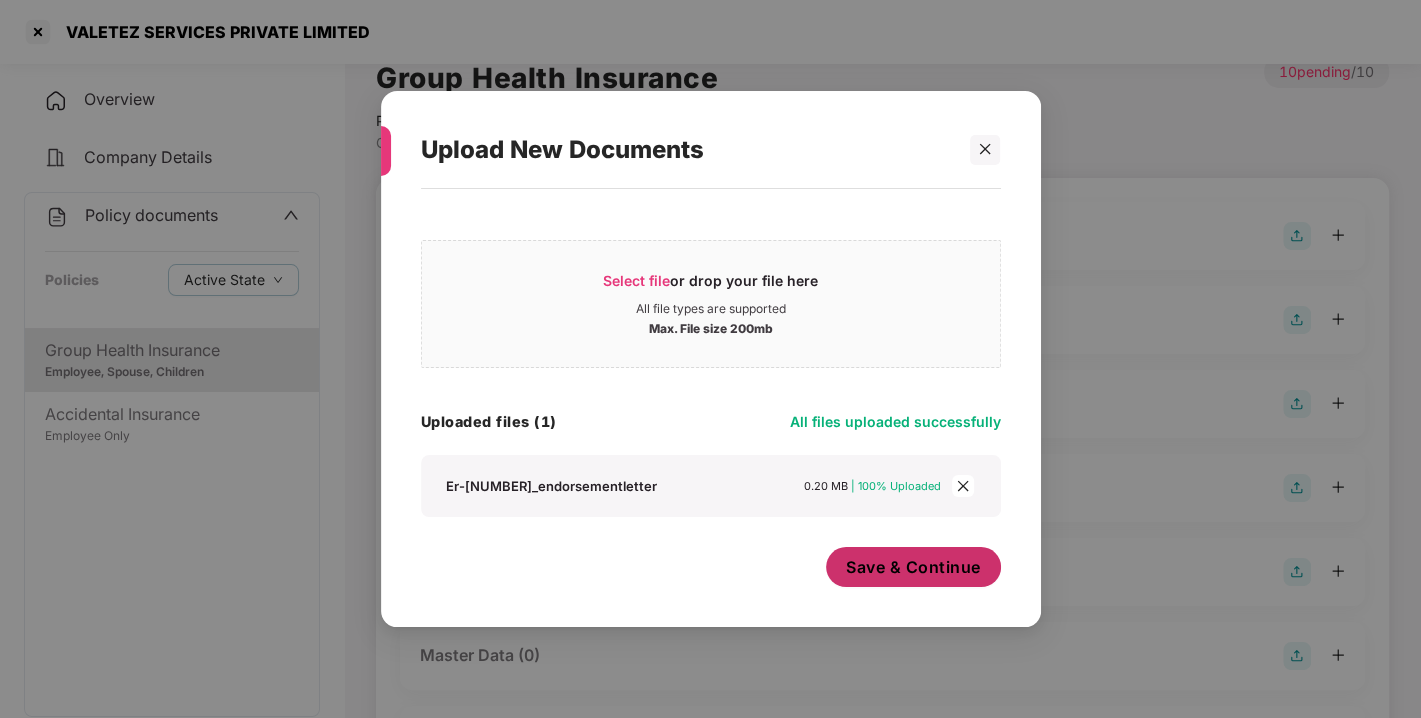 click on "Save & Continue" at bounding box center (913, 567) 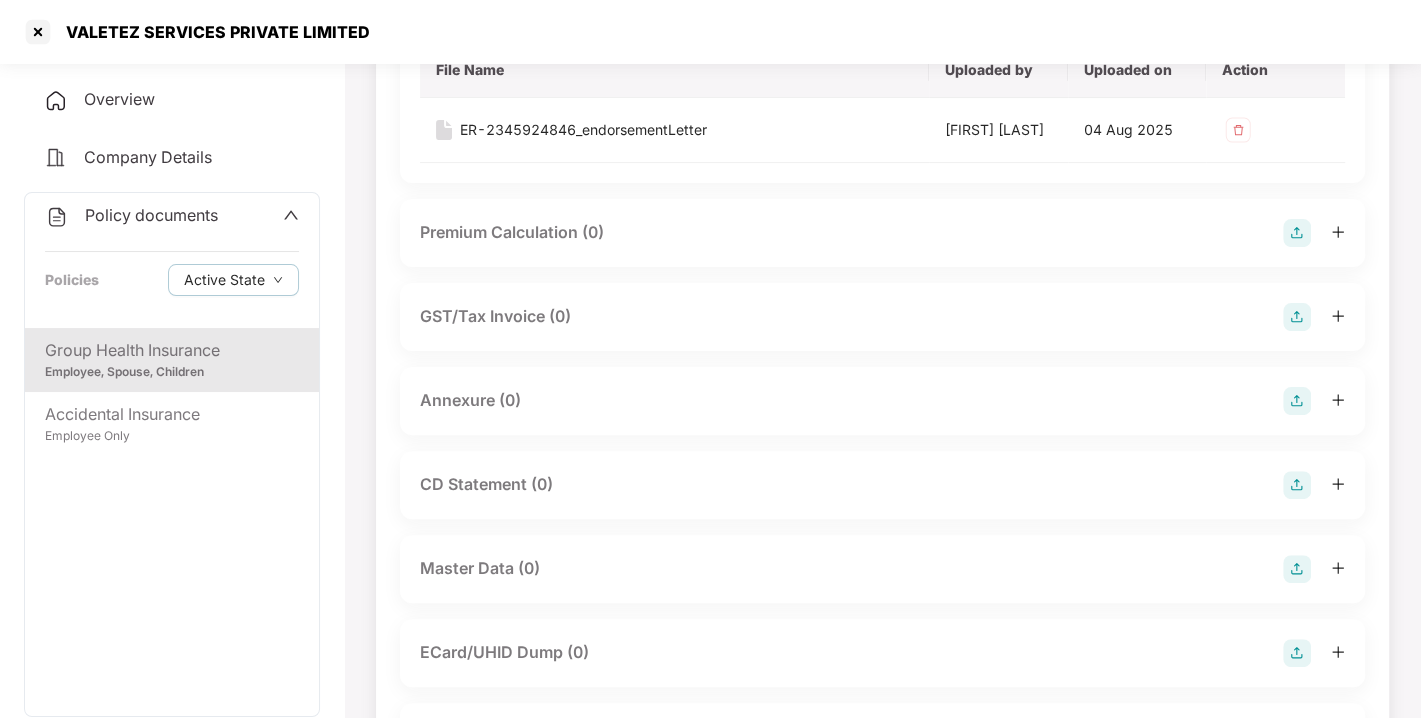 scroll, scrollTop: 254, scrollLeft: 0, axis: vertical 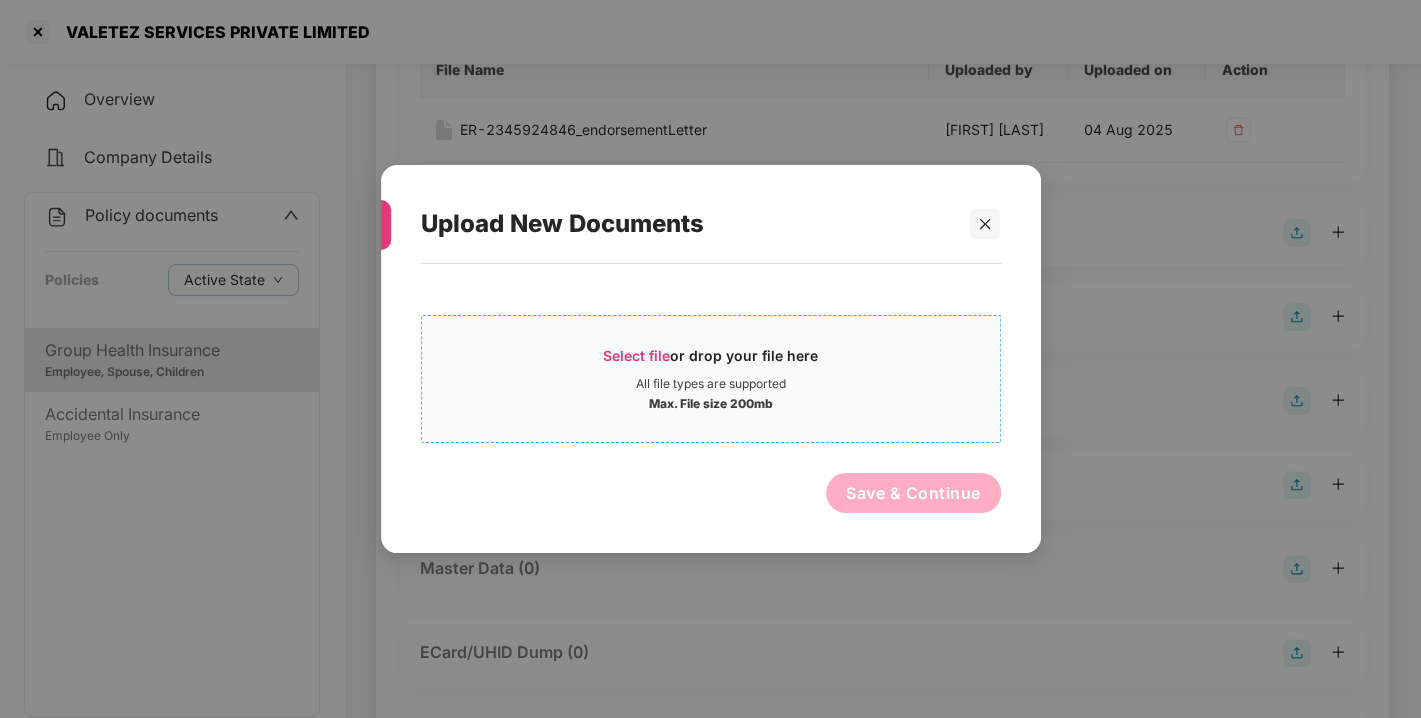 click on "Select file" at bounding box center (636, 355) 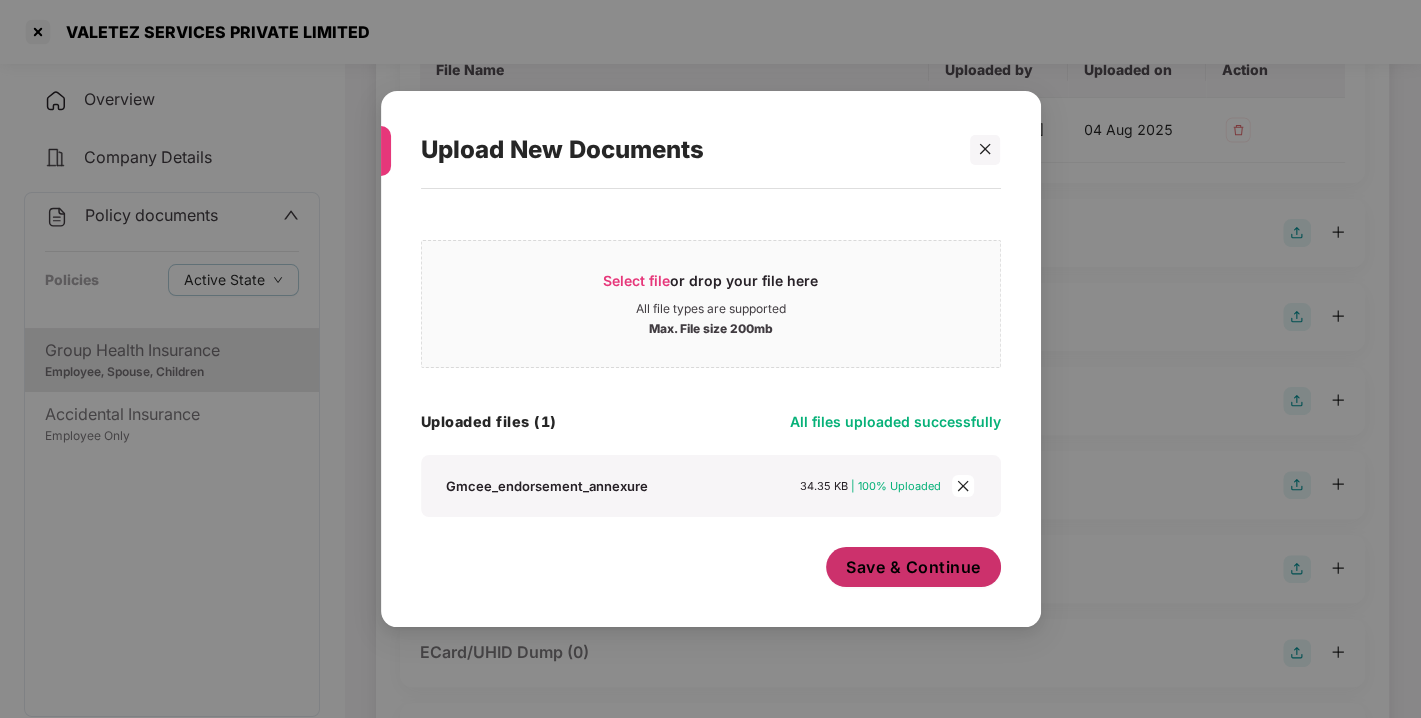 drag, startPoint x: 880, startPoint y: 587, endPoint x: 904, endPoint y: 575, distance: 26.832815 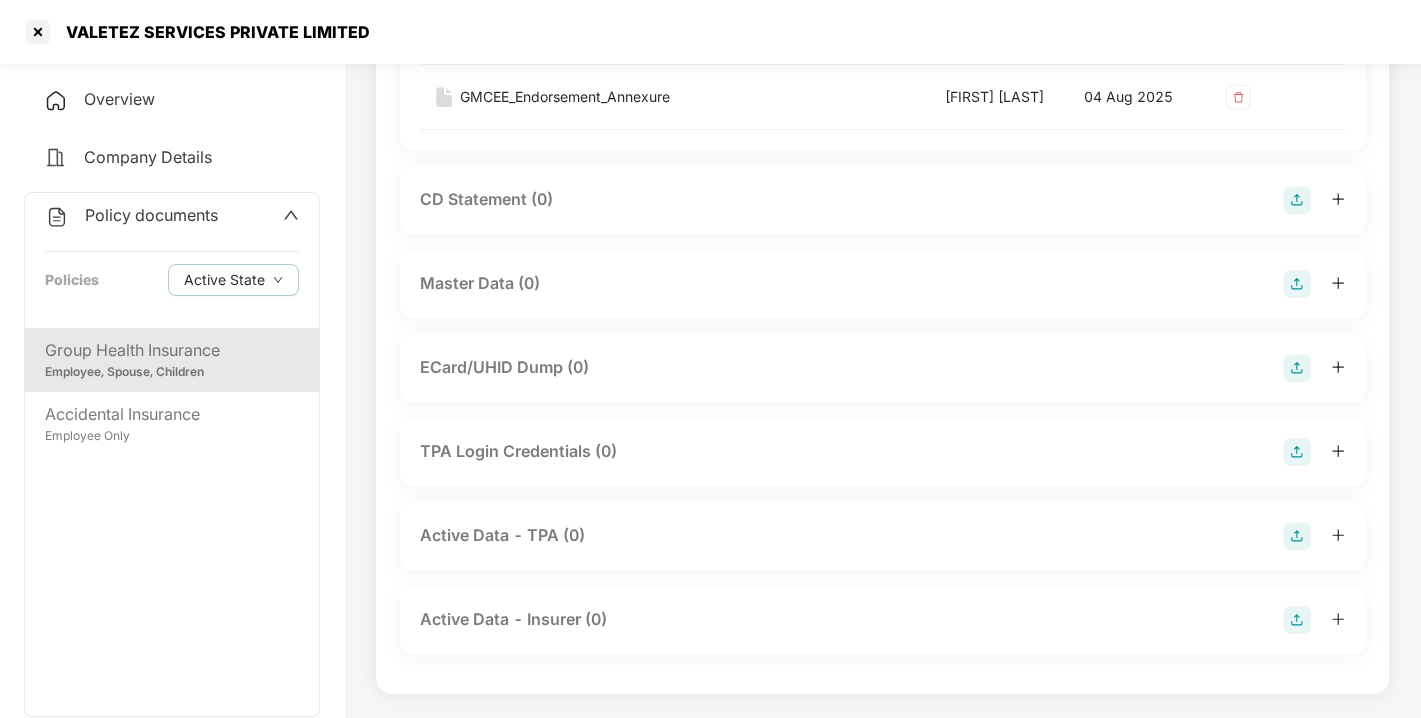 scroll, scrollTop: 0, scrollLeft: 0, axis: both 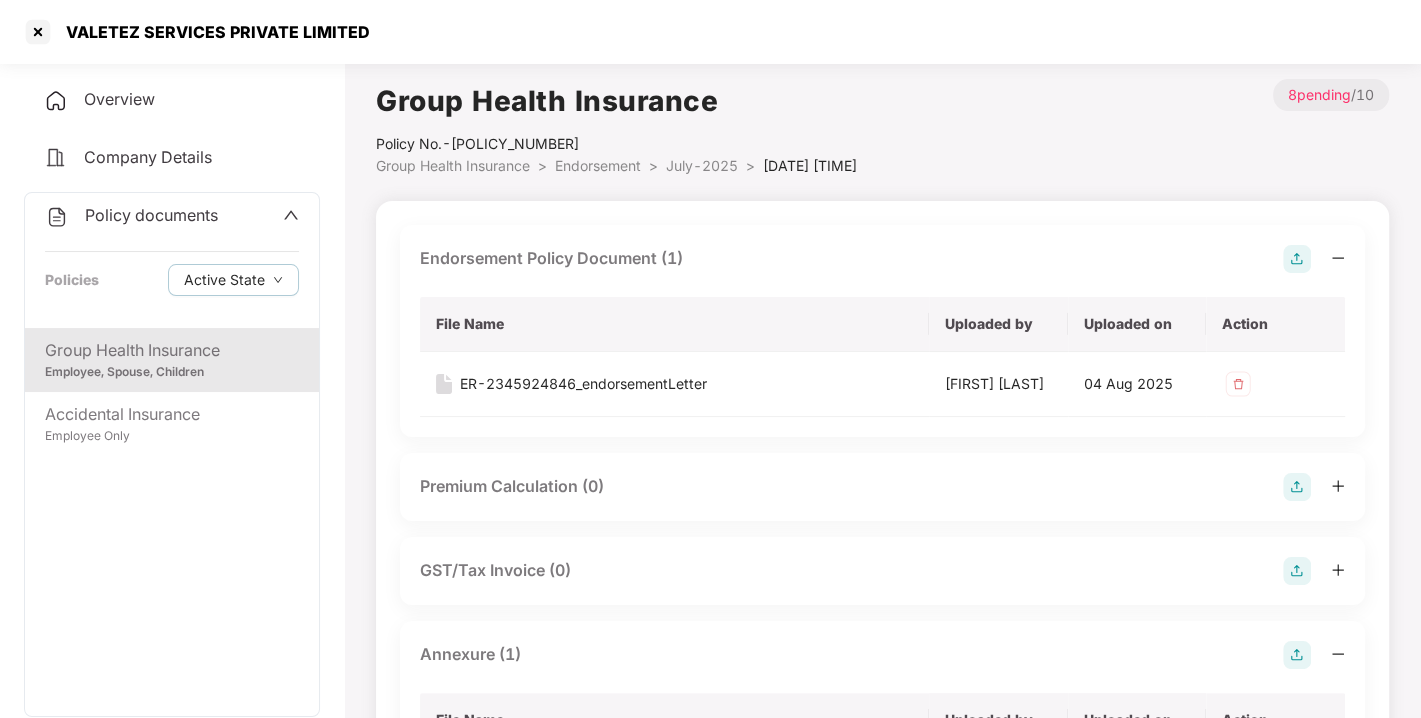 click on "Endorsement >" at bounding box center [610, 166] 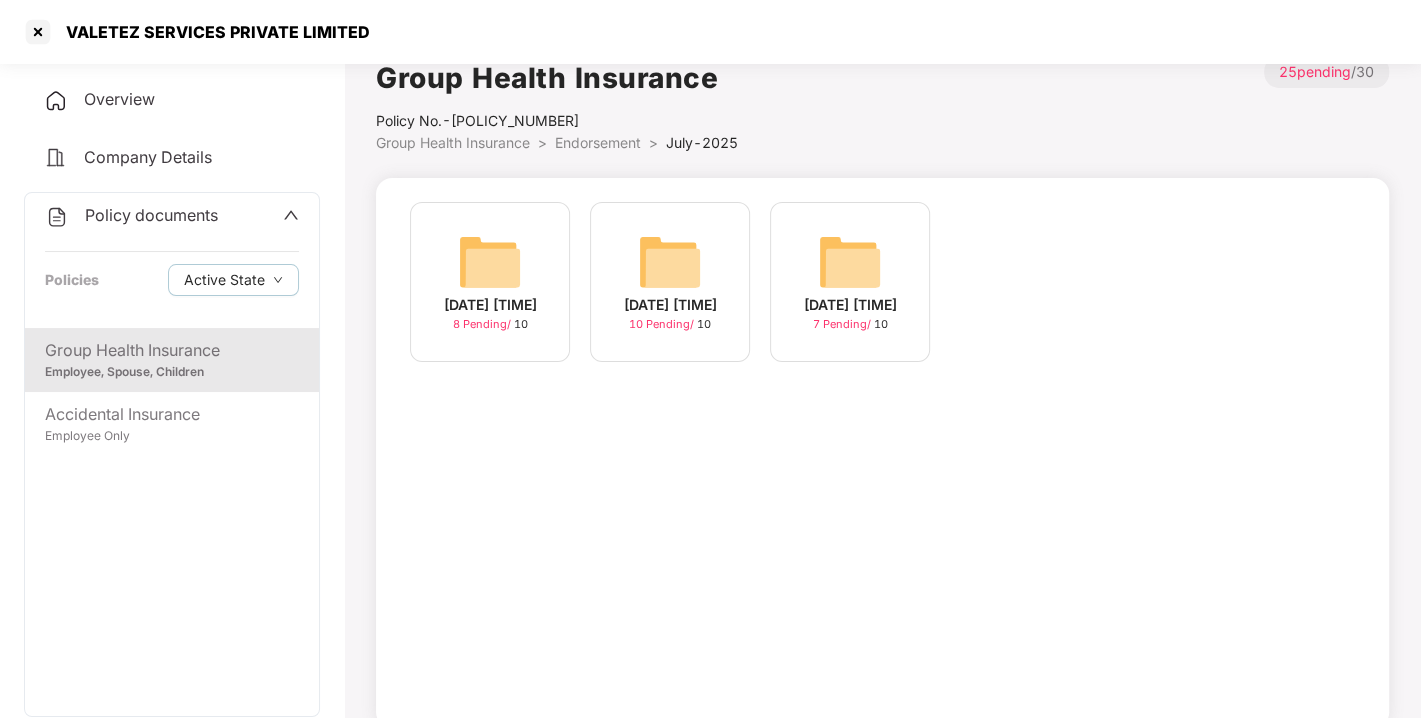 click at bounding box center [670, 262] 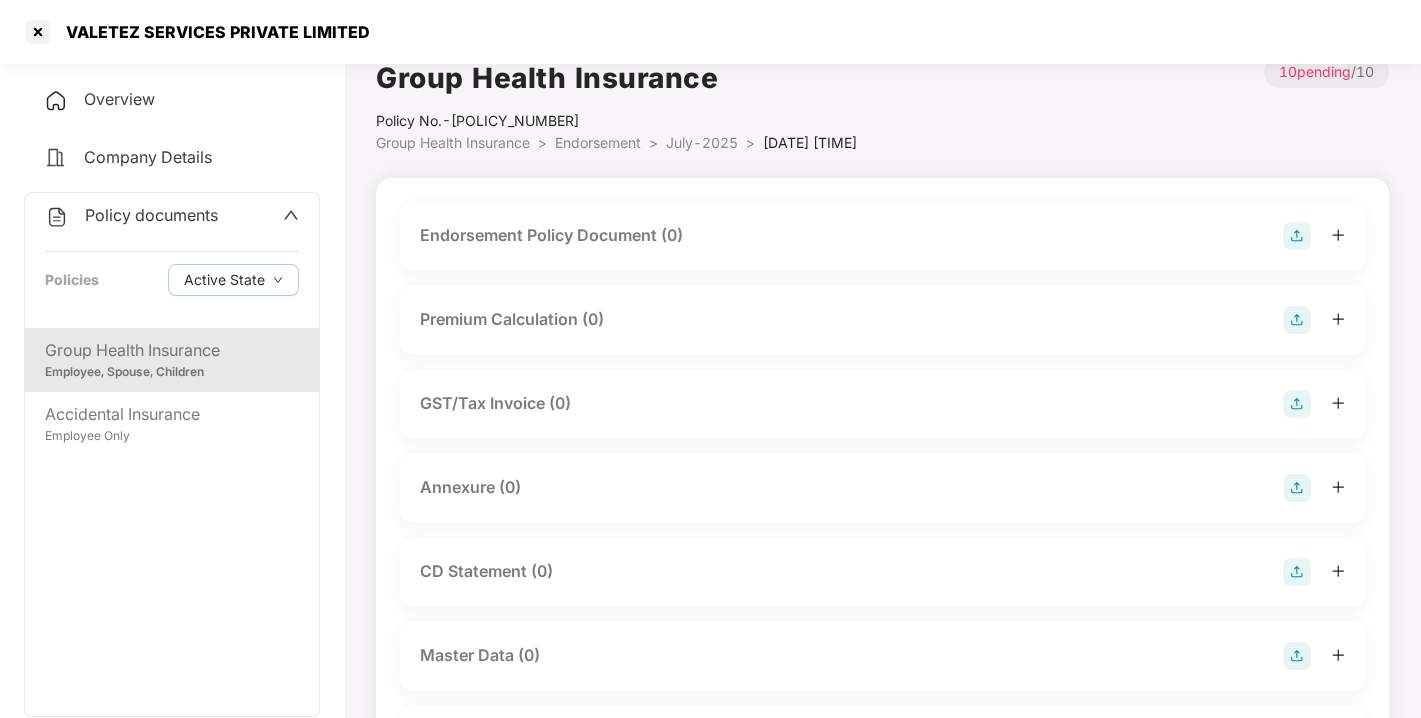 click at bounding box center (1297, 236) 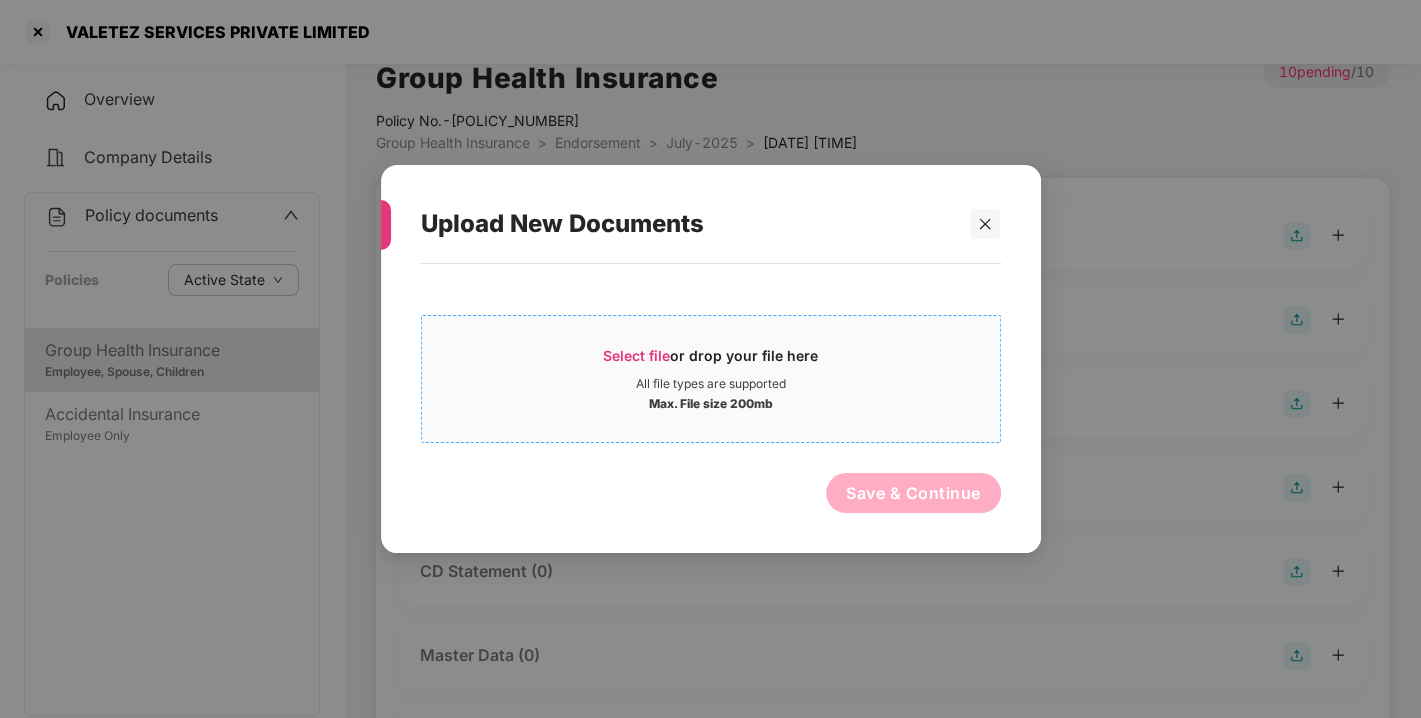 click on "Select file" at bounding box center [636, 355] 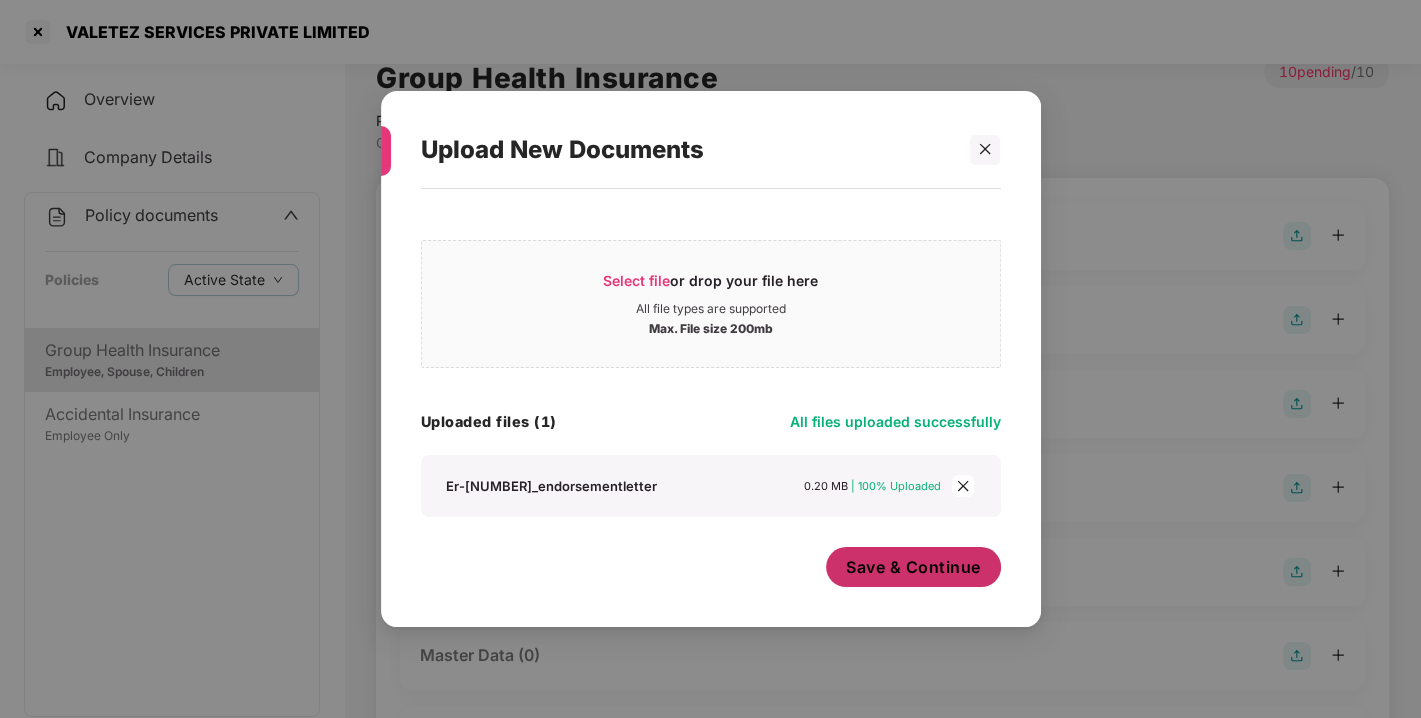 click on "Save & Continue" at bounding box center [913, 567] 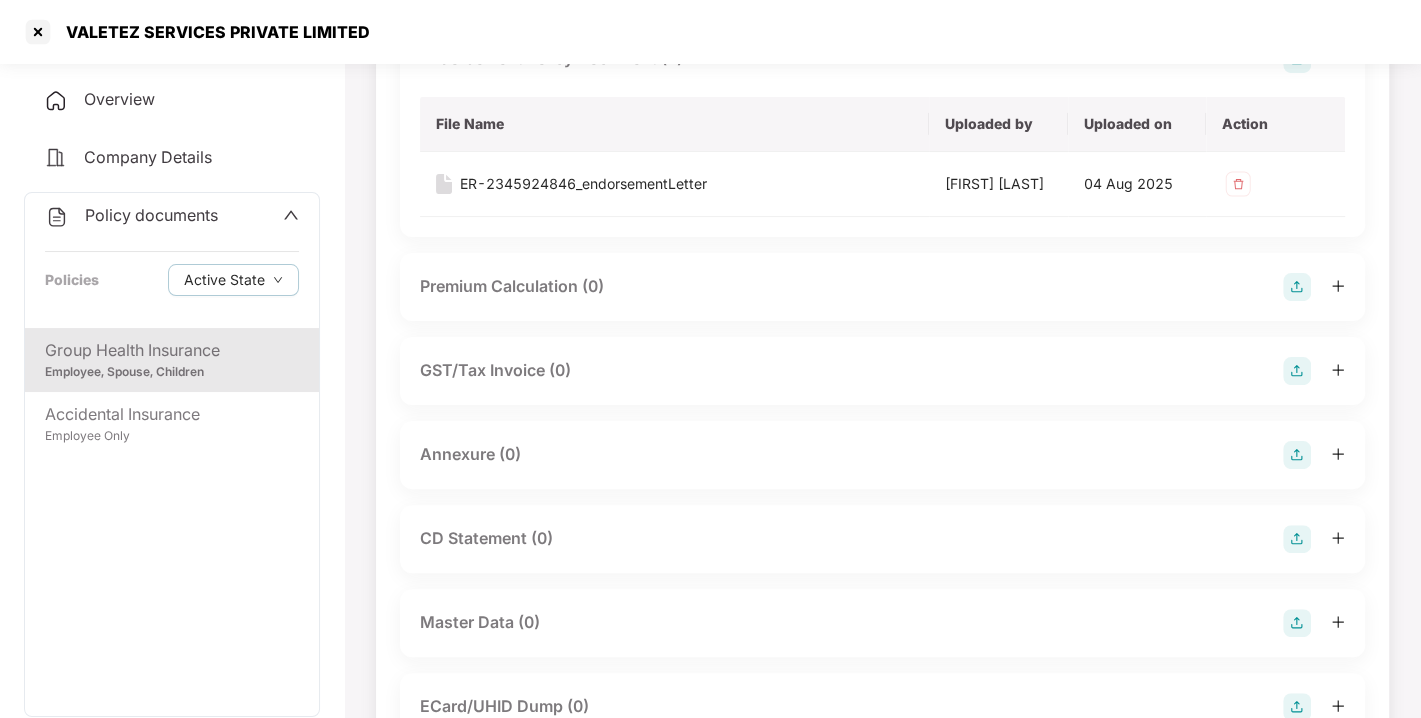 scroll, scrollTop: 201, scrollLeft: 0, axis: vertical 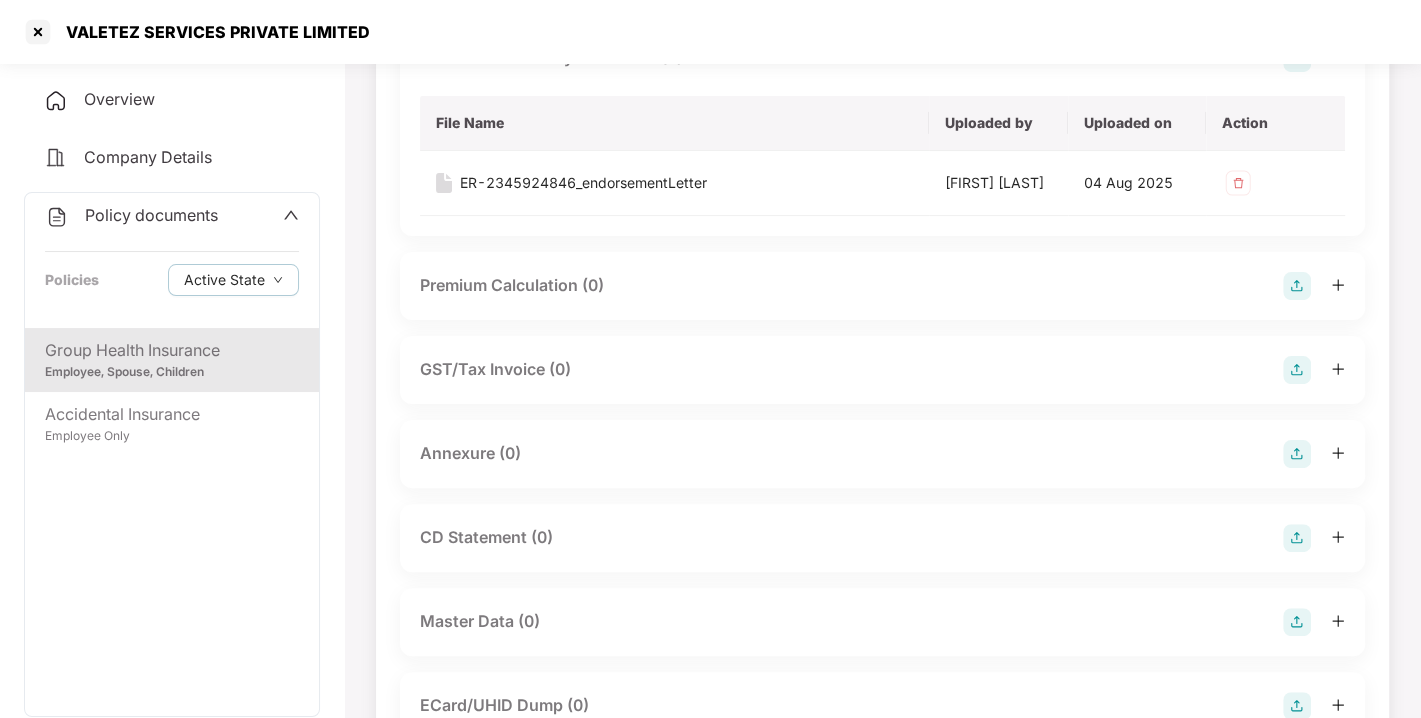 click at bounding box center (1297, 454) 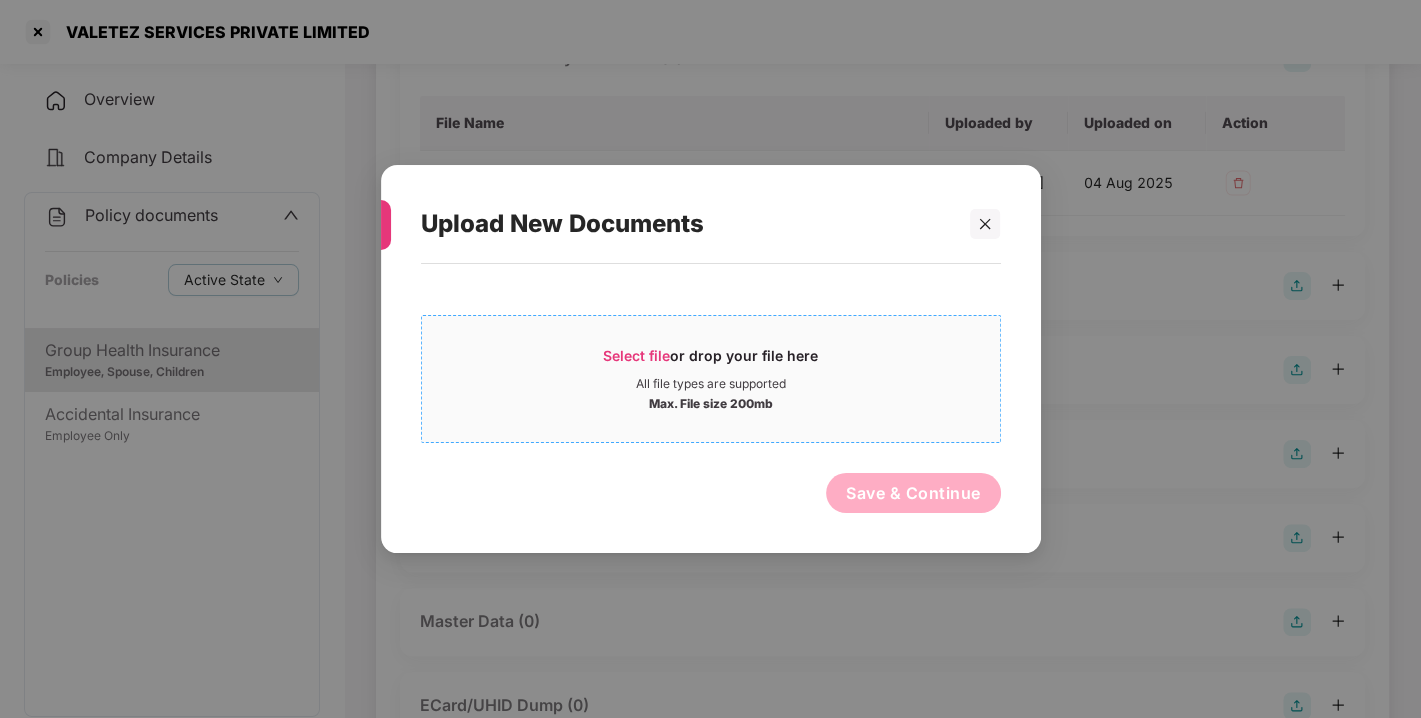 click on "Select file" at bounding box center [636, 355] 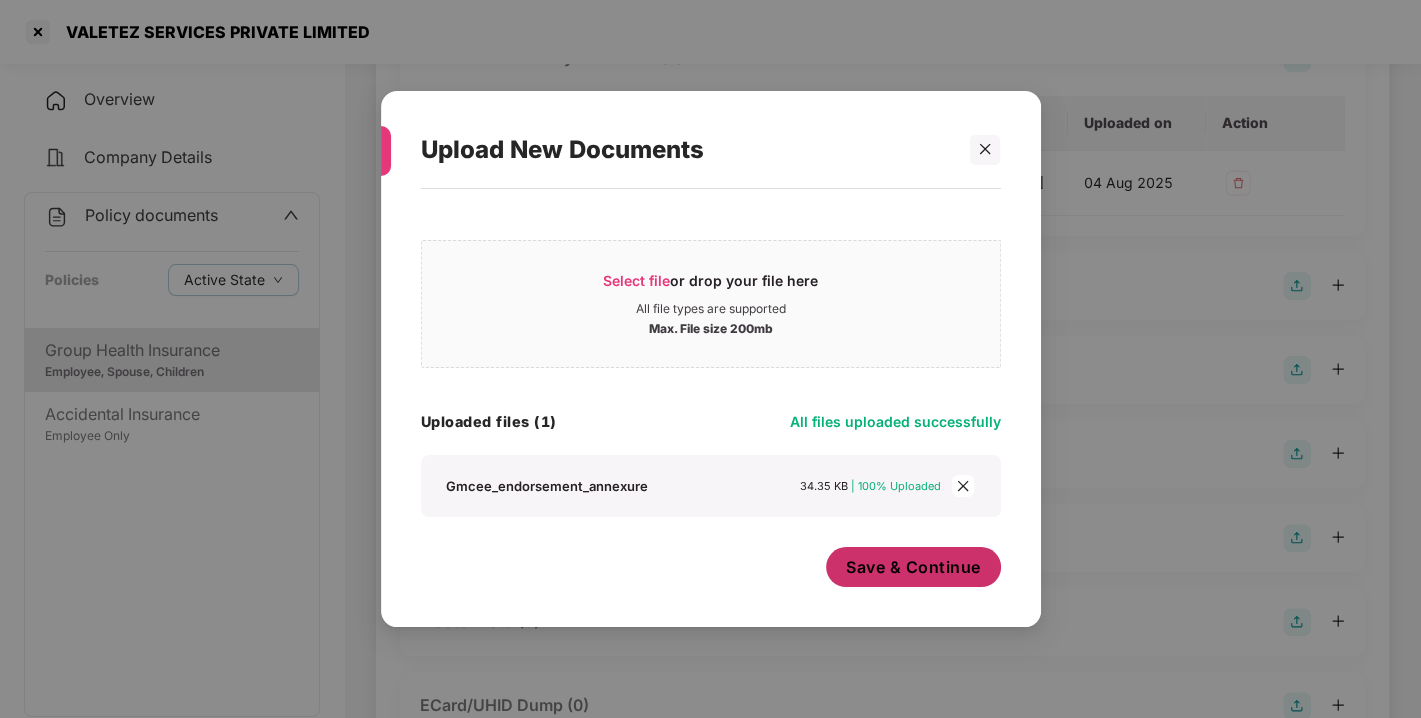 click on "Save & Continue" at bounding box center [913, 567] 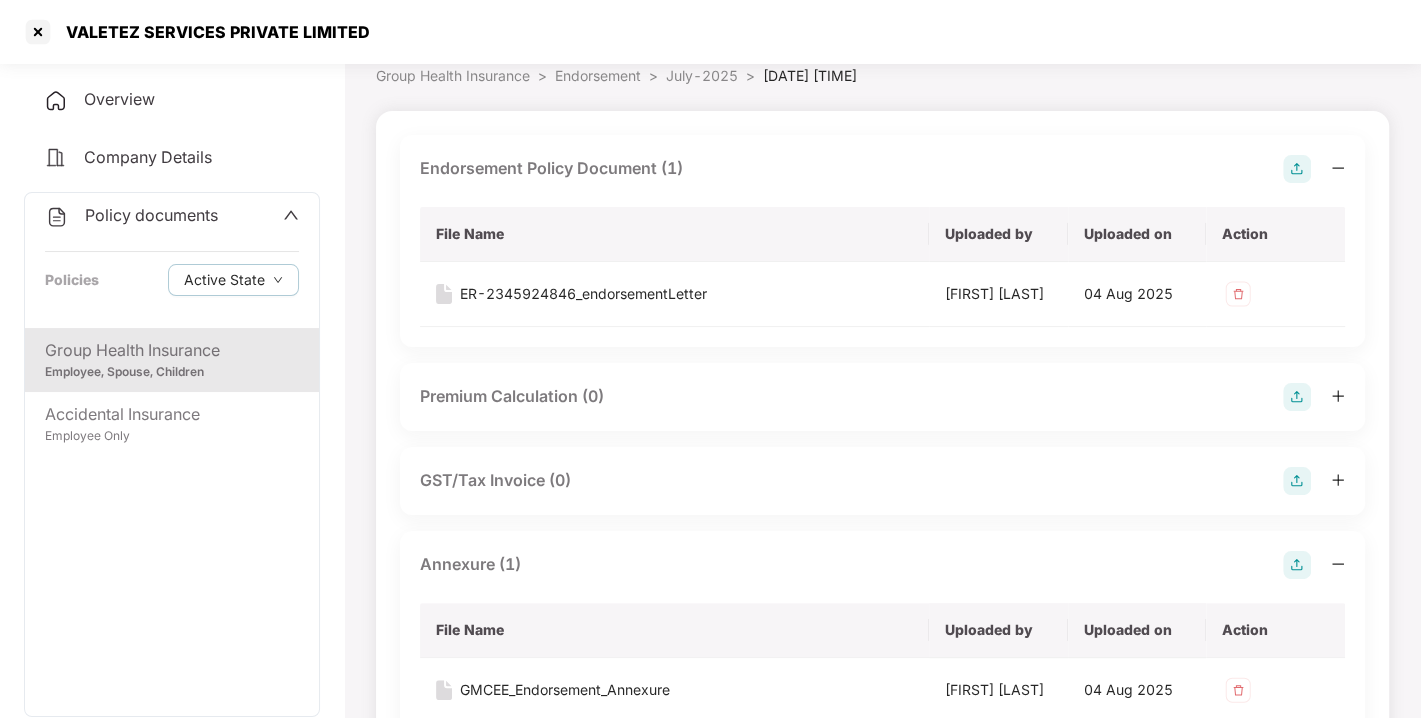 scroll, scrollTop: 0, scrollLeft: 0, axis: both 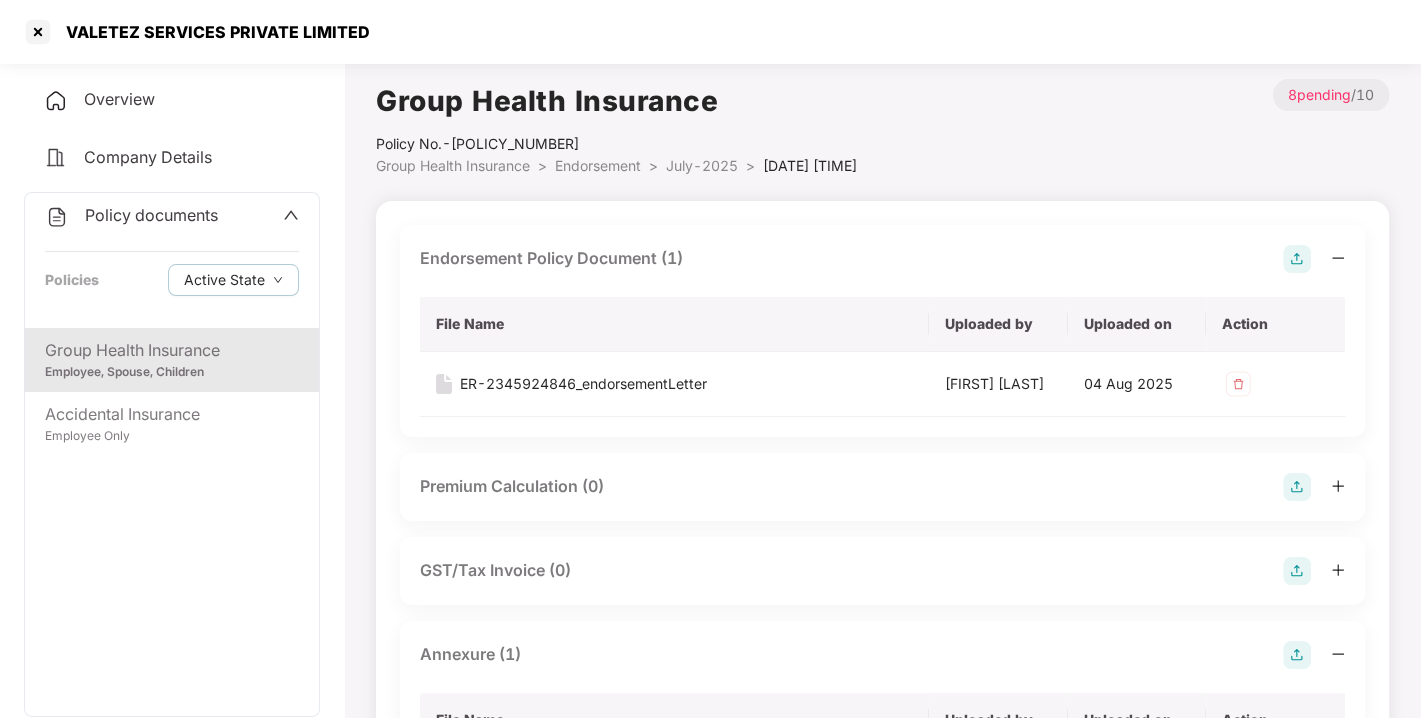 drag, startPoint x: 616, startPoint y: 140, endPoint x: 590, endPoint y: 157, distance: 31.06445 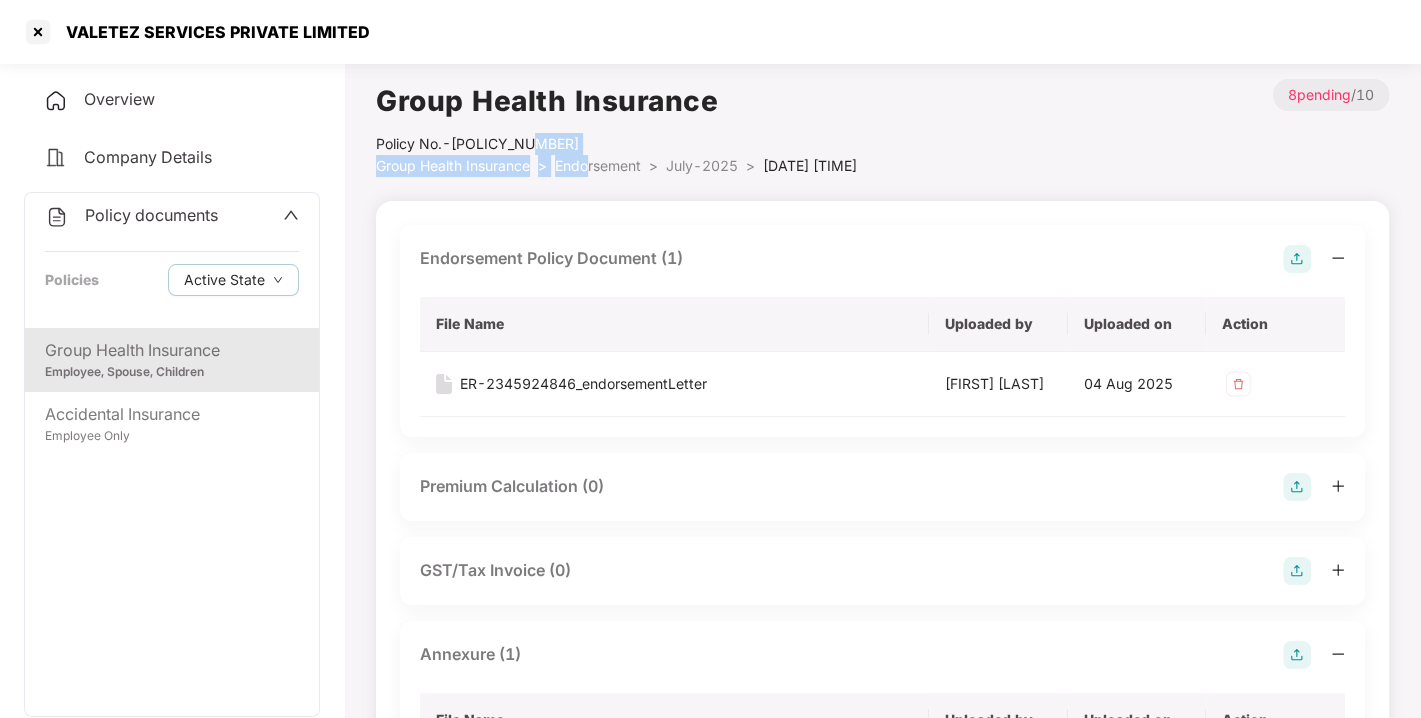 click on "Endorsement" at bounding box center (598, 165) 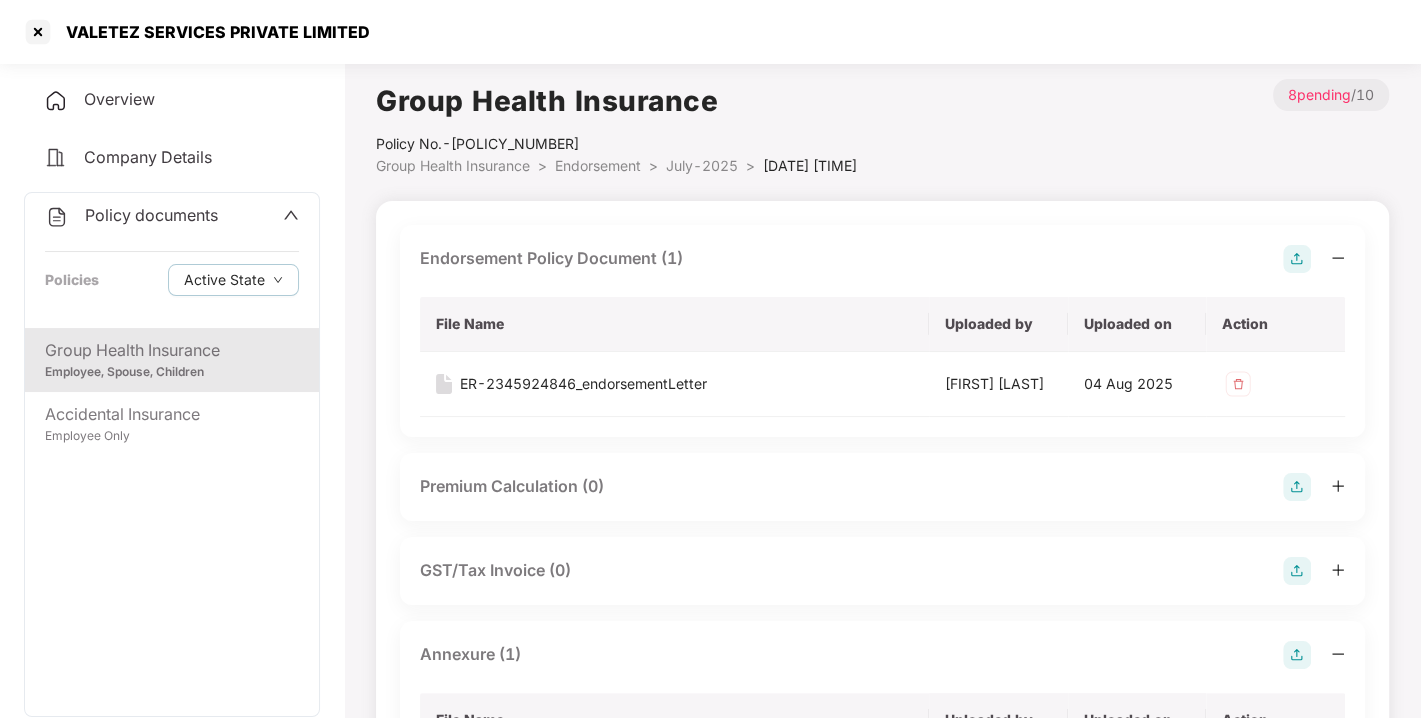 scroll, scrollTop: 23, scrollLeft: 0, axis: vertical 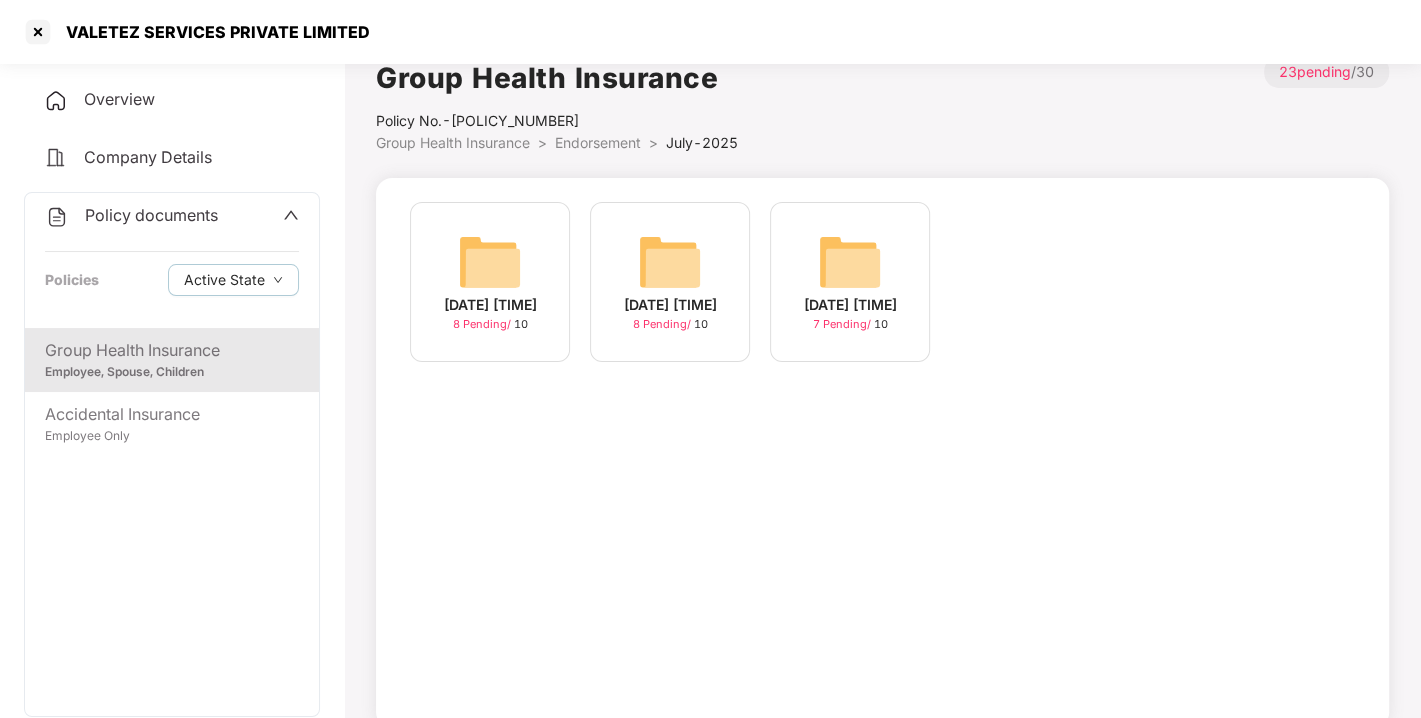 click on "Endorsement" at bounding box center [598, 142] 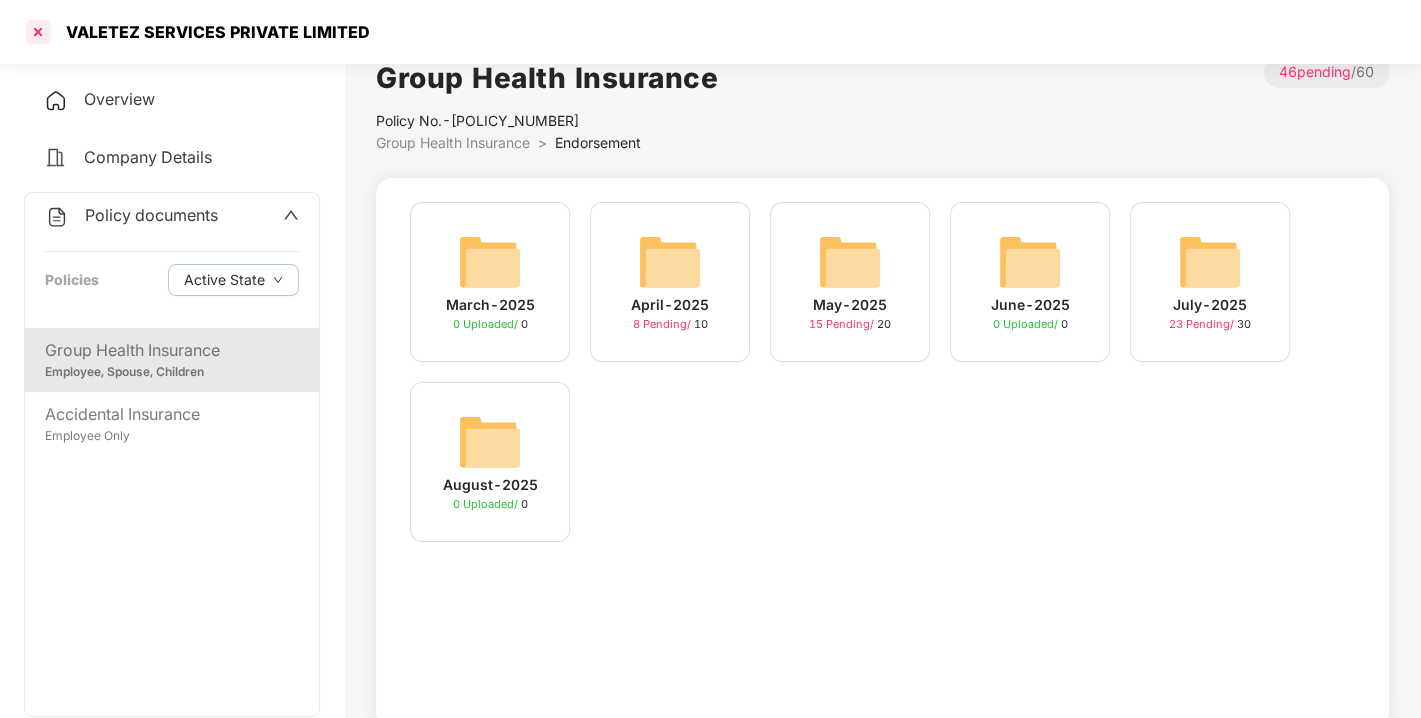 click at bounding box center (38, 32) 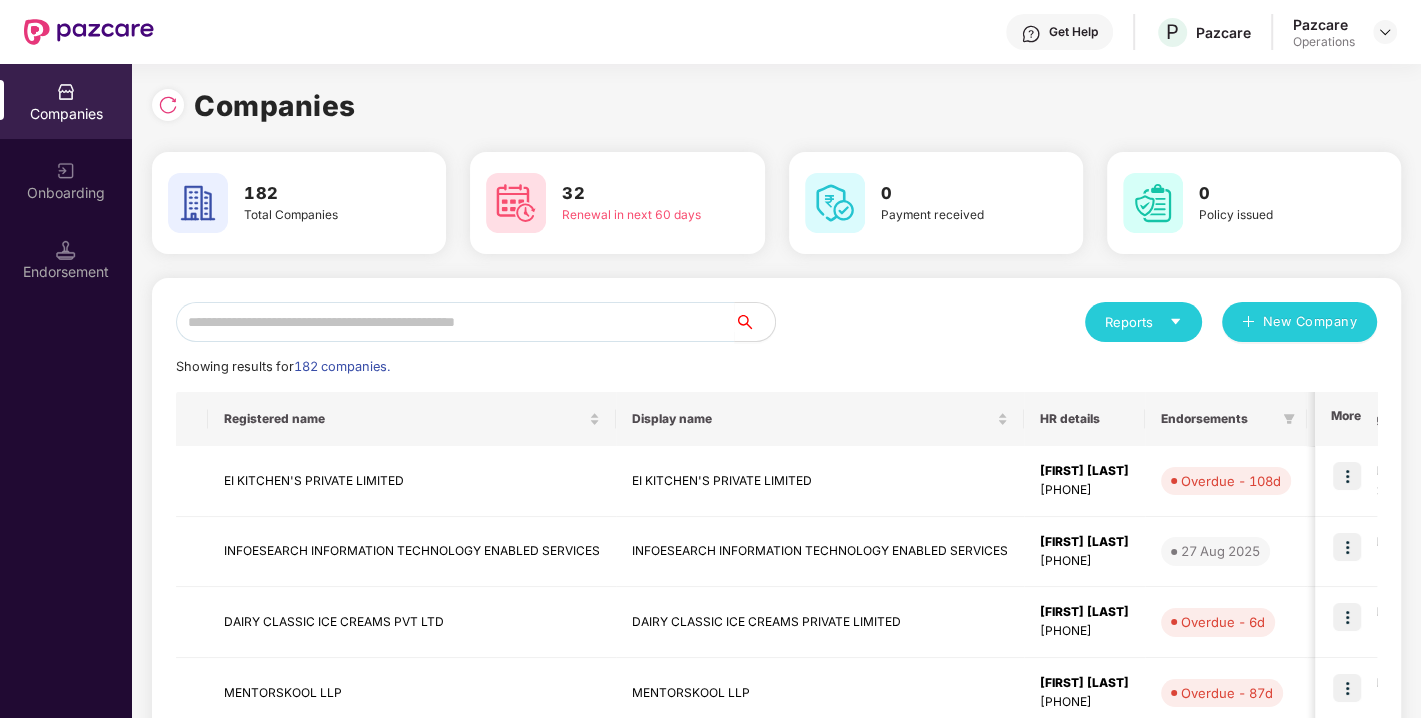 scroll, scrollTop: 0, scrollLeft: 0, axis: both 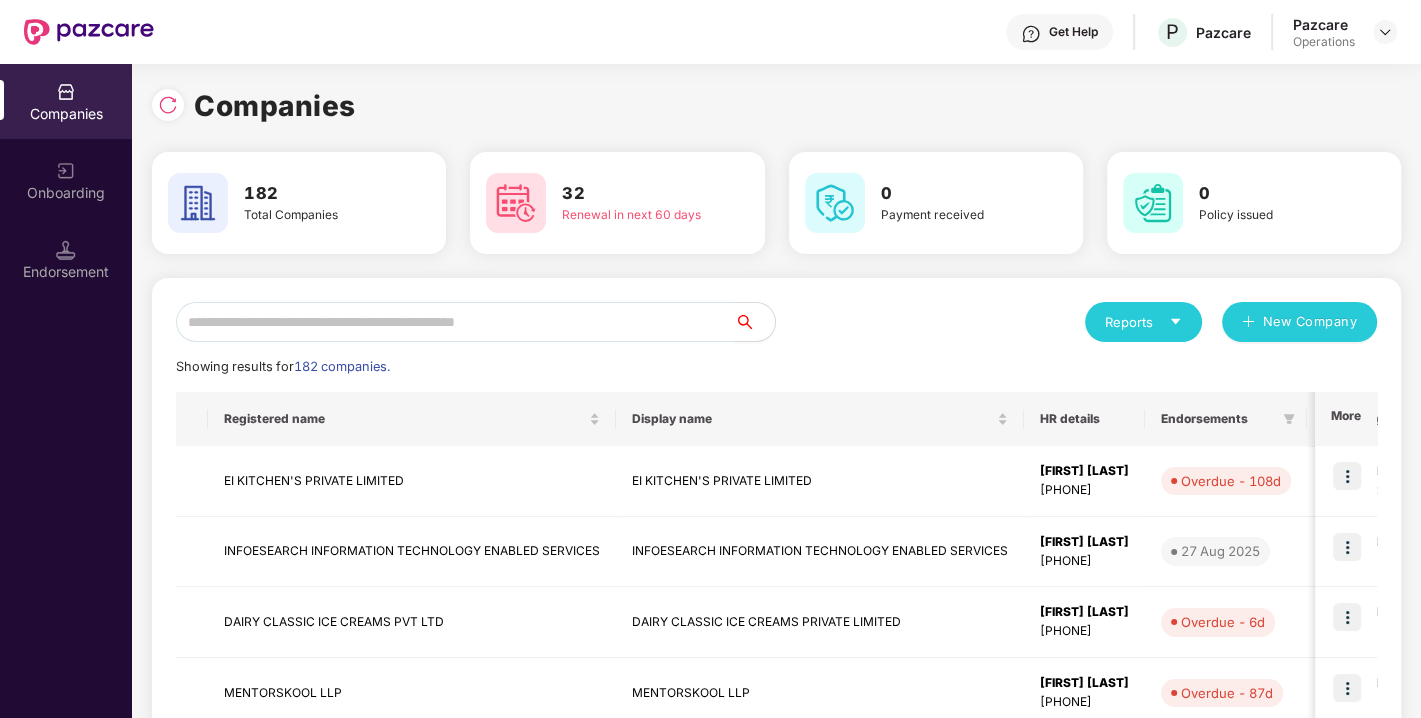click at bounding box center (455, 322) 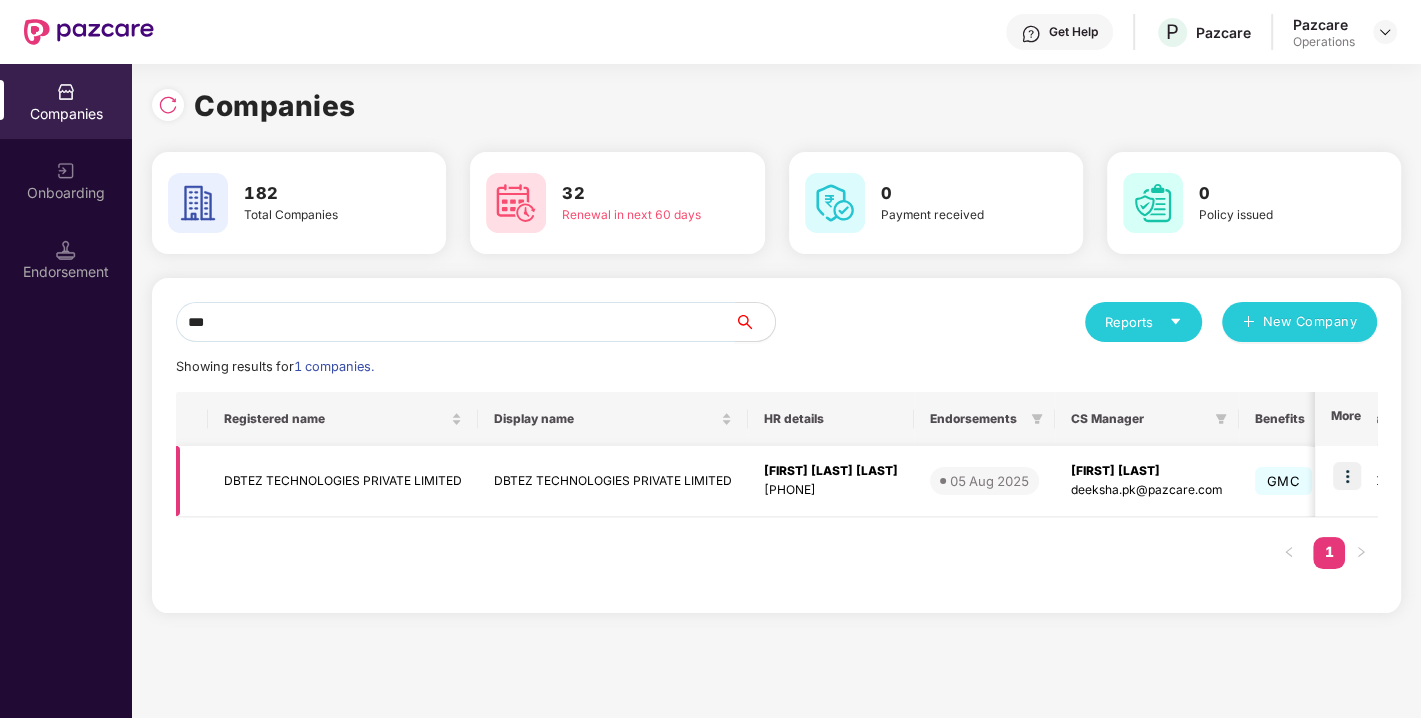 type on "***" 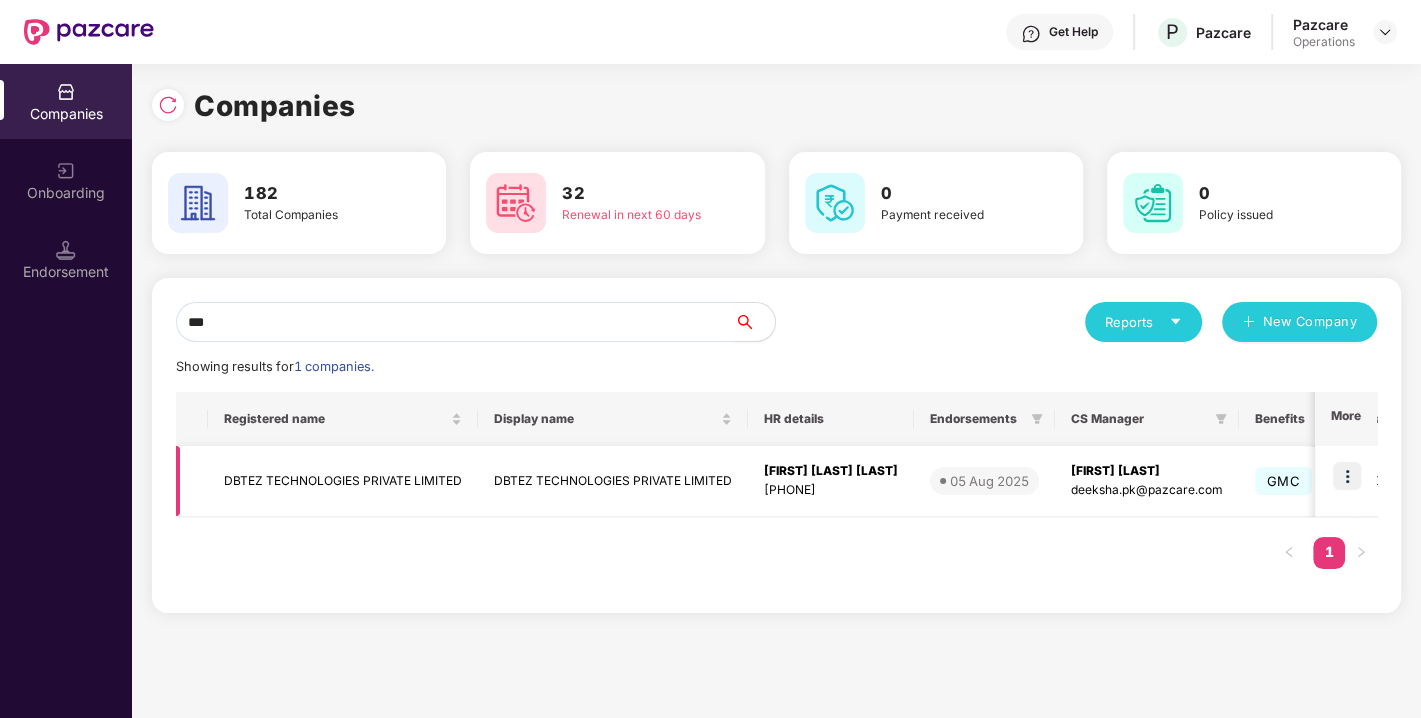 click on "DBTEZ TECHNOLOGIES PRIVATE LIMITED" at bounding box center [343, 481] 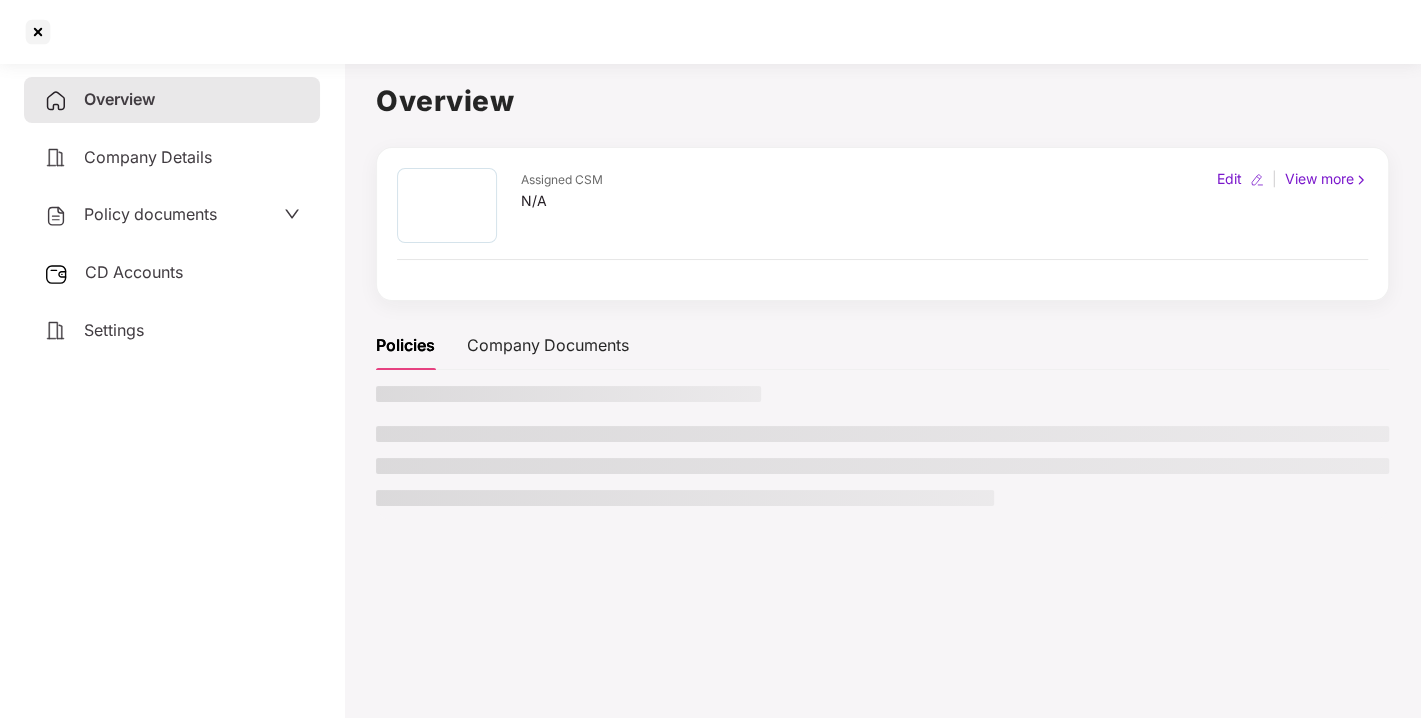 click on "Policy documents" at bounding box center (150, 214) 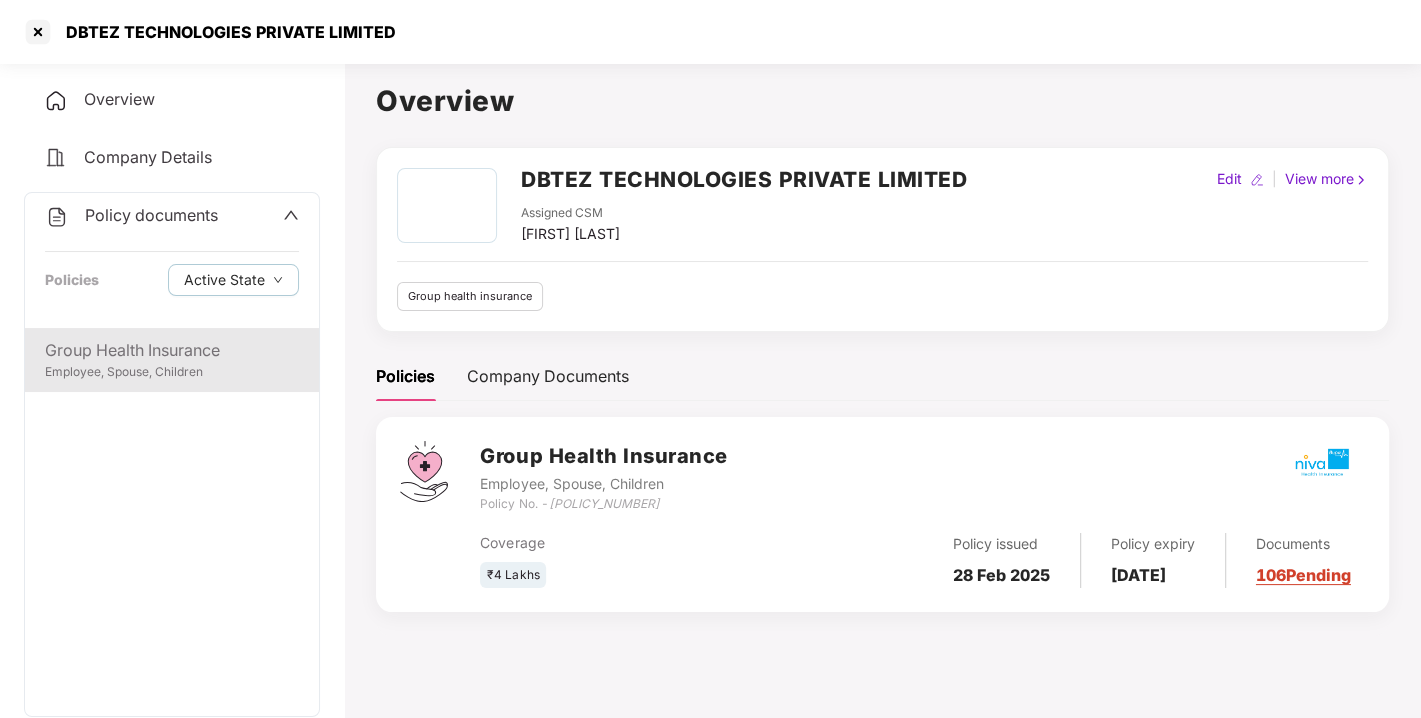 click on "Group Health Insurance" at bounding box center [172, 350] 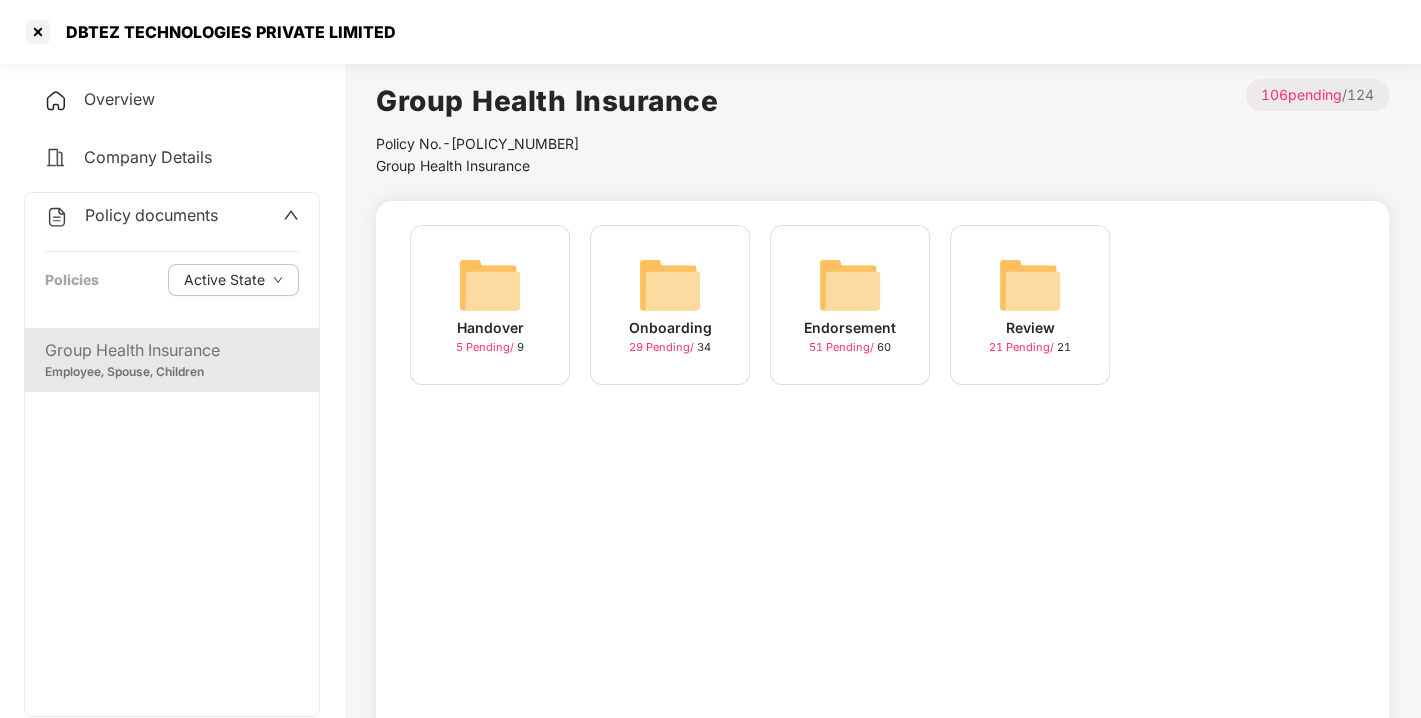 click at bounding box center (850, 285) 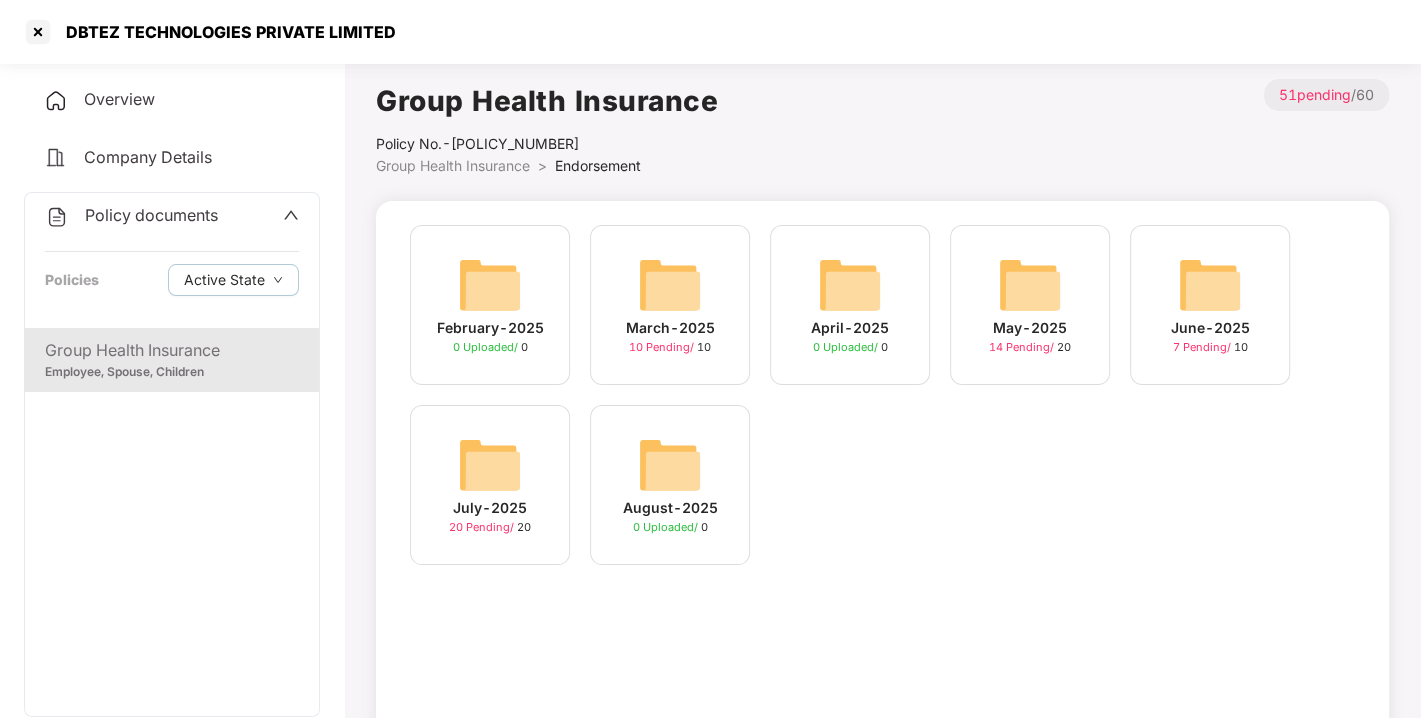 click at bounding box center [490, 465] 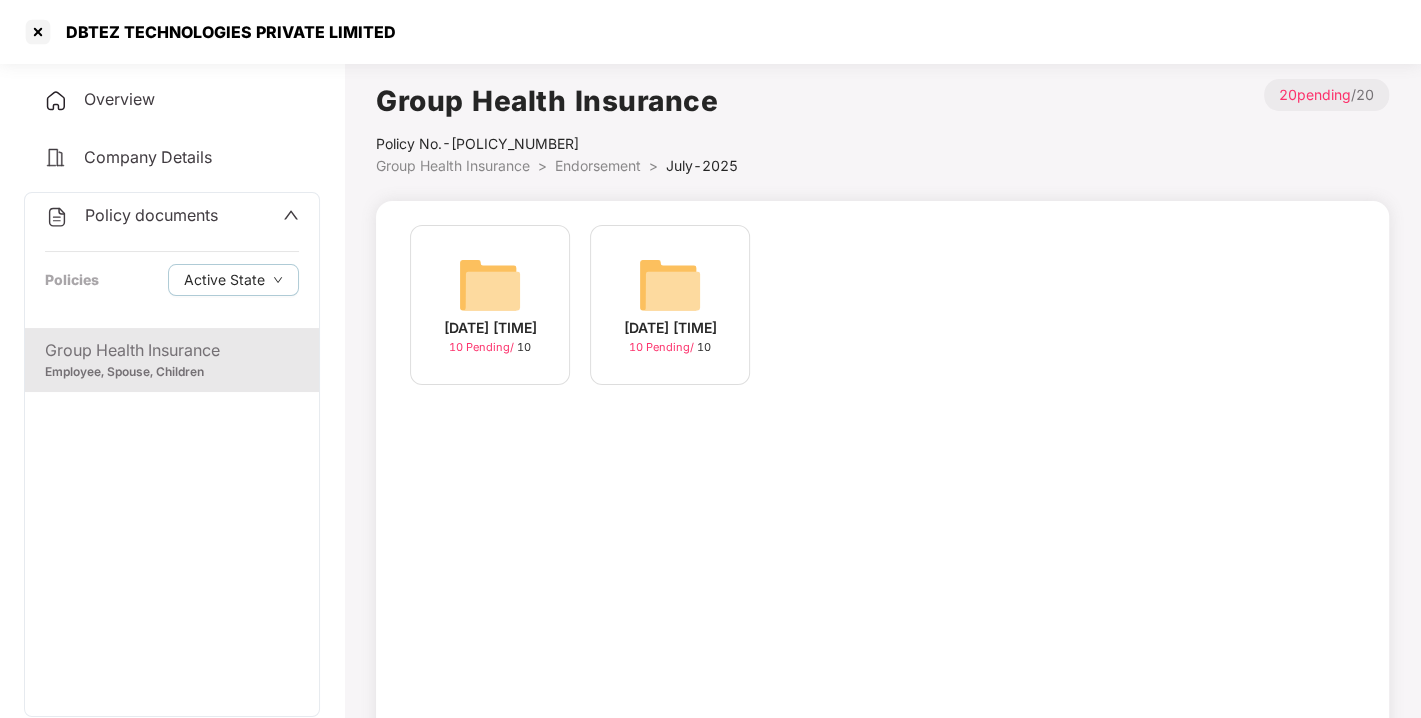 click at bounding box center (670, 285) 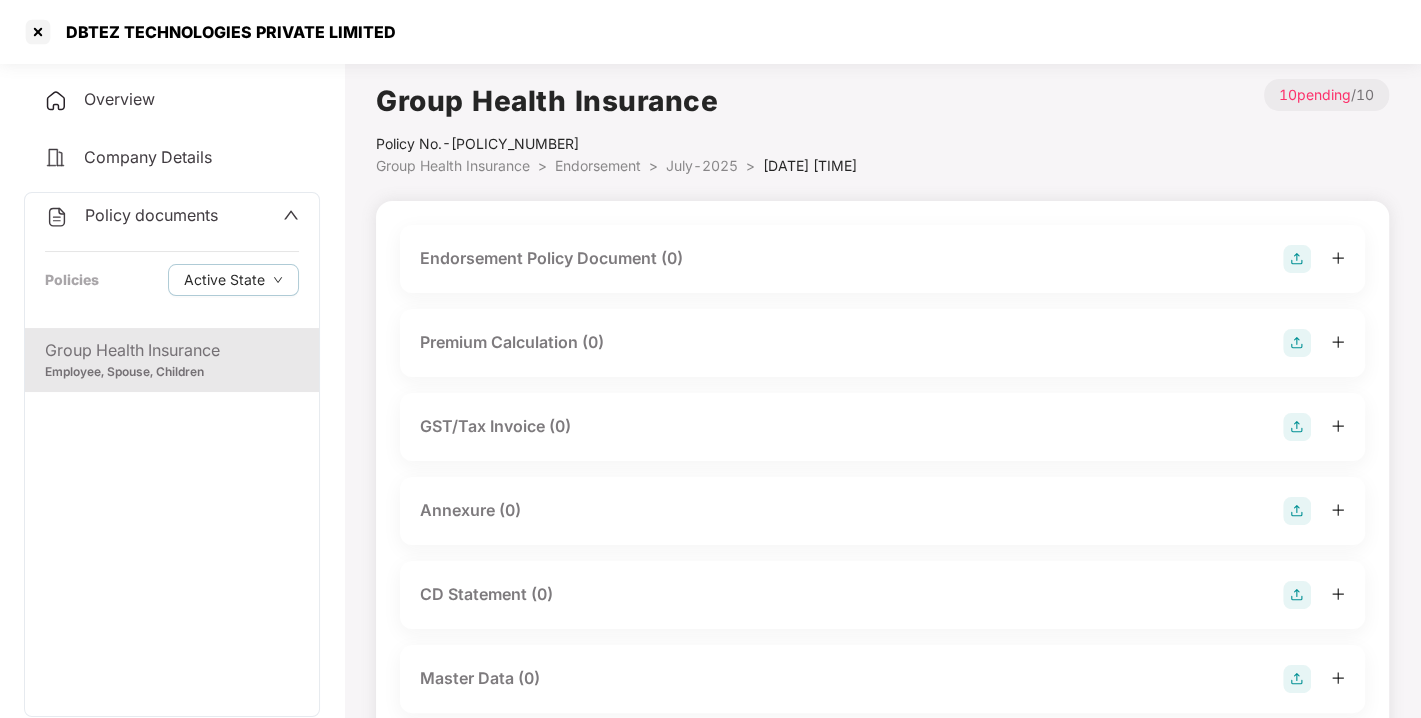 click at bounding box center (1297, 259) 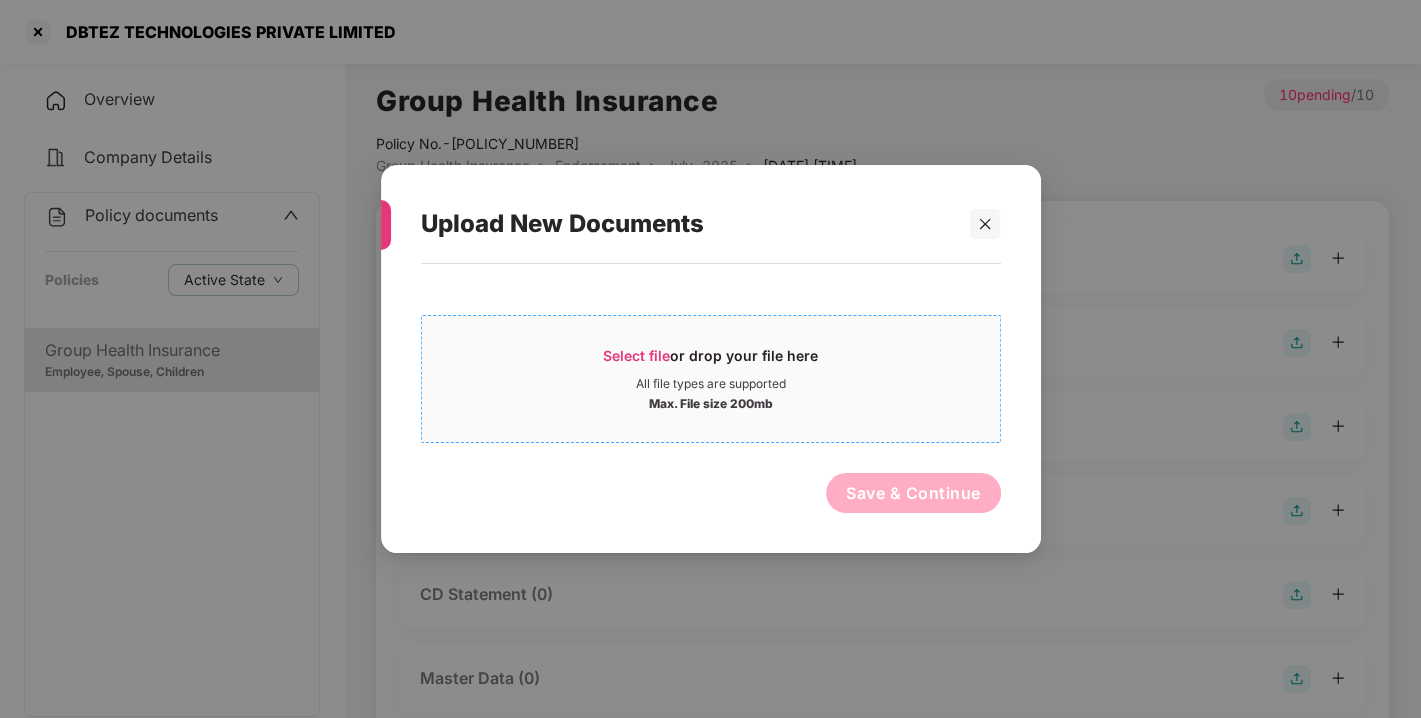 click on "Select file" at bounding box center [636, 355] 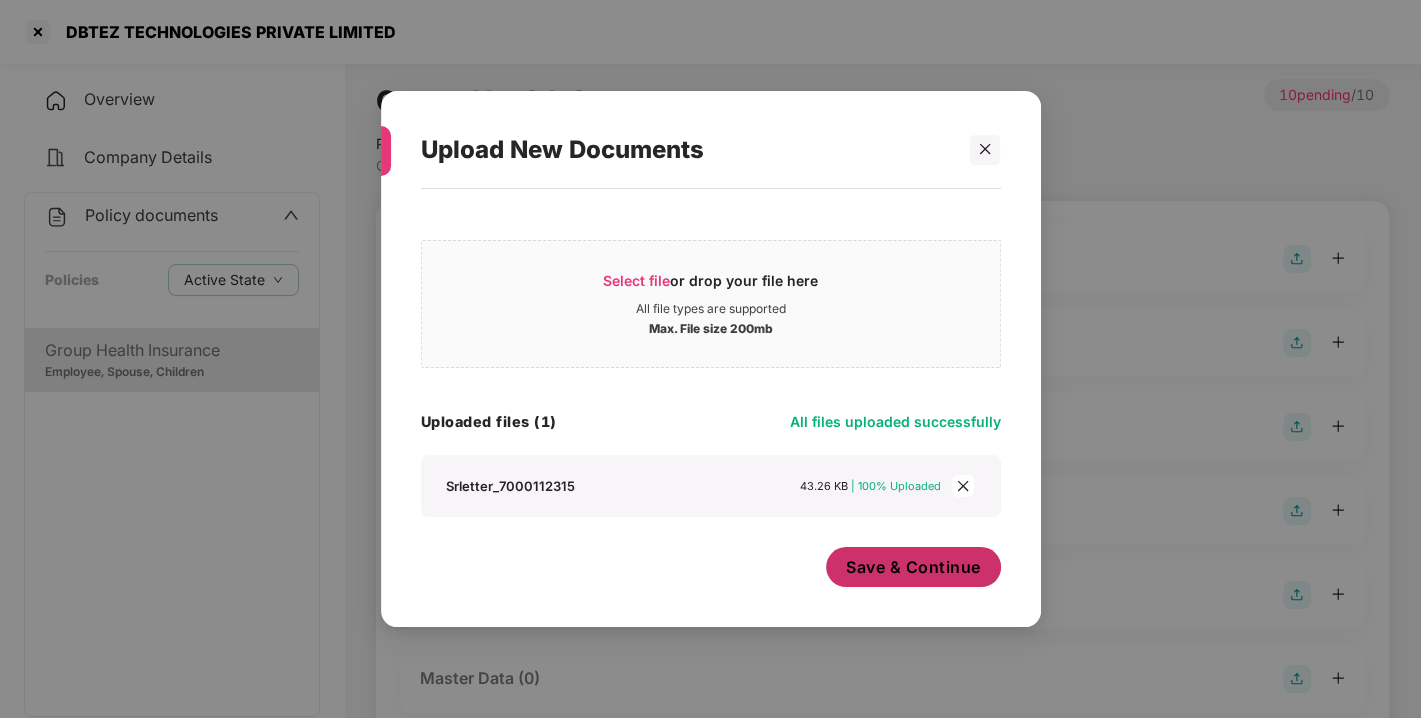 click on "Save & Continue" at bounding box center (913, 567) 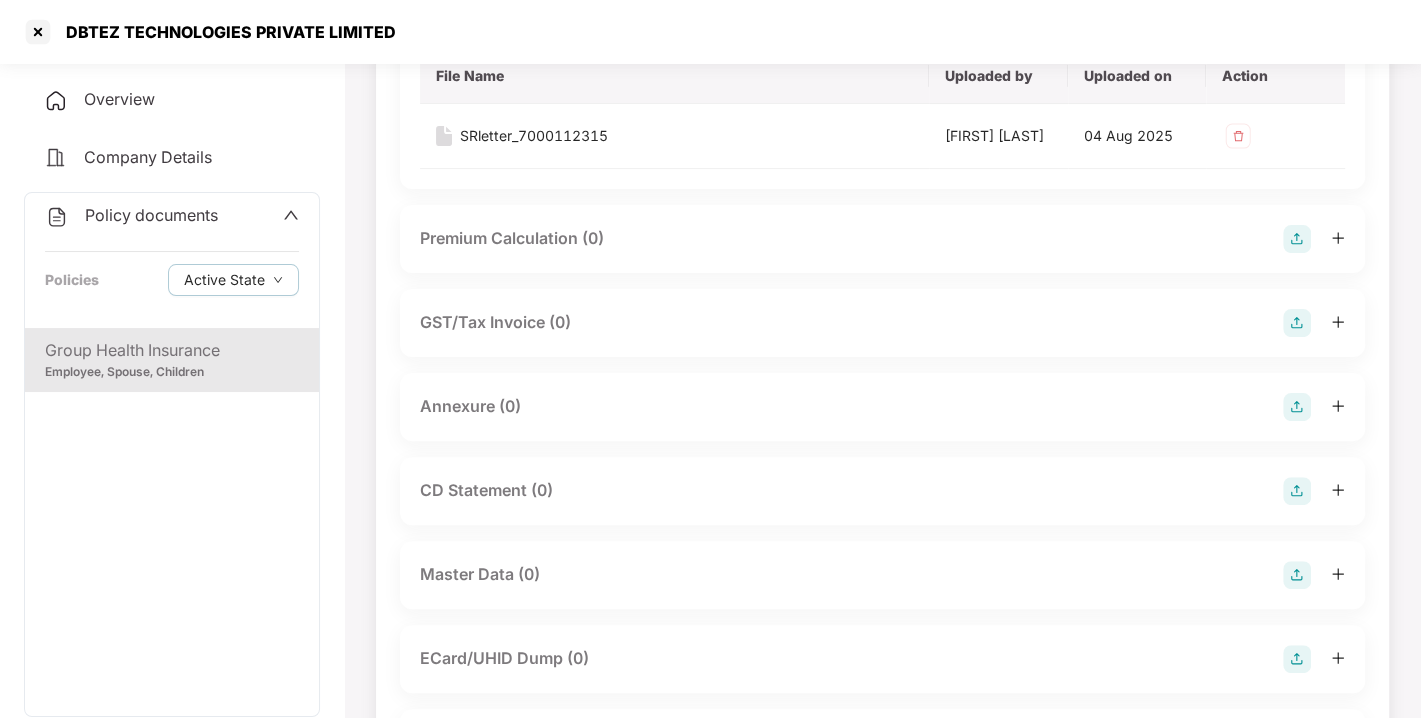 scroll, scrollTop: 253, scrollLeft: 0, axis: vertical 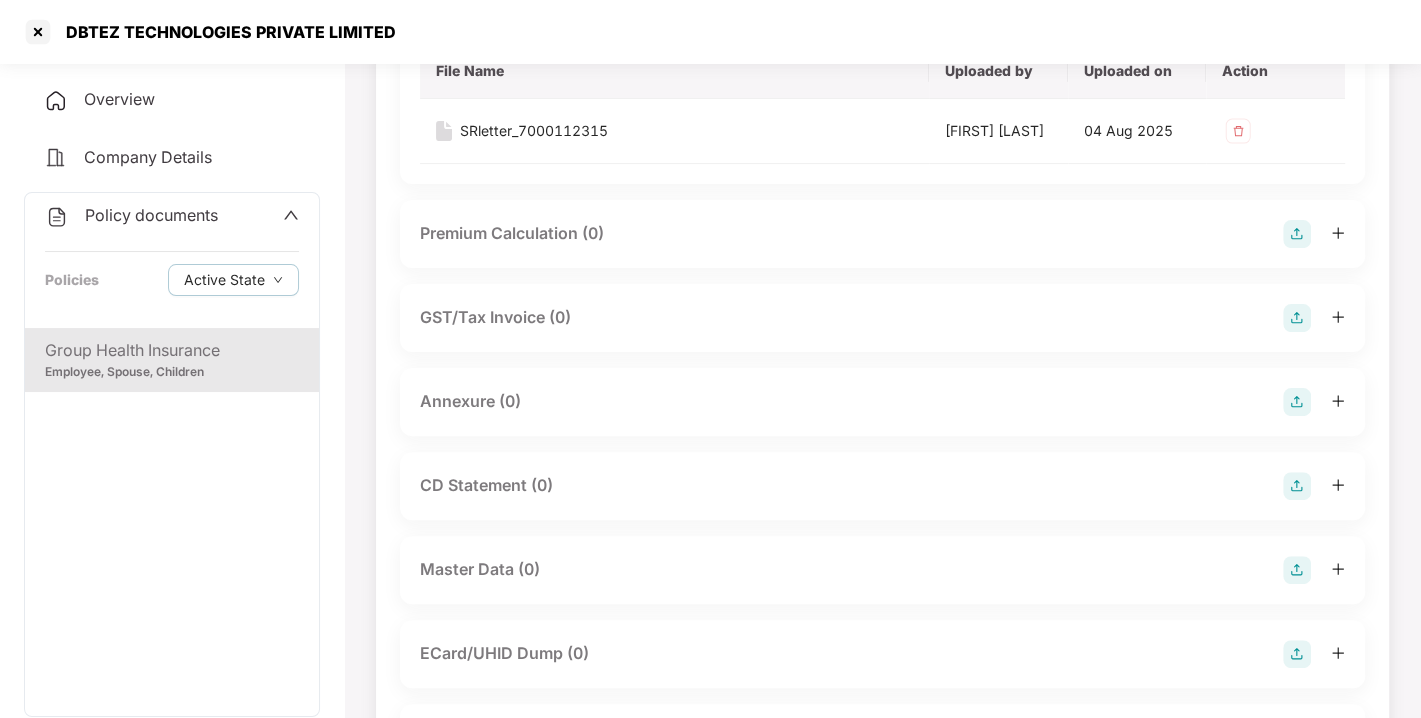 click at bounding box center (1297, 402) 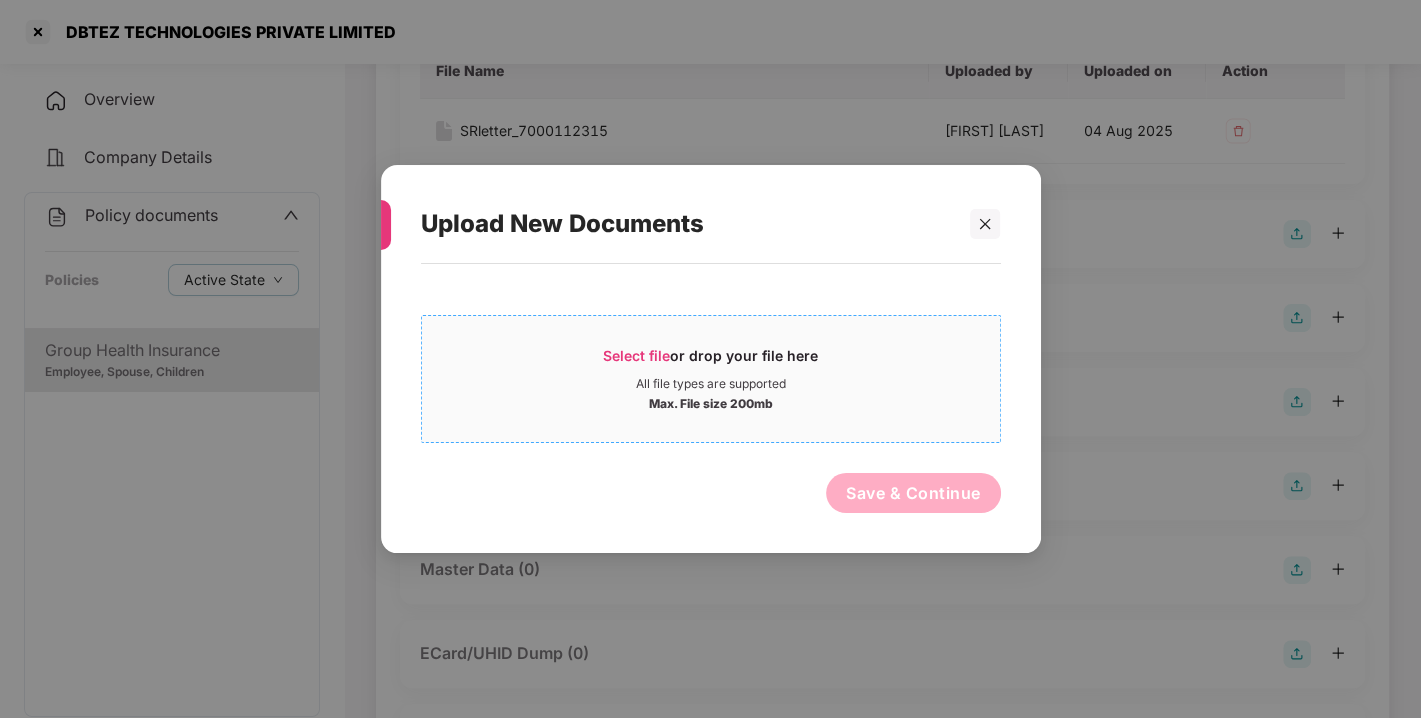 click on "Select file" at bounding box center (636, 355) 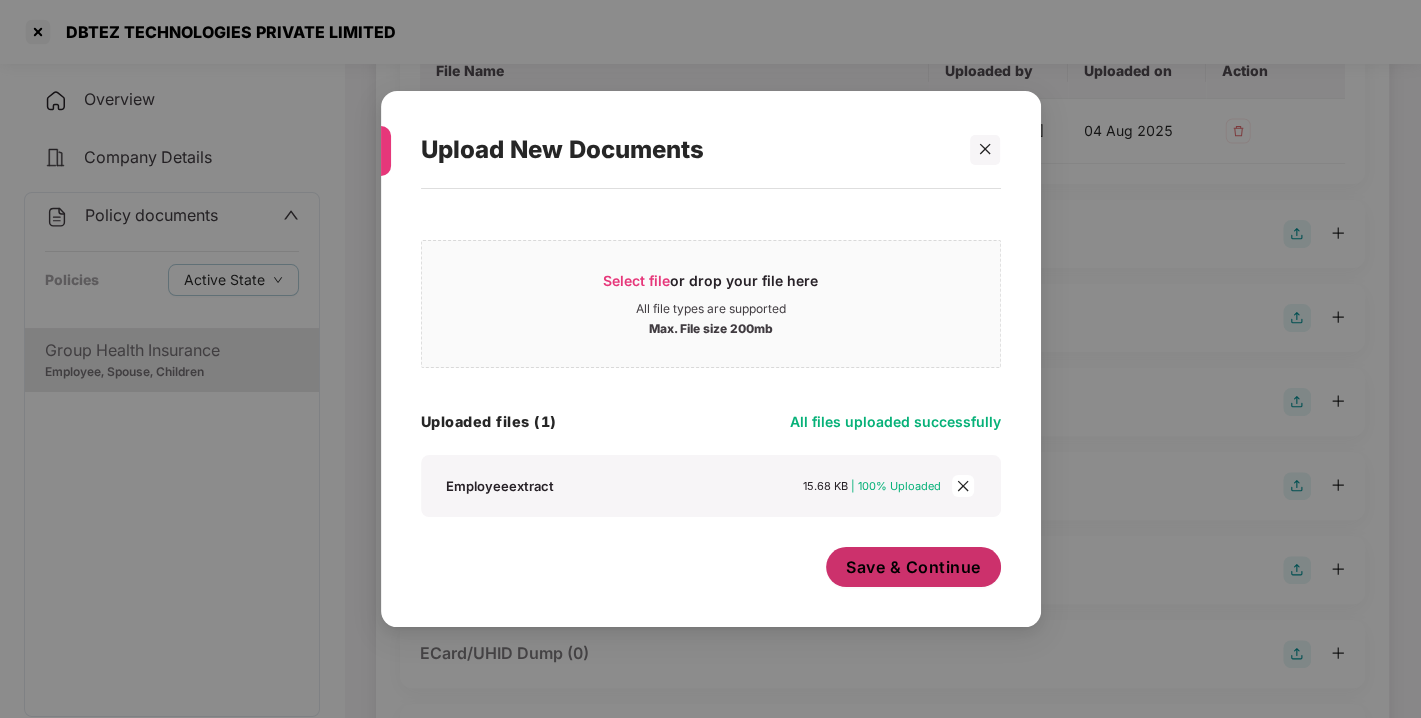 click on "Save & Continue" at bounding box center [913, 567] 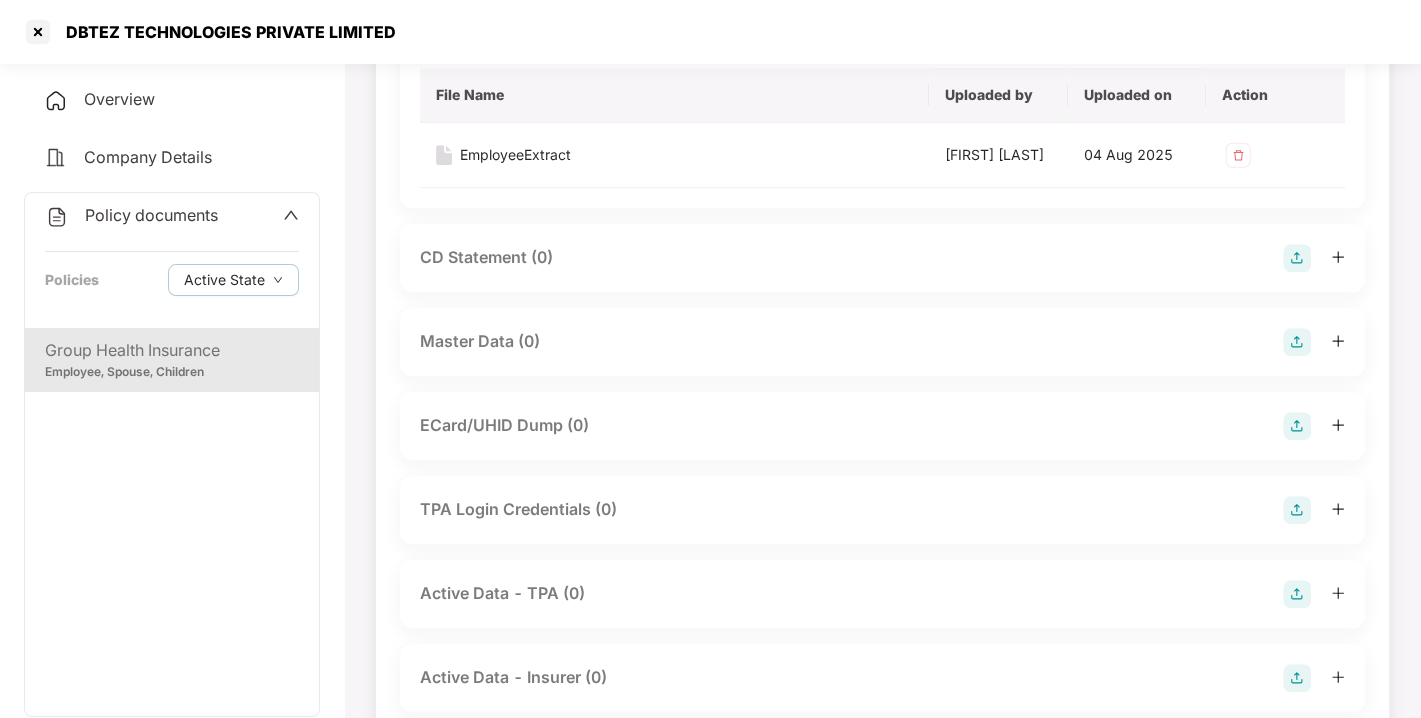 scroll, scrollTop: 650, scrollLeft: 0, axis: vertical 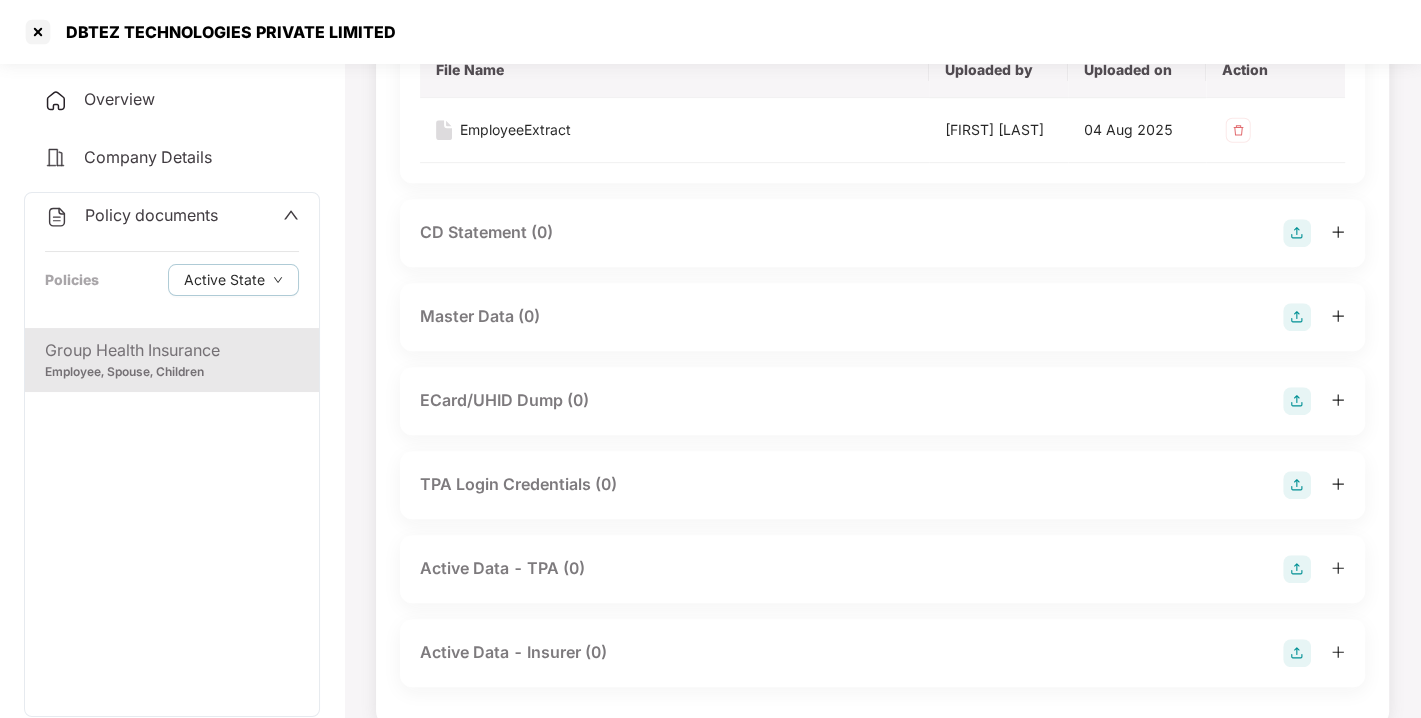 click at bounding box center (1297, 317) 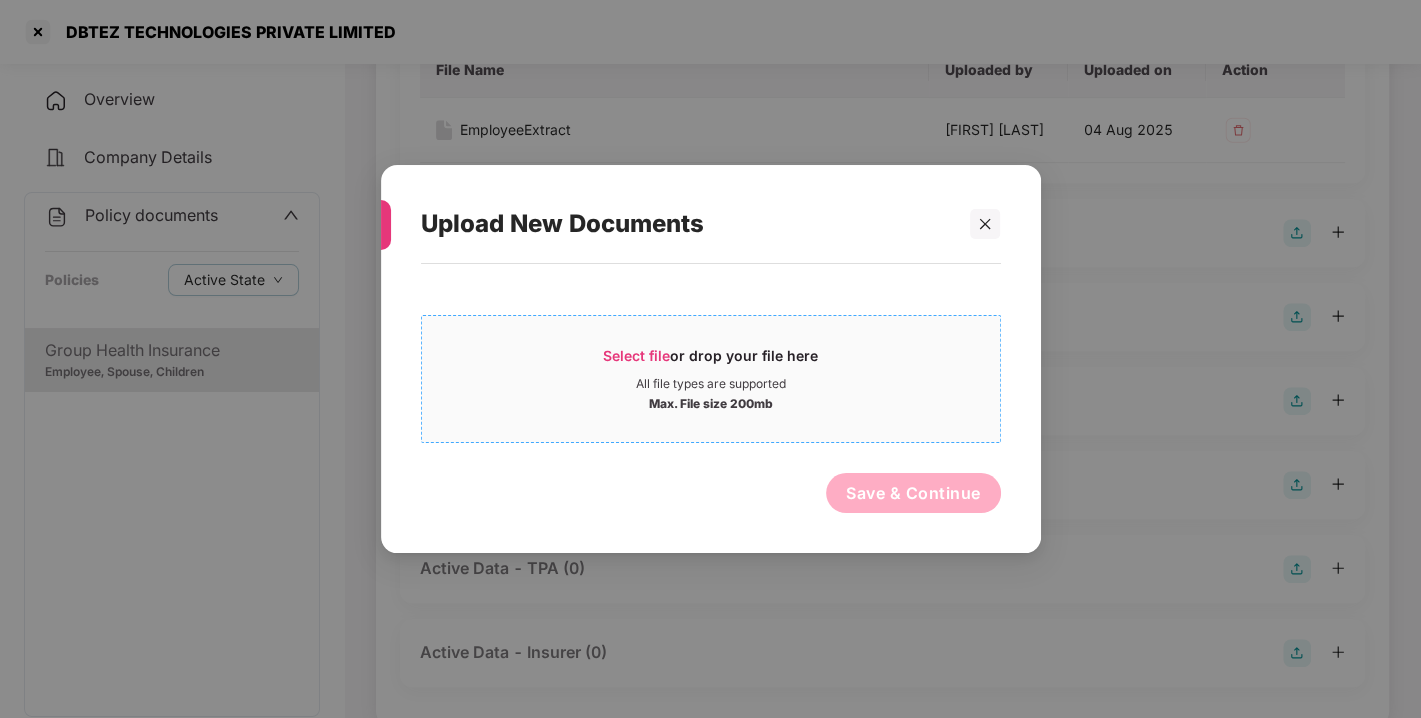 click on "Select file" at bounding box center (636, 355) 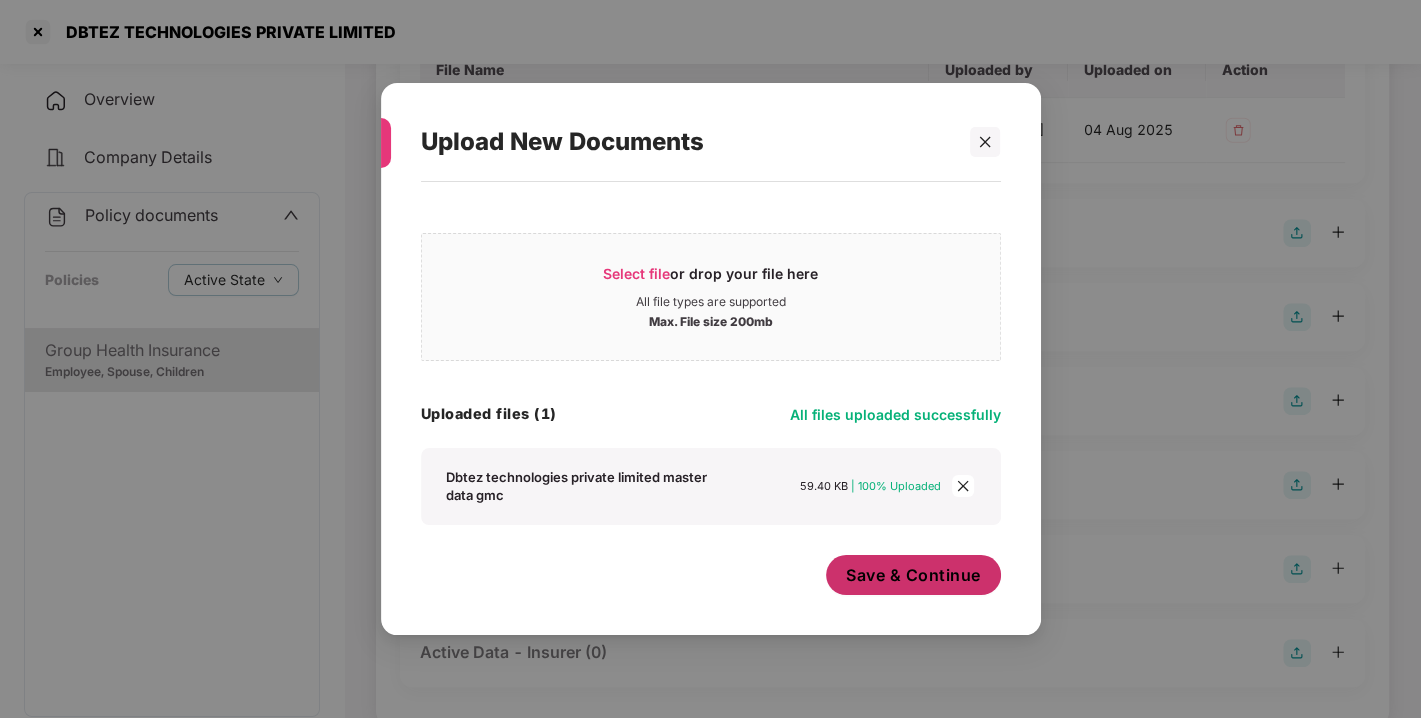 click on "Save & Continue" at bounding box center (913, 575) 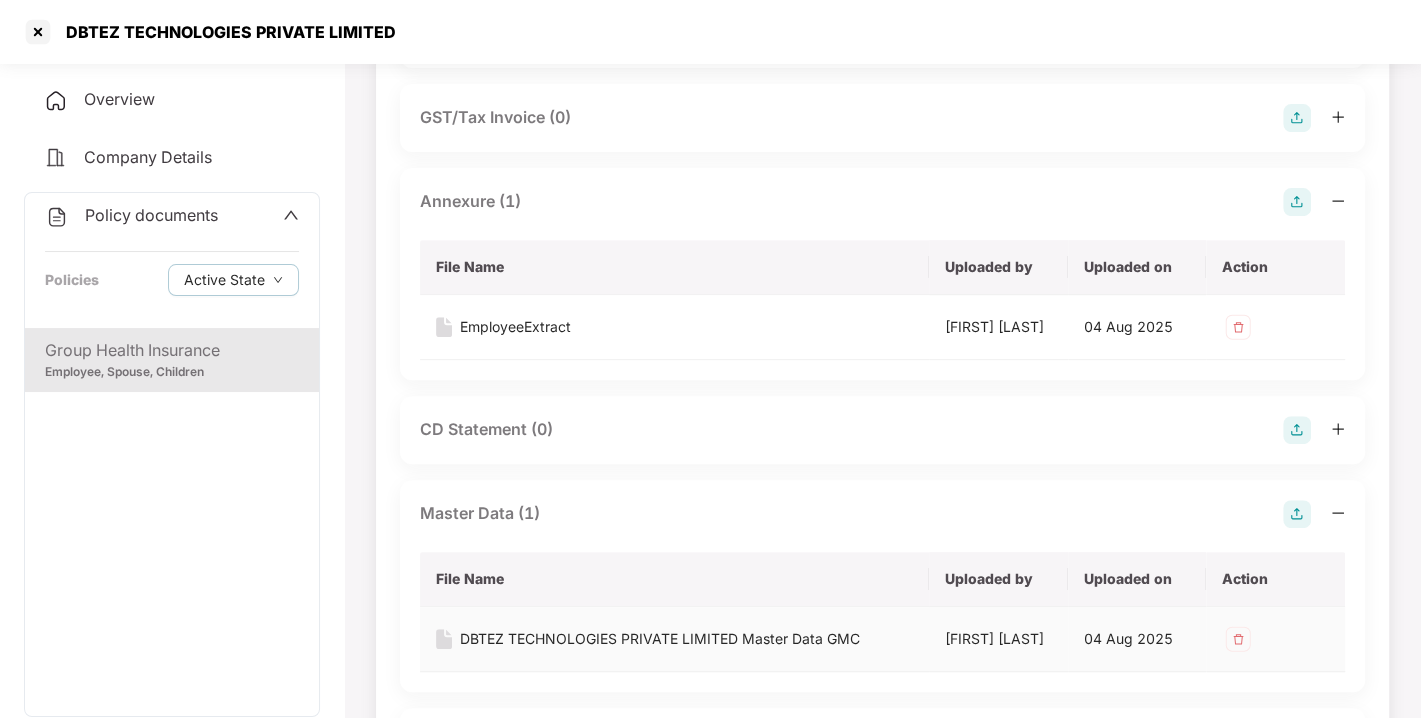 scroll, scrollTop: 0, scrollLeft: 0, axis: both 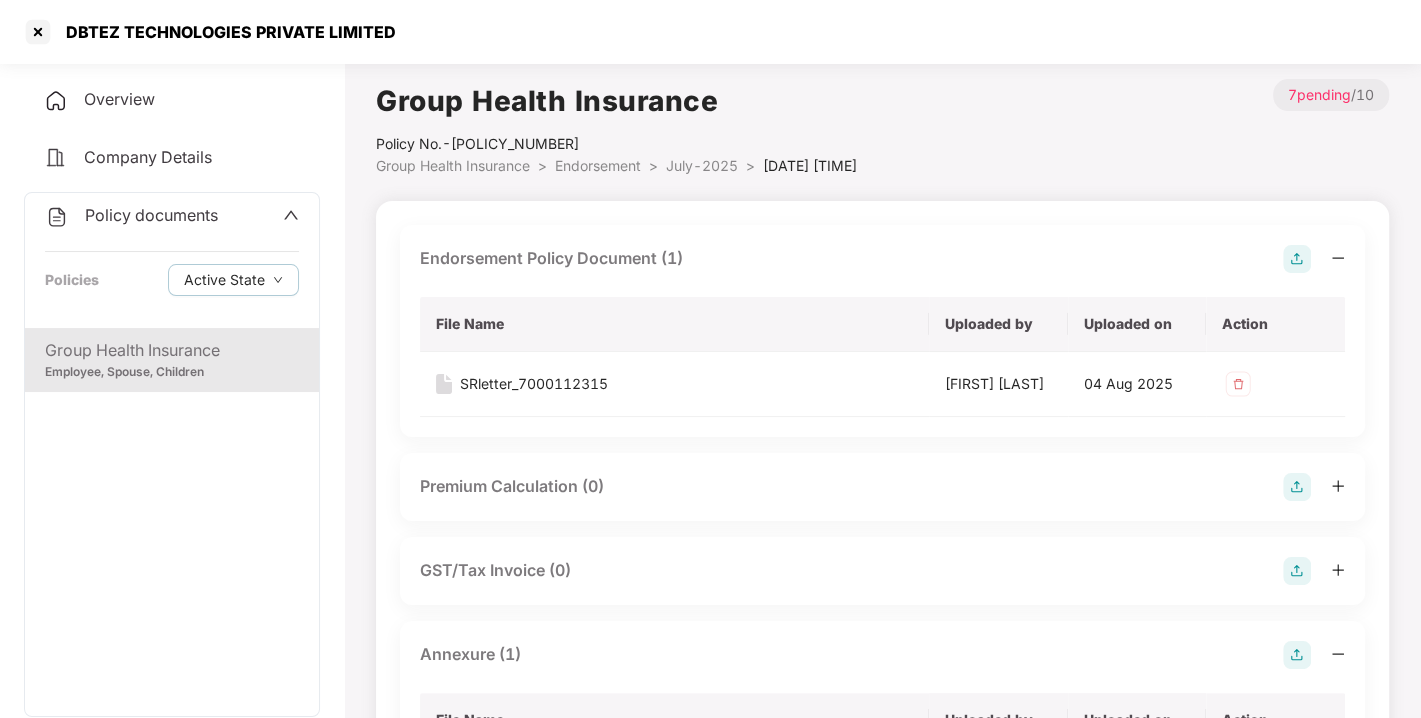 click on "Policy No.-  51294900202500" at bounding box center (616, 144) 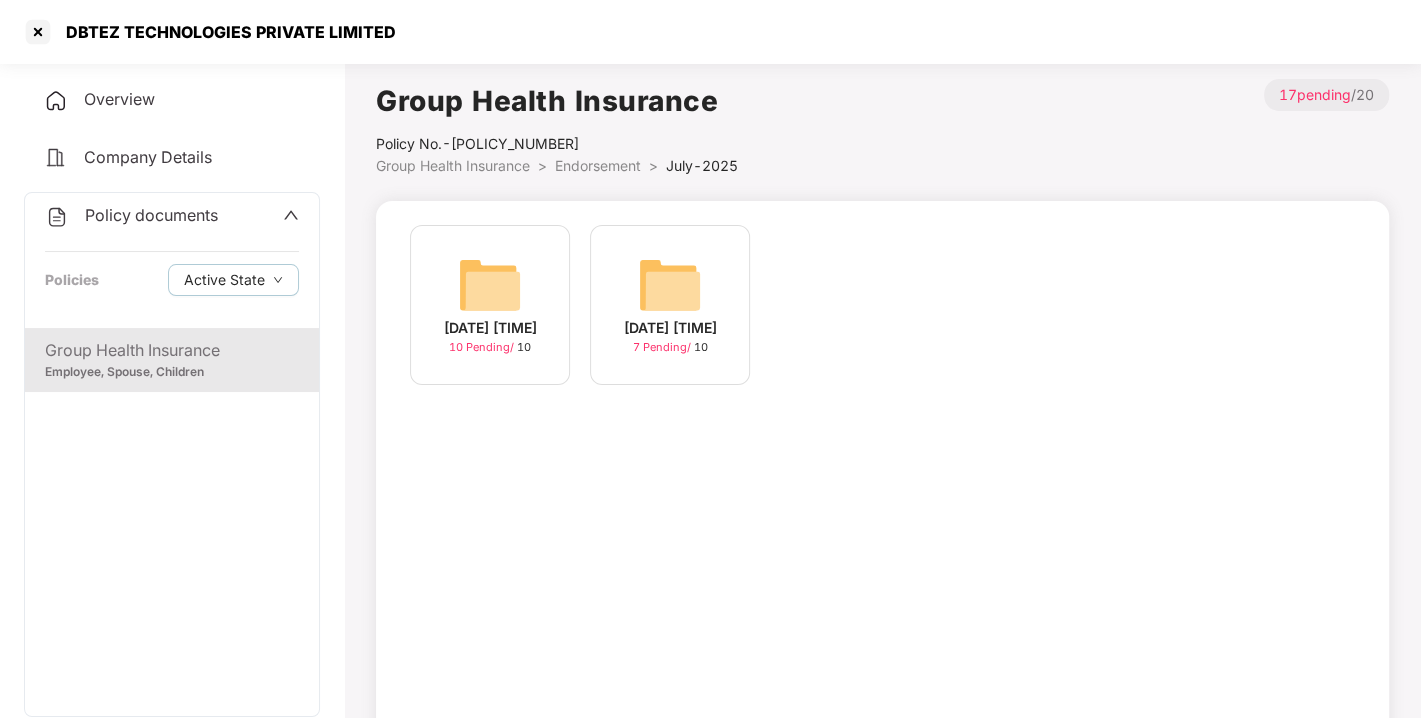 click at bounding box center (490, 285) 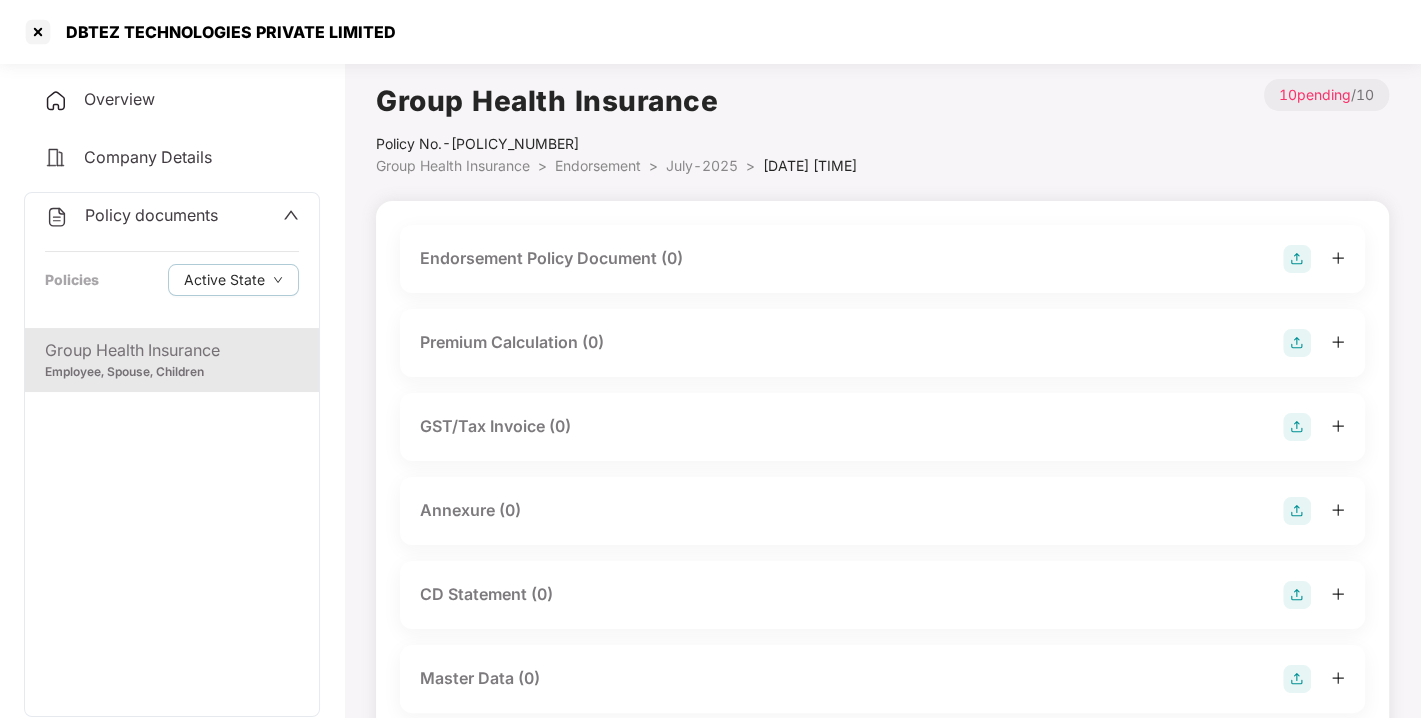 click at bounding box center (1297, 259) 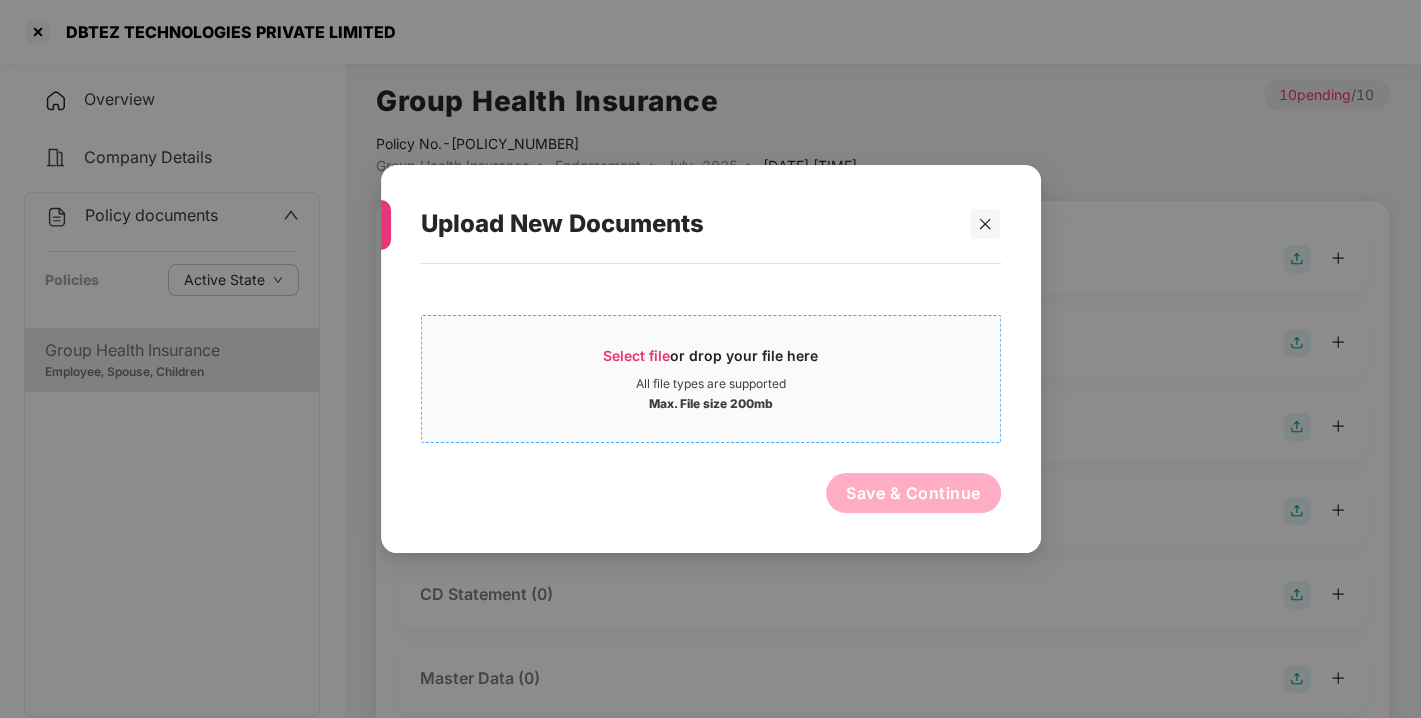 click on "Select file" at bounding box center [636, 355] 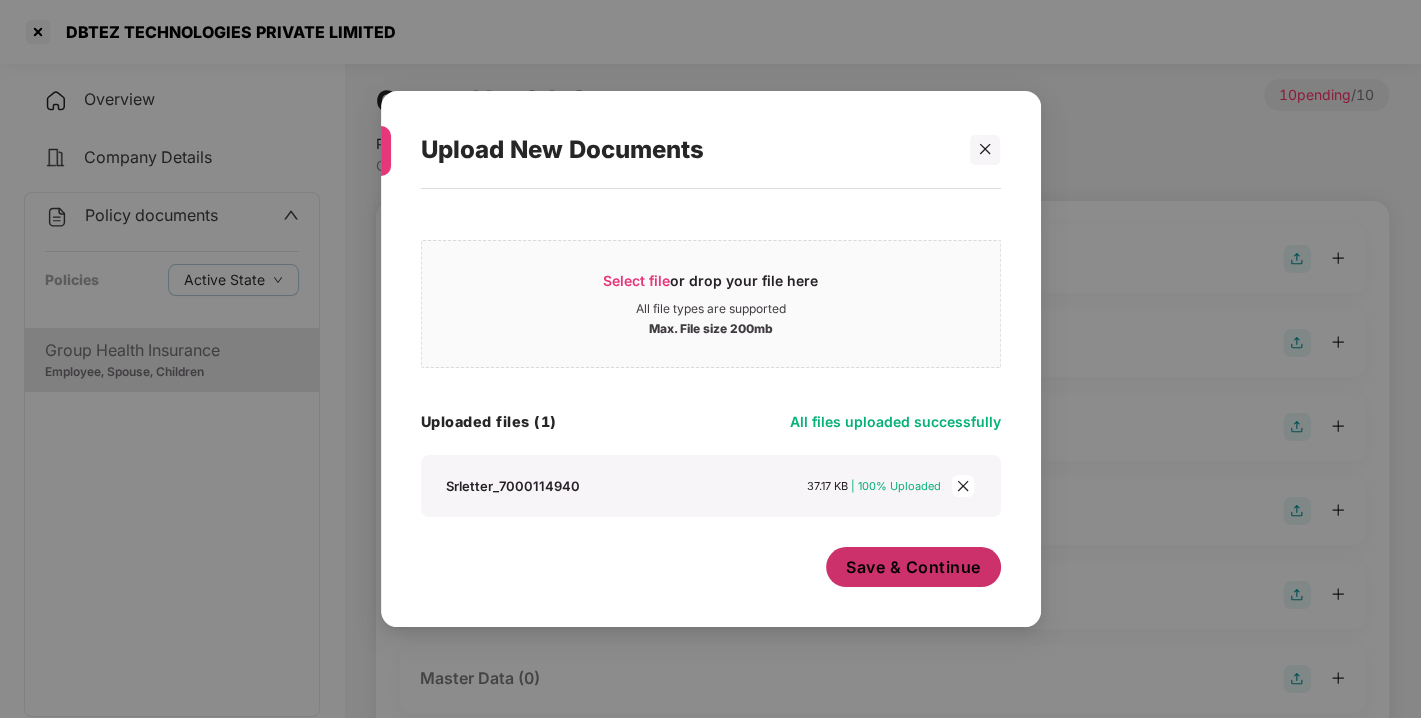 click on "Save & Continue" at bounding box center [913, 567] 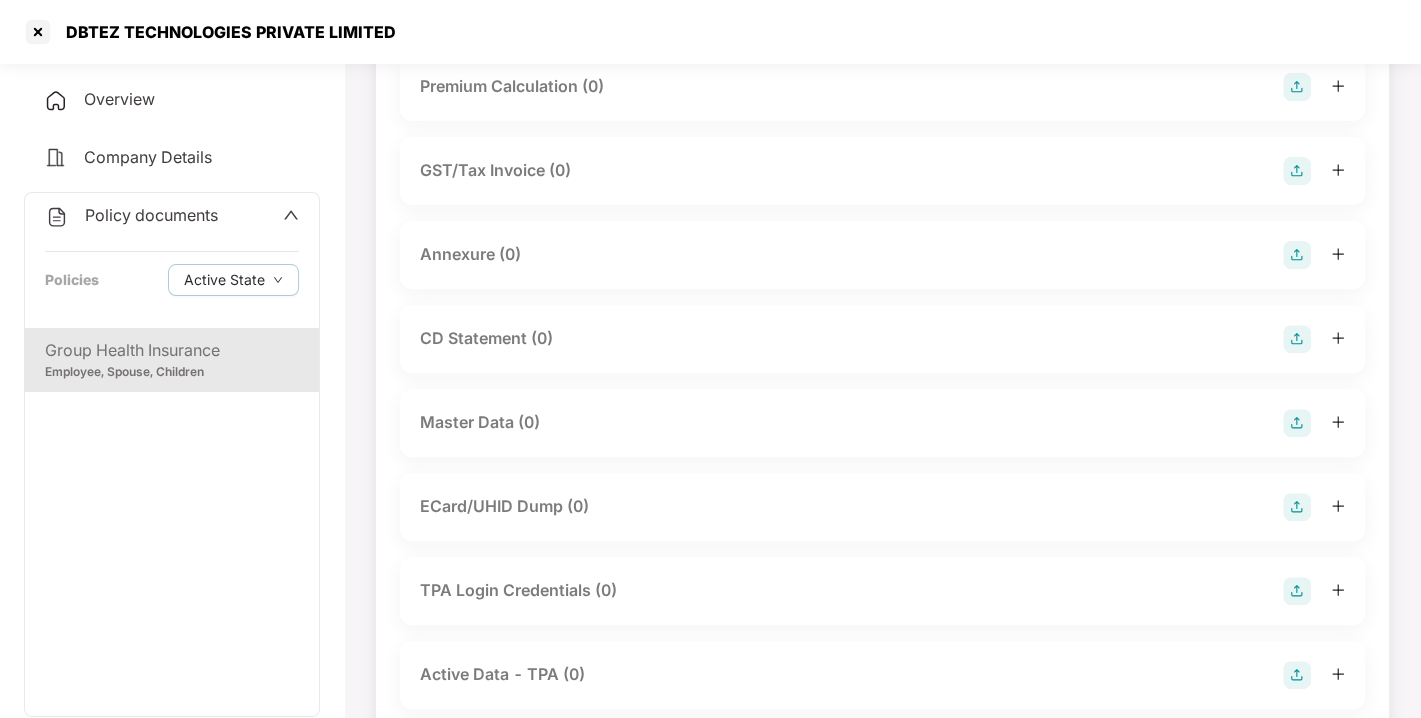 scroll, scrollTop: 402, scrollLeft: 0, axis: vertical 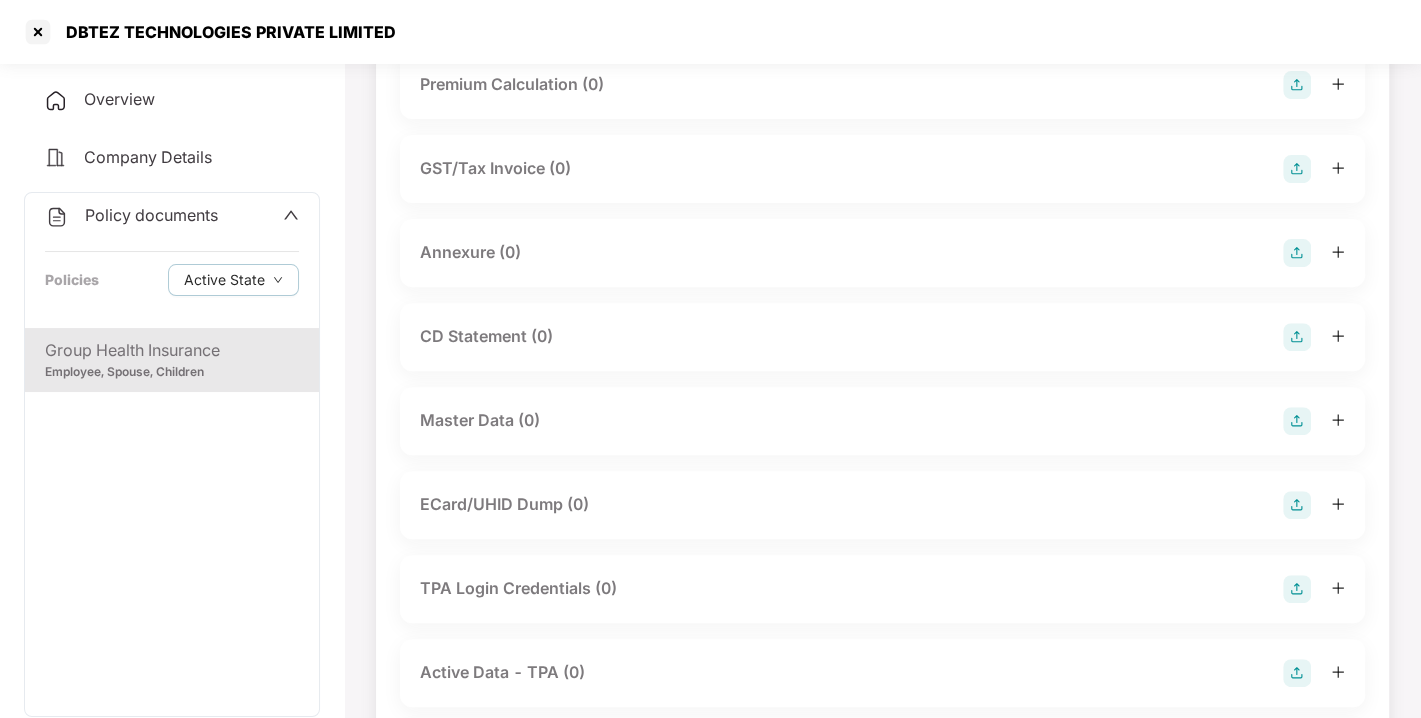 click at bounding box center (1297, 253) 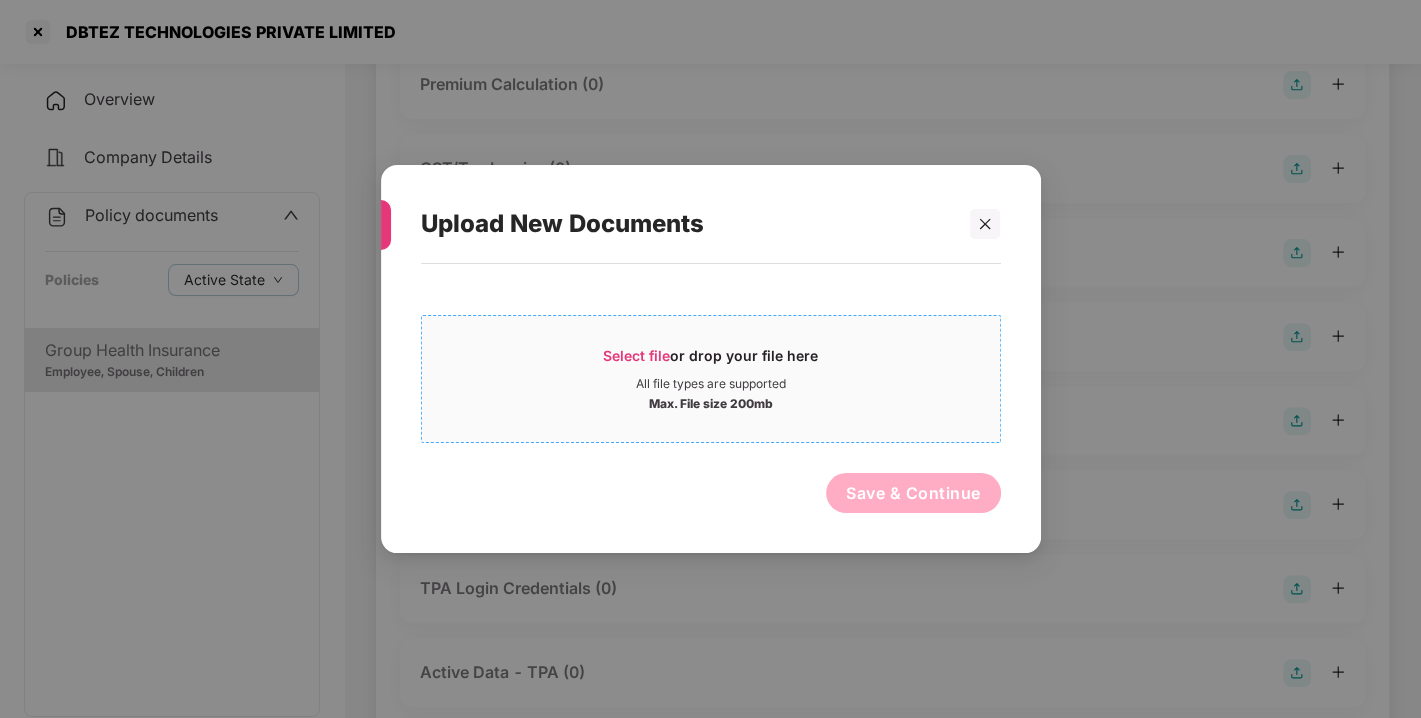 click on "Select file" at bounding box center [636, 355] 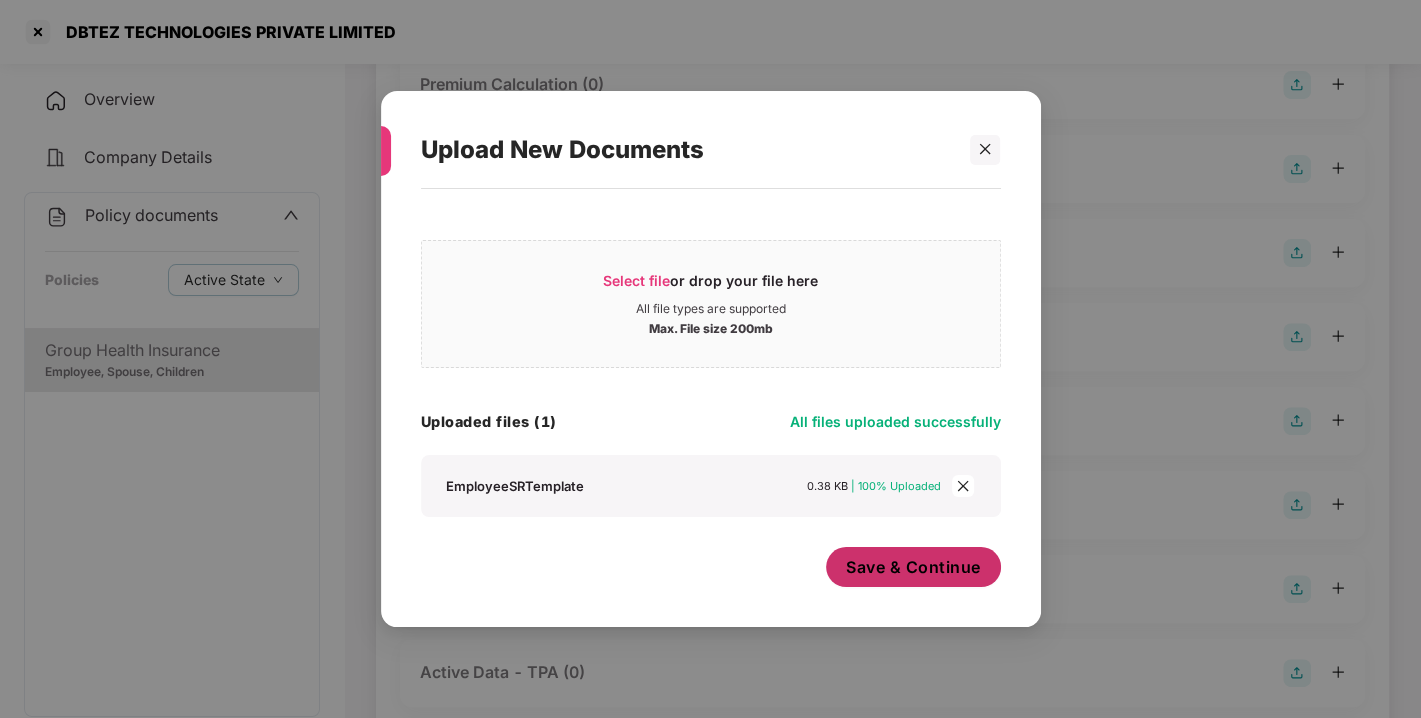 click on "Save & Continue" at bounding box center (913, 567) 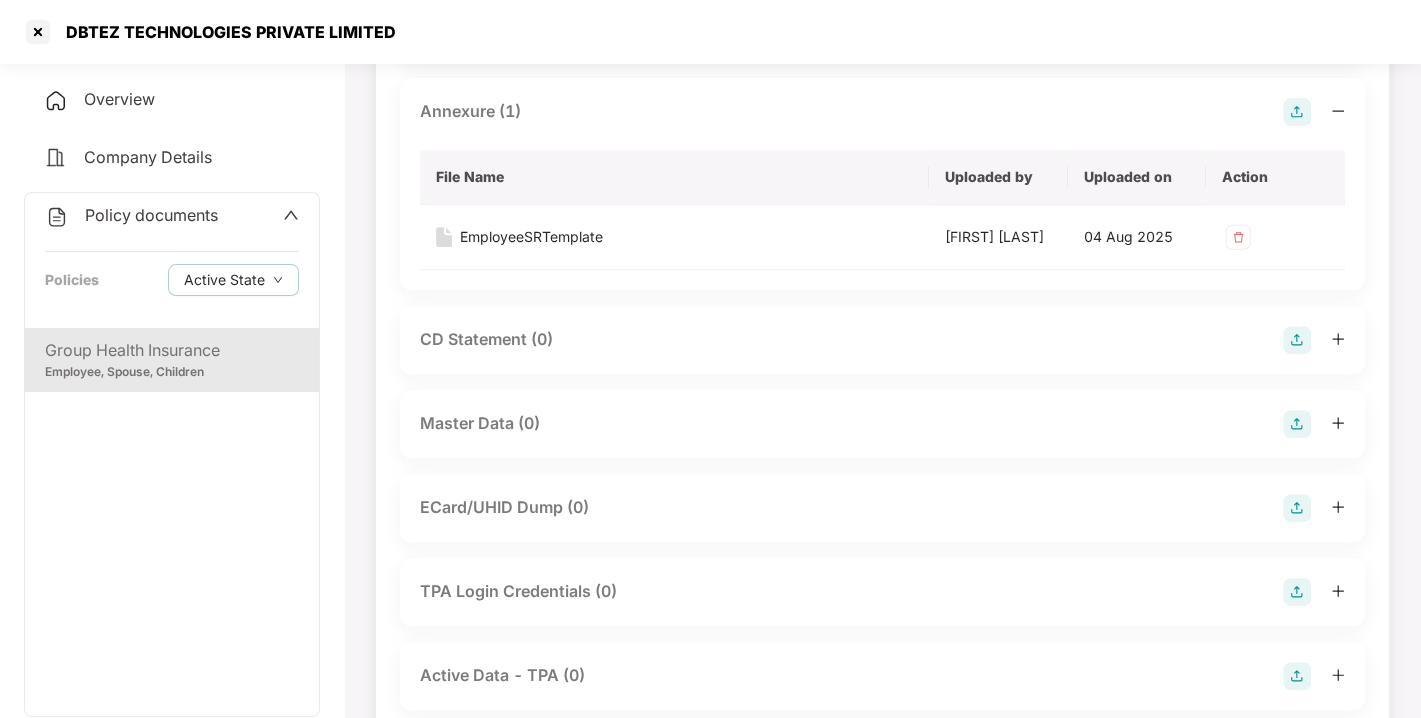 scroll, scrollTop: 544, scrollLeft: 0, axis: vertical 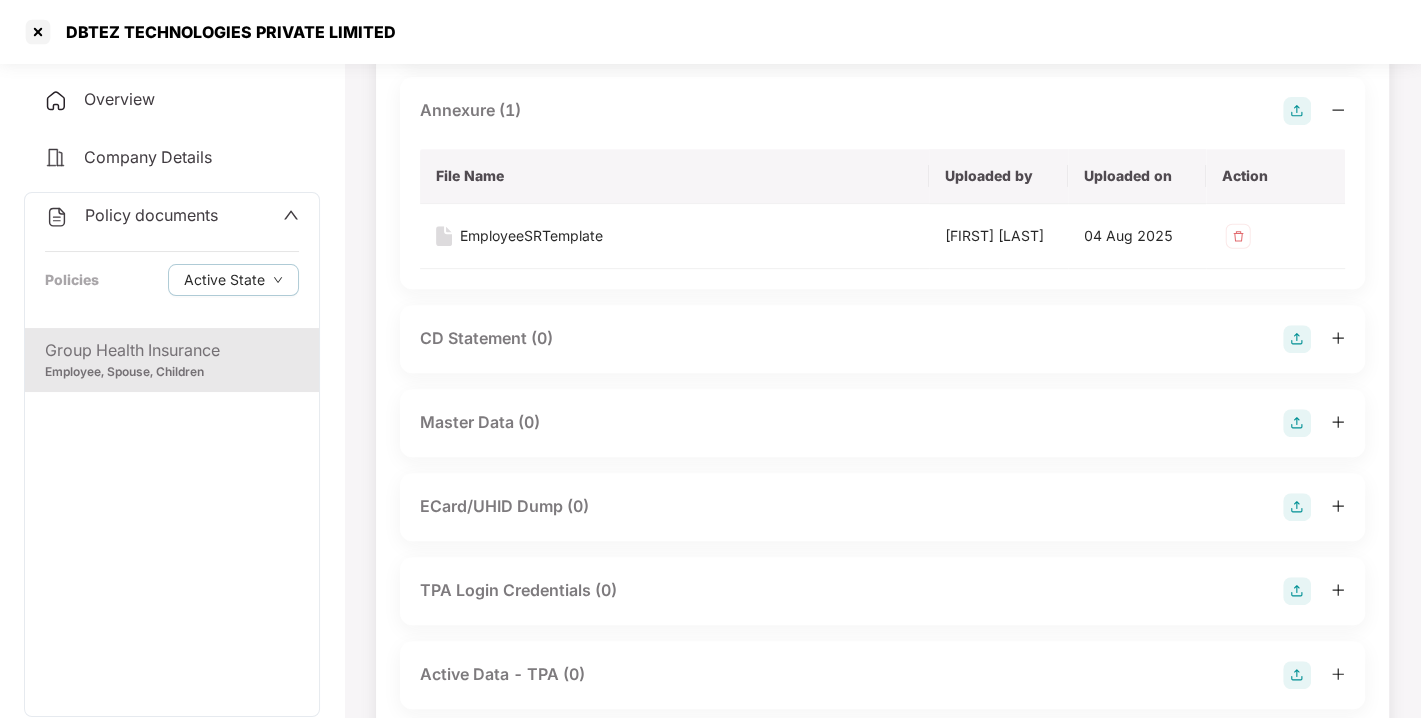 click at bounding box center [1297, 423] 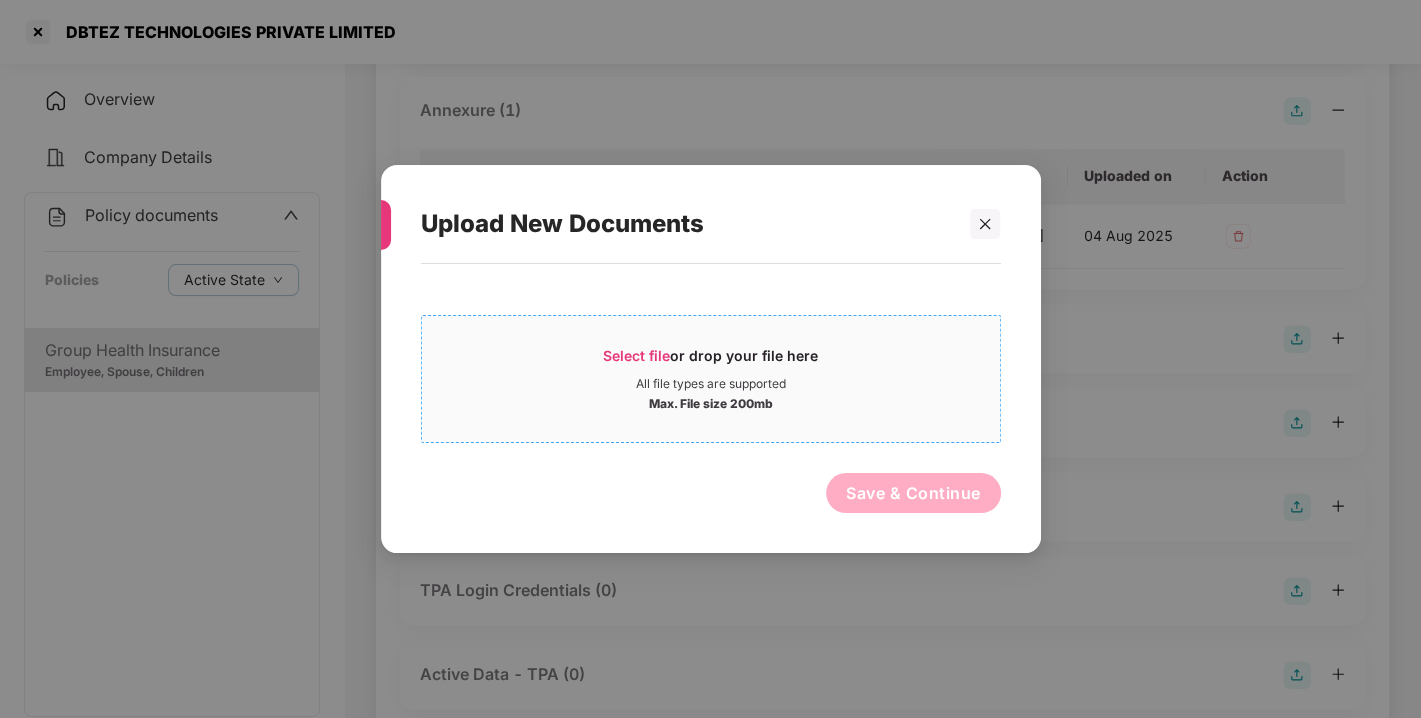 click on "Select file  or drop your file here All file types are supported Max. File size 200mb" at bounding box center [711, 379] 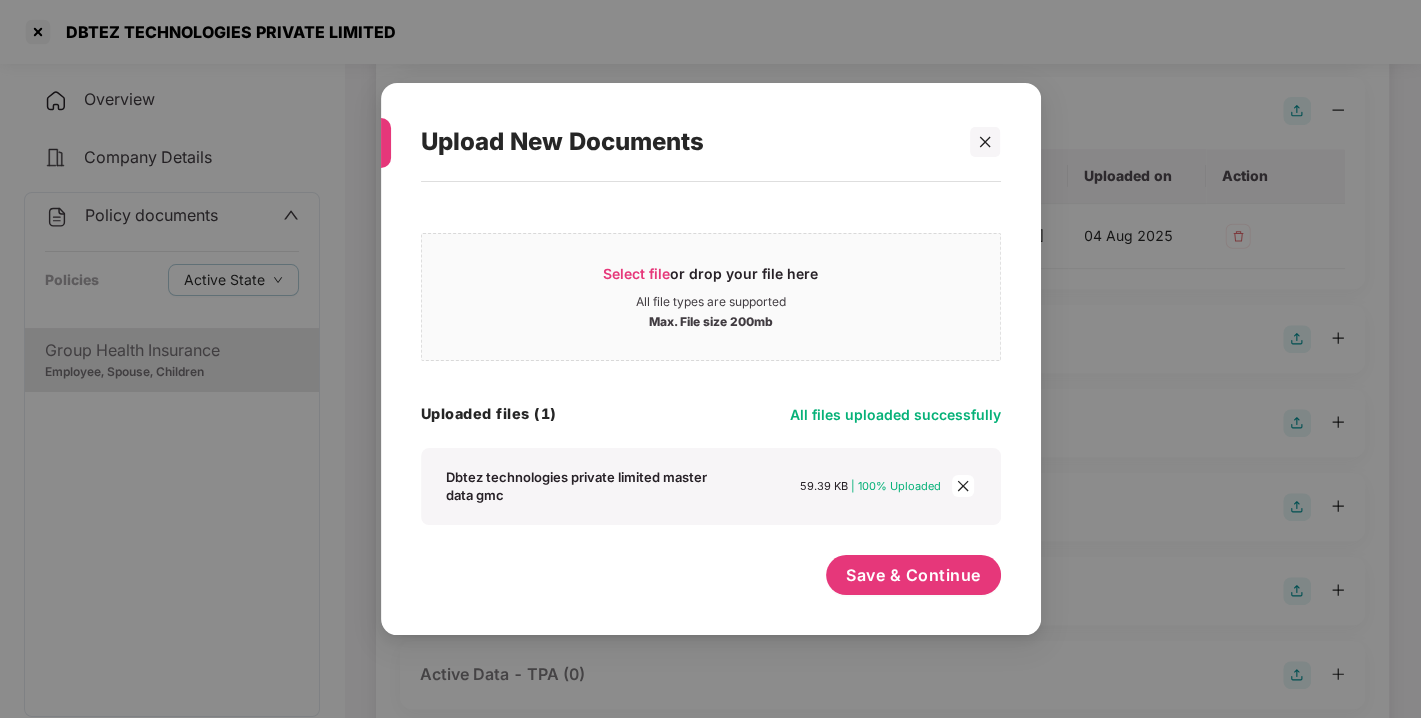 click at bounding box center [963, 486] 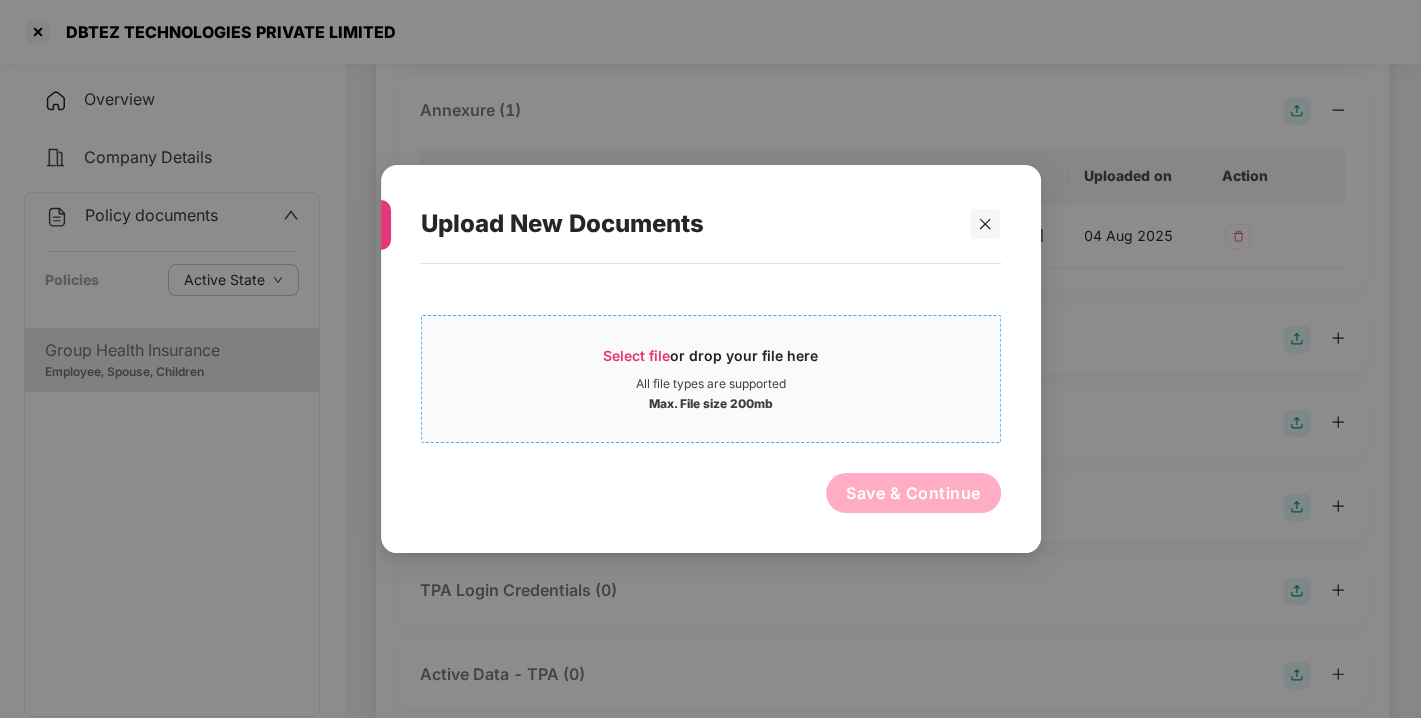 click on "Select file" at bounding box center [636, 355] 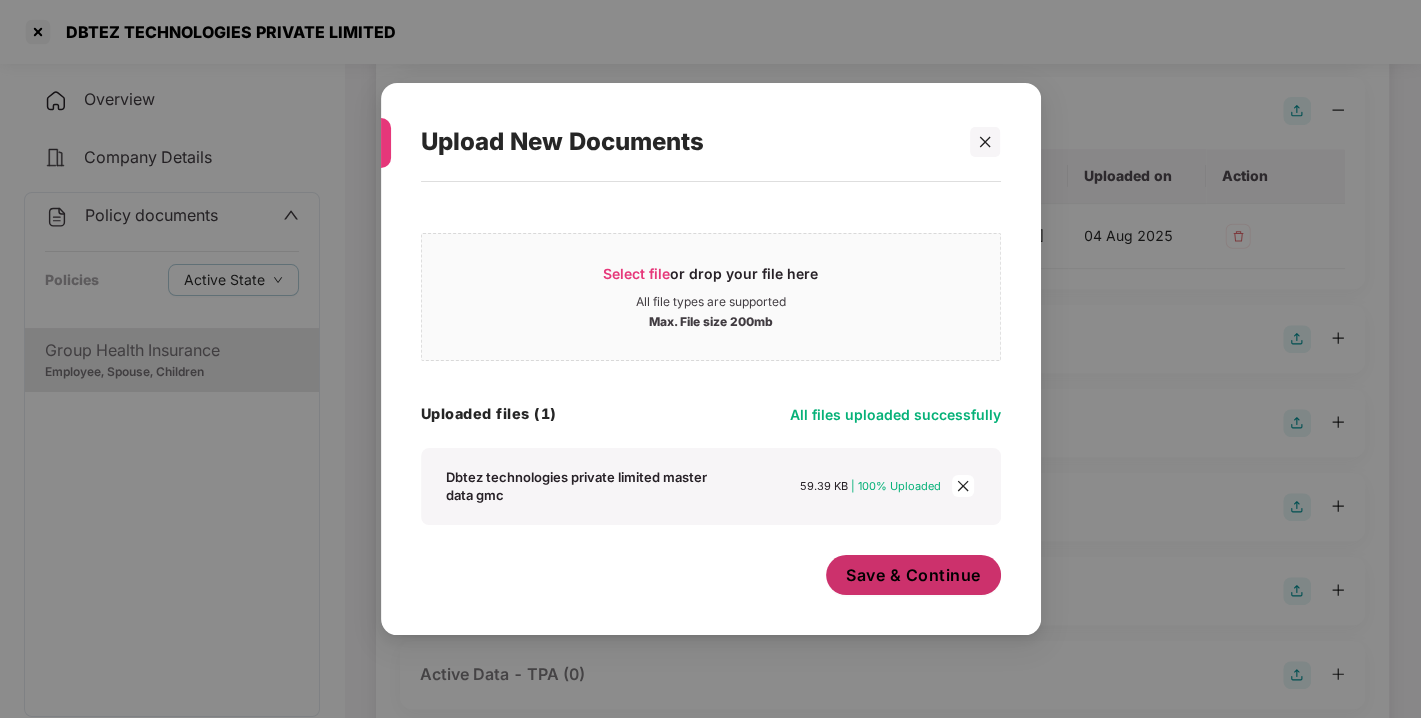 click on "Save & Continue" at bounding box center [913, 575] 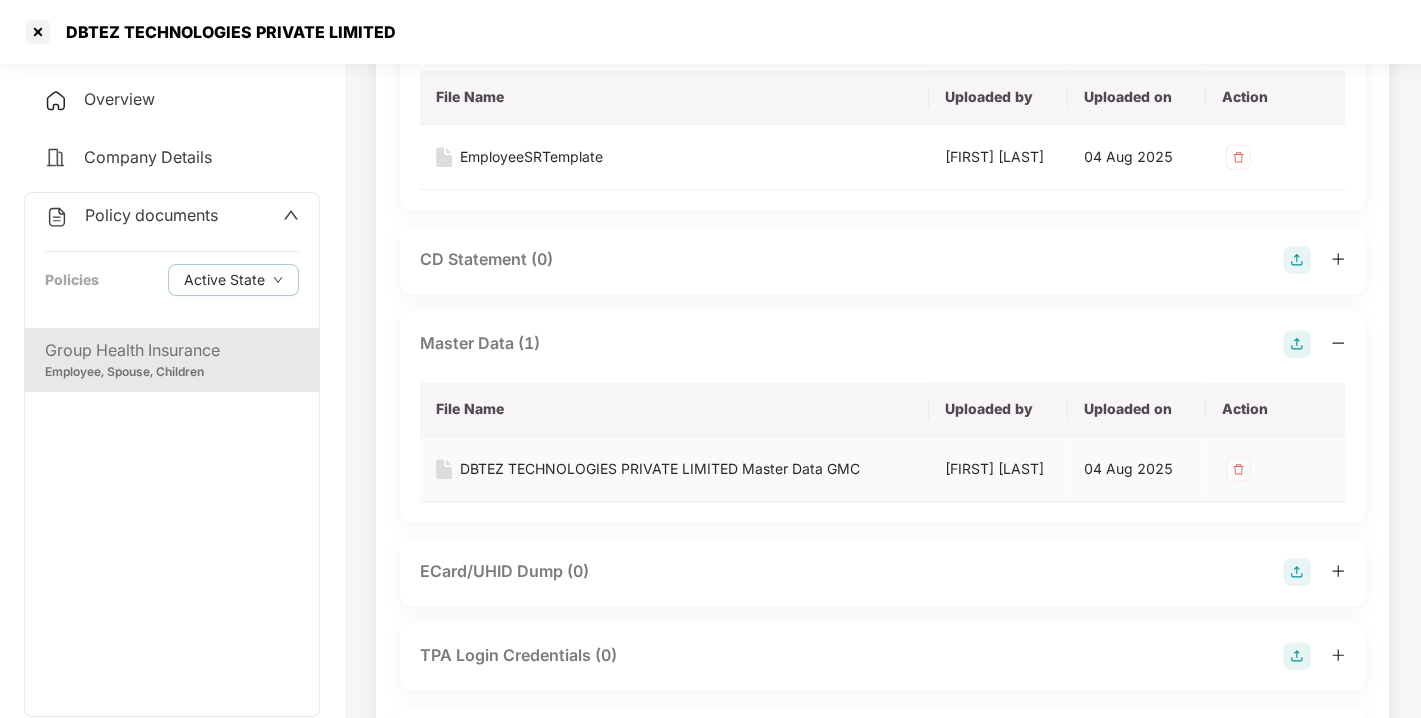 scroll, scrollTop: 0, scrollLeft: 0, axis: both 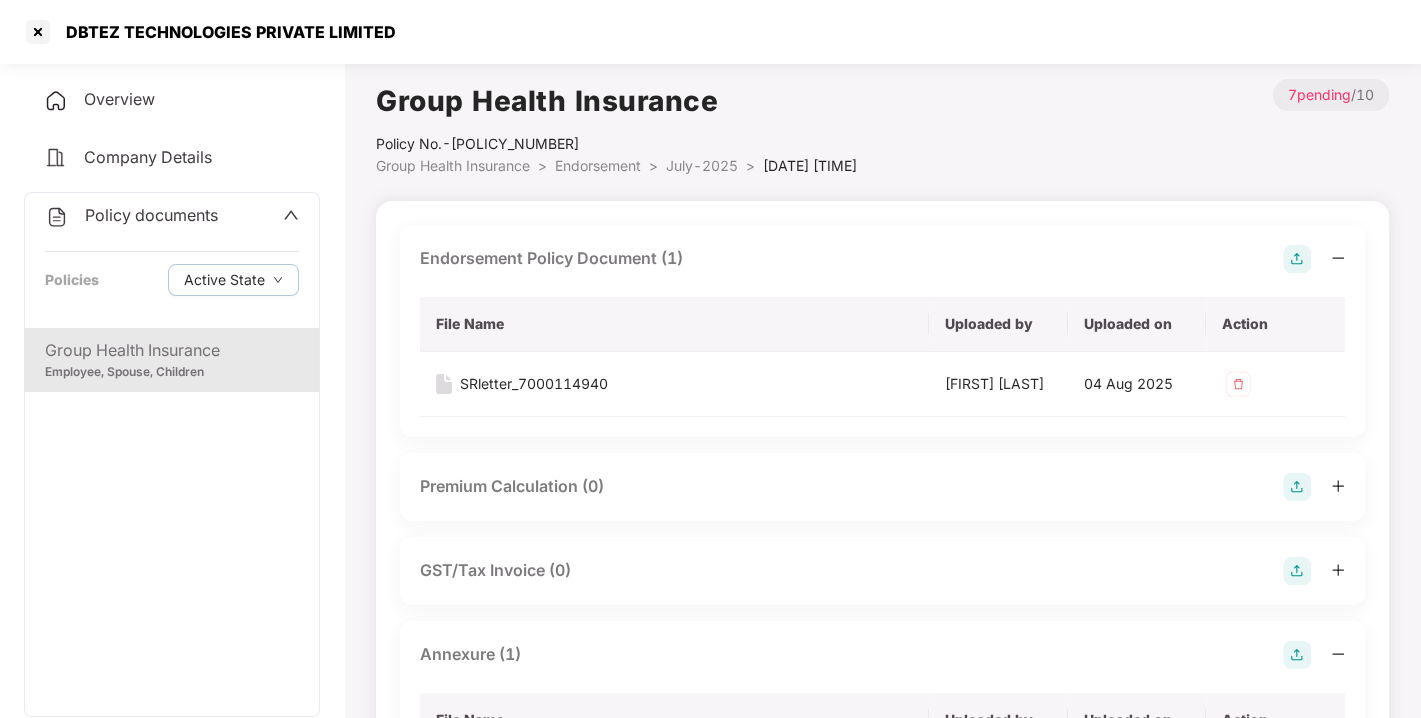 click on "Endorsement >" at bounding box center (610, 166) 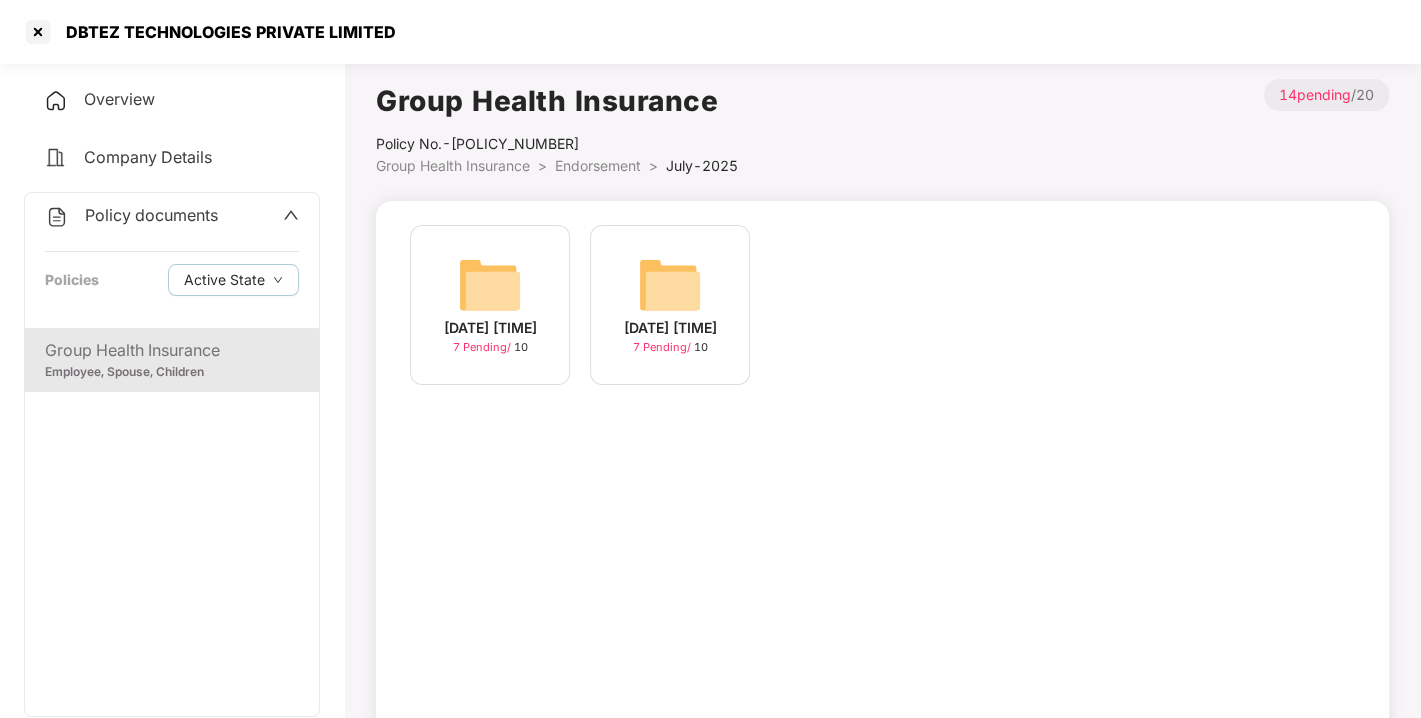 click on "Policy documents" at bounding box center [151, 215] 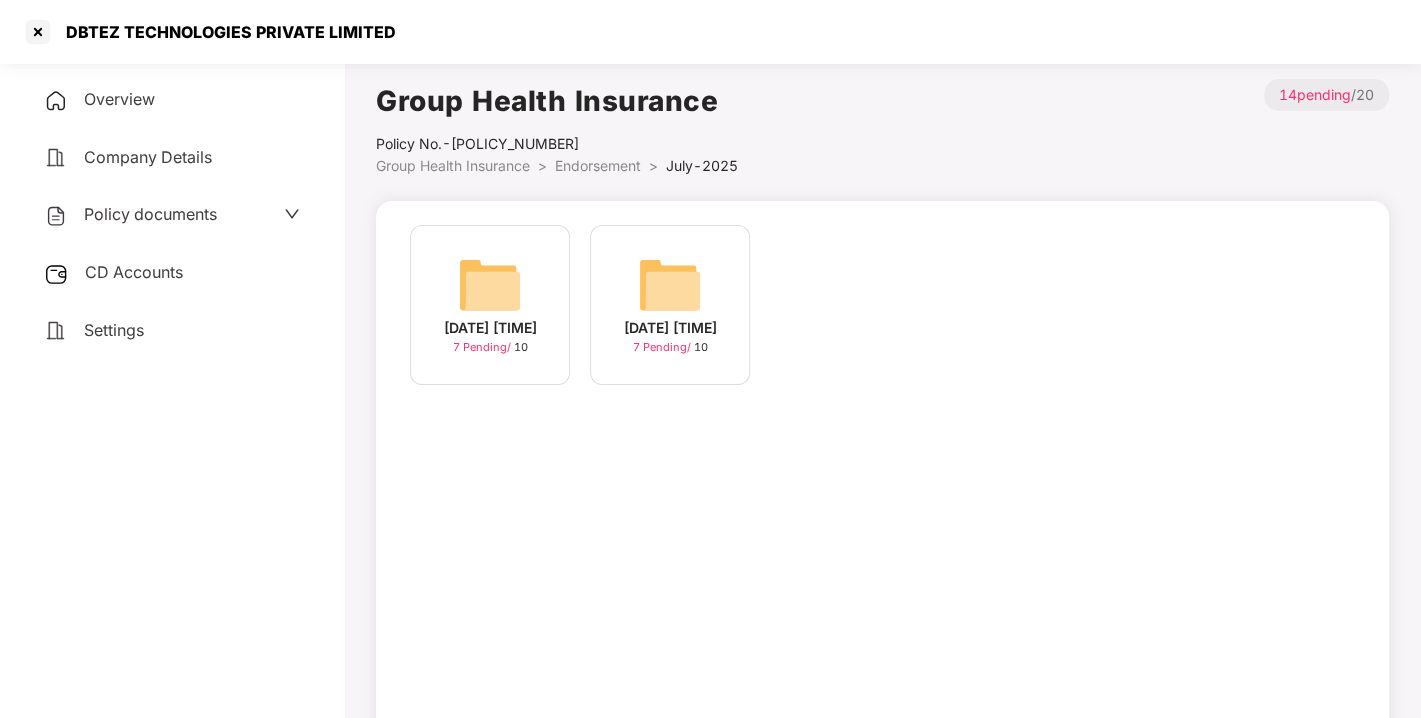 click on "Endorsement" at bounding box center (598, 165) 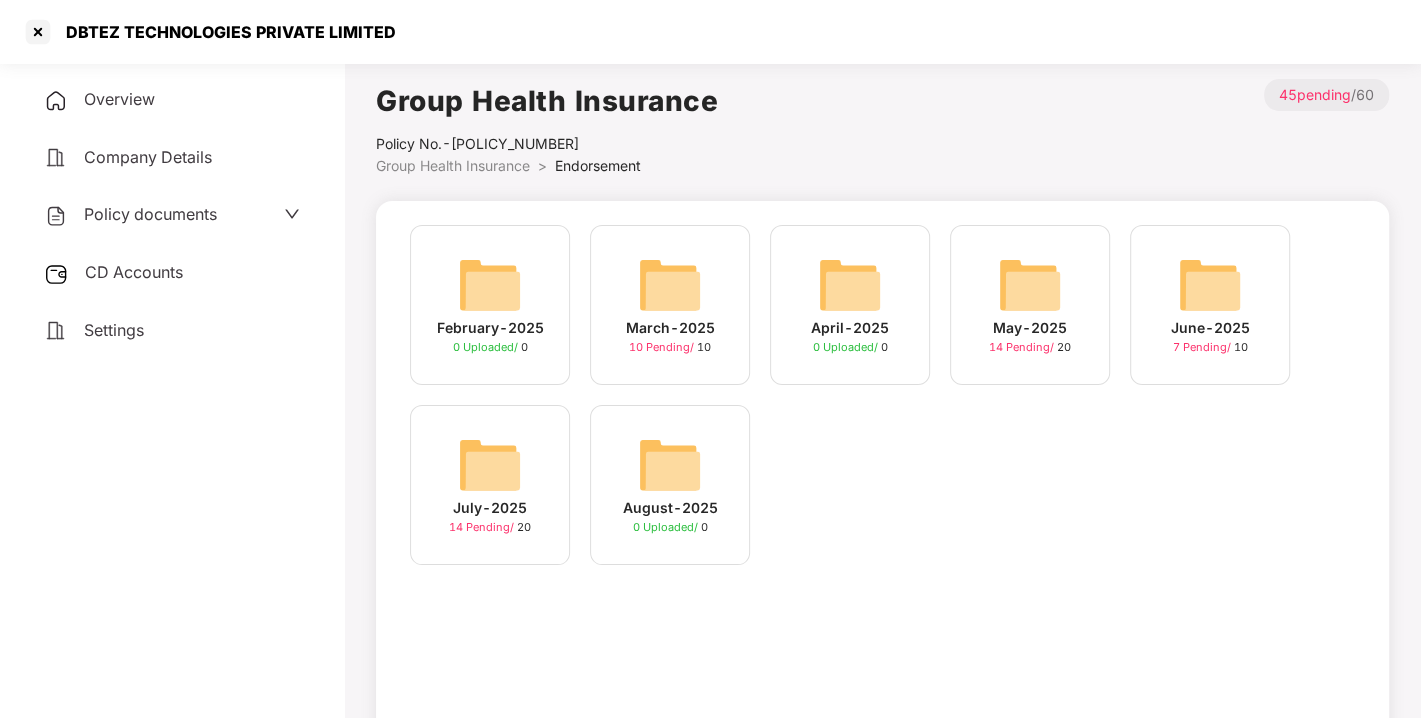 click on "Policy documents" at bounding box center [130, 215] 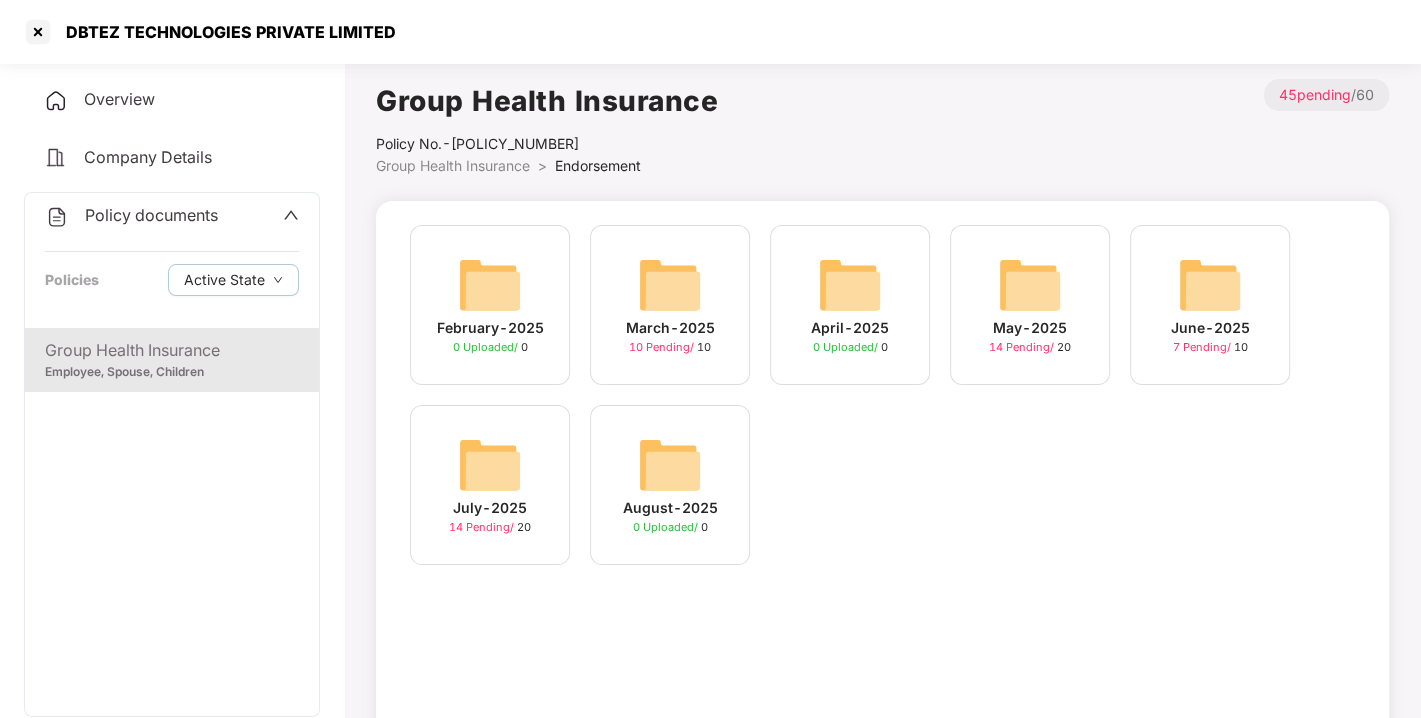 click on "Policy documents" at bounding box center [151, 215] 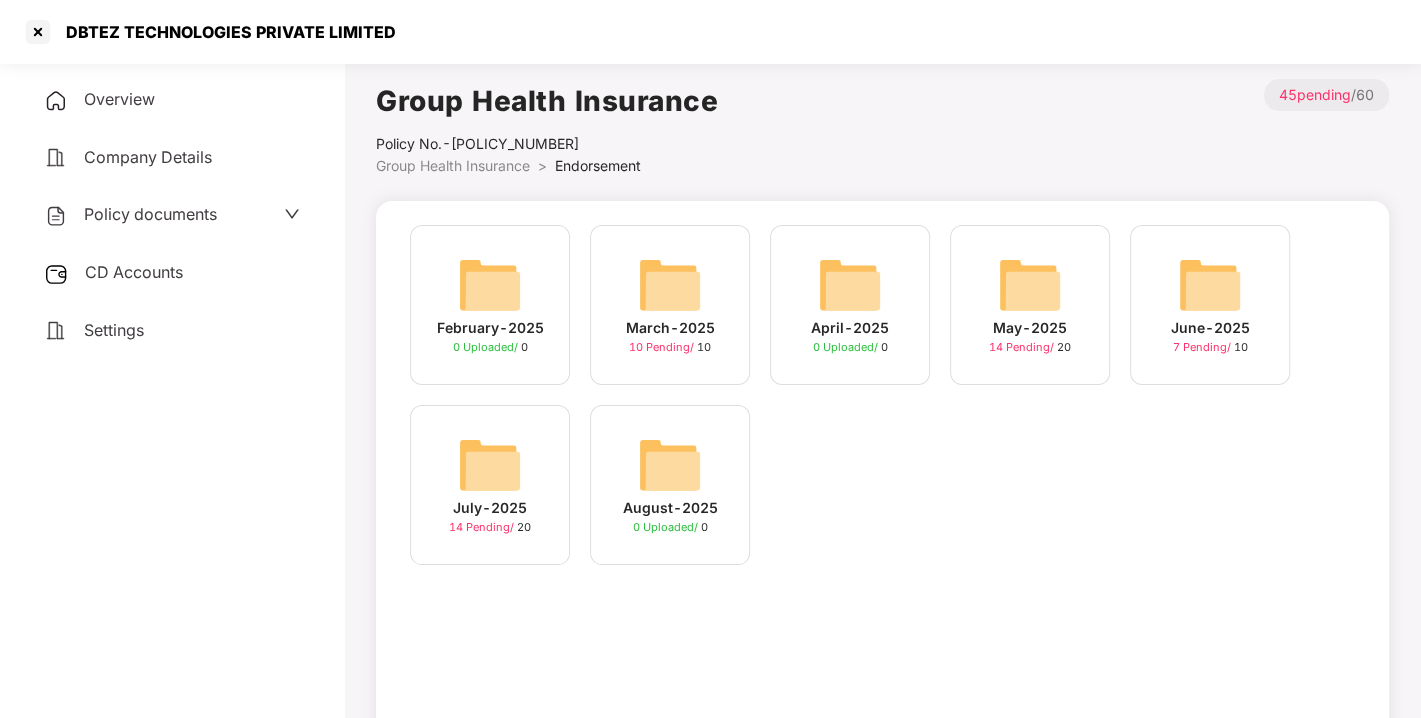 click on "CD Accounts" at bounding box center [134, 272] 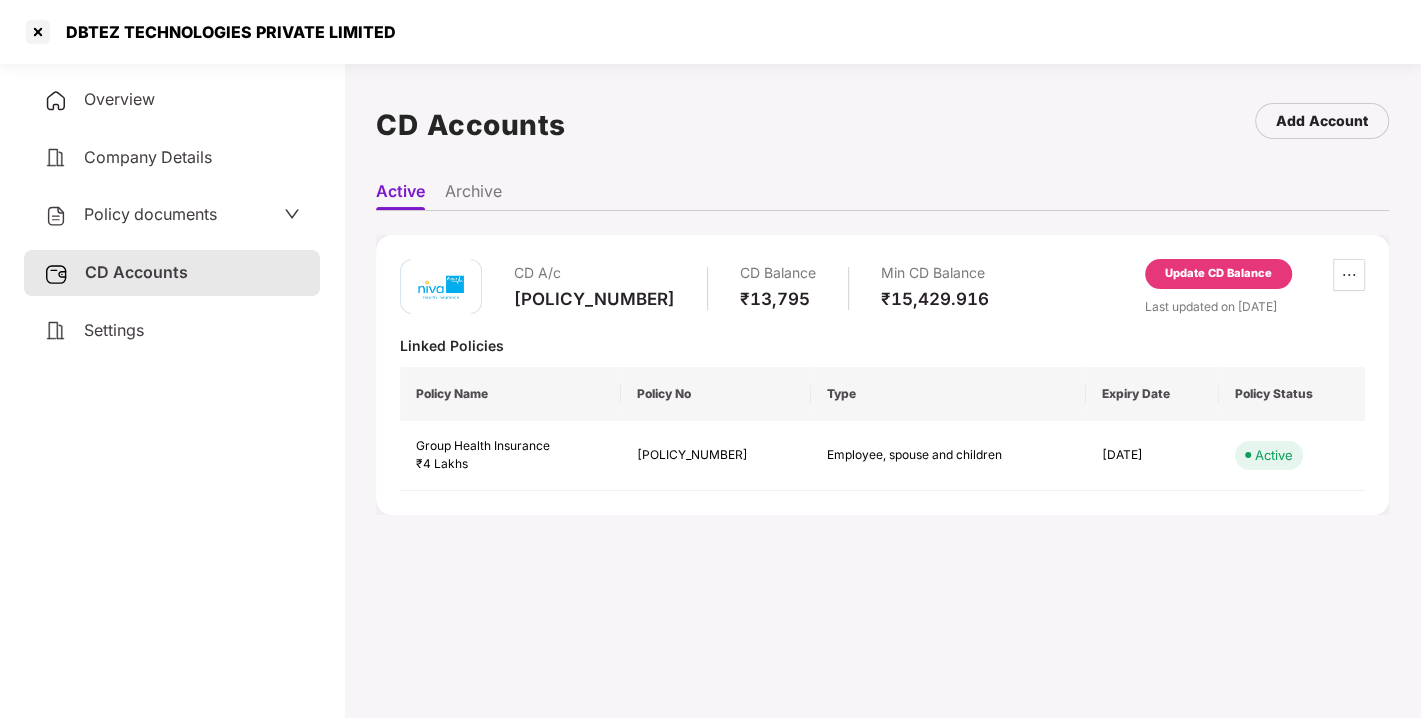 click on "Update CD Balance" at bounding box center (1218, 274) 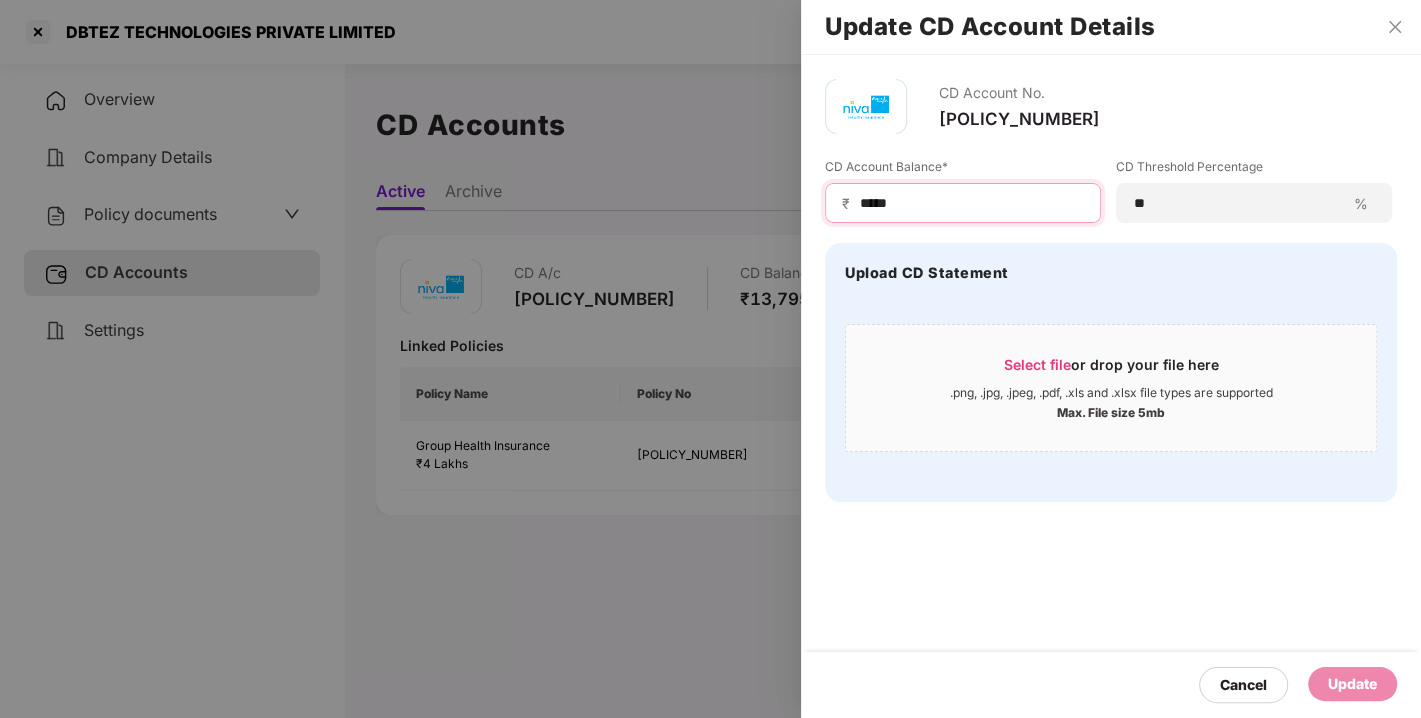 drag, startPoint x: 942, startPoint y: 198, endPoint x: 763, endPoint y: 202, distance: 179.0447 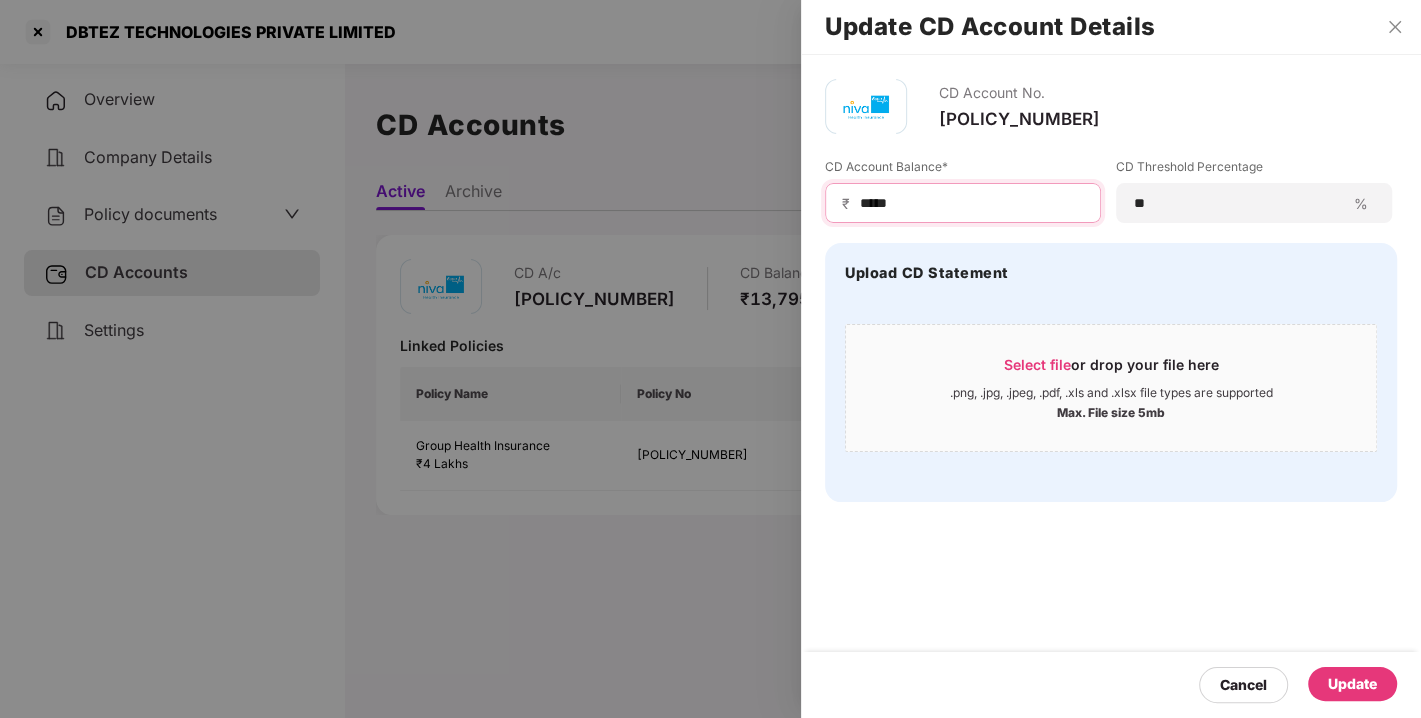 type on "*****" 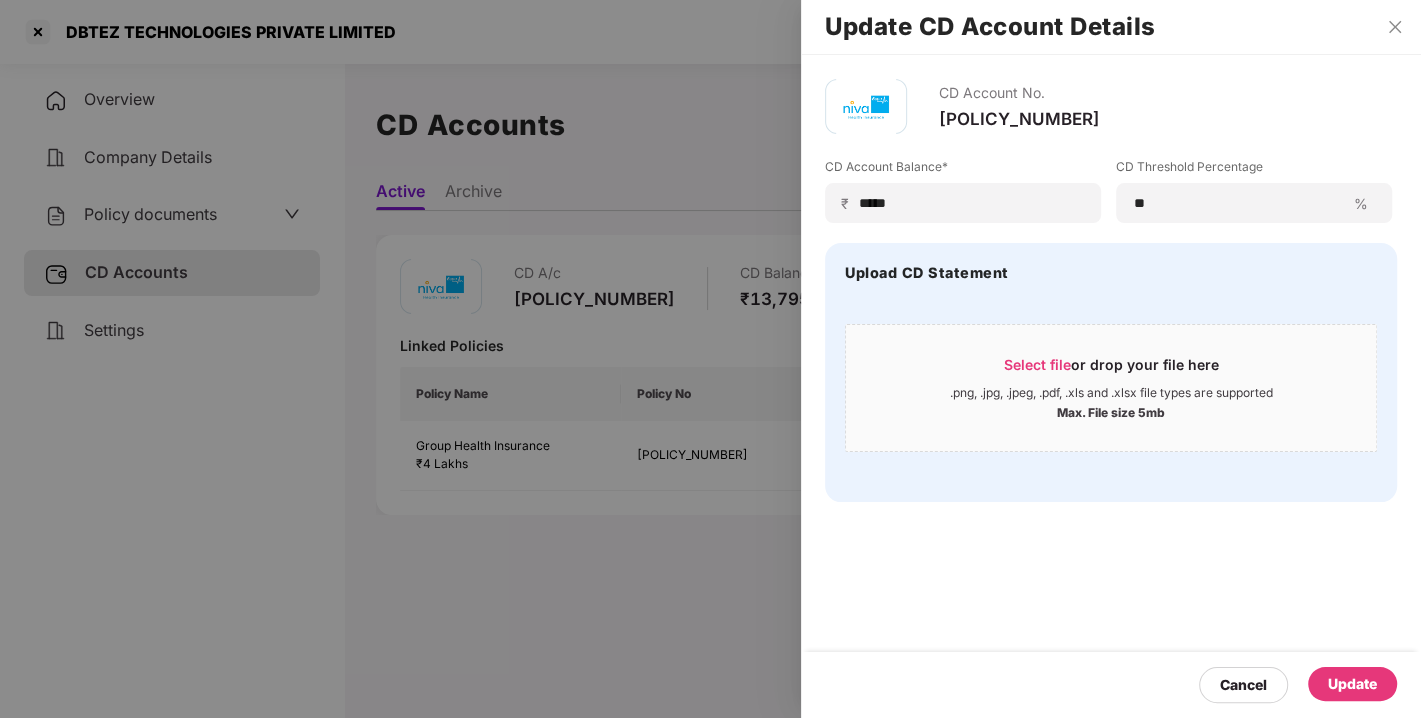 click on "Update" at bounding box center [1352, 684] 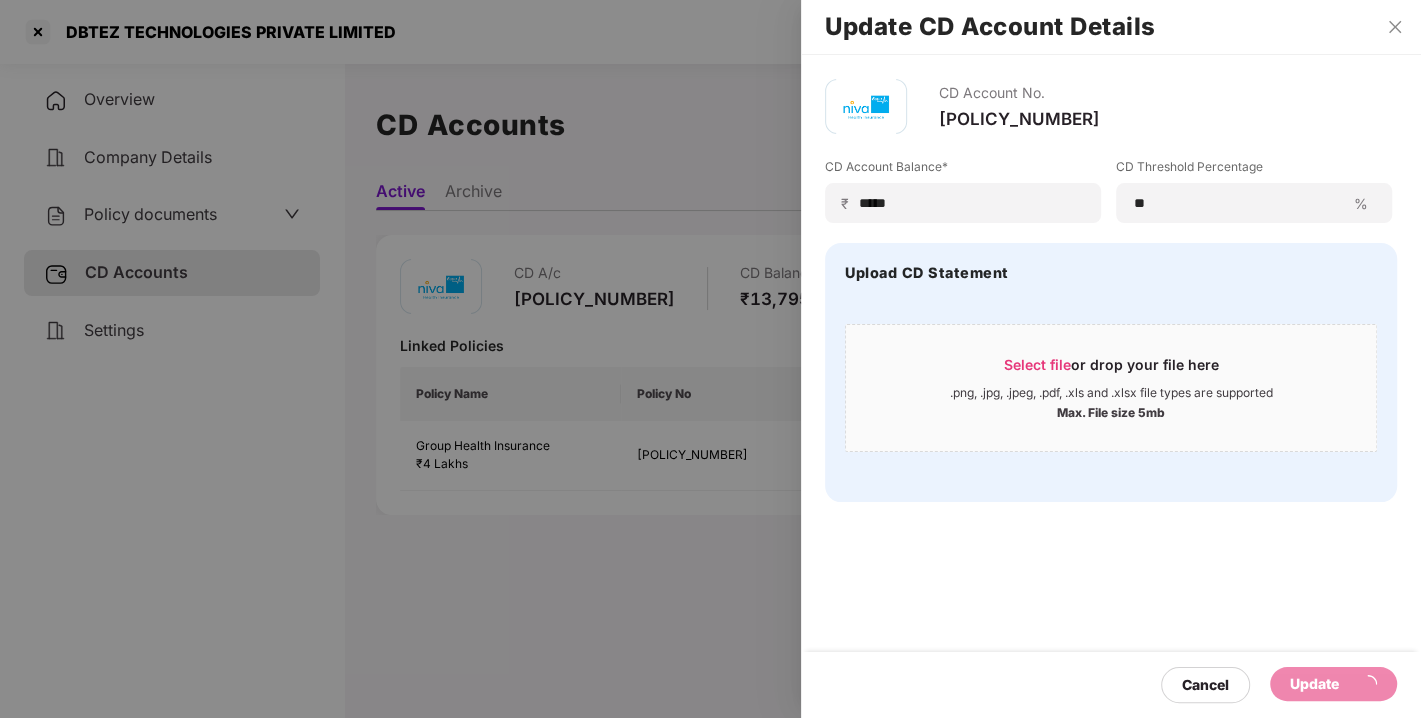 click at bounding box center [710, 359] 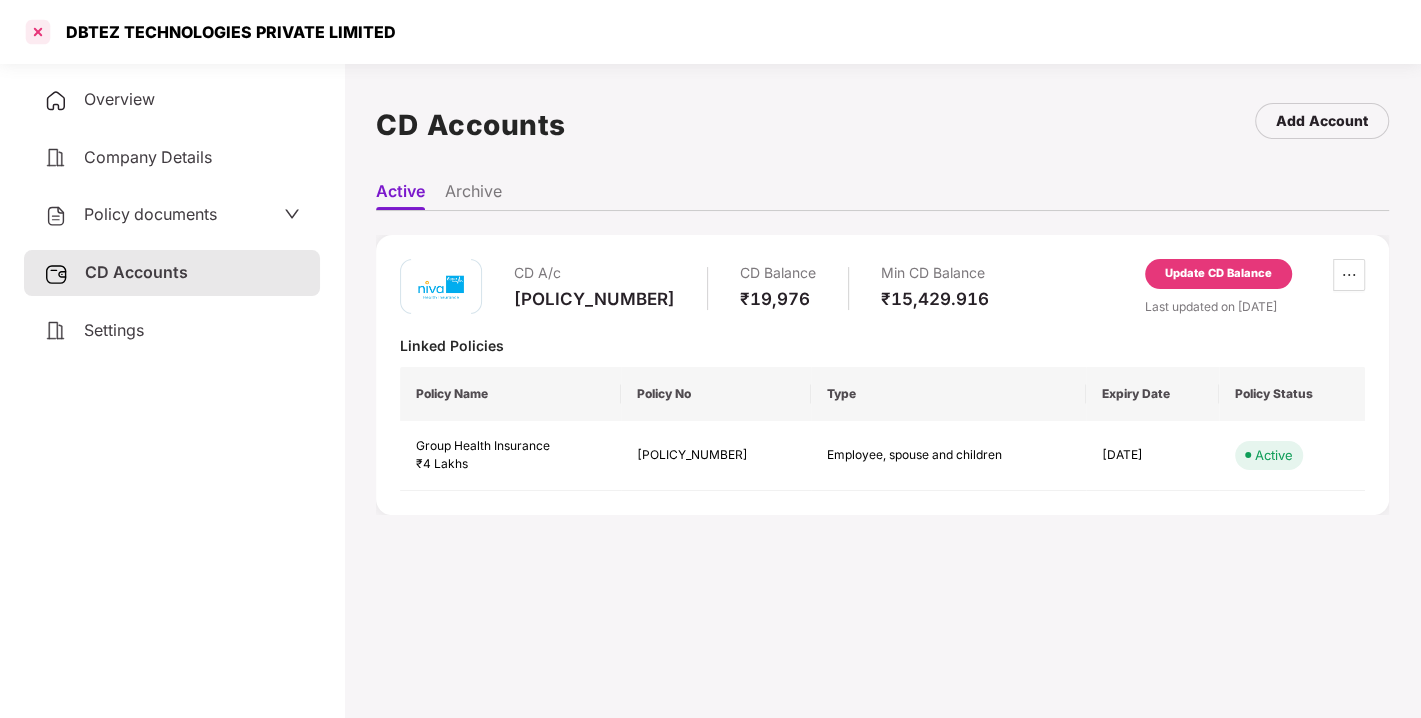 click at bounding box center (38, 32) 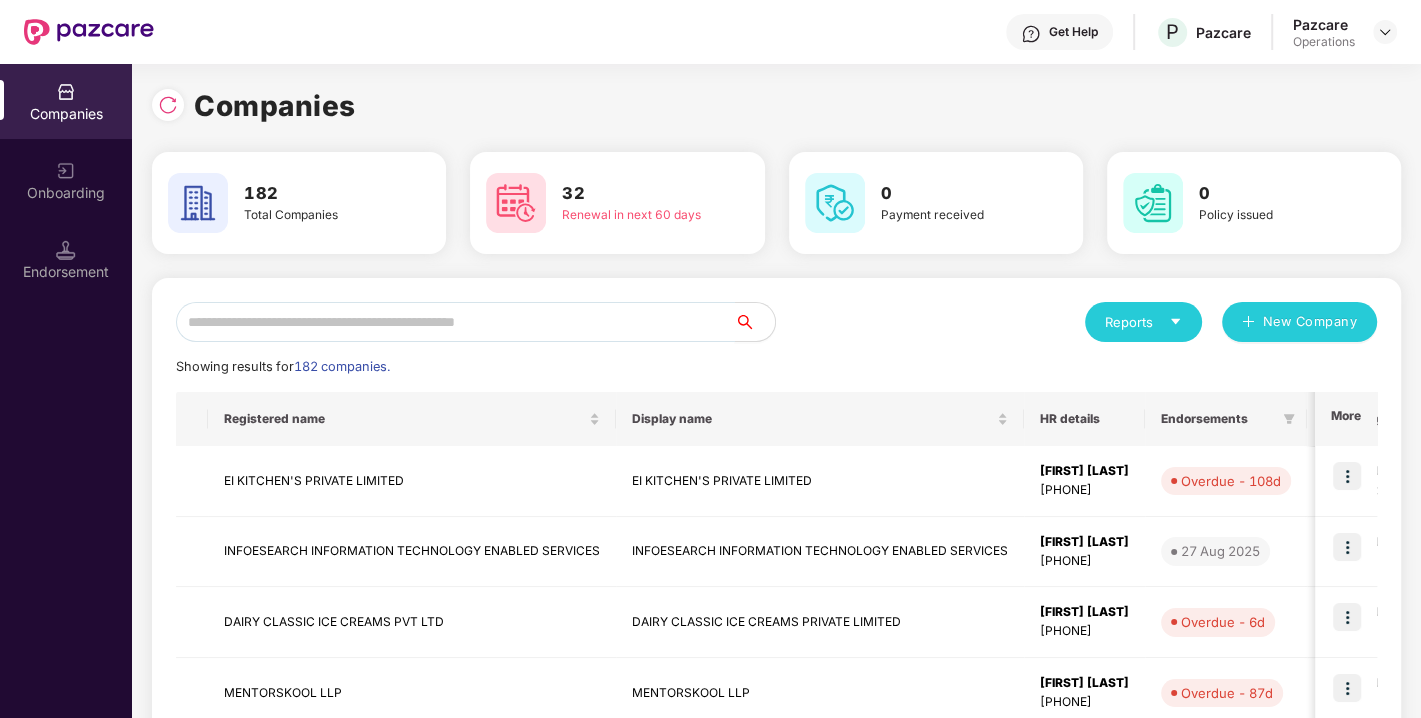 click at bounding box center (455, 322) 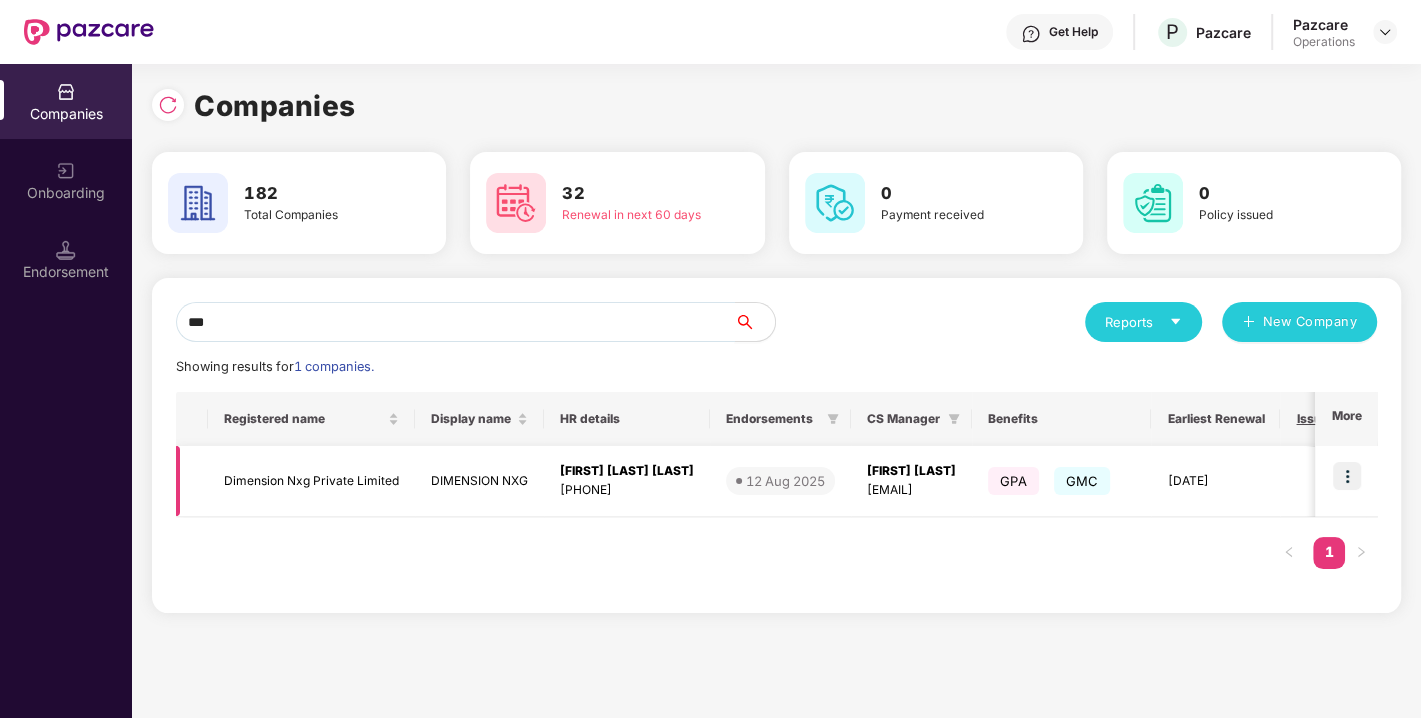 type on "***" 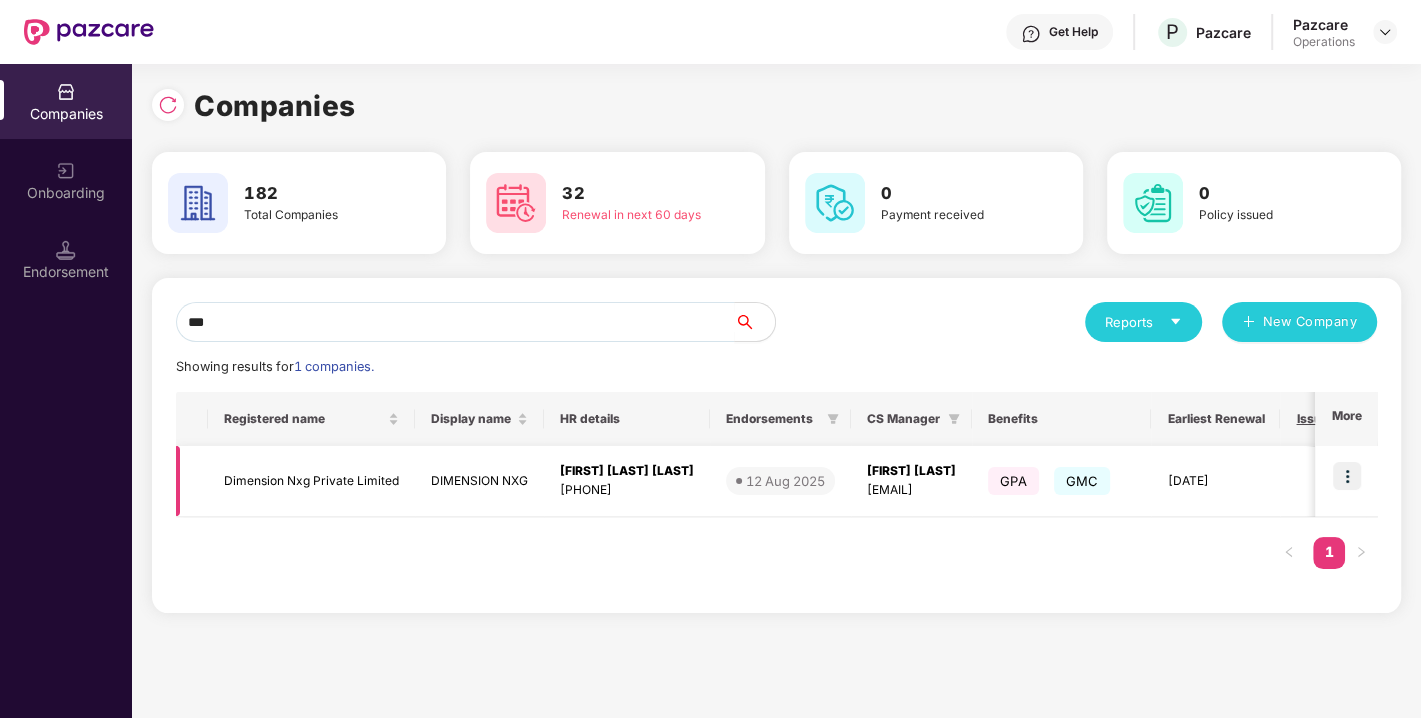 click on "Dimension Nxg Private Limited" at bounding box center (311, 481) 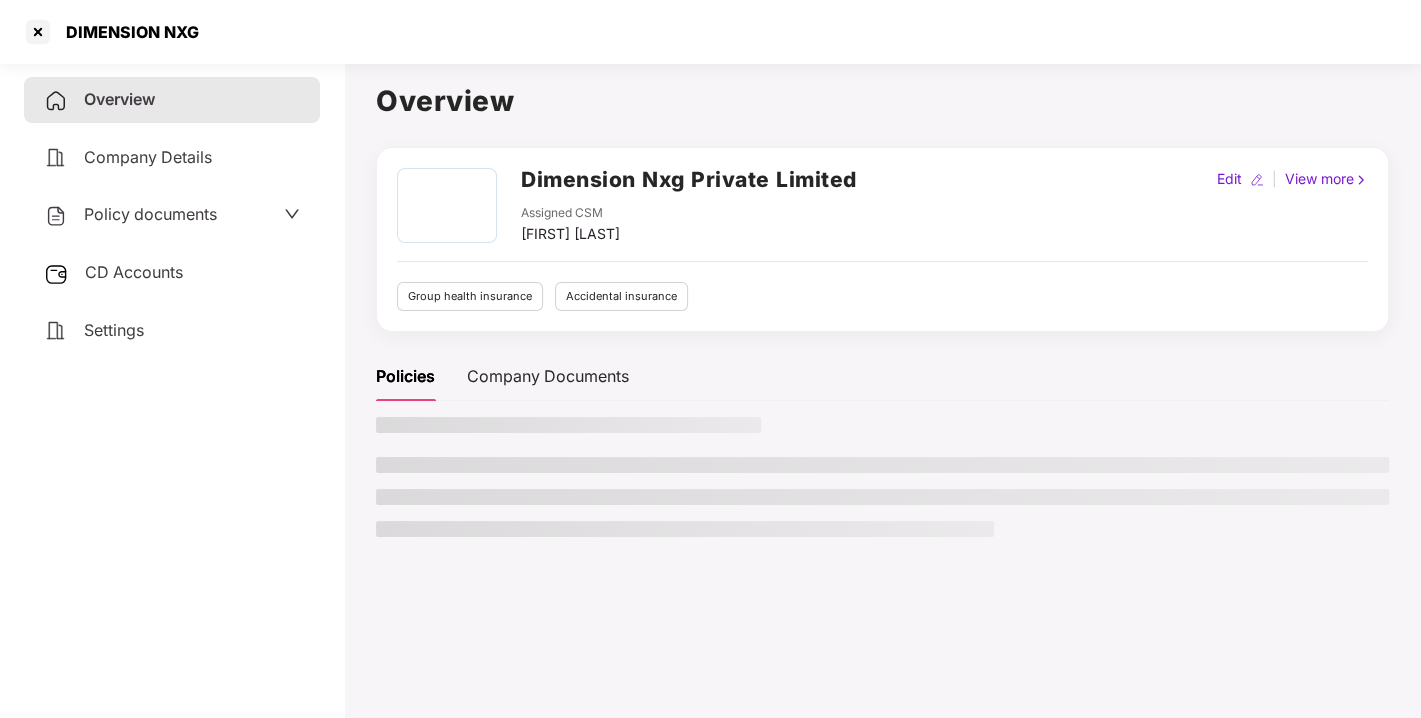 click on "Policy documents" at bounding box center [150, 214] 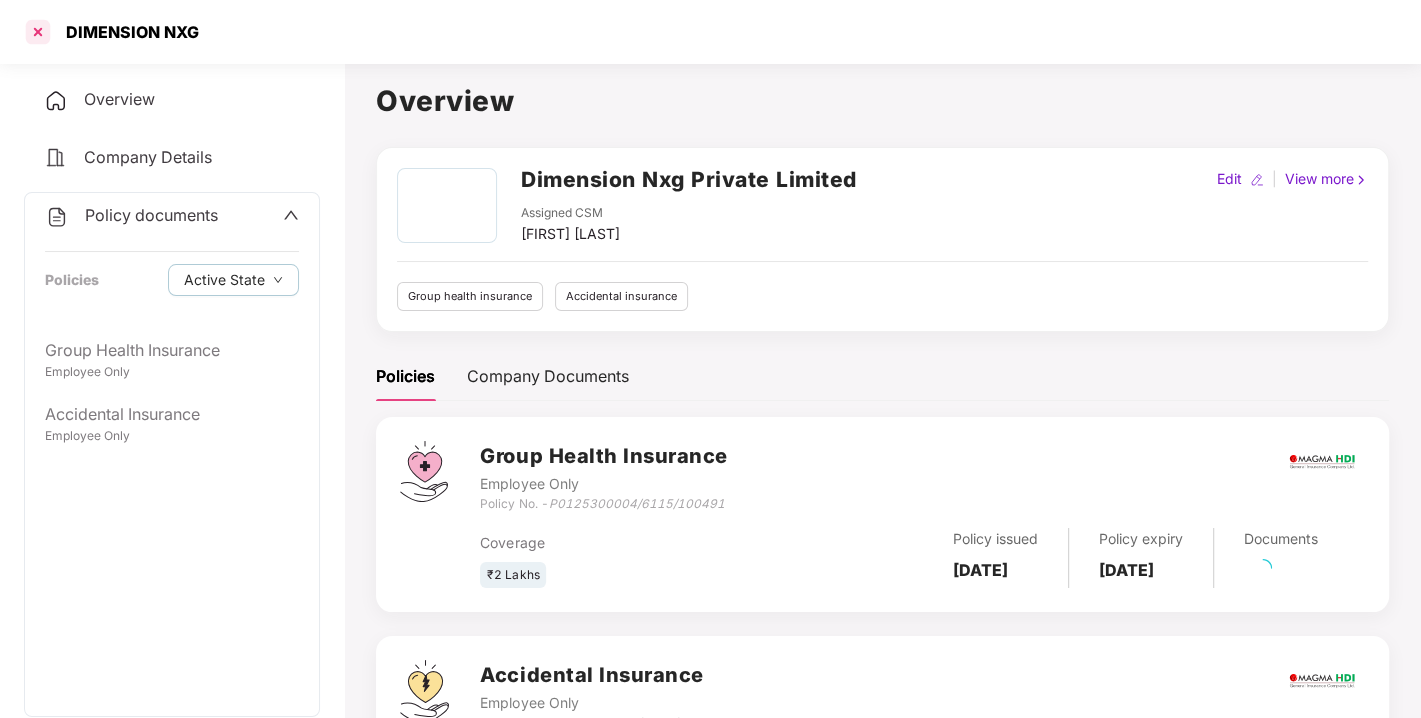 click at bounding box center (38, 32) 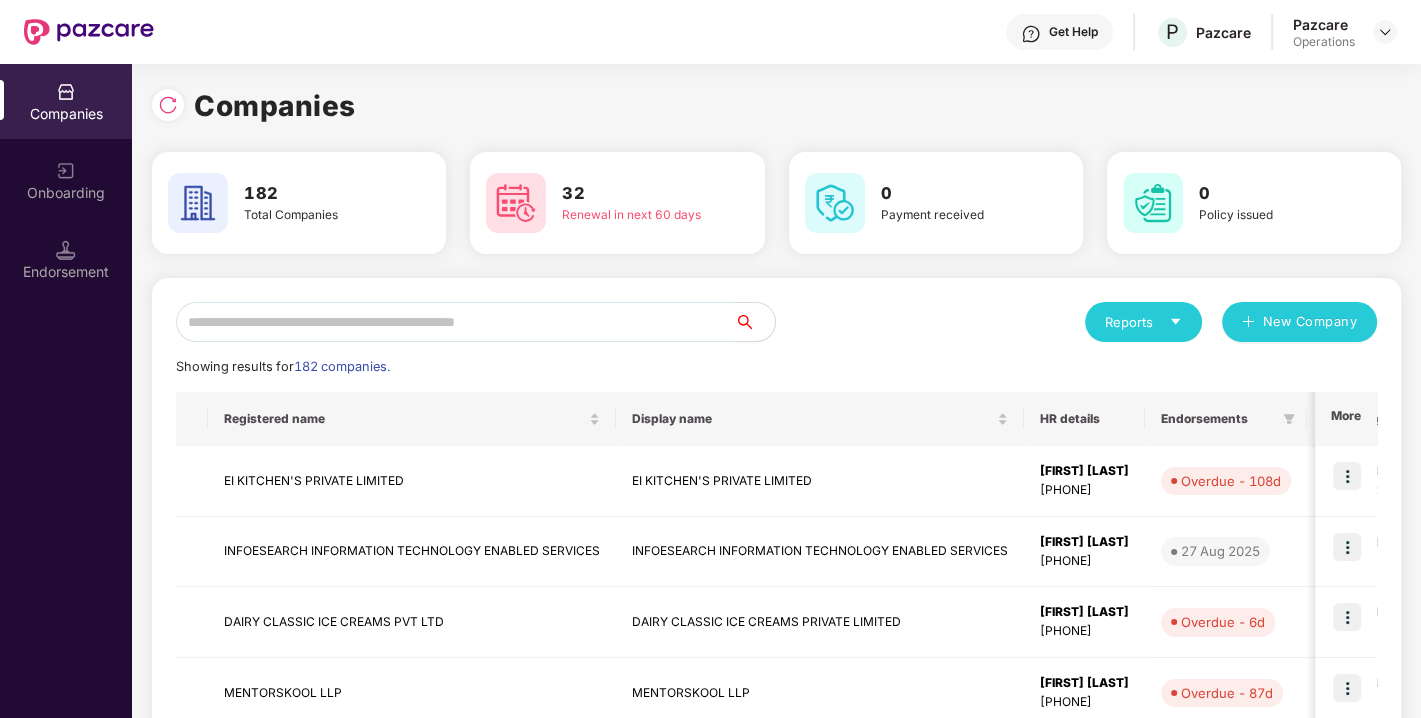 click at bounding box center (455, 322) 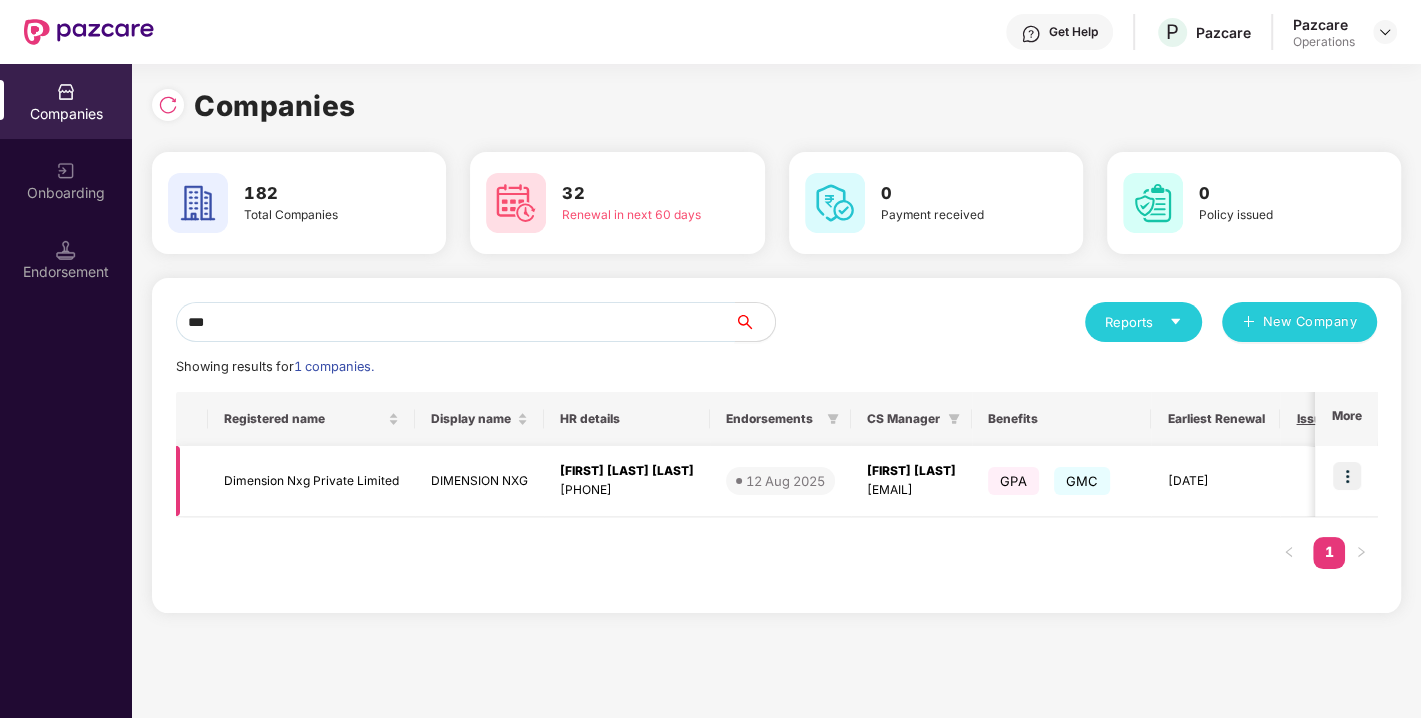 type on "***" 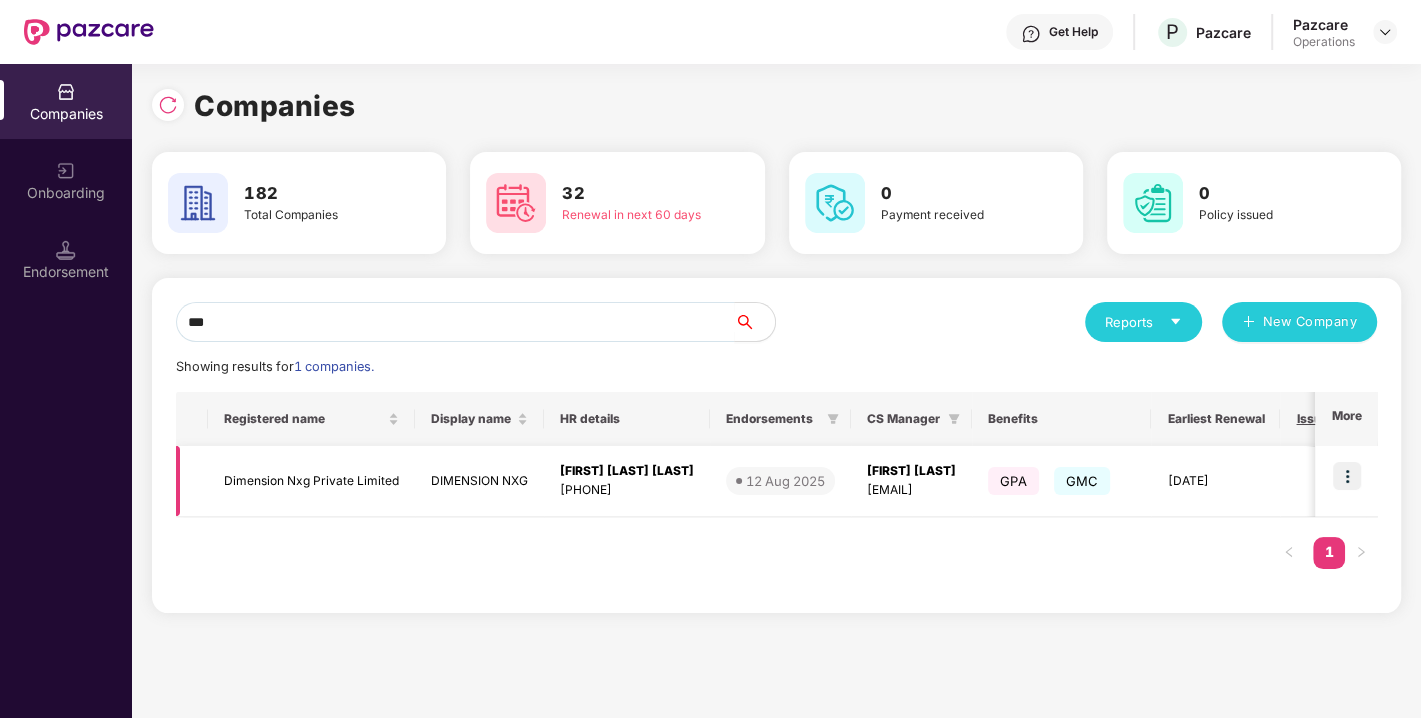 click on "Dimension Nxg Private Limited" at bounding box center (311, 481) 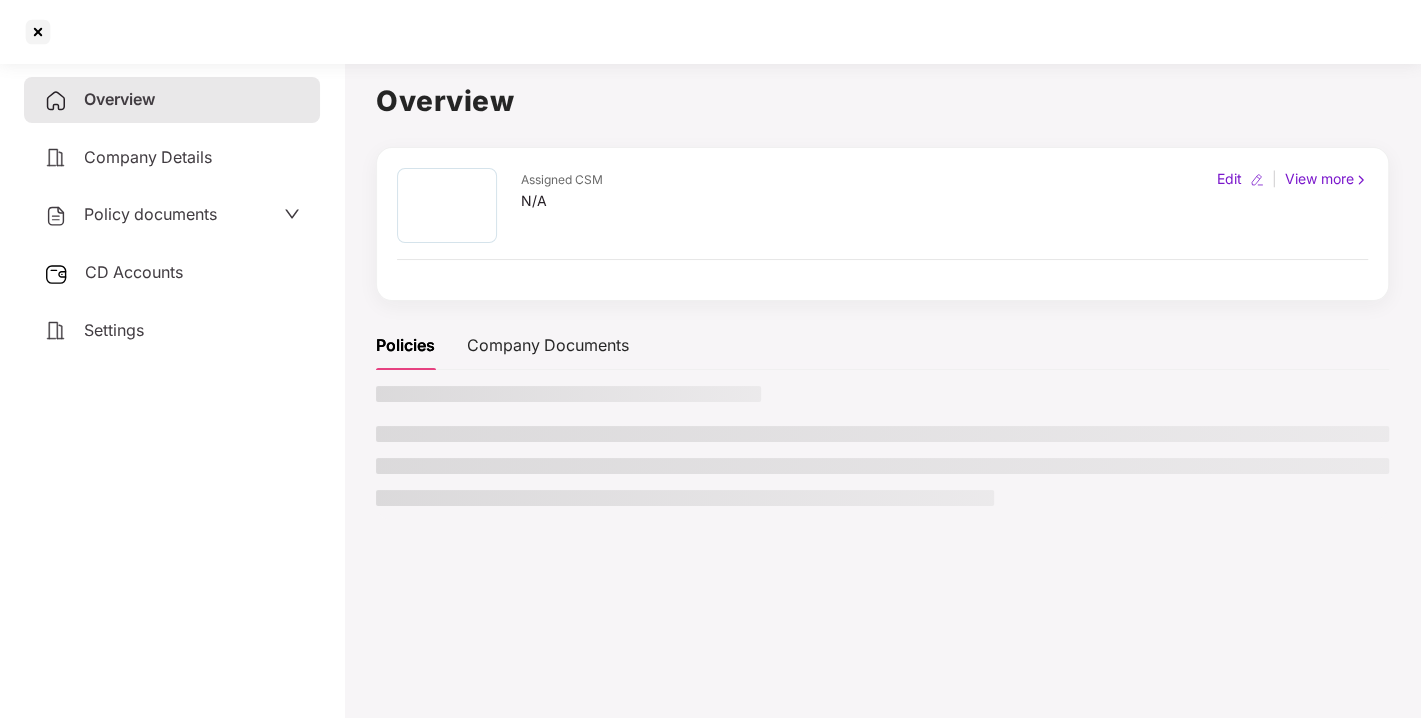 click on "Policy documents" at bounding box center [150, 214] 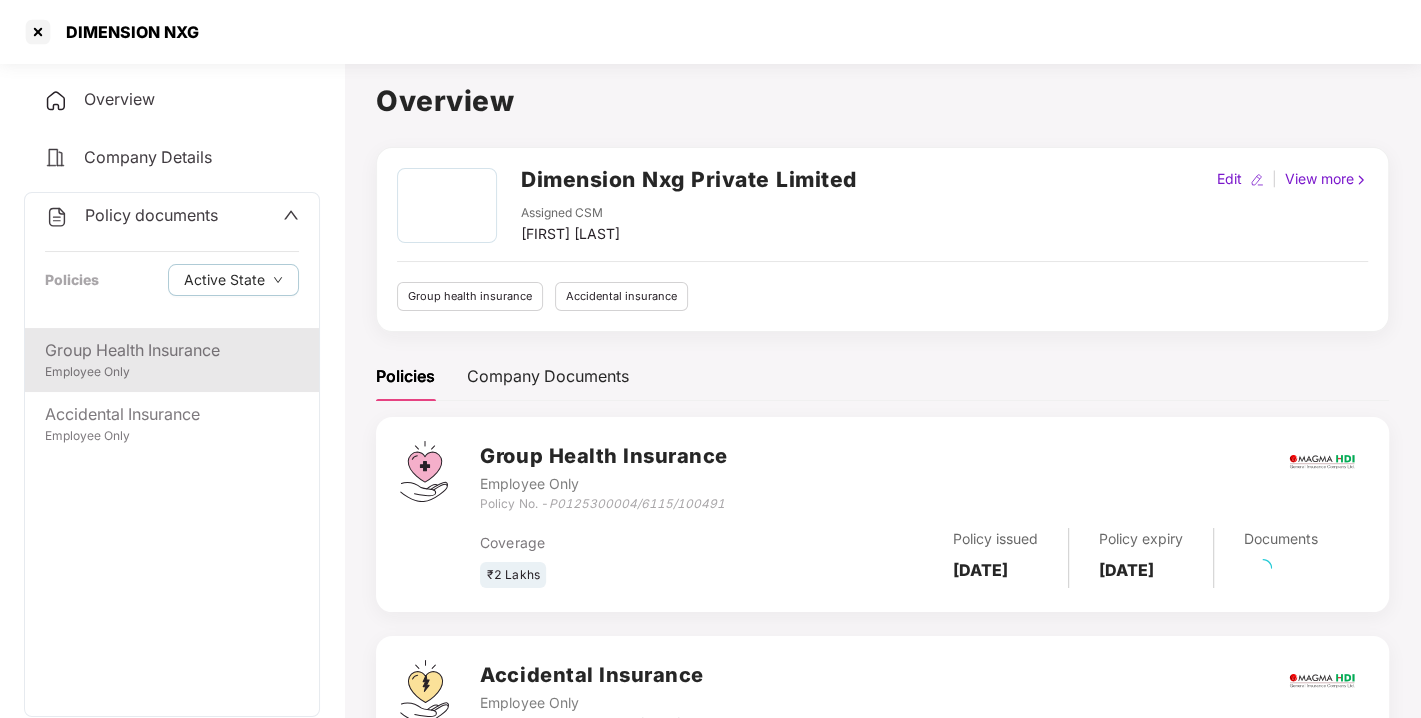 click on "Employee Only" at bounding box center (172, 372) 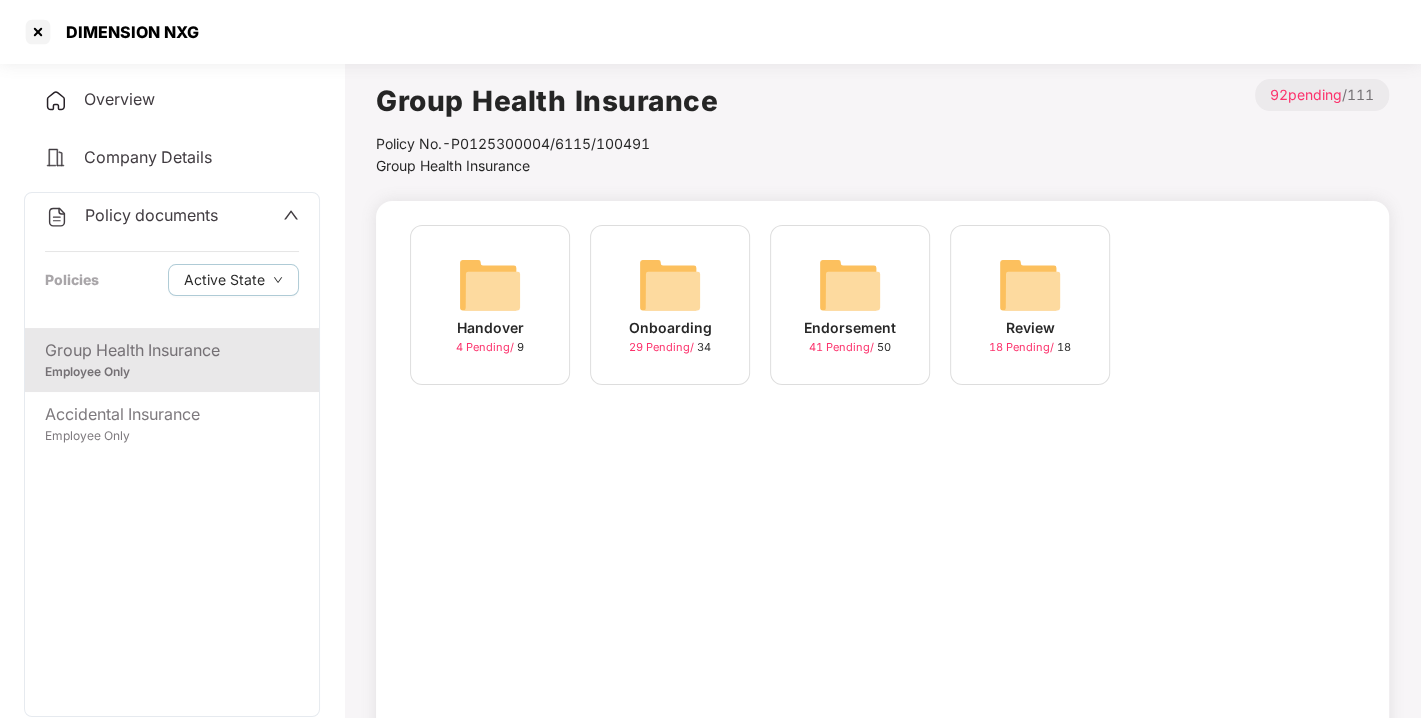 click at bounding box center (850, 285) 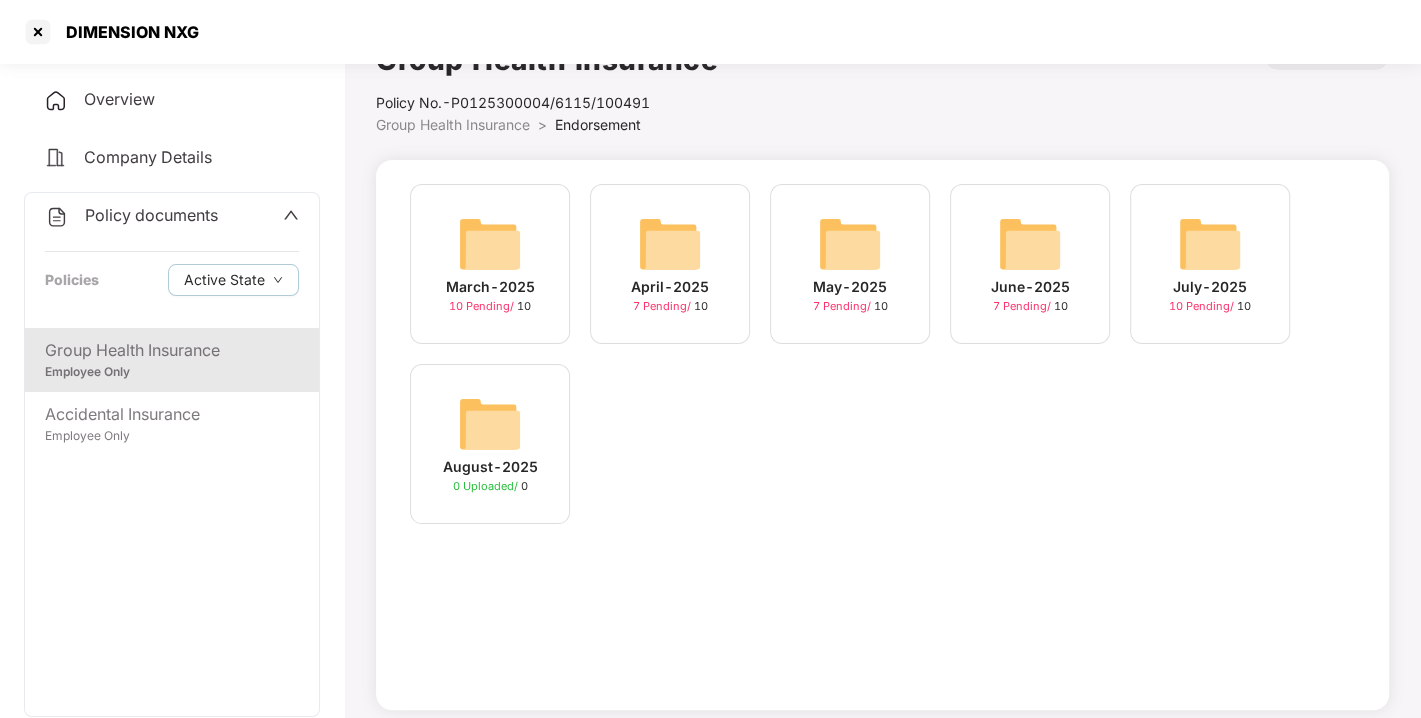 scroll, scrollTop: 43, scrollLeft: 0, axis: vertical 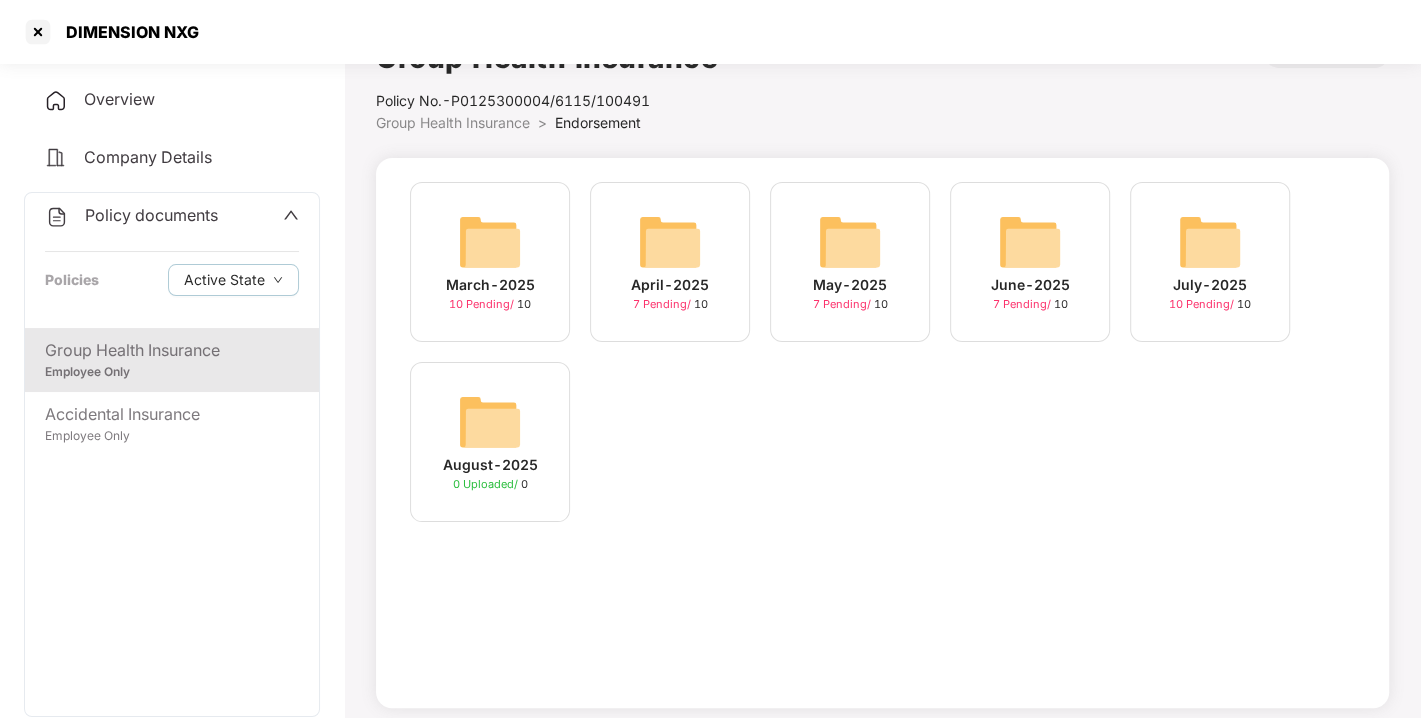 click at bounding box center [1210, 242] 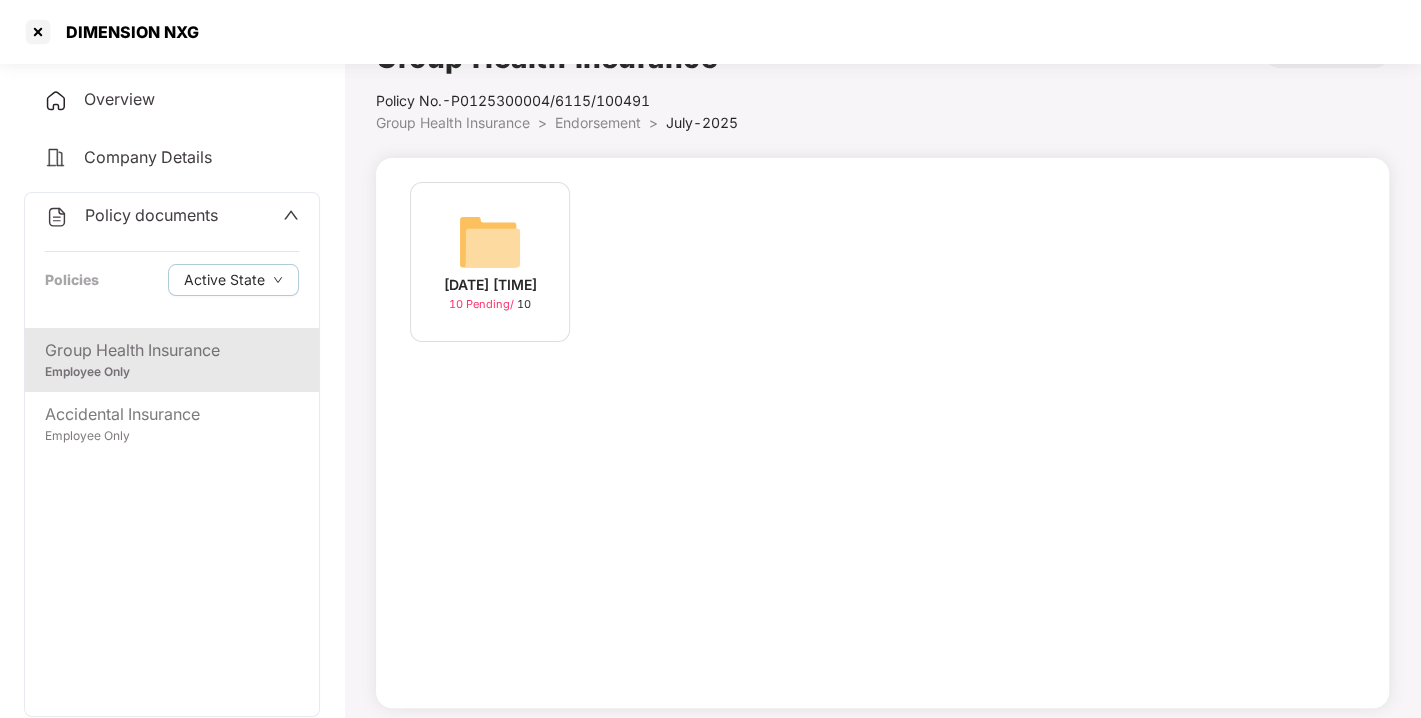 click at bounding box center [490, 242] 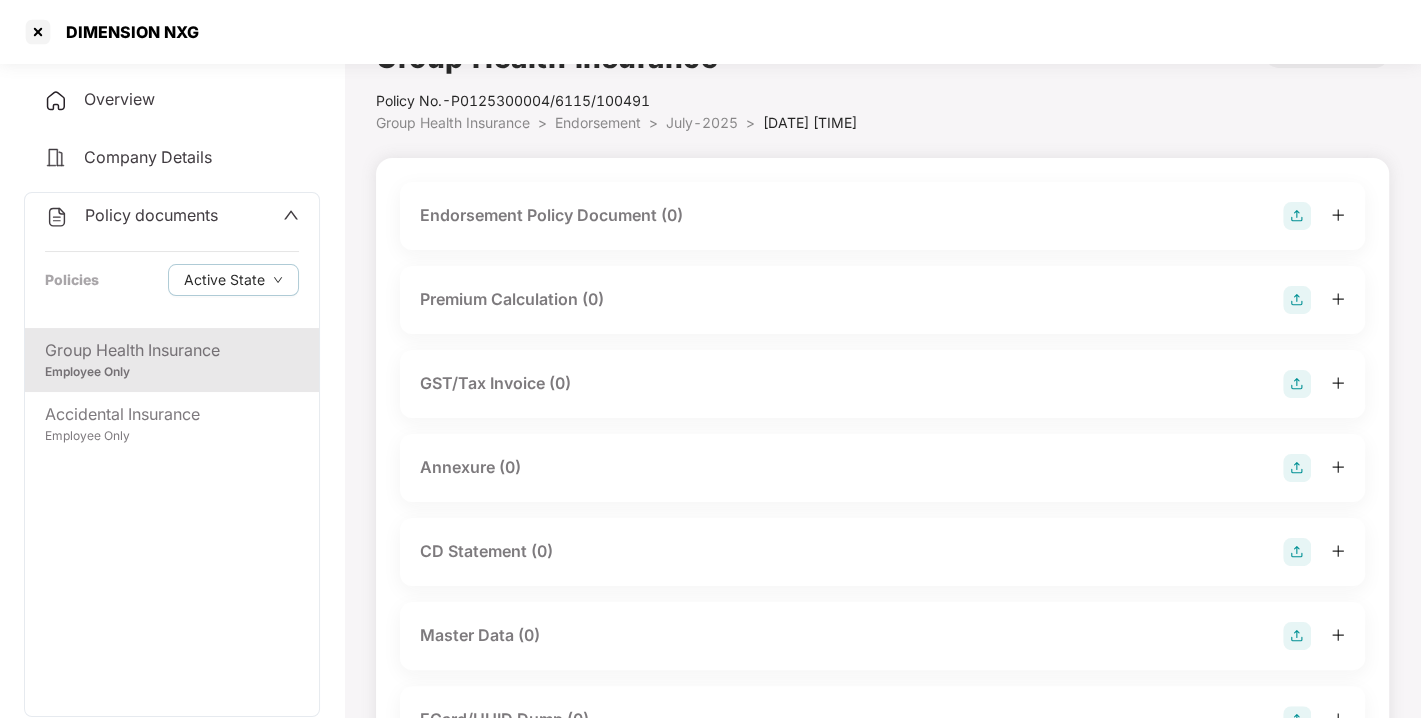 click on "Endorsement Policy Document (0)" at bounding box center [882, 216] 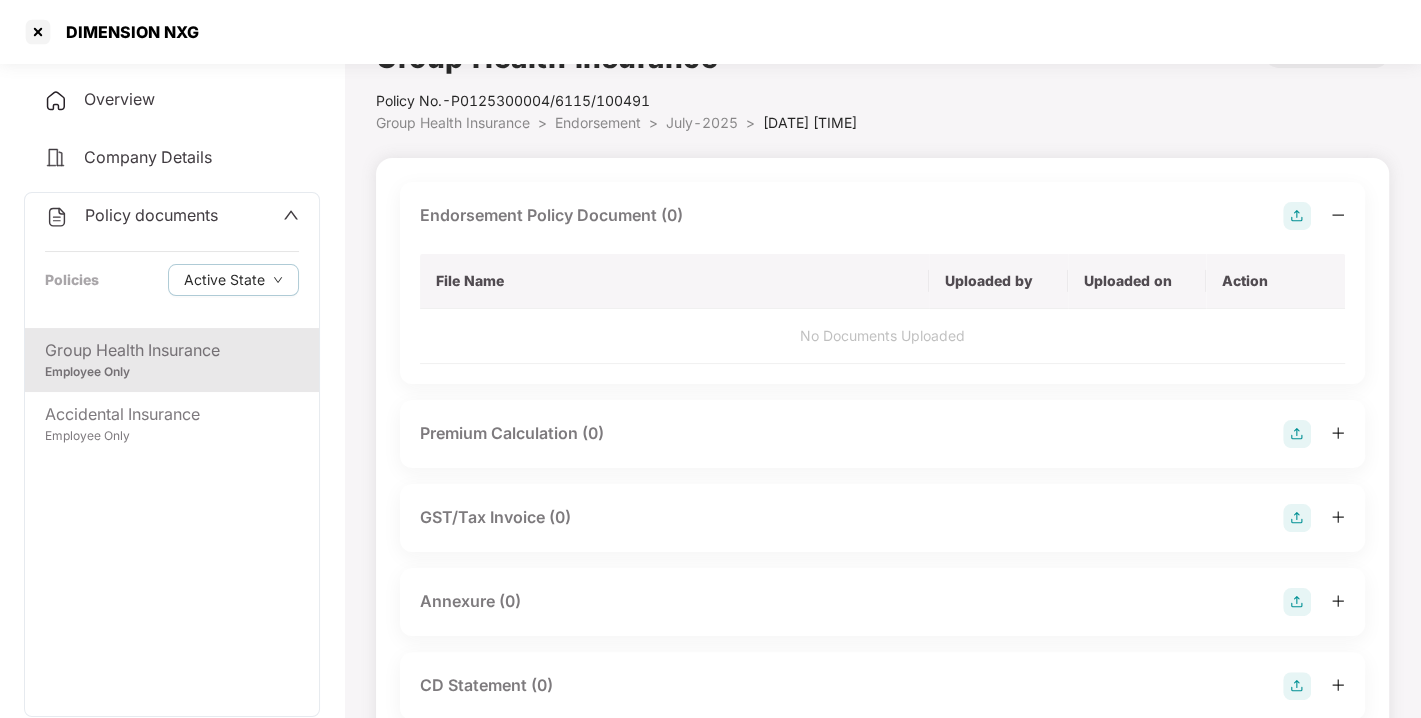 click at bounding box center [1297, 216] 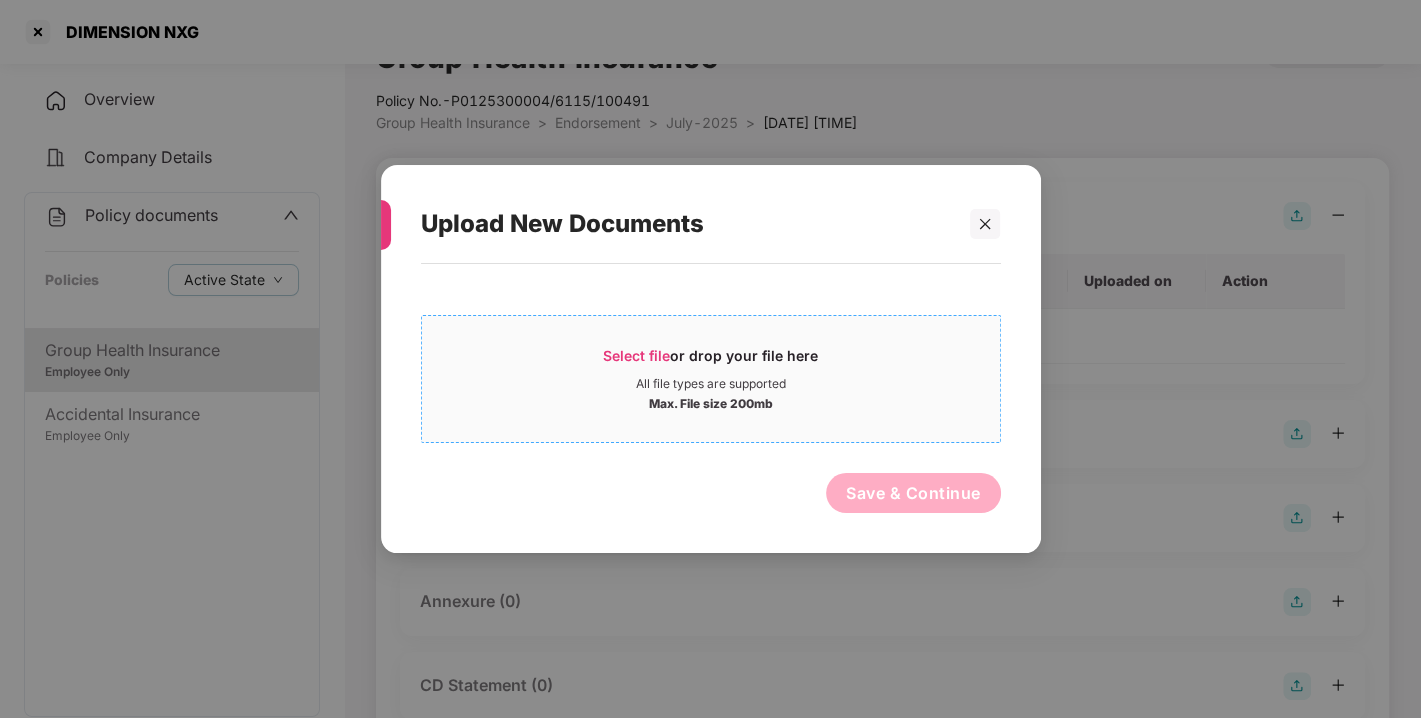 click on "Select file" at bounding box center [636, 355] 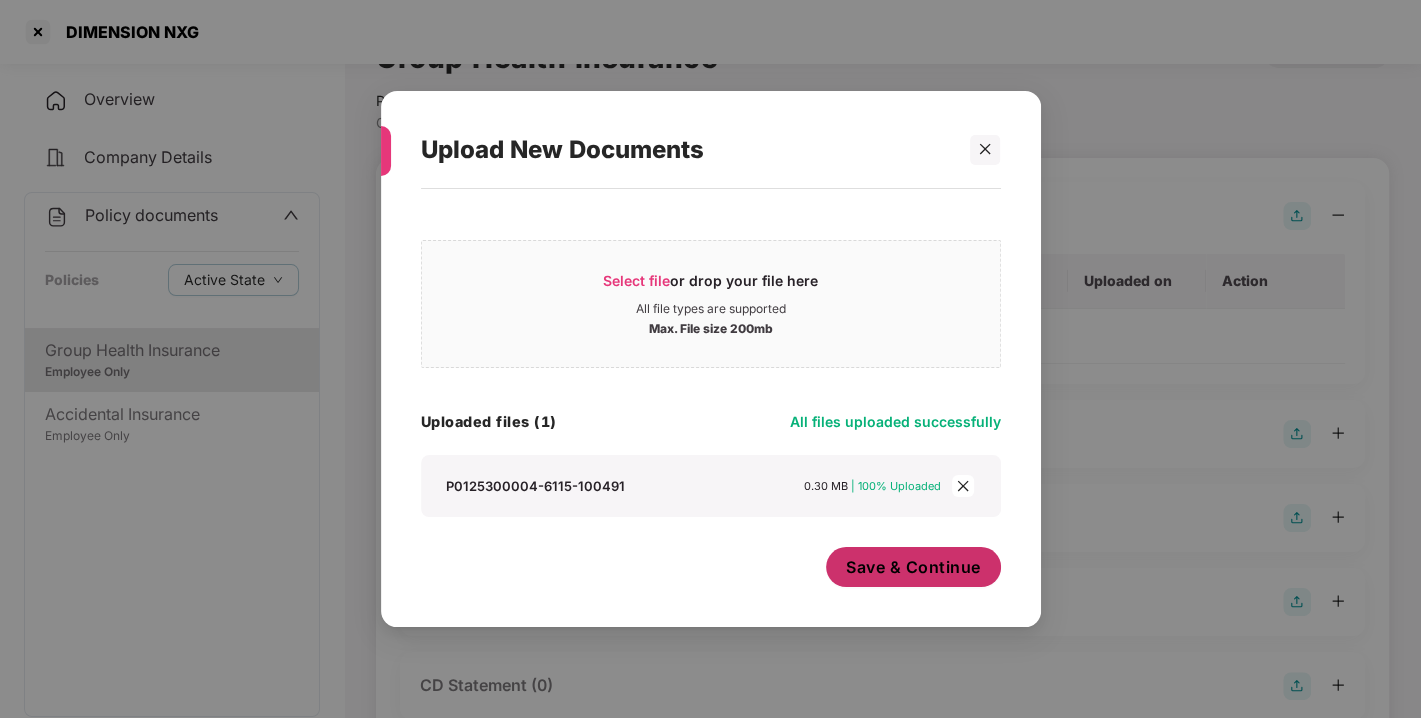 click on "Save & Continue" at bounding box center [913, 567] 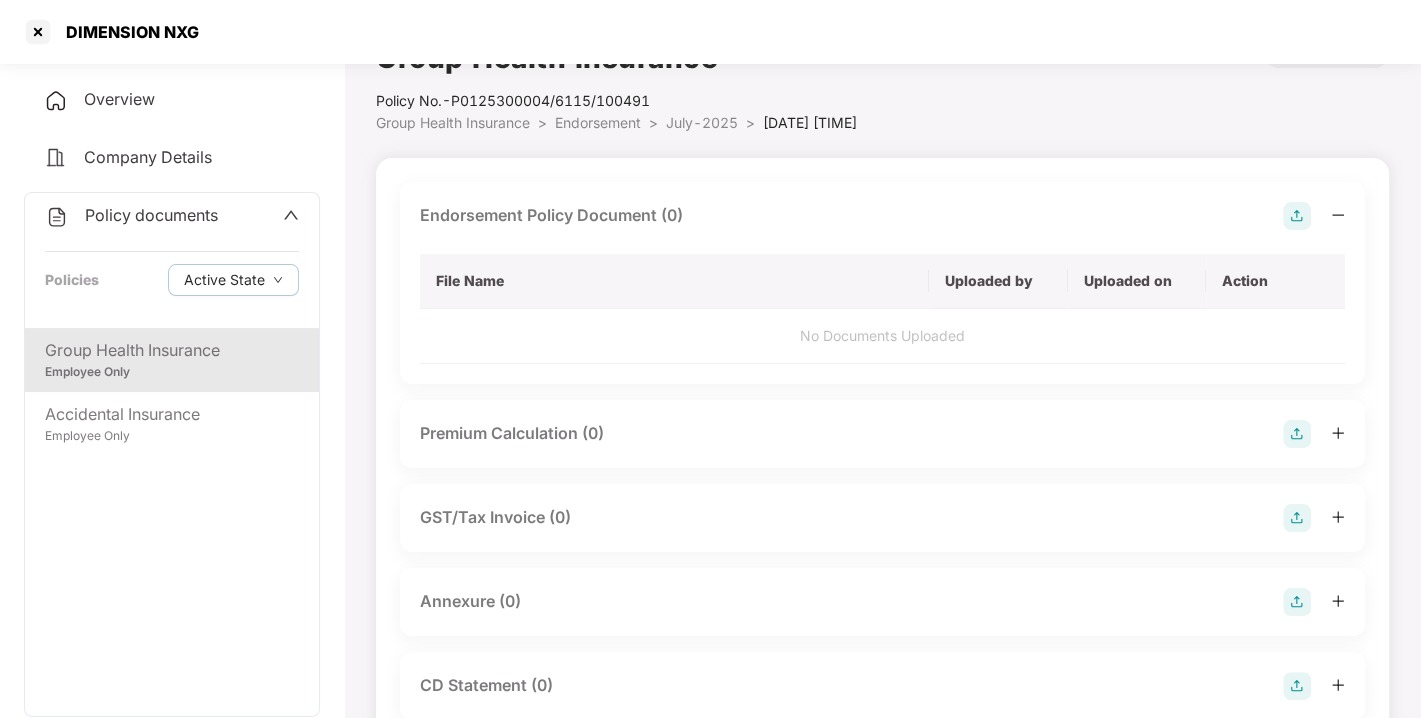 click on "Endorsement Policy Document (0) File Name Uploaded by Uploaded on Action No Documents Uploaded Premium Calculation (0) GST/Tax Invoice (0) Annexure (0) CD Statement (0) Master Data (0) ECard/UHID Dump (0) TPA Login Credentials (0) Active Data - TPA (0) Active Data - Insurer (0)" at bounding box center [882, 669] 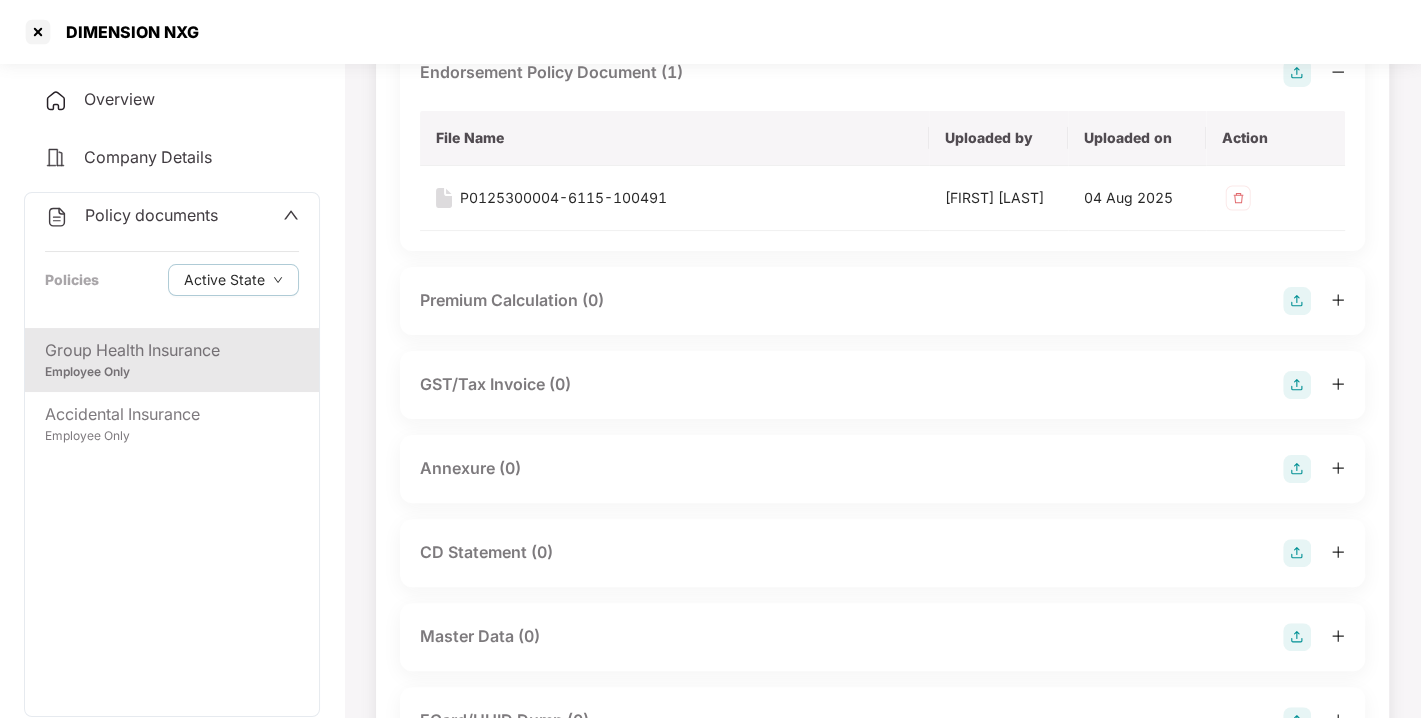 scroll, scrollTop: 192, scrollLeft: 0, axis: vertical 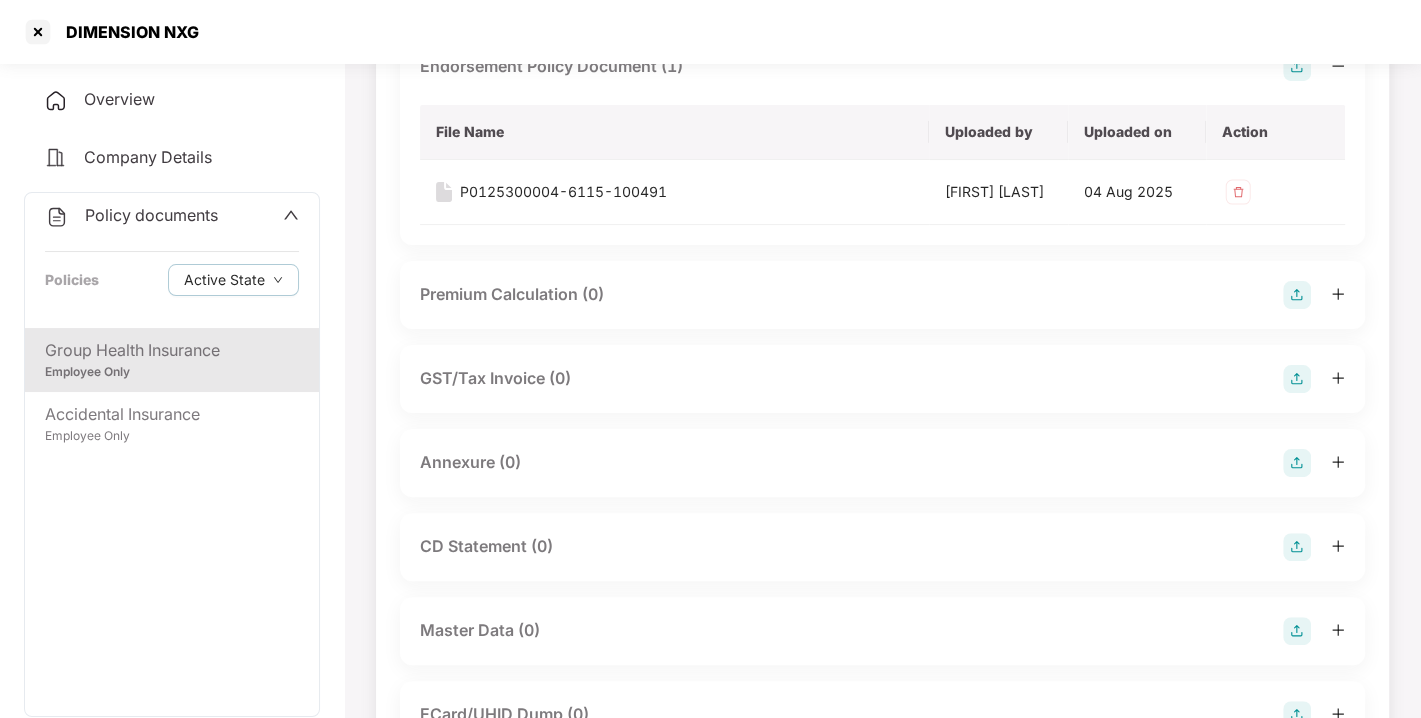 click on "Annexure (0)" at bounding box center [882, 463] 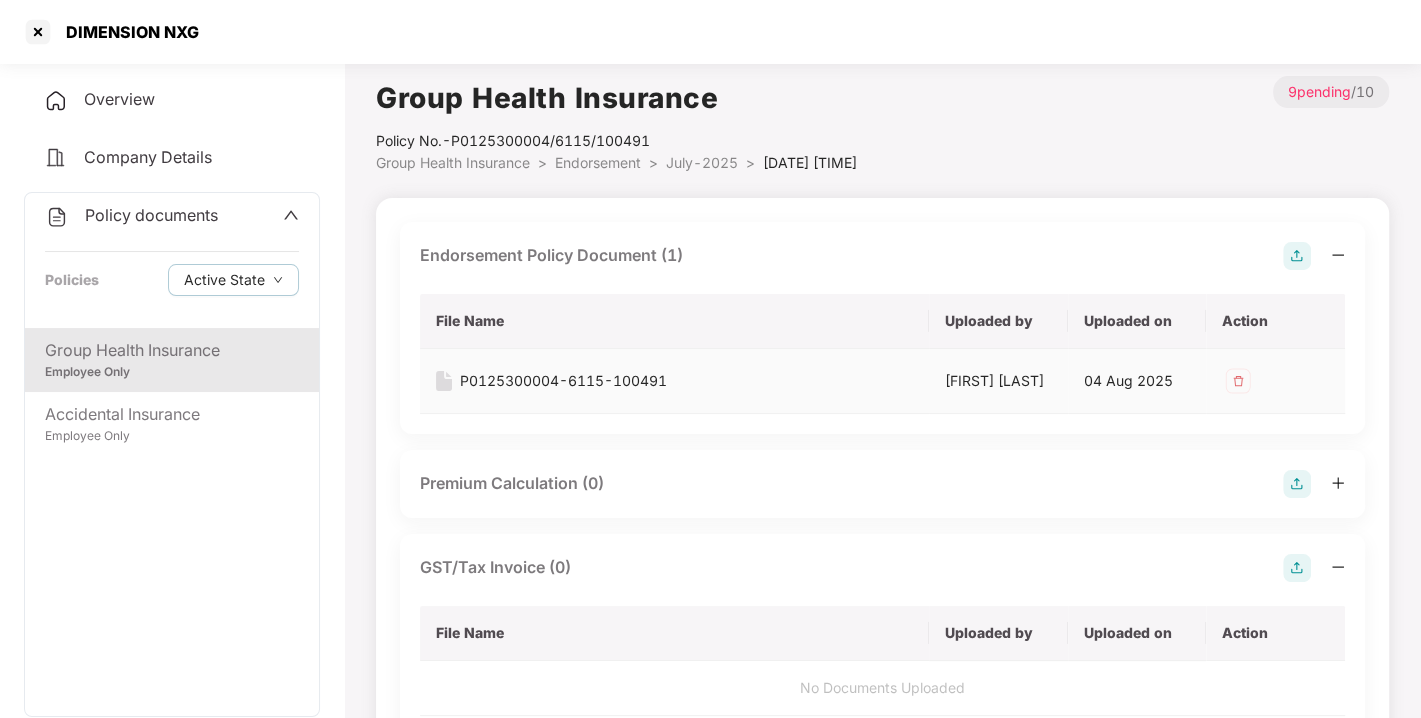scroll, scrollTop: 1, scrollLeft: 0, axis: vertical 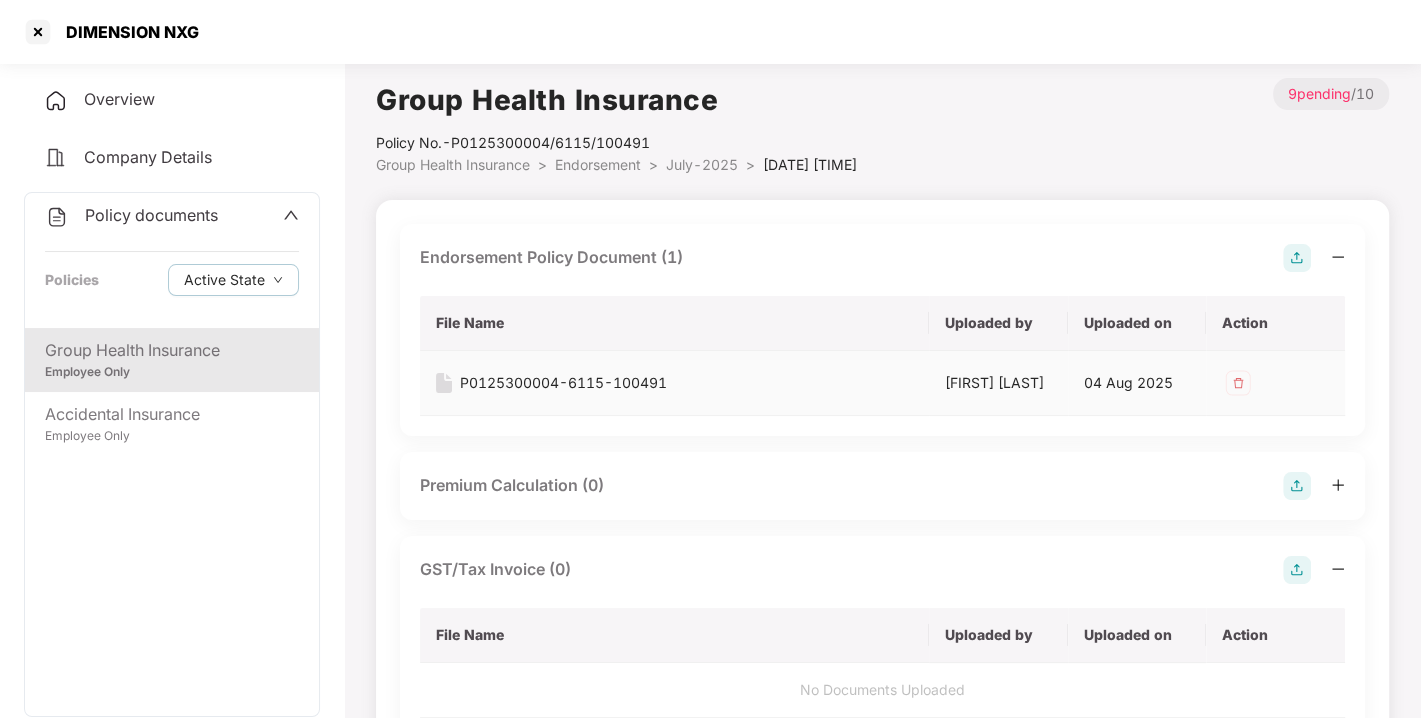click on "[FIRST] [LAST]" at bounding box center (998, 383) 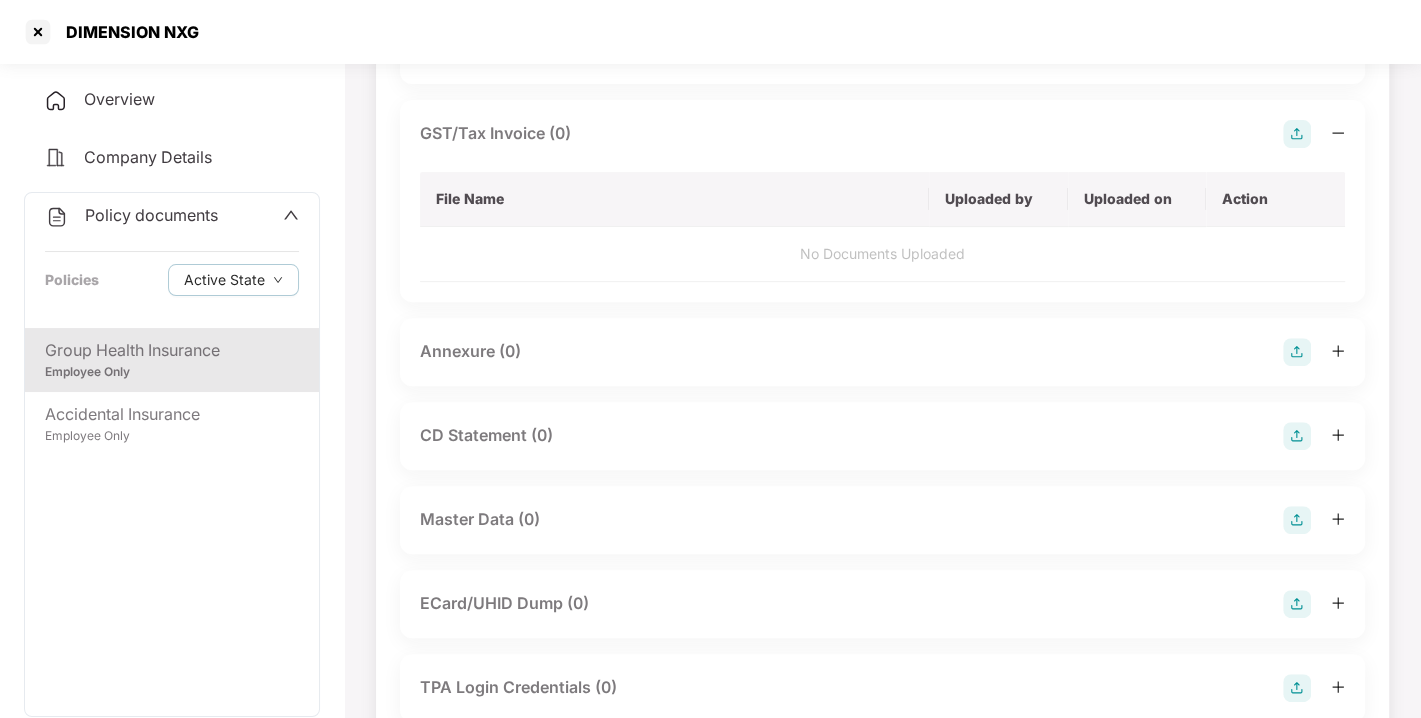 scroll, scrollTop: 442, scrollLeft: 0, axis: vertical 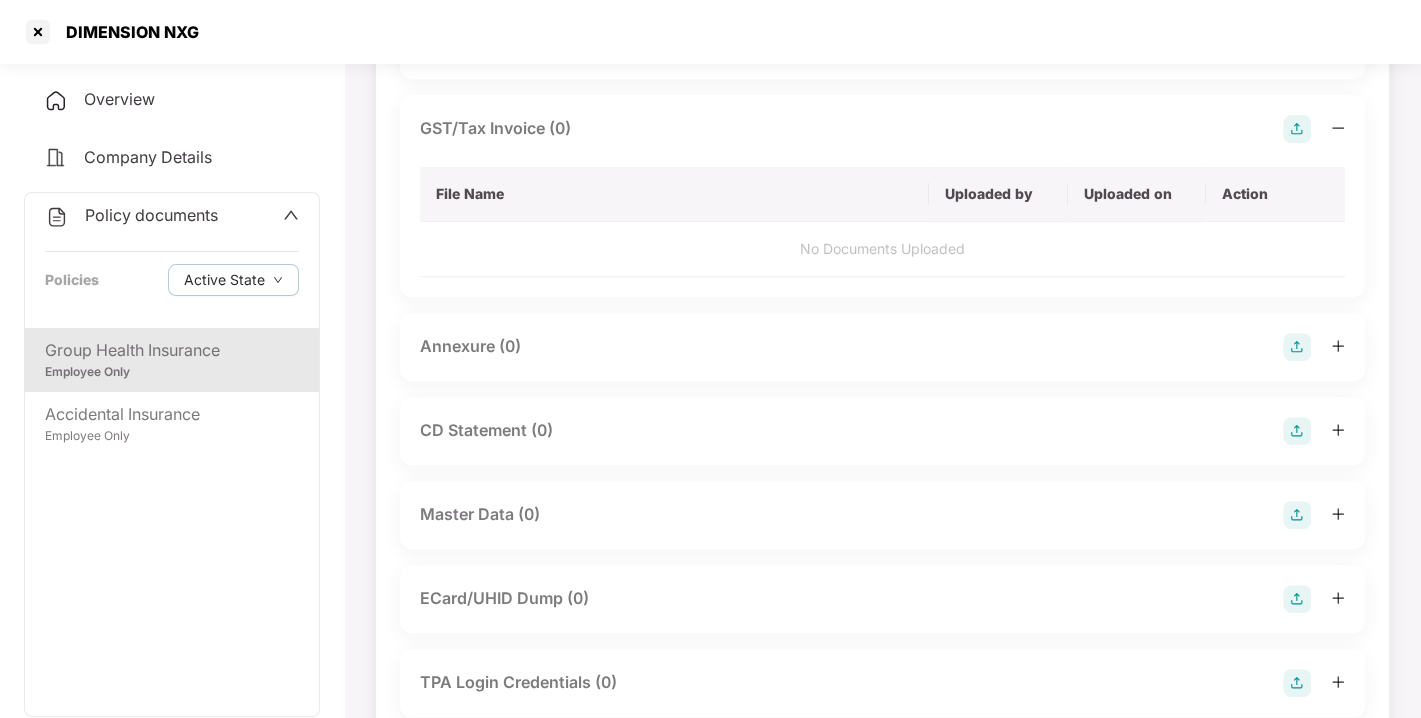 click at bounding box center (1297, 347) 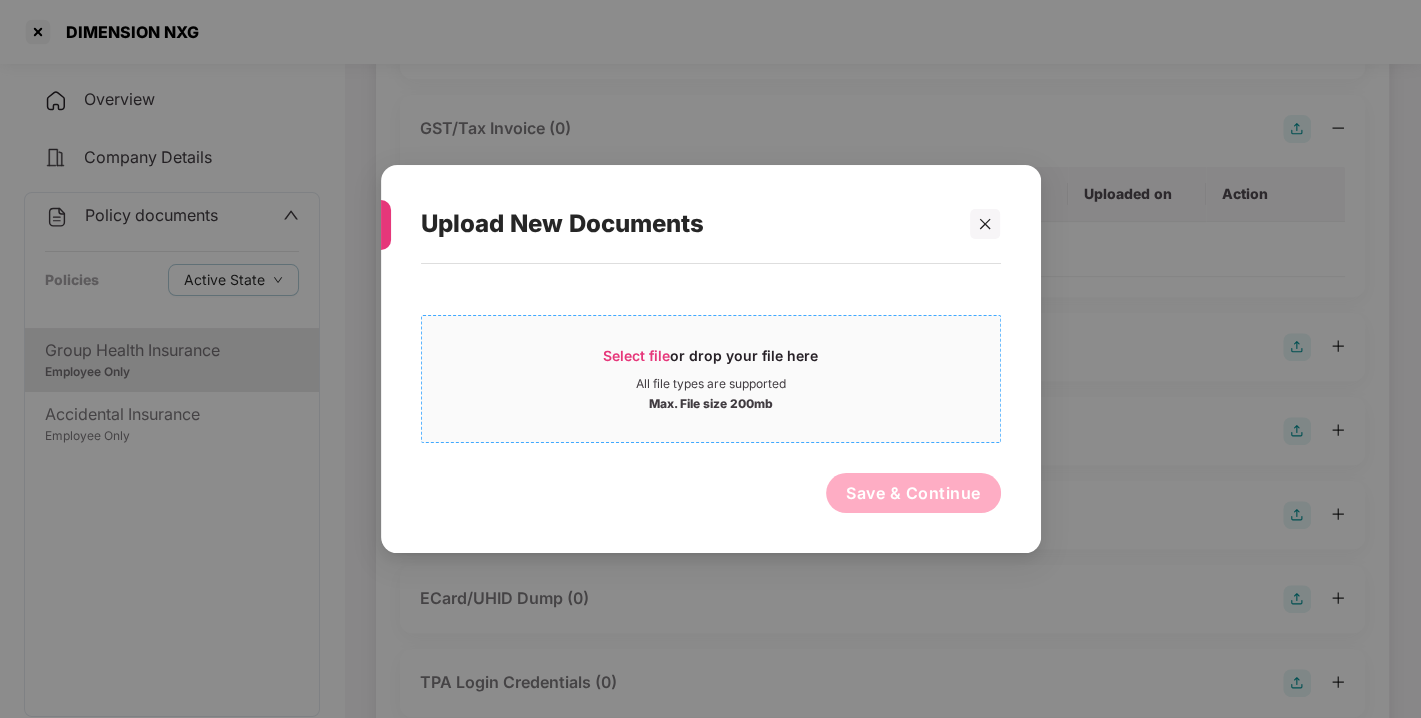 click on "Select file" at bounding box center (636, 355) 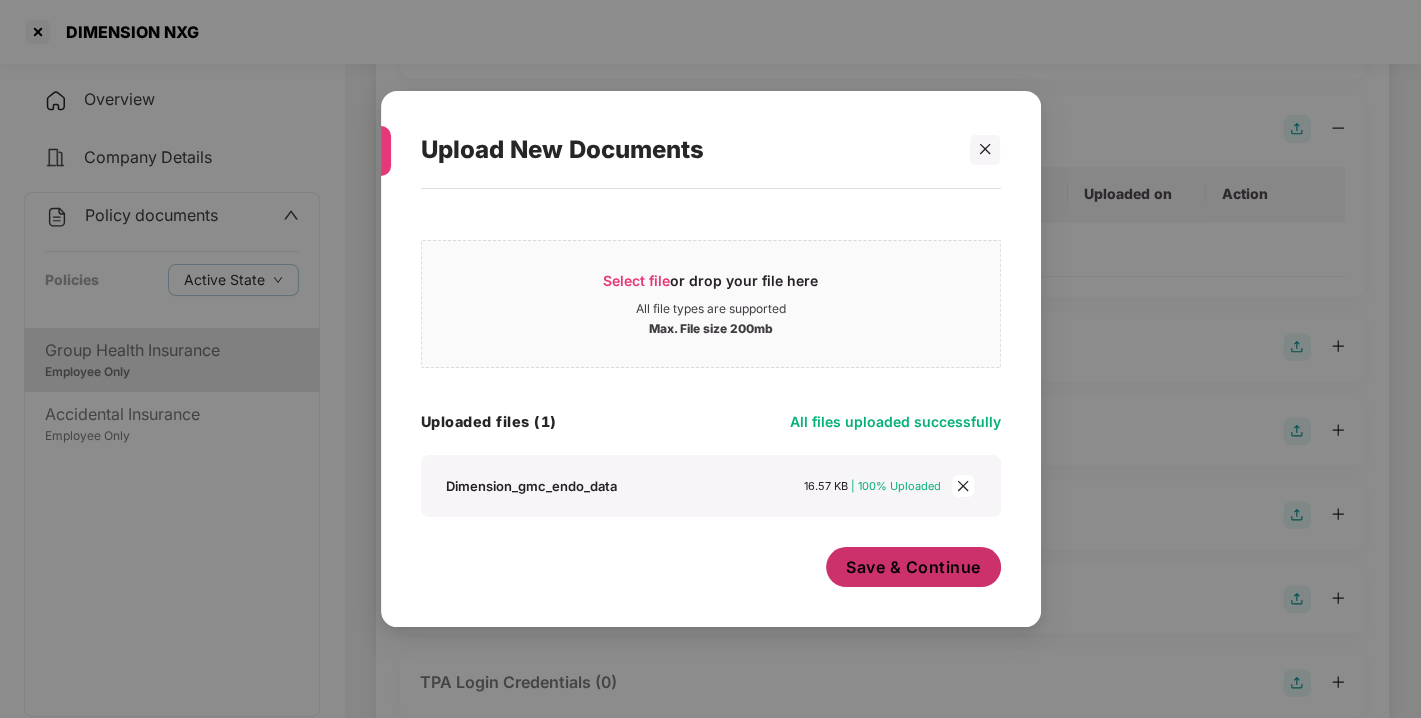 click on "Save & Continue" at bounding box center [913, 567] 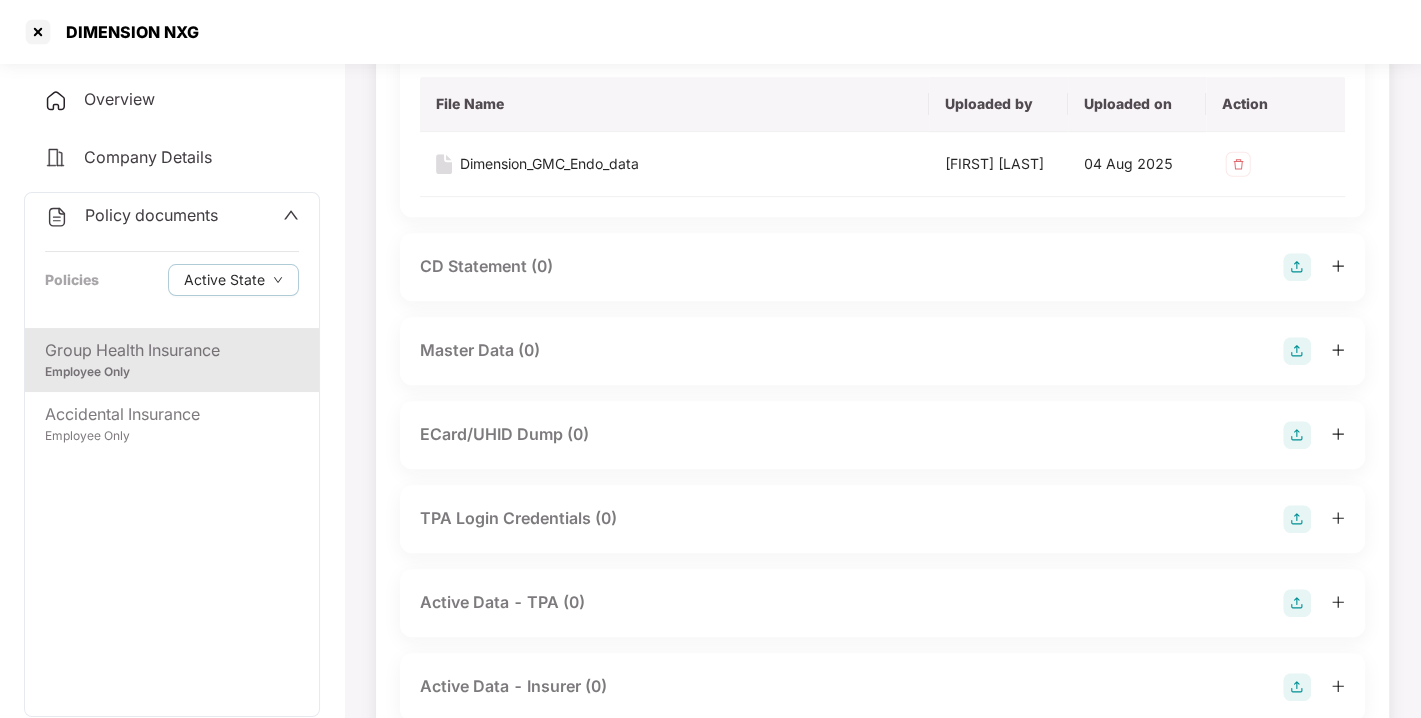 scroll, scrollTop: 755, scrollLeft: 0, axis: vertical 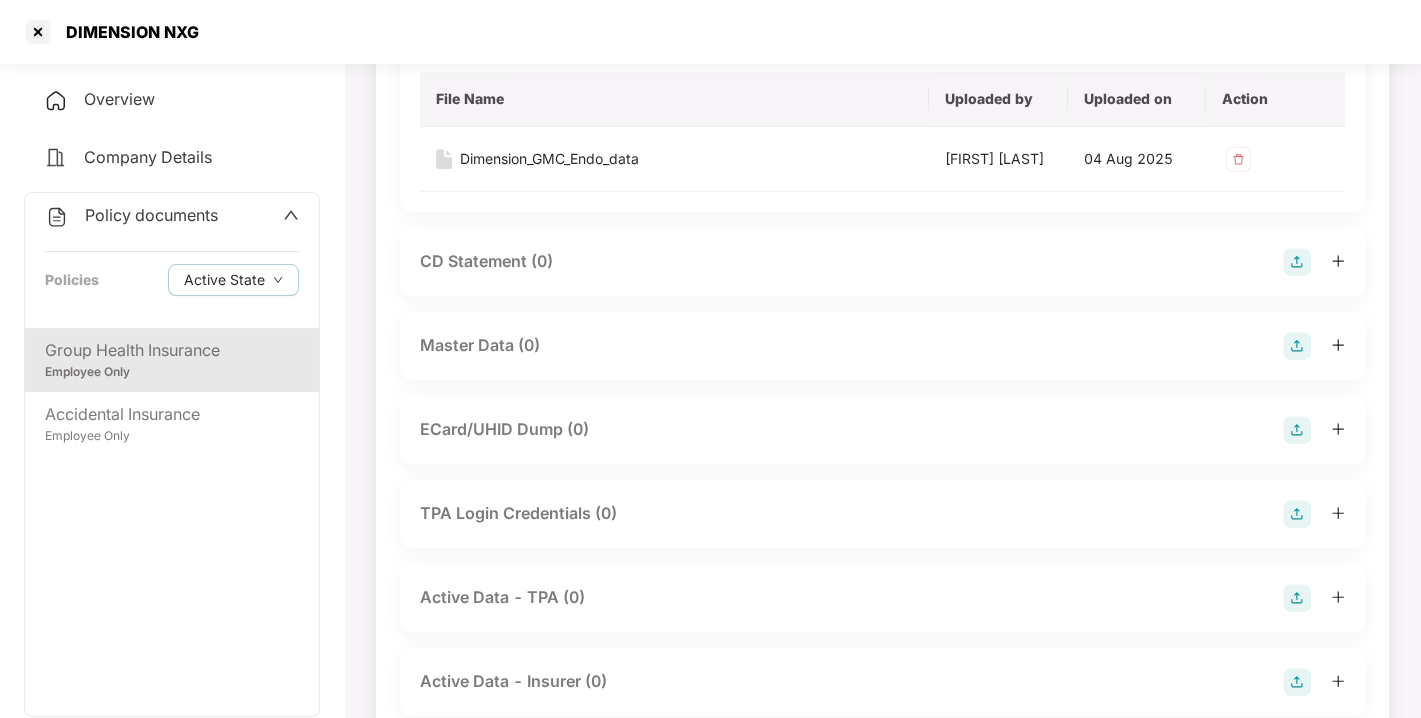 click at bounding box center [1297, 346] 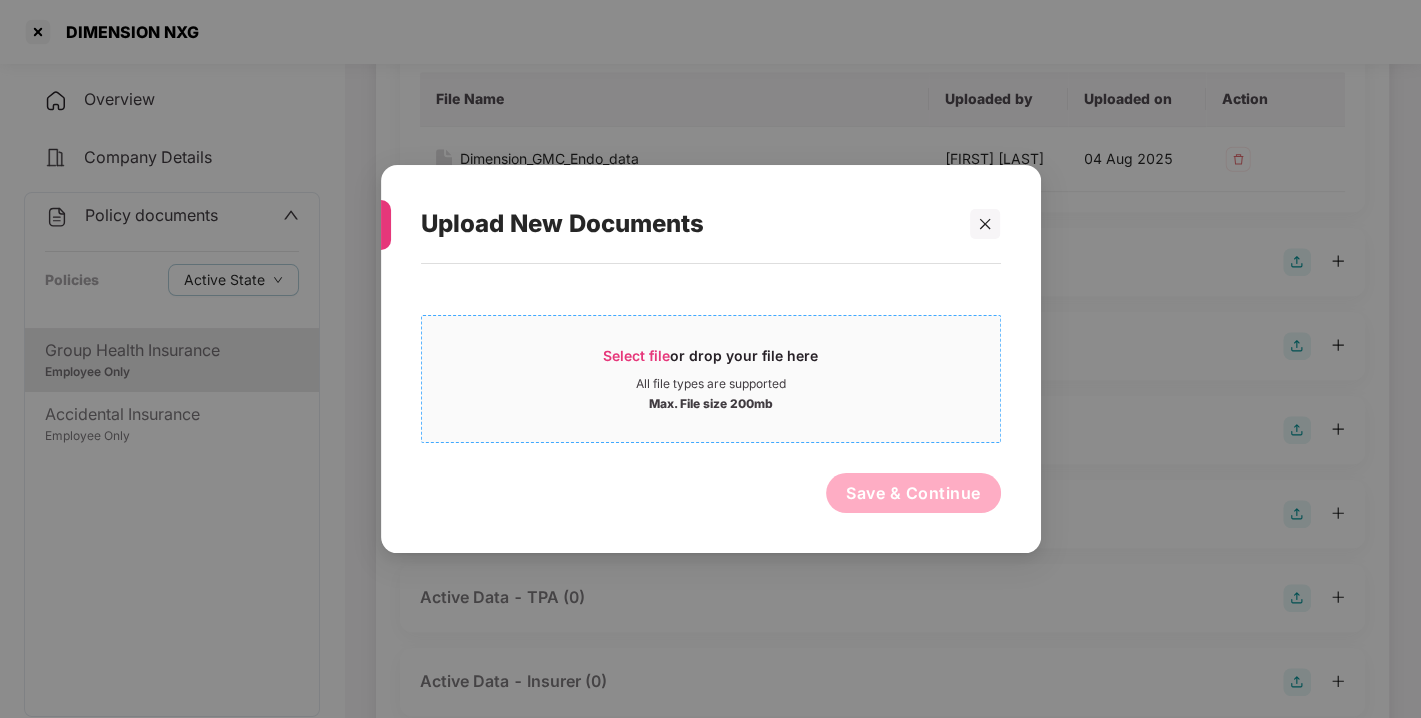 click on "Select file  or drop your file here All file types are supported Max. File size 200mb" at bounding box center [711, 379] 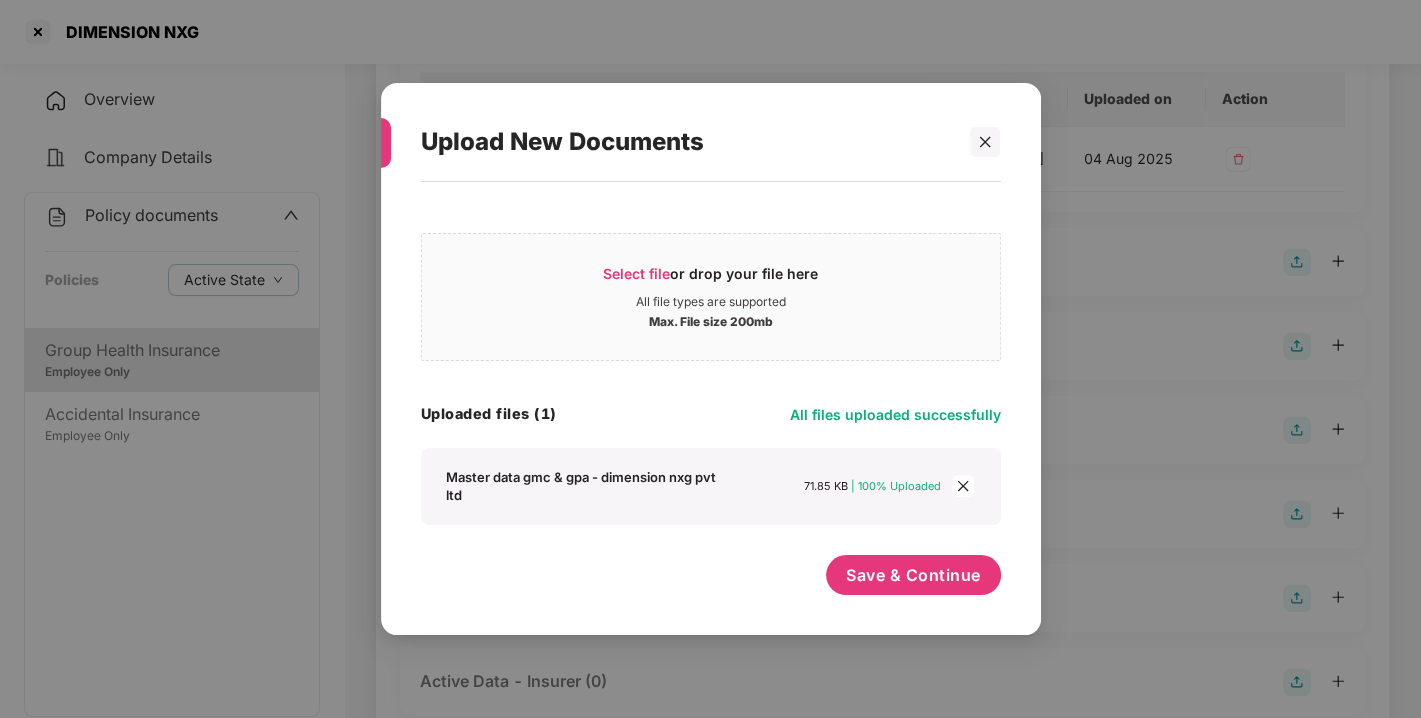 click on "Save & Continue" at bounding box center (913, 580) 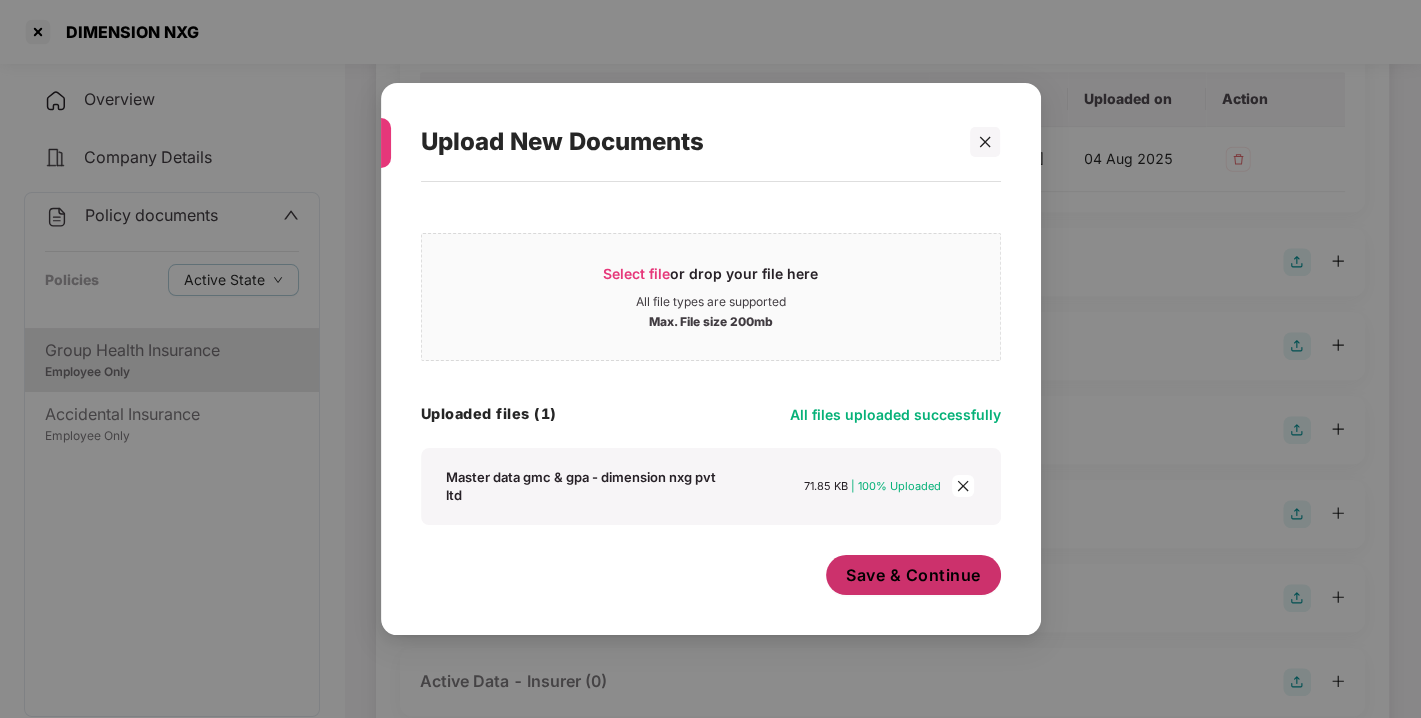 click on "Save & Continue" at bounding box center [913, 575] 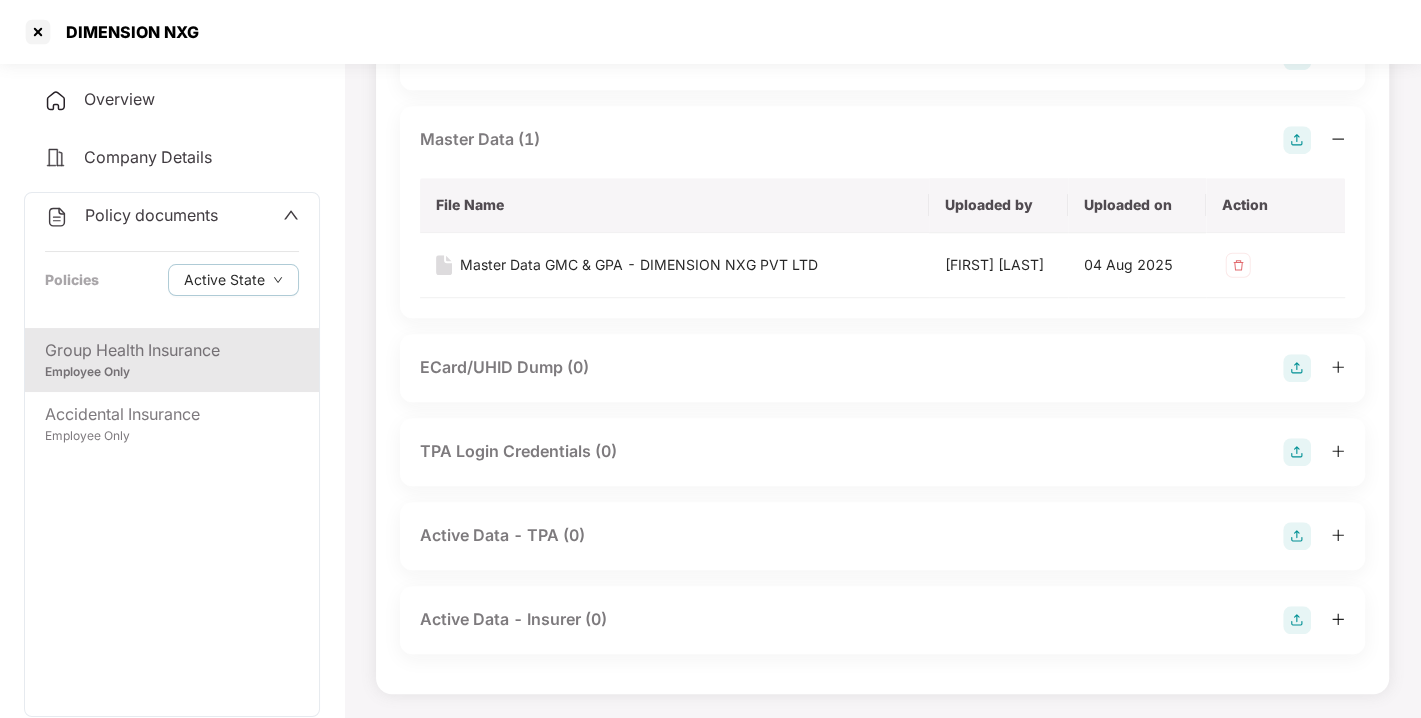 scroll, scrollTop: 0, scrollLeft: 0, axis: both 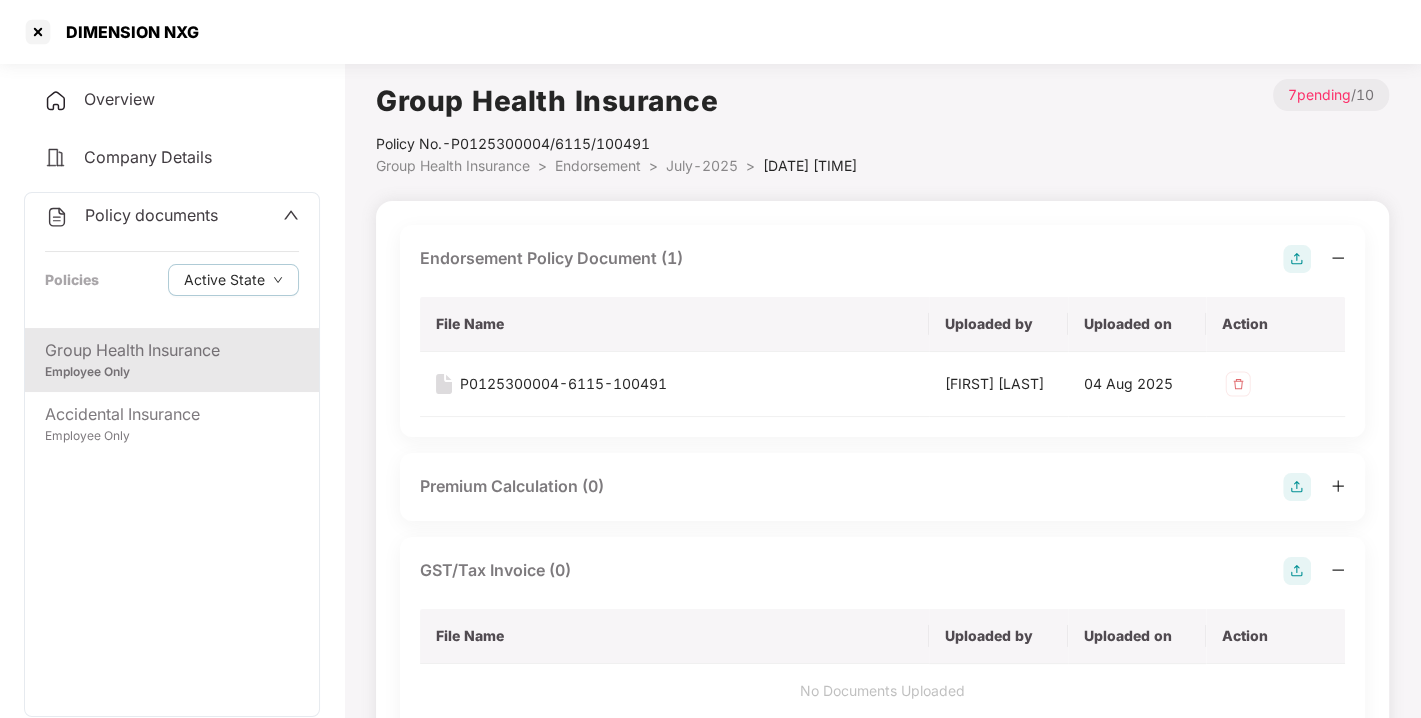 click on "Endorsement >" at bounding box center [610, 166] 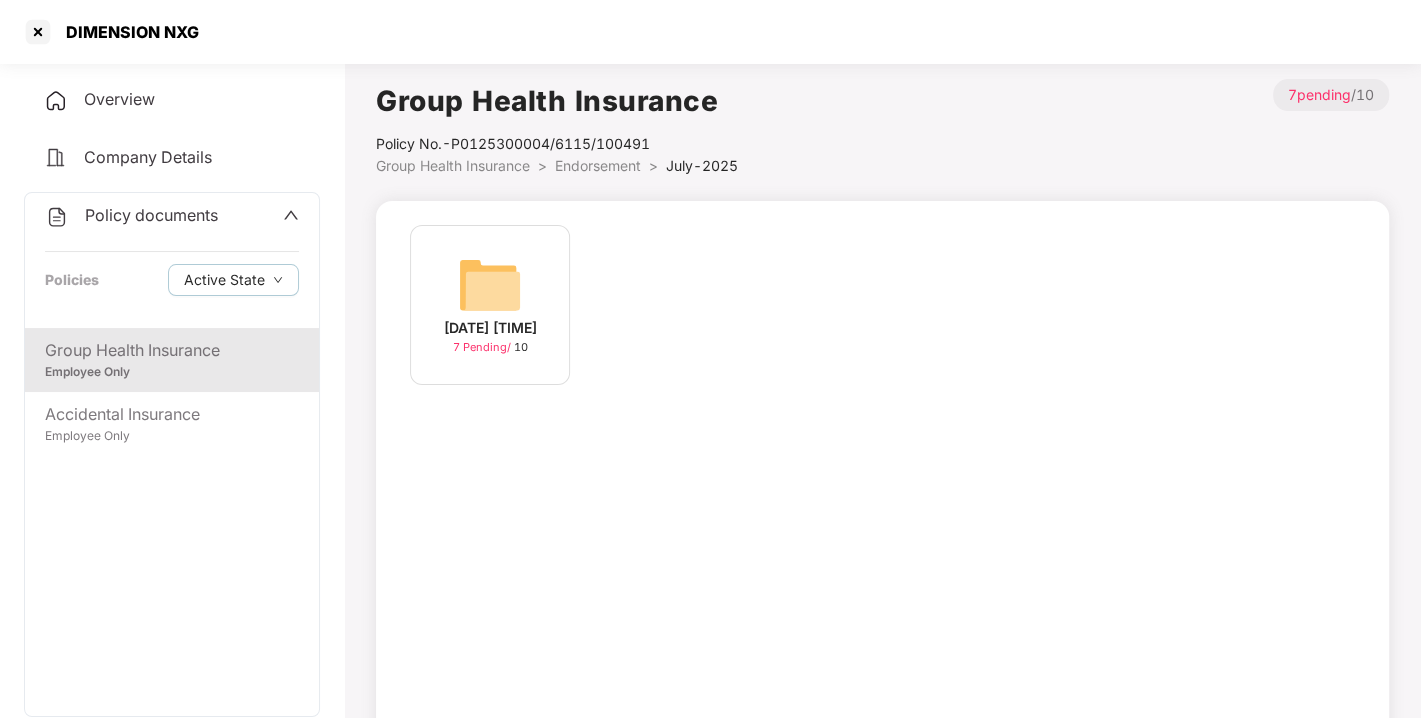 scroll, scrollTop: 43, scrollLeft: 0, axis: vertical 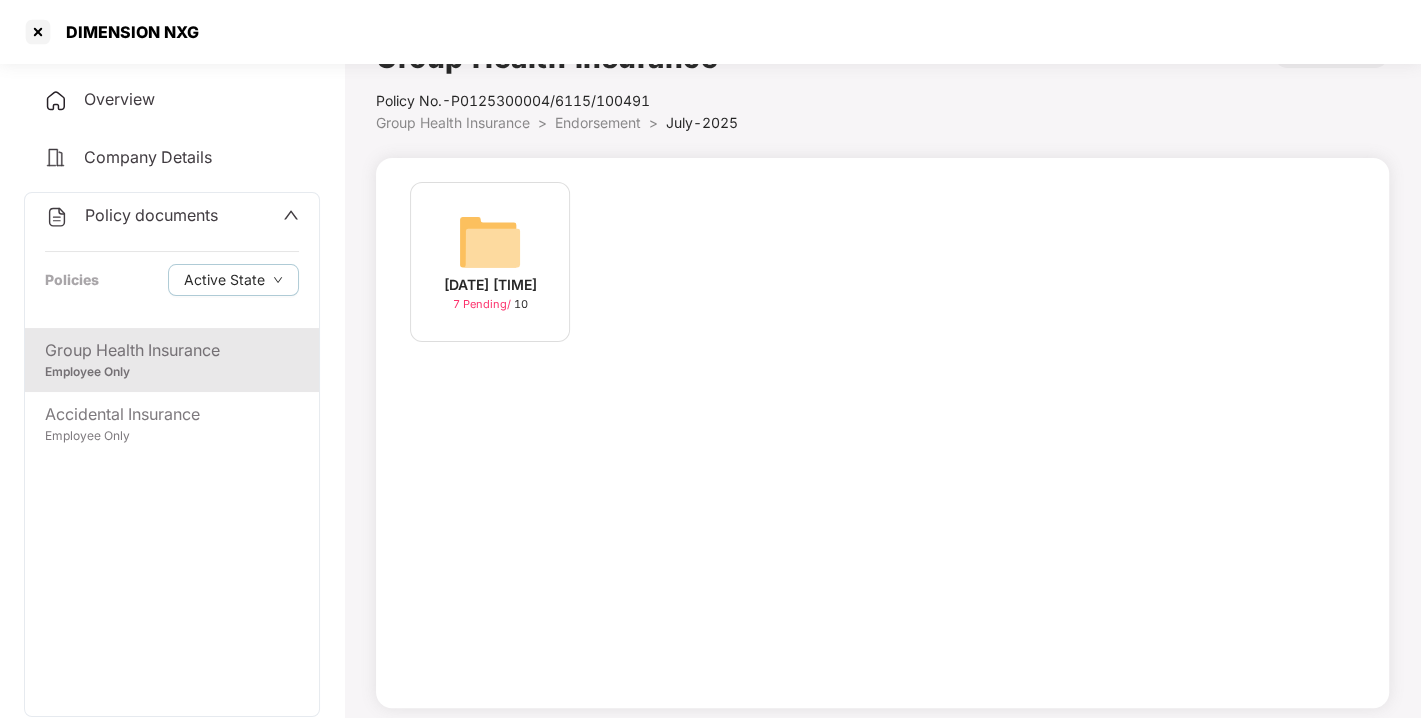 click on "Endorsement" at bounding box center (598, 122) 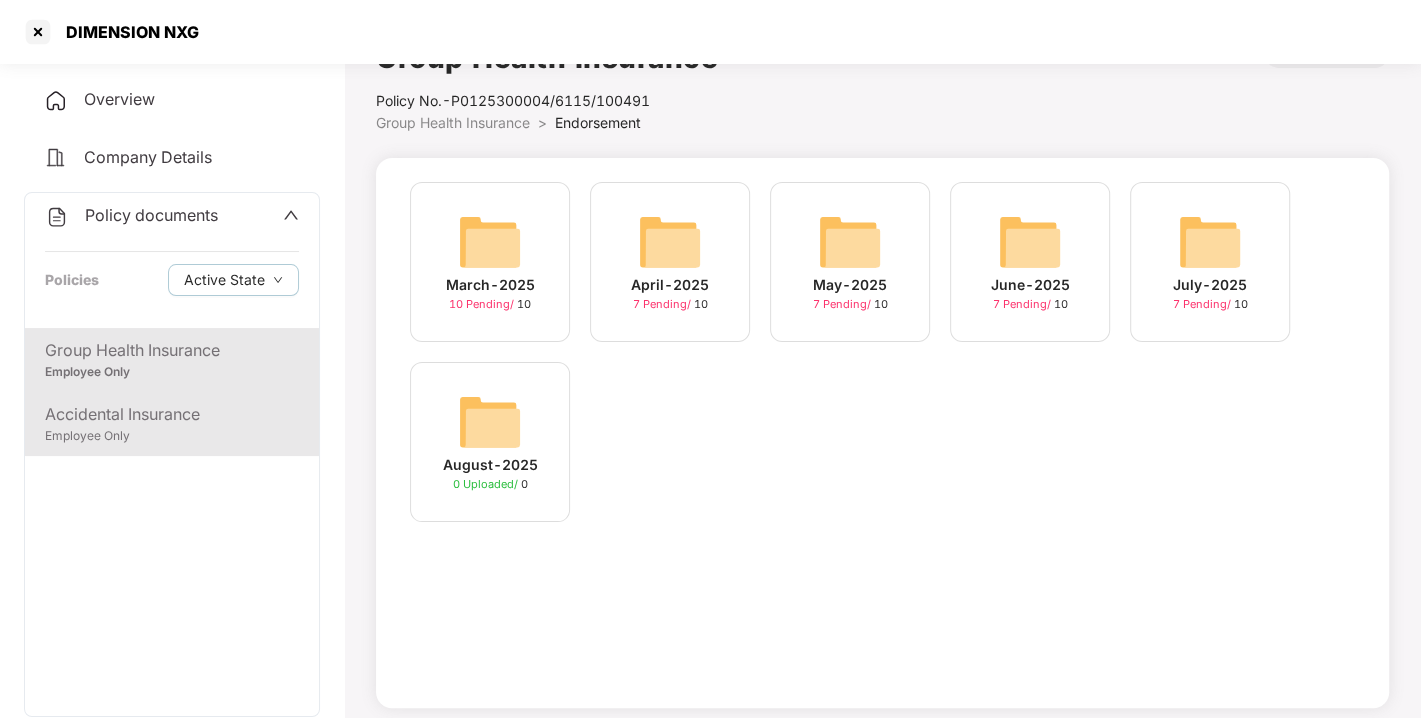 click on "Accidental Insurance Employee Only" at bounding box center [172, 424] 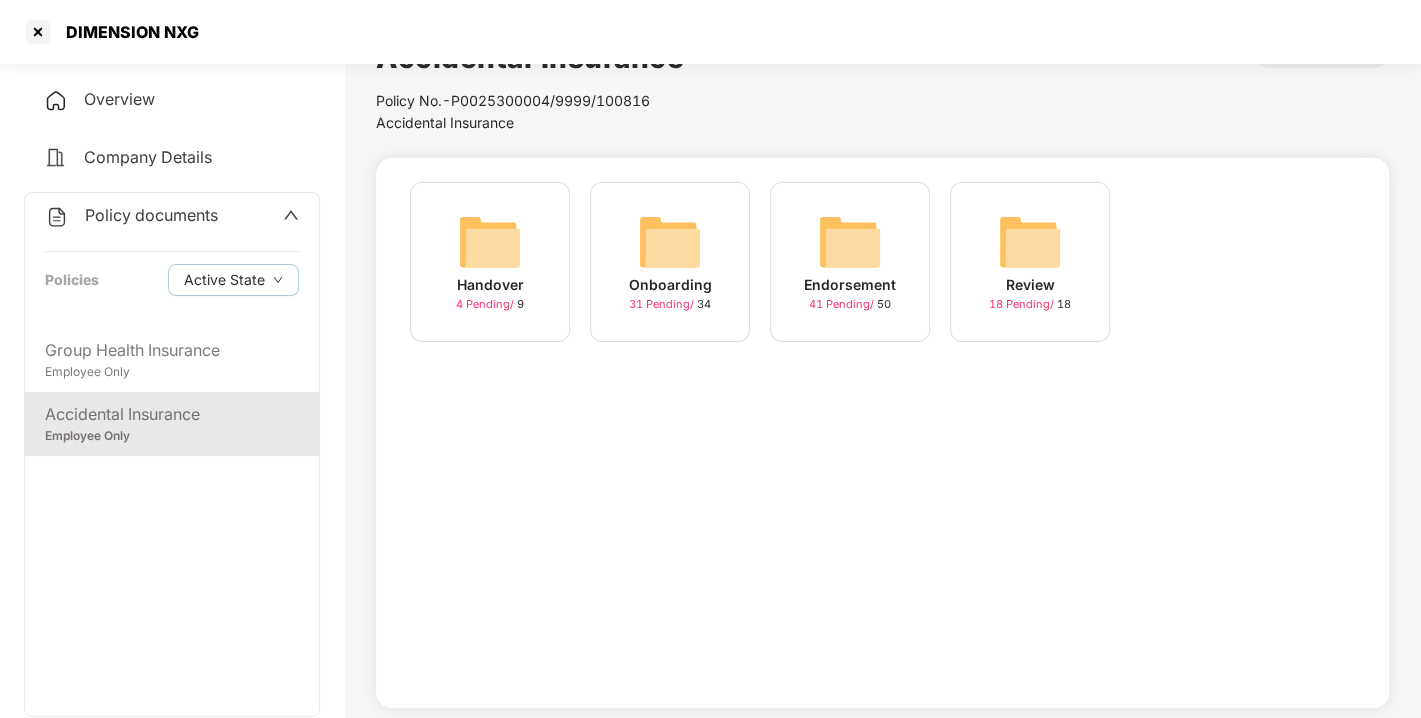 click on "Endorsement 41 Pending  /     50" at bounding box center [850, 262] 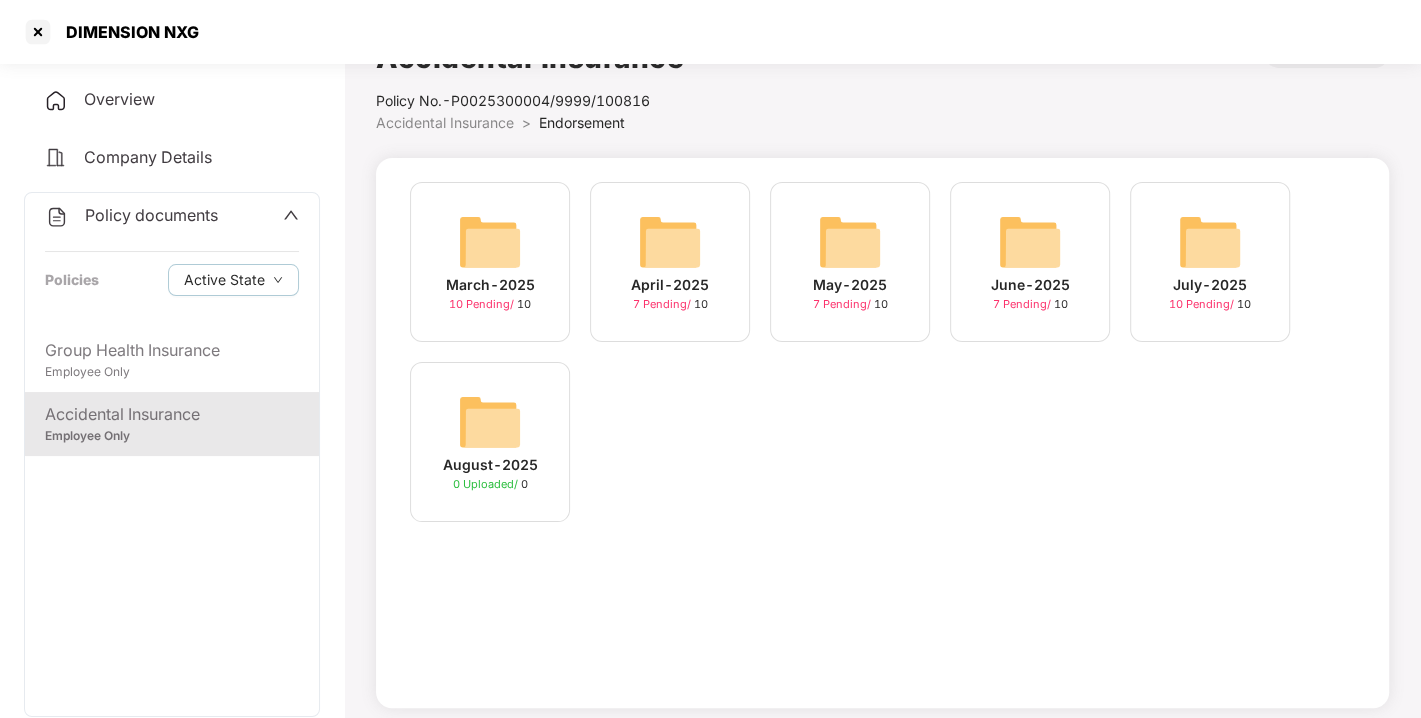 click at bounding box center [1210, 242] 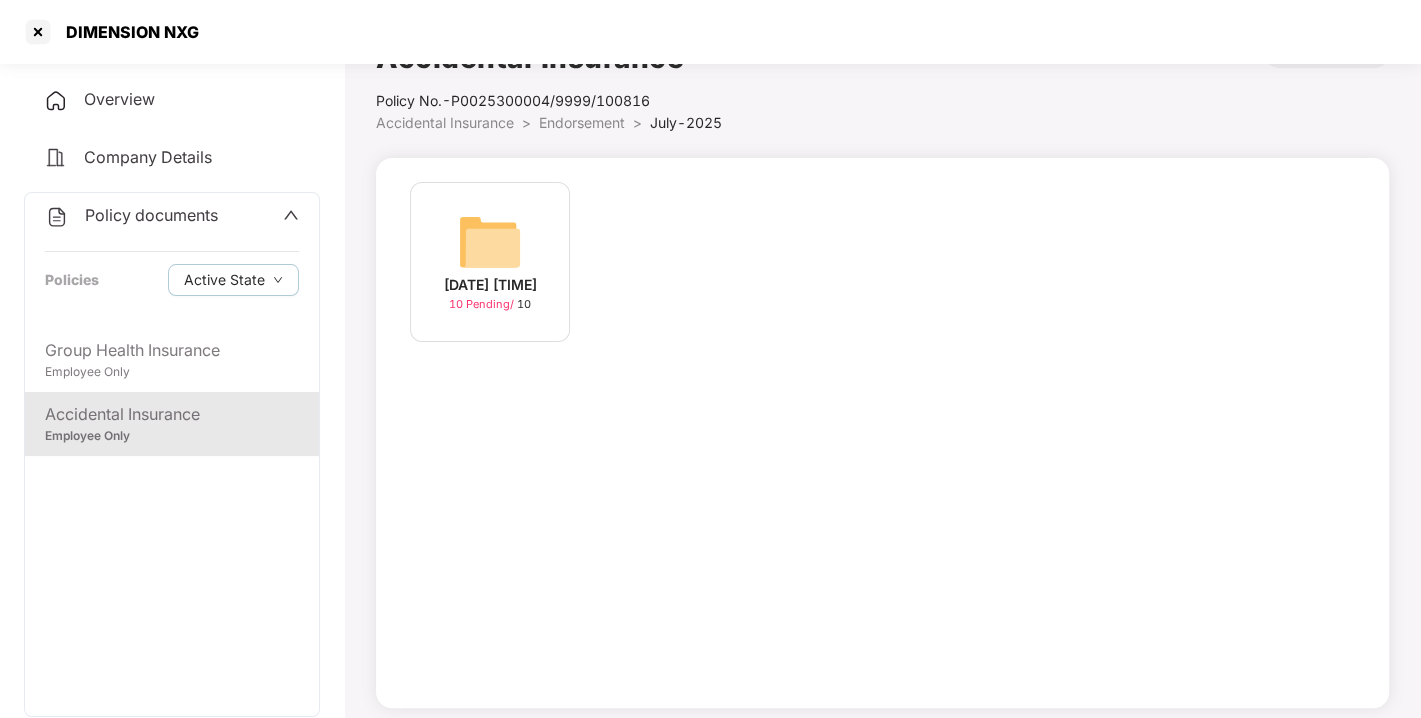 click at bounding box center (490, 242) 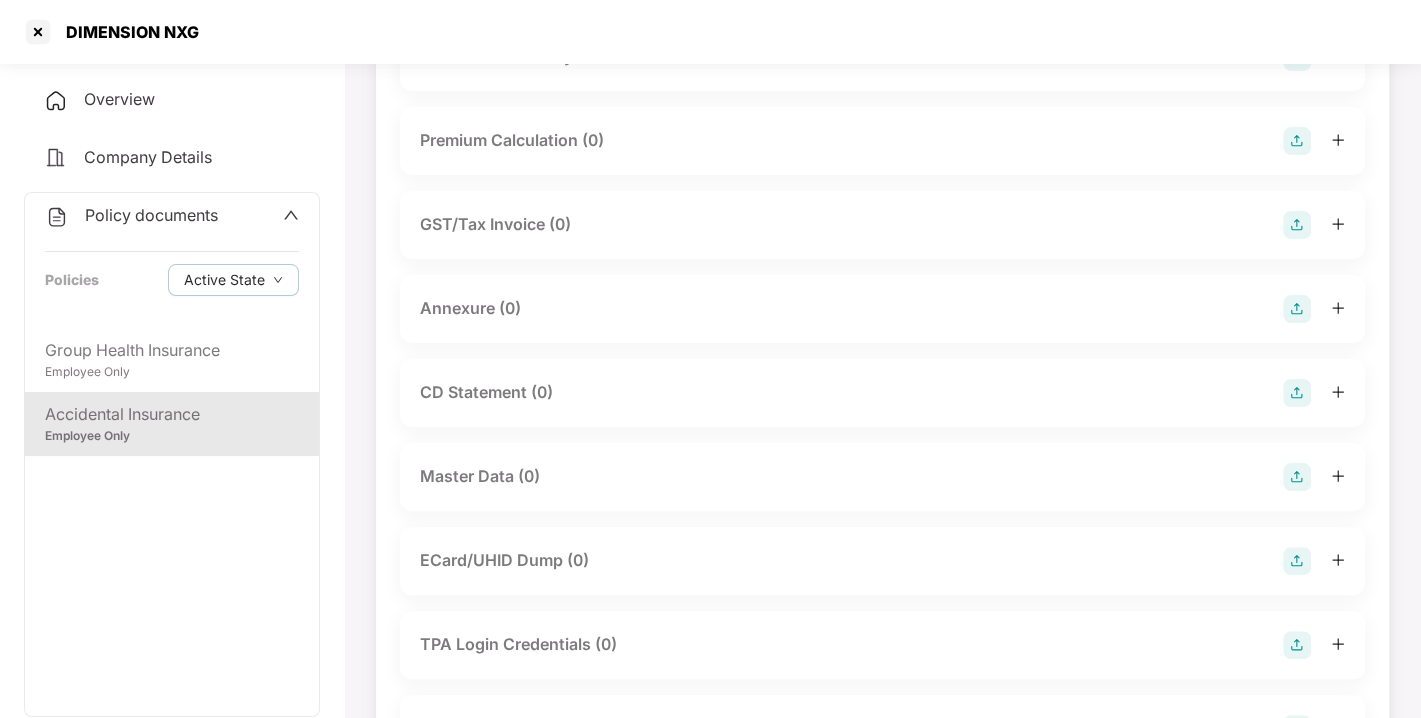 scroll, scrollTop: 240, scrollLeft: 0, axis: vertical 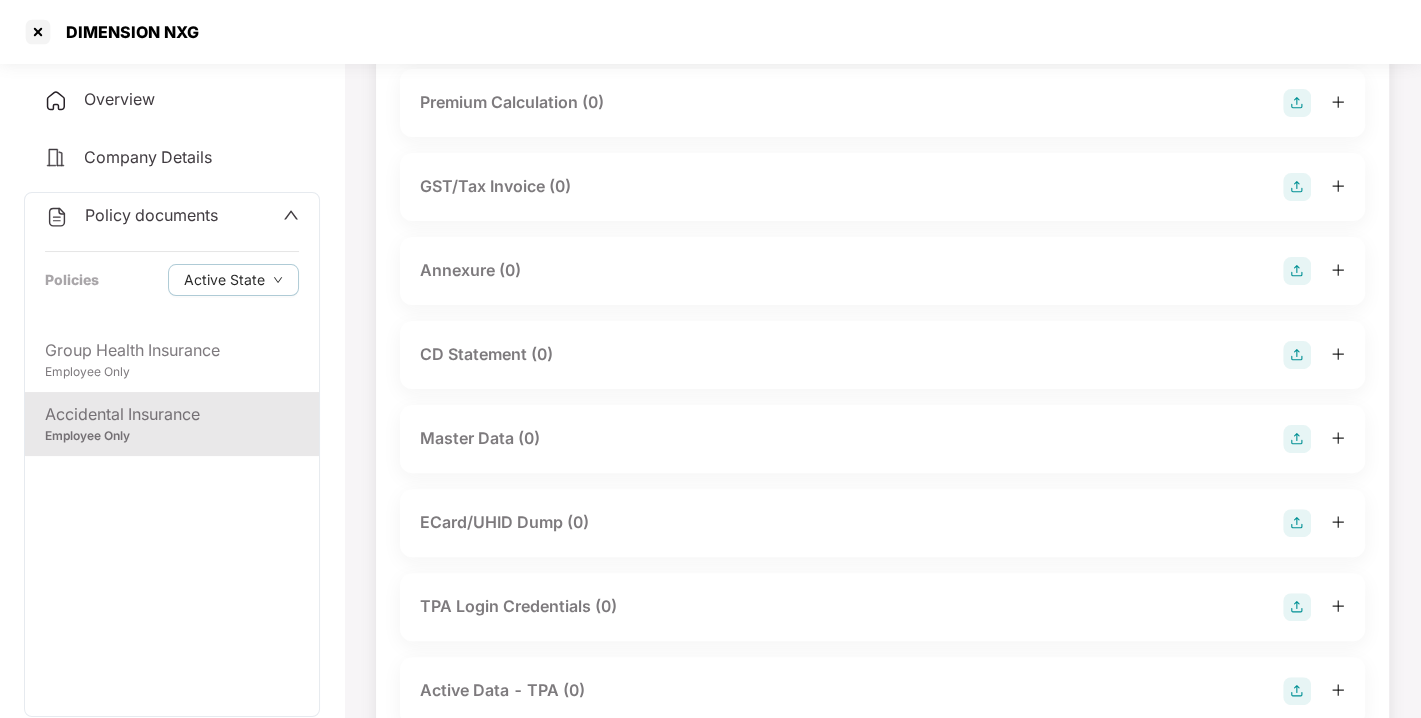 click at bounding box center [1297, 439] 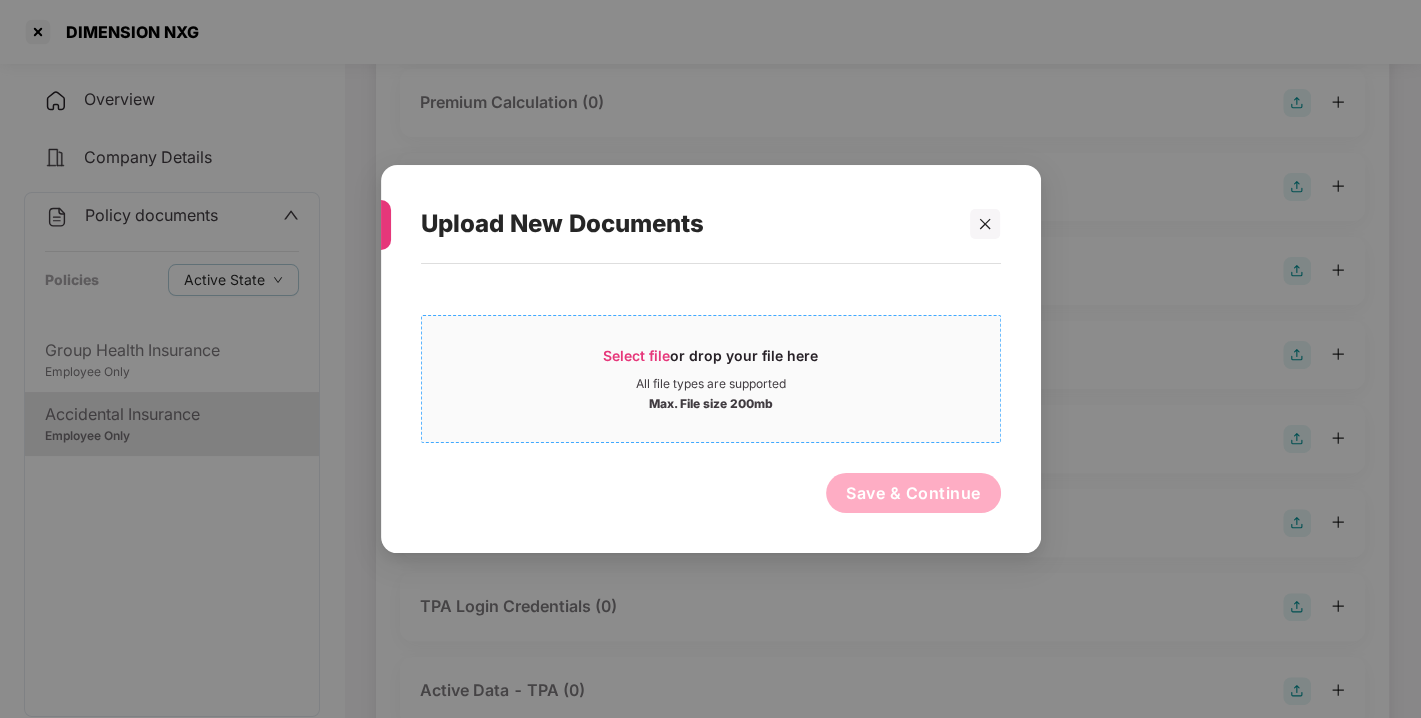 click on "Select file" at bounding box center (636, 355) 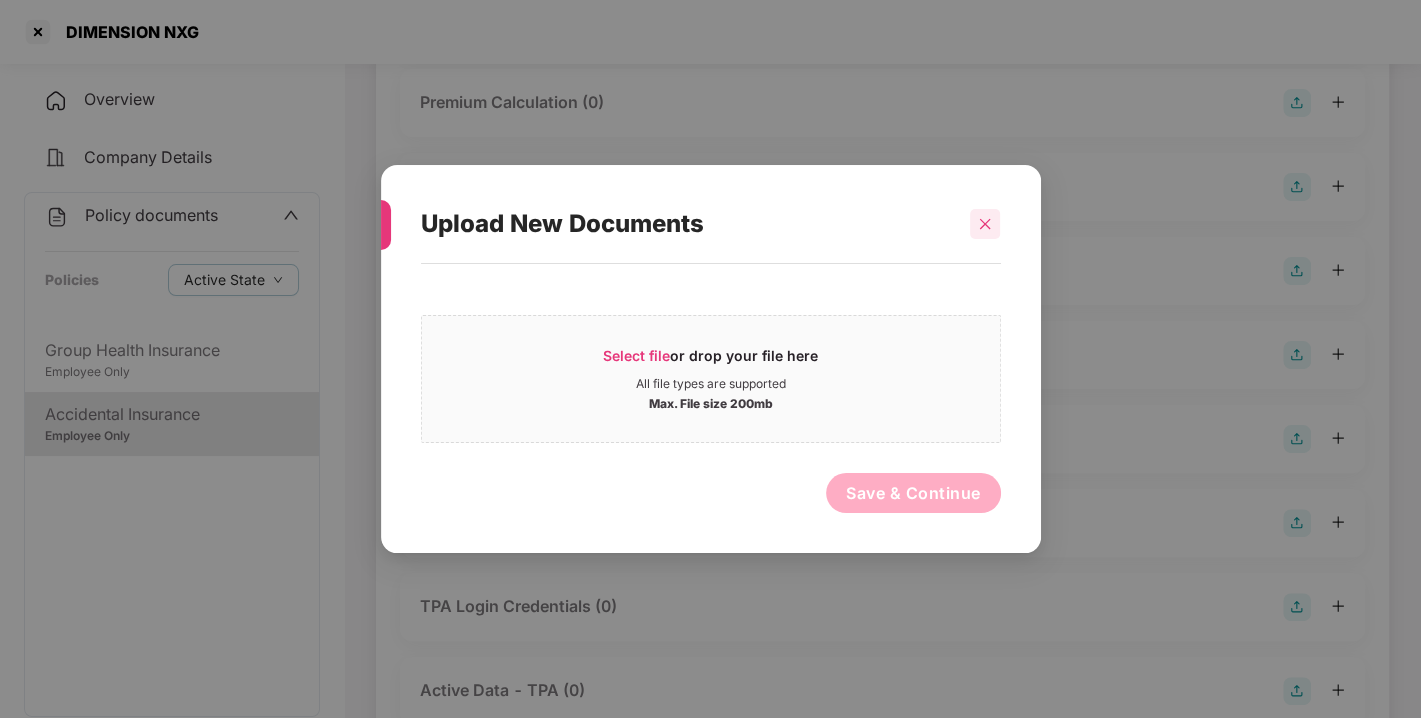 click at bounding box center (985, 224) 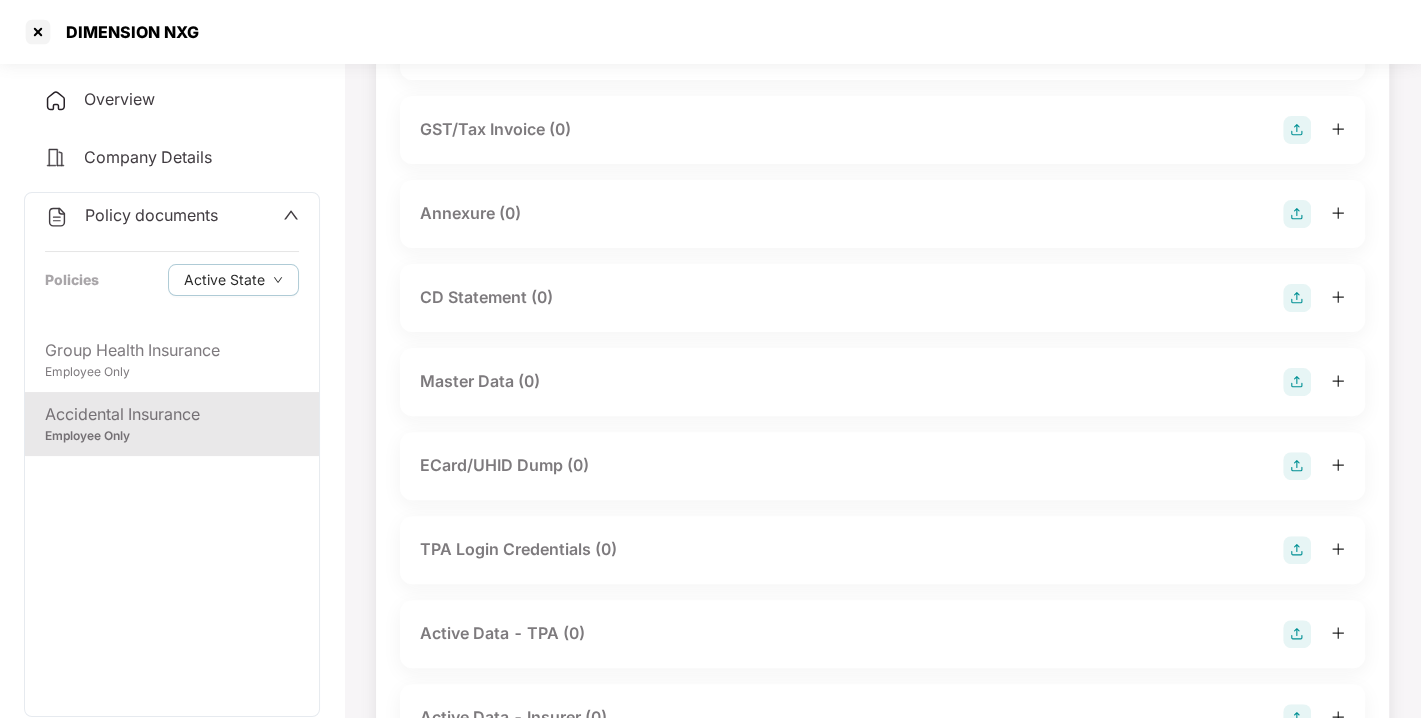 scroll, scrollTop: 302, scrollLeft: 0, axis: vertical 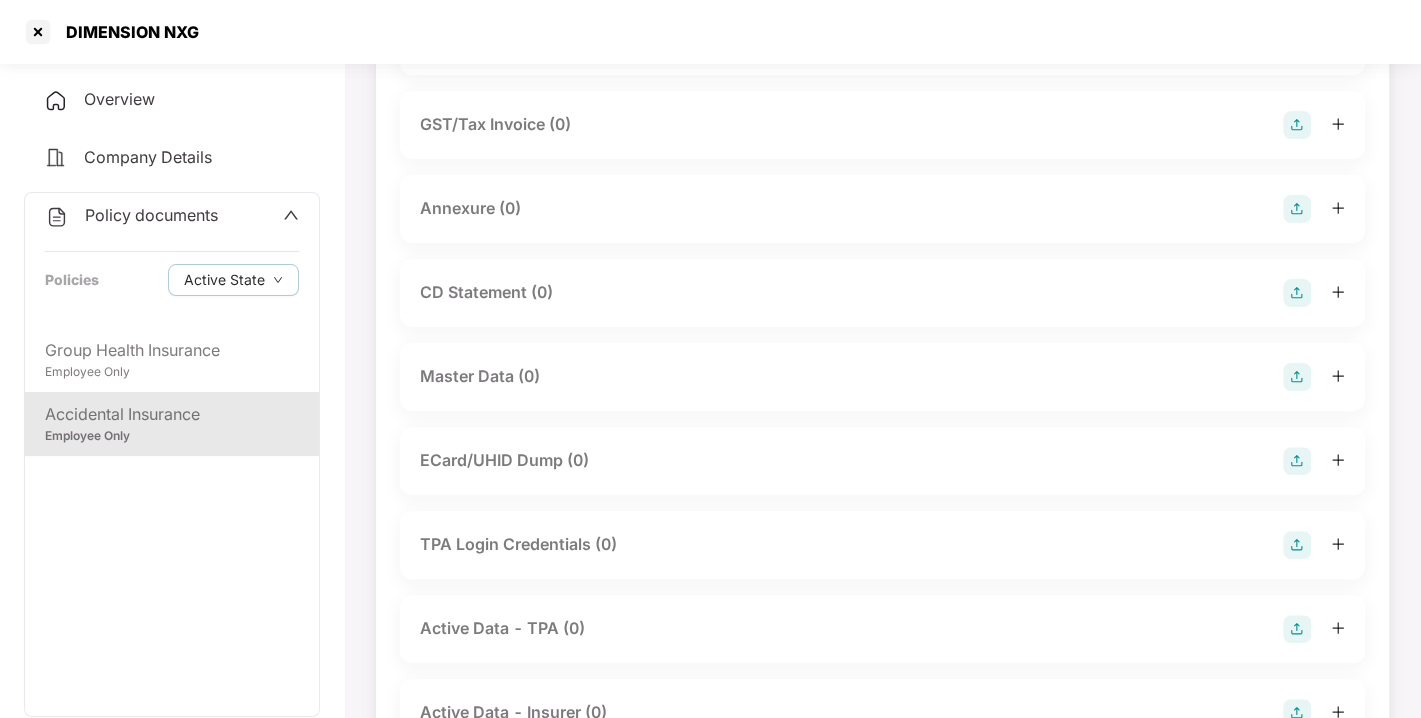 click at bounding box center [1297, 377] 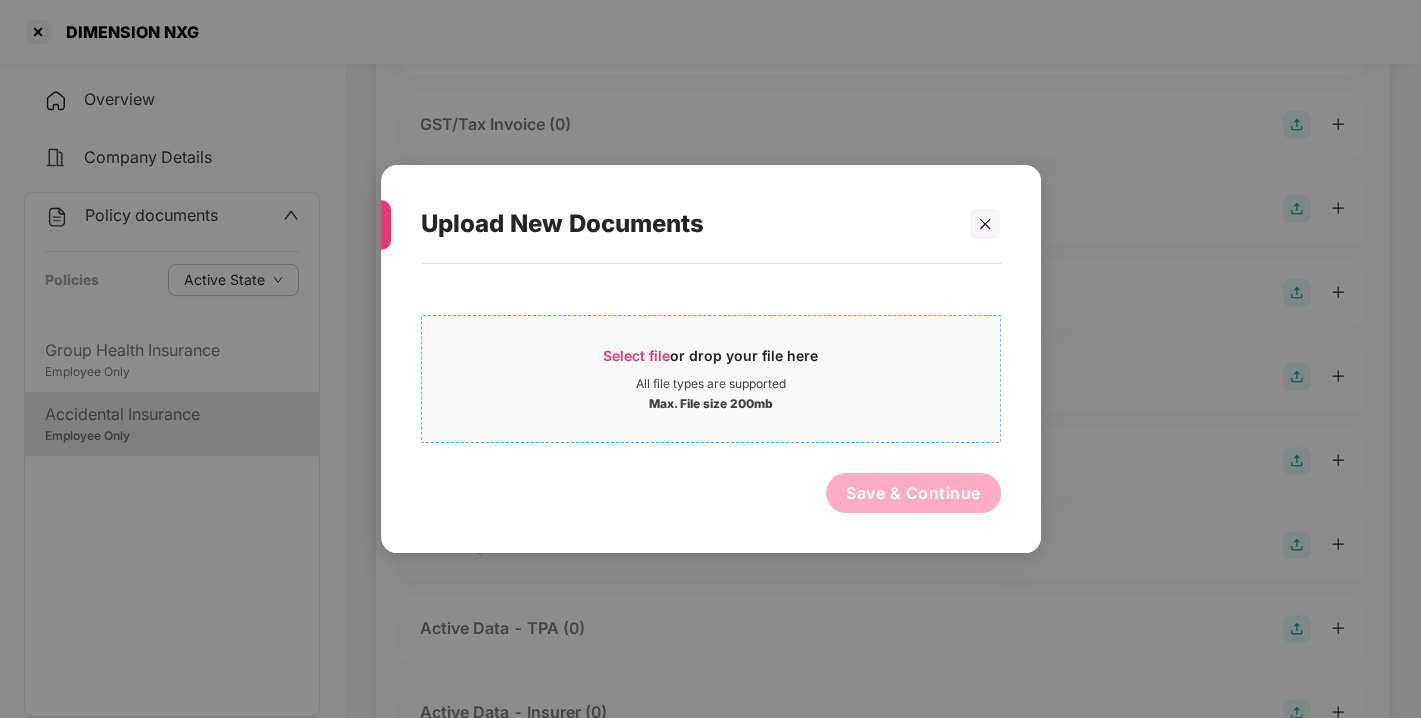 click on "Select file  or drop your file here" at bounding box center (711, 361) 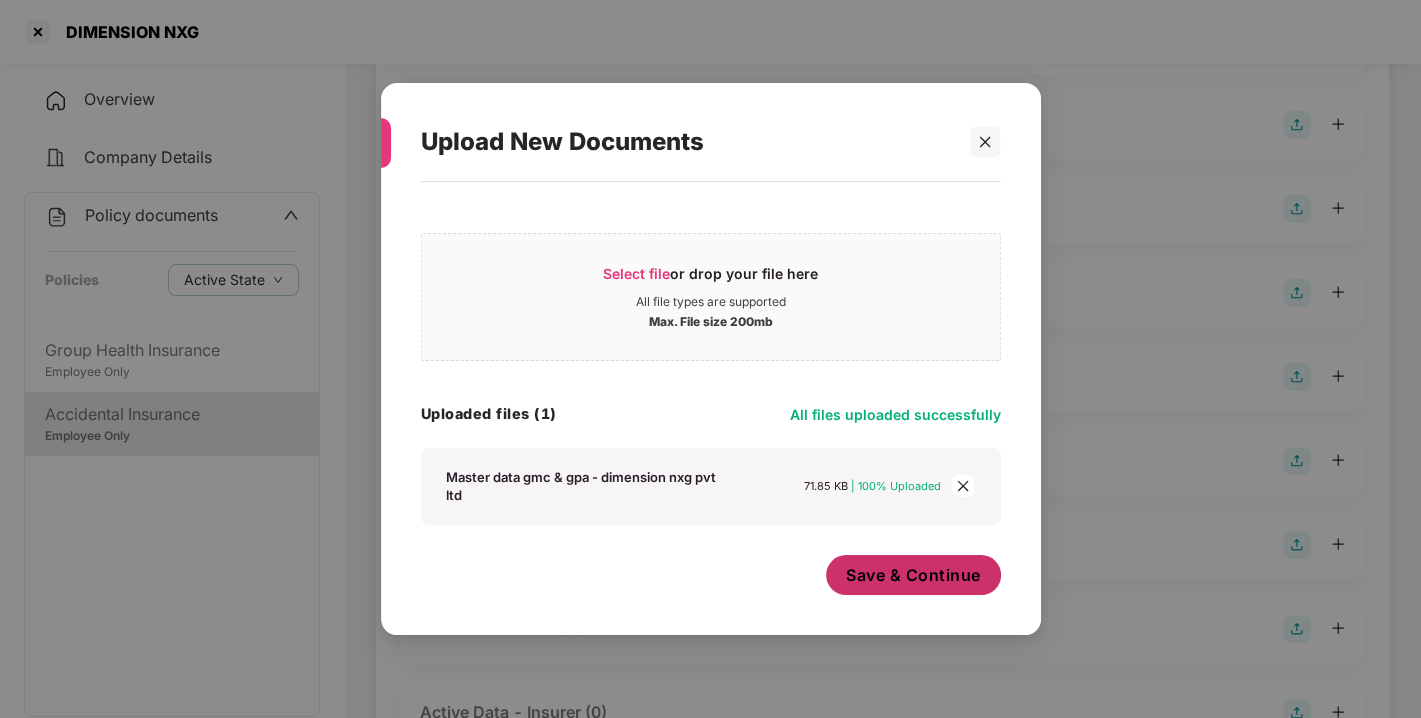 click on "Save & Continue" at bounding box center (913, 575) 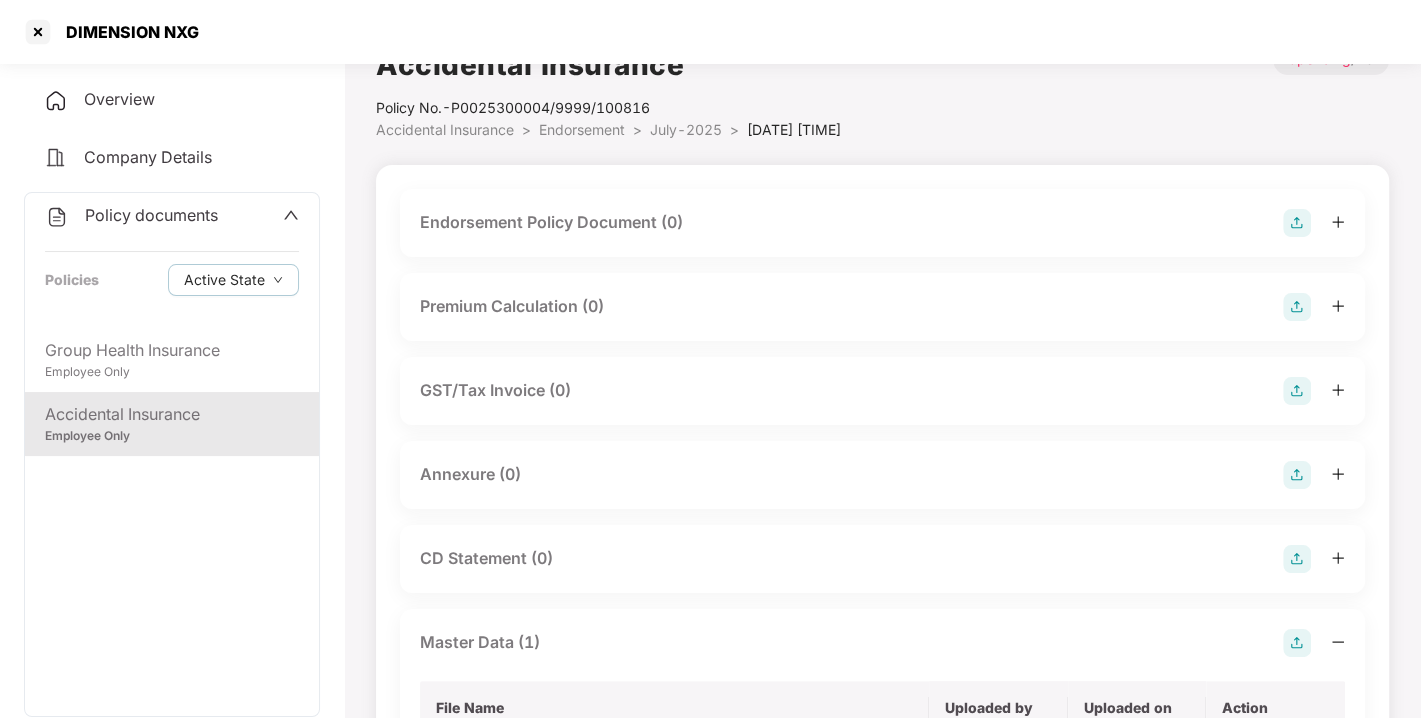 scroll, scrollTop: 0, scrollLeft: 0, axis: both 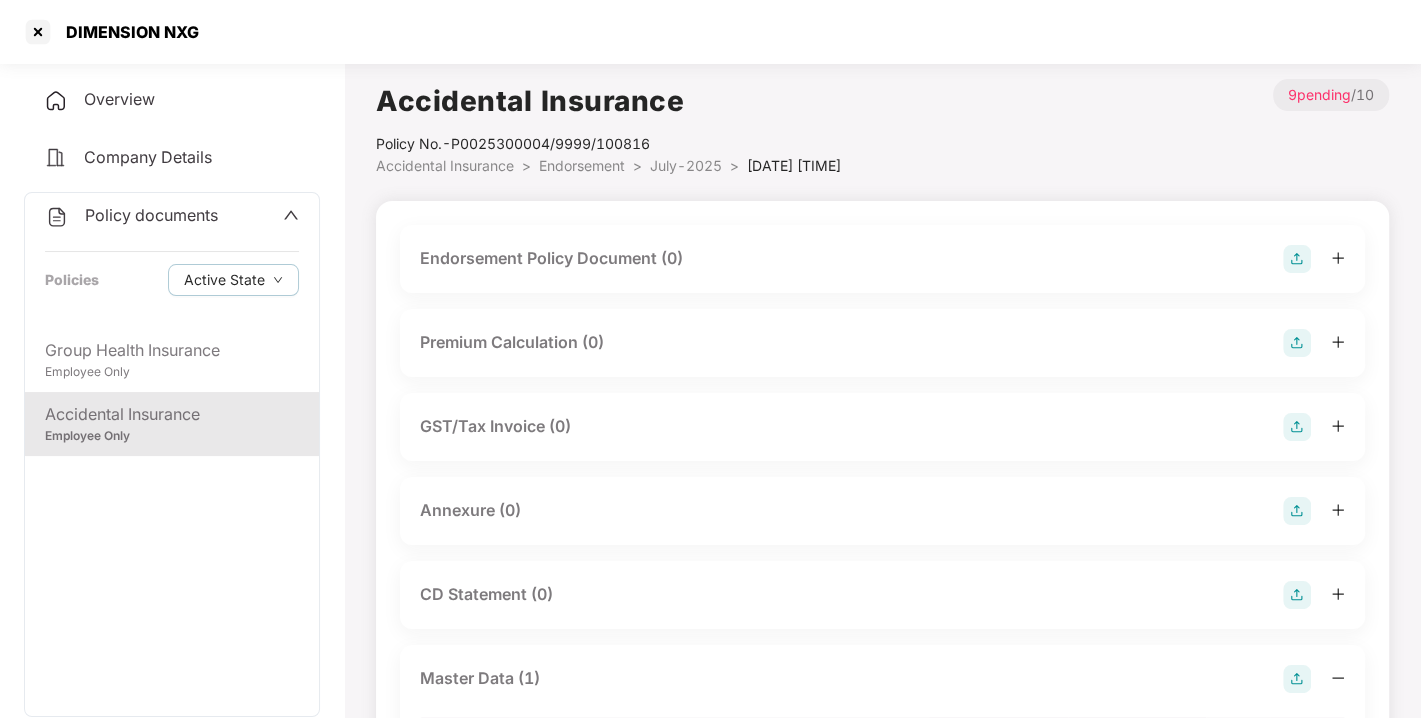 click at bounding box center [1297, 511] 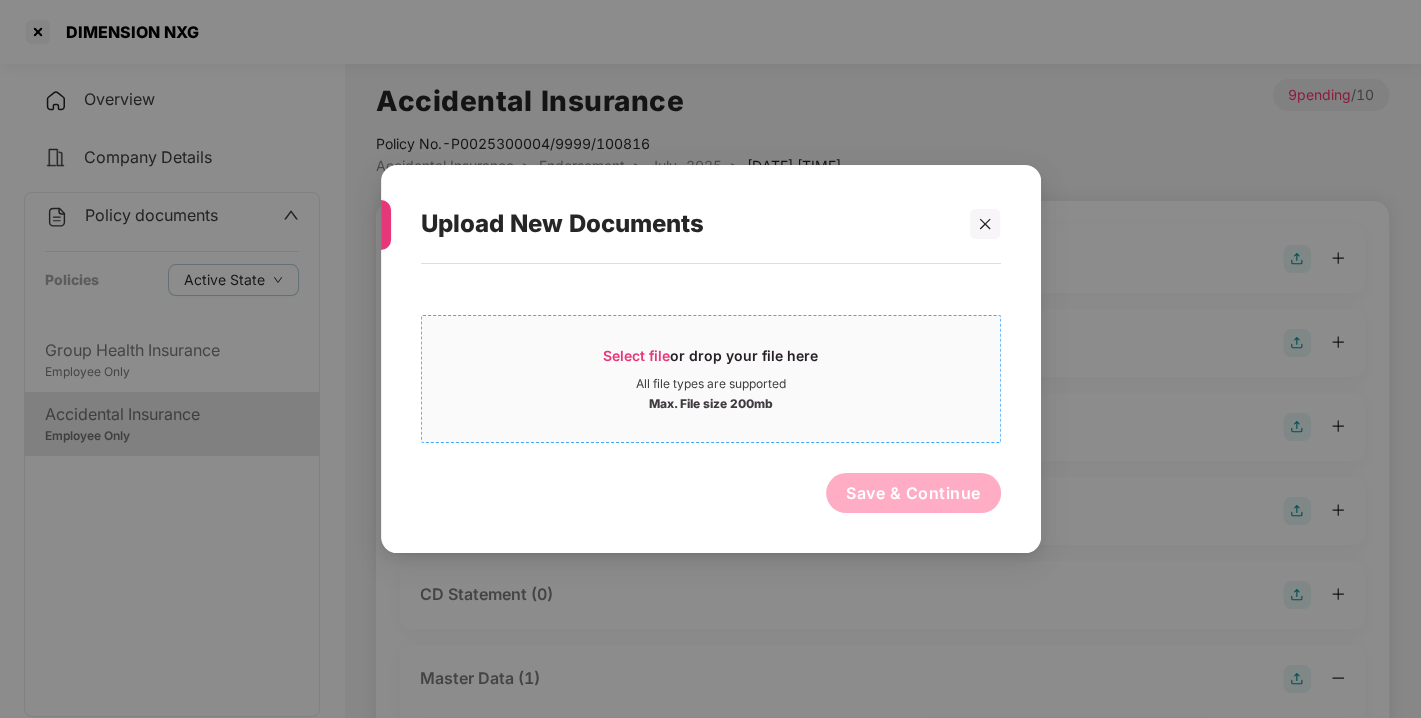 click on "Select file" at bounding box center (636, 355) 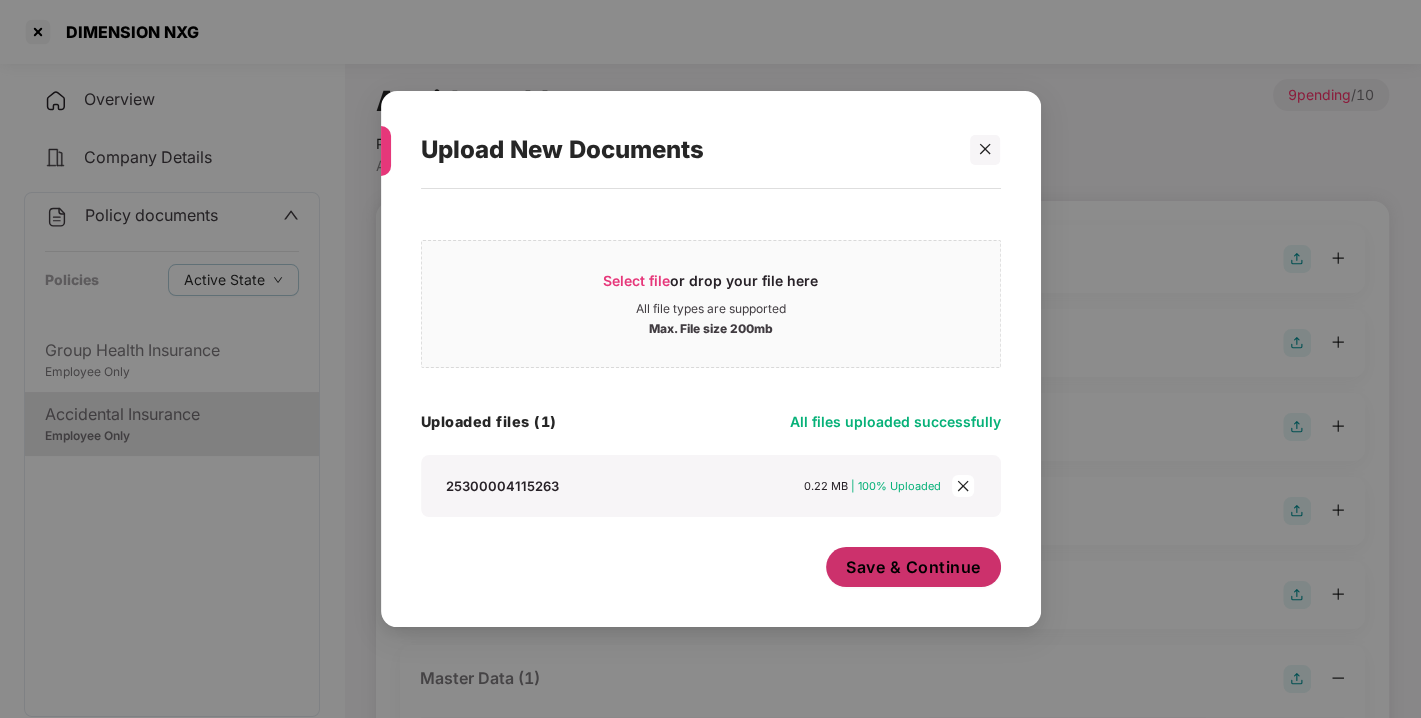 click on "Save & Continue" at bounding box center (913, 567) 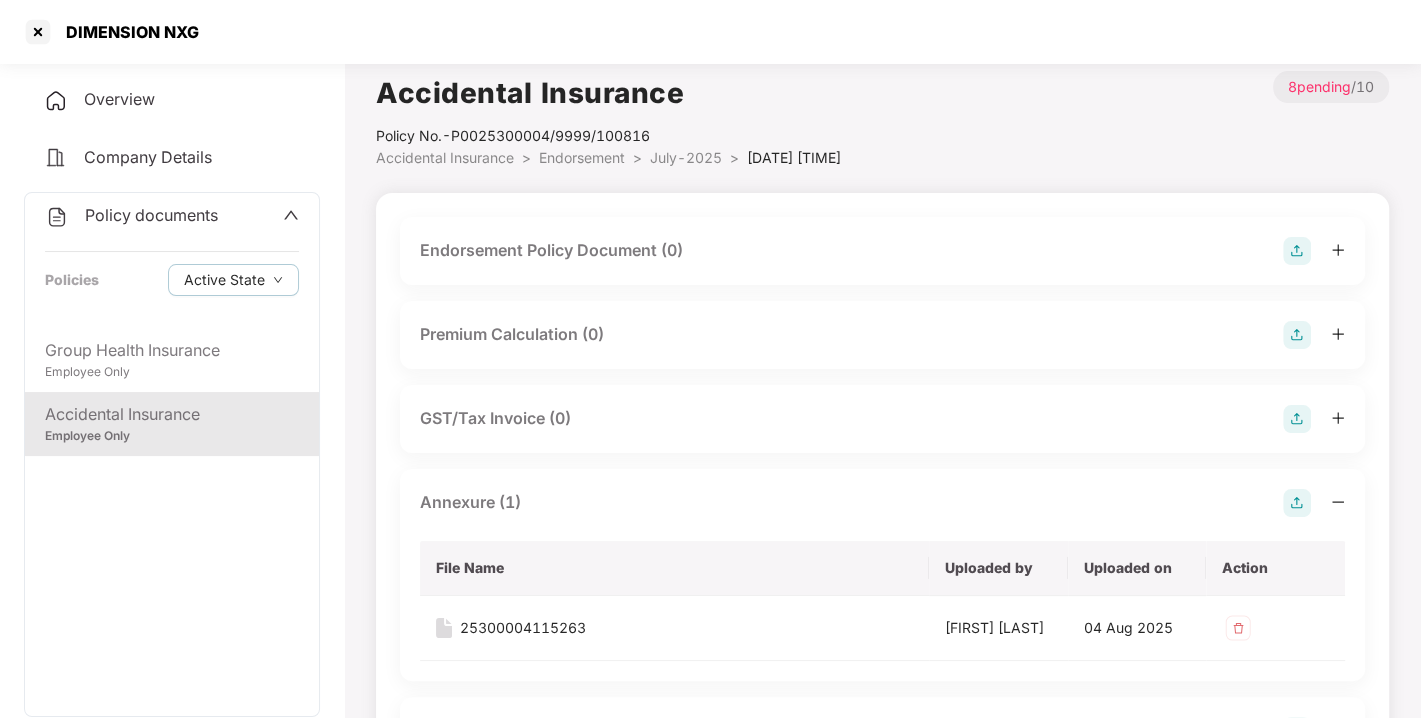 scroll, scrollTop: 0, scrollLeft: 0, axis: both 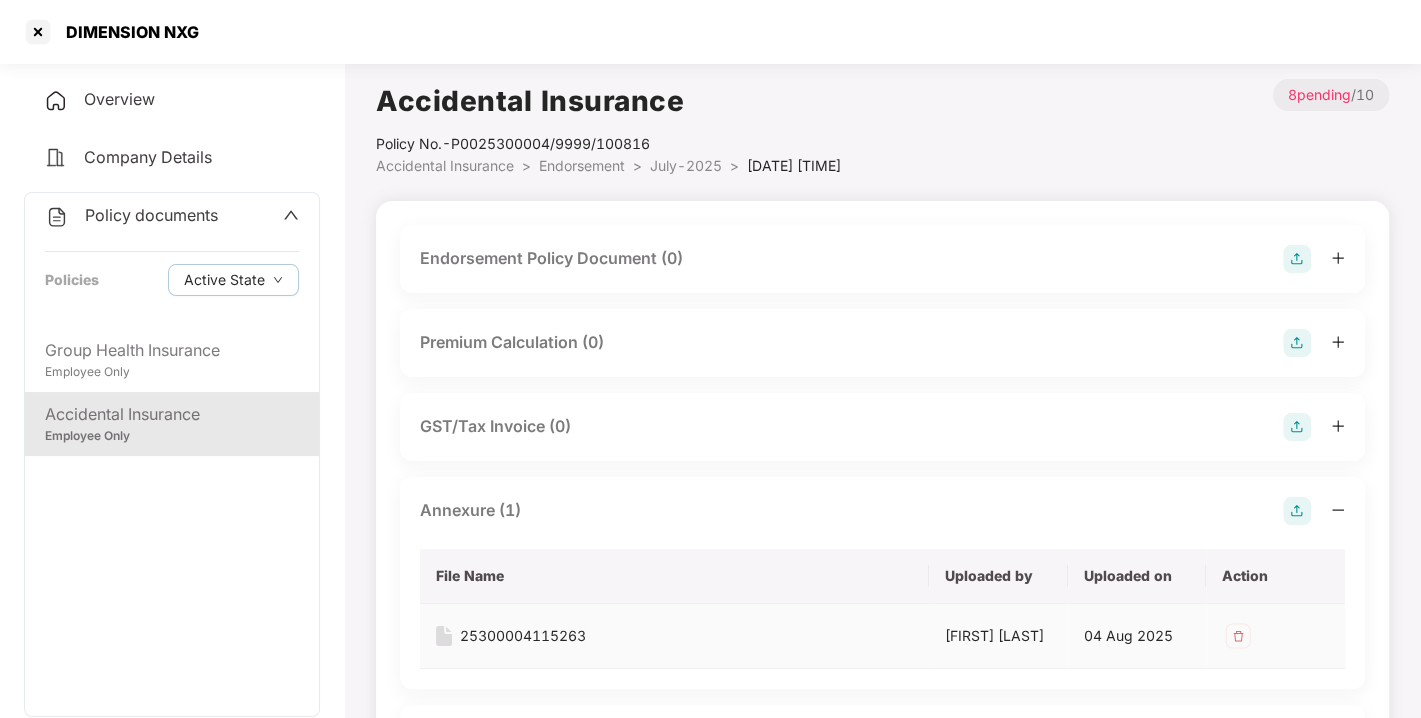 click at bounding box center [1238, 636] 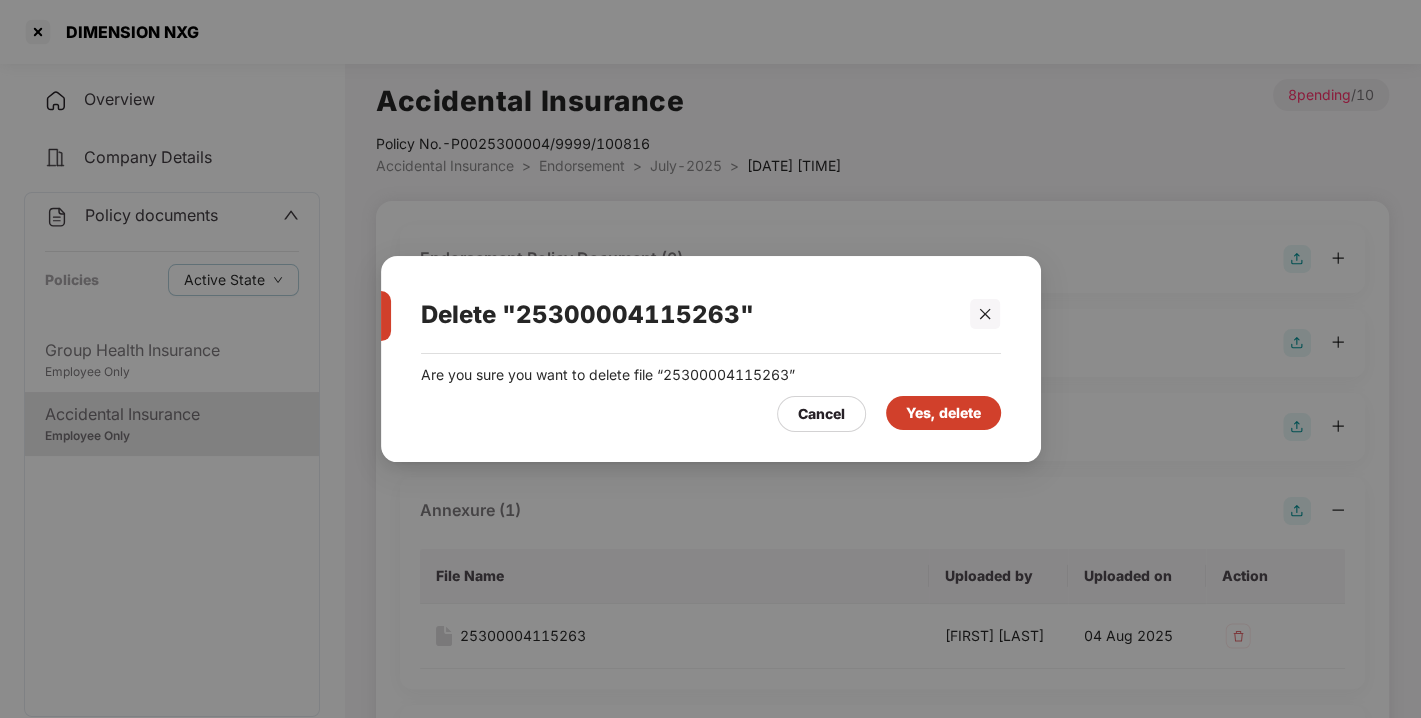 click on "Yes, delete" at bounding box center (943, 413) 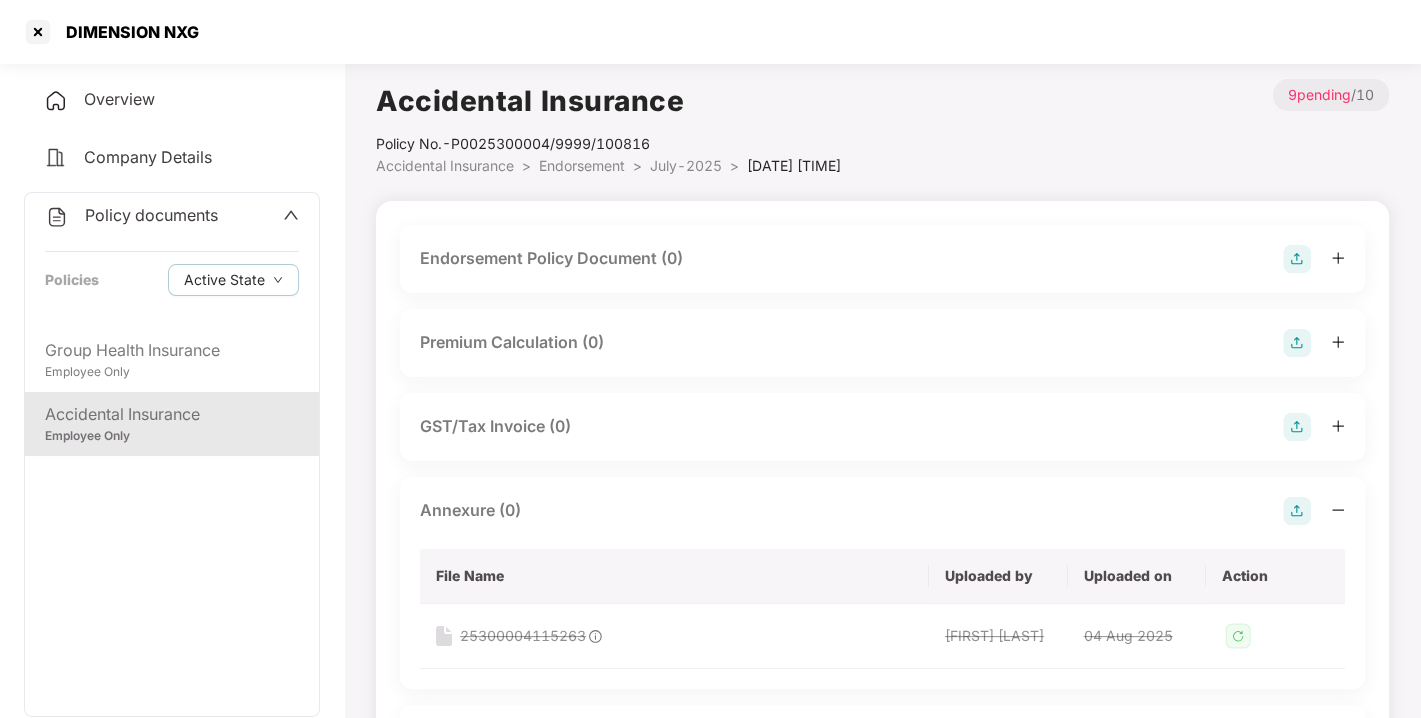 click at bounding box center [1297, 511] 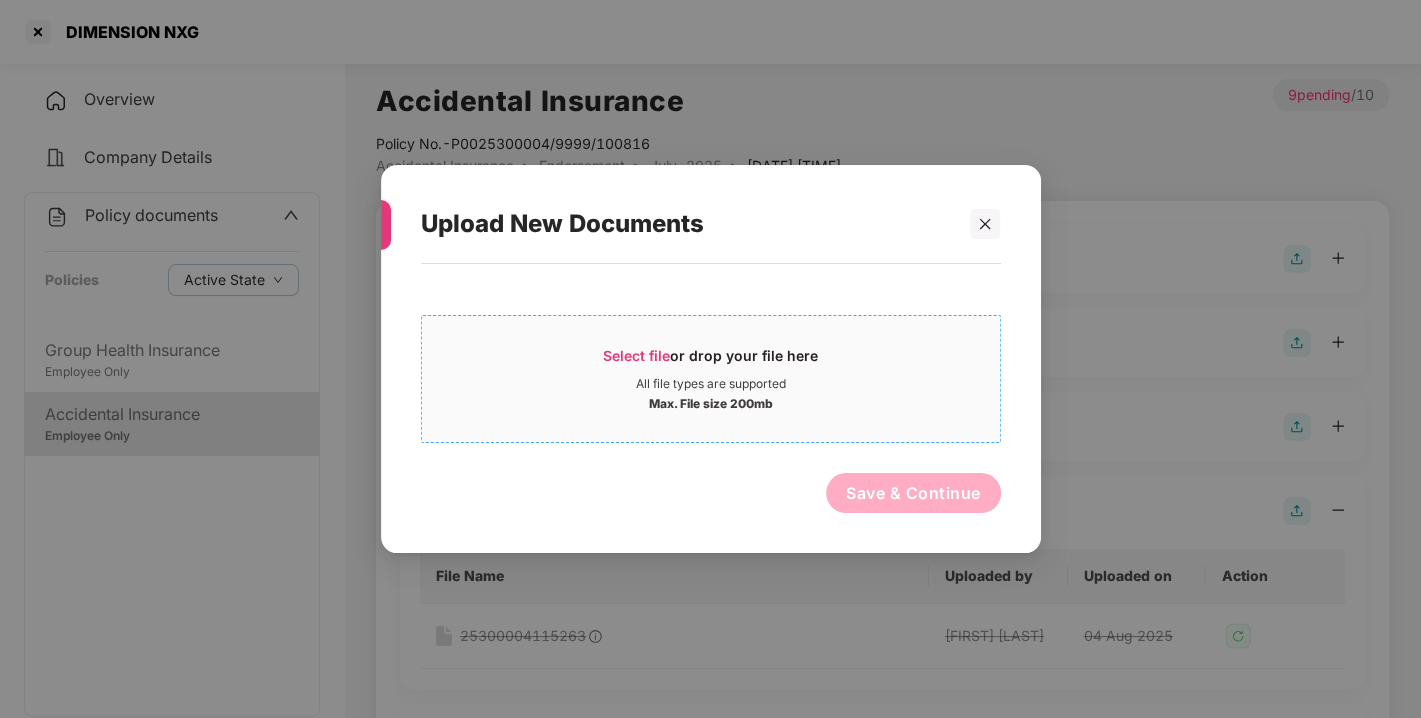 click on "Select file" at bounding box center [636, 355] 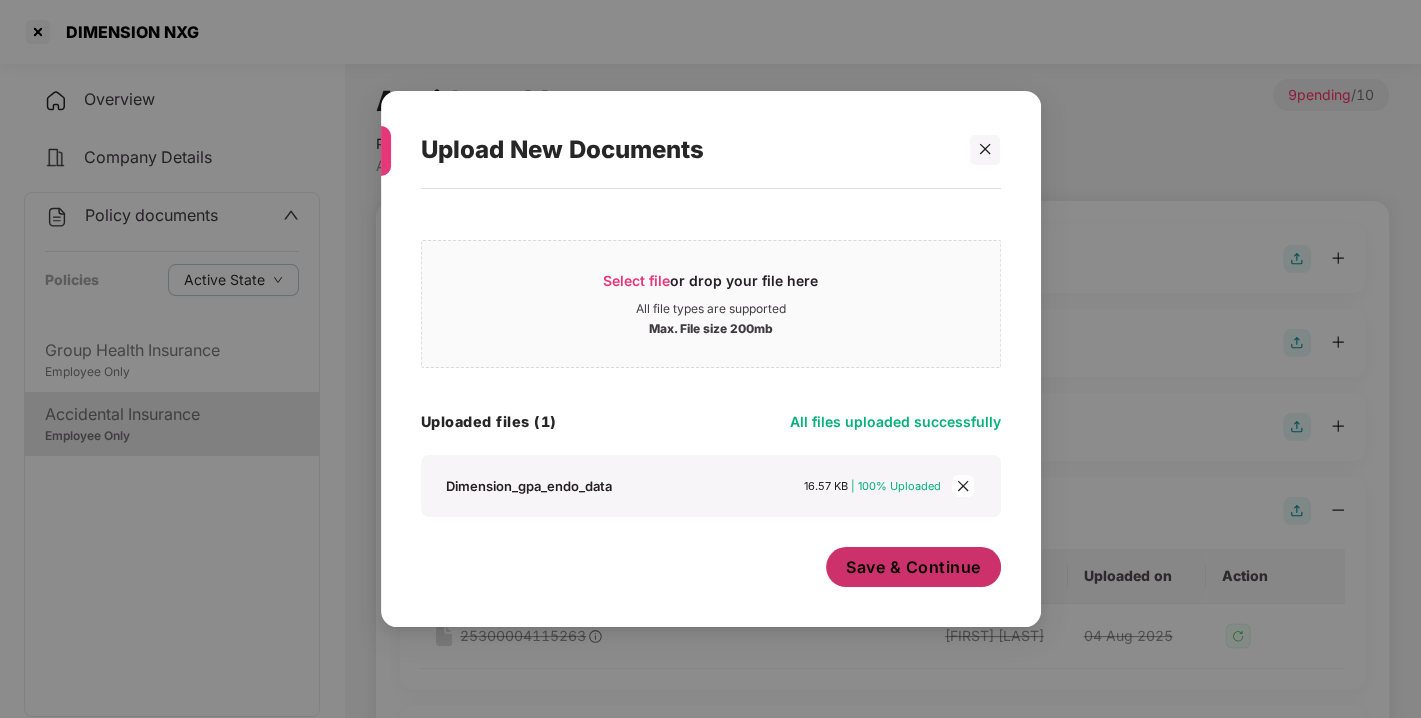 click on "Save & Continue" at bounding box center [913, 567] 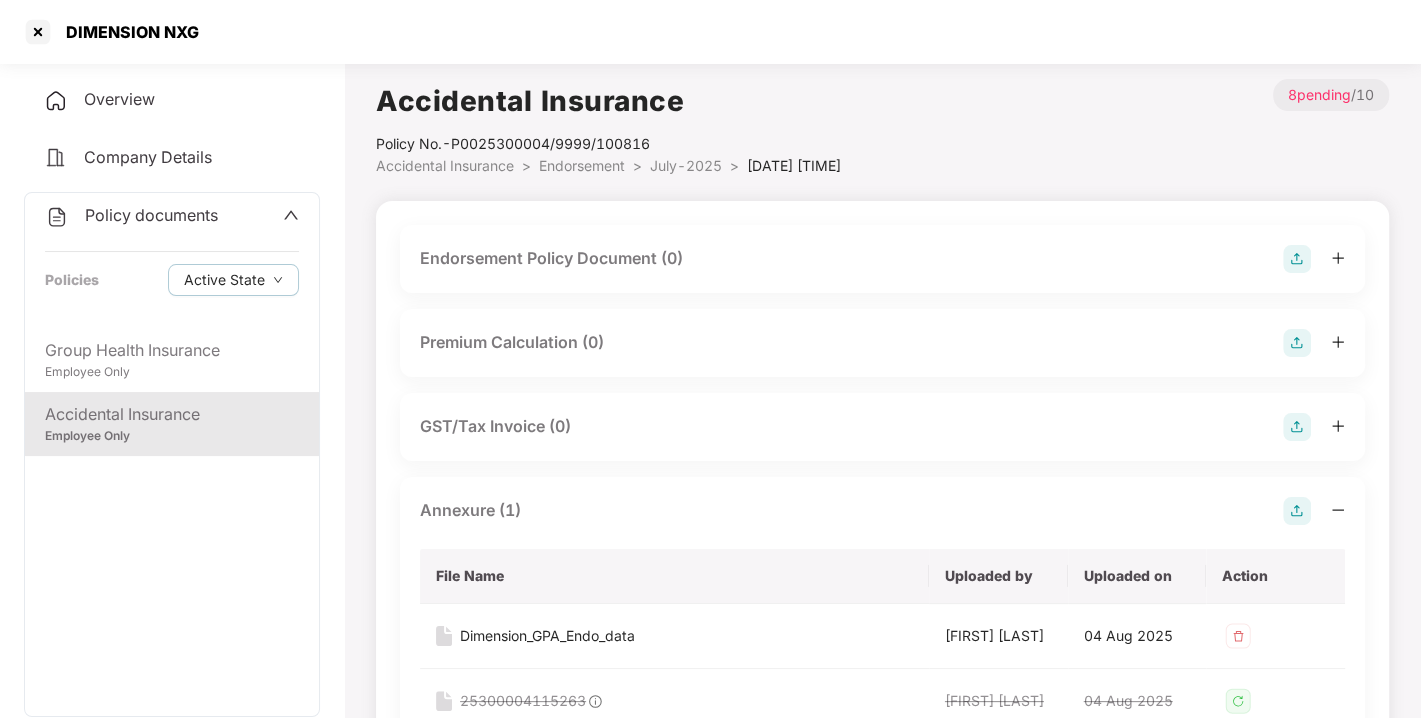 click on "Uploaded by" at bounding box center [998, 576] 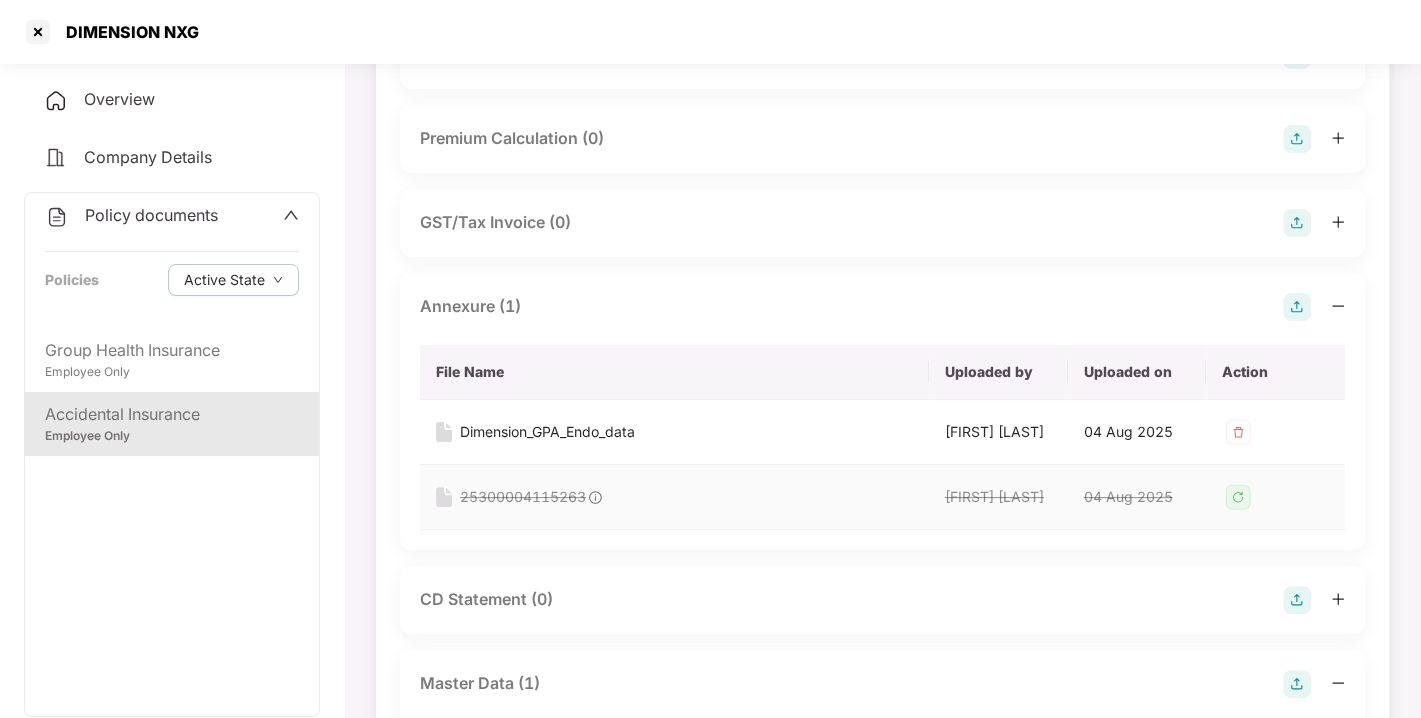 scroll, scrollTop: 0, scrollLeft: 0, axis: both 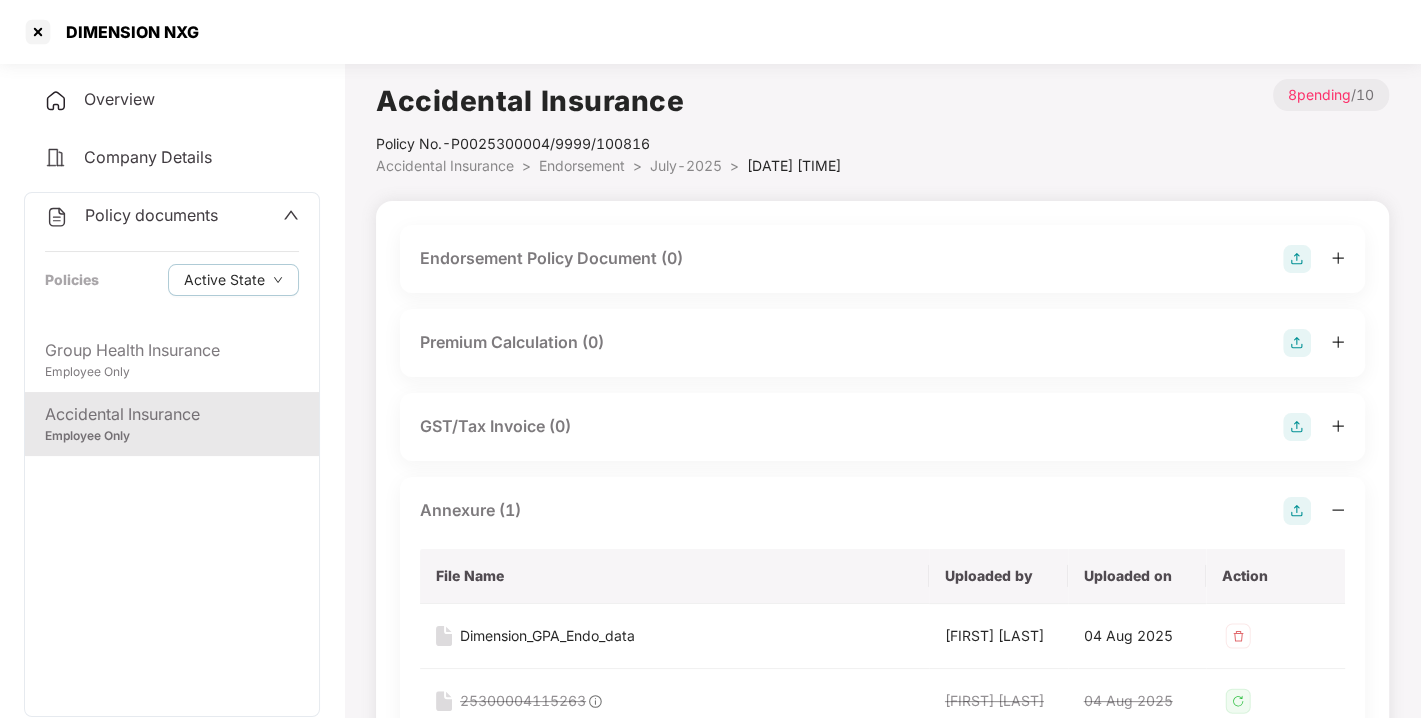 drag, startPoint x: 1287, startPoint y: 274, endPoint x: 1291, endPoint y: 263, distance: 11.7046995 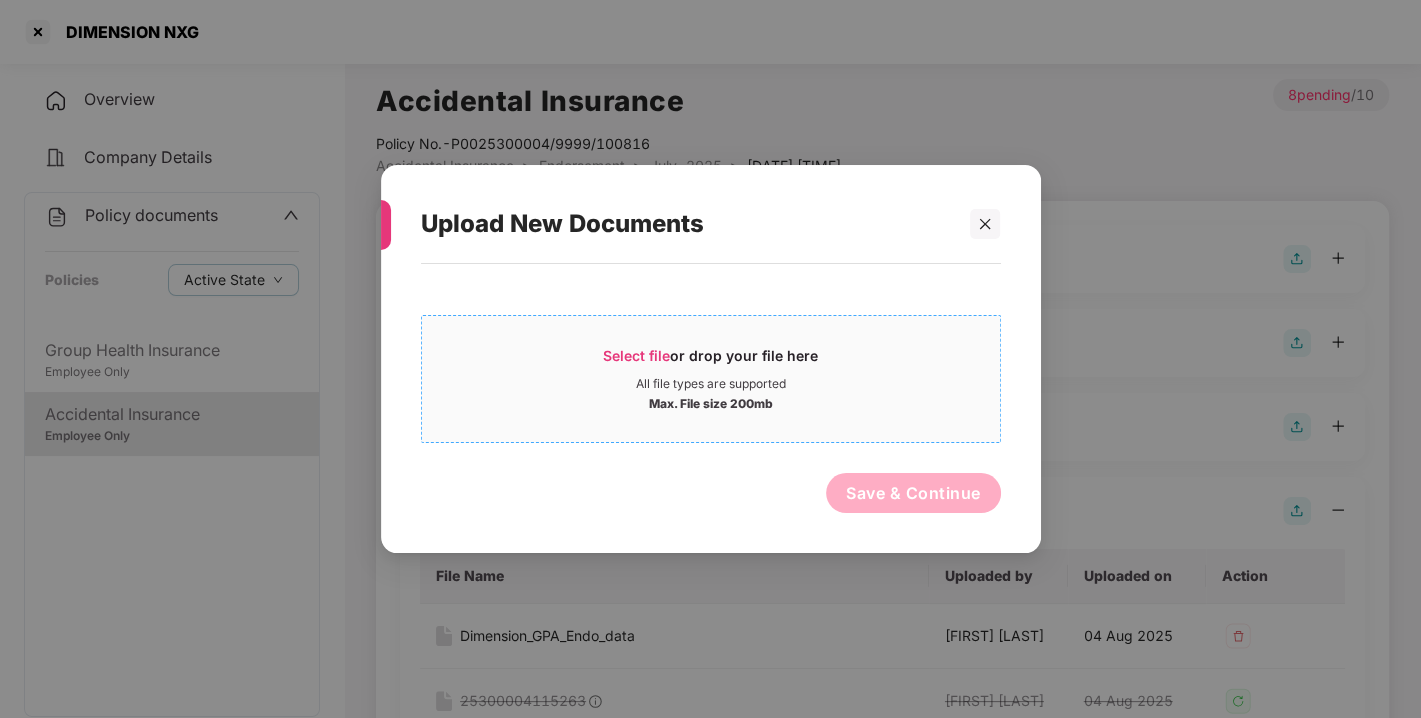 click on "Select file  or drop your file here All file types are supported Max. File size 200mb" at bounding box center [711, 379] 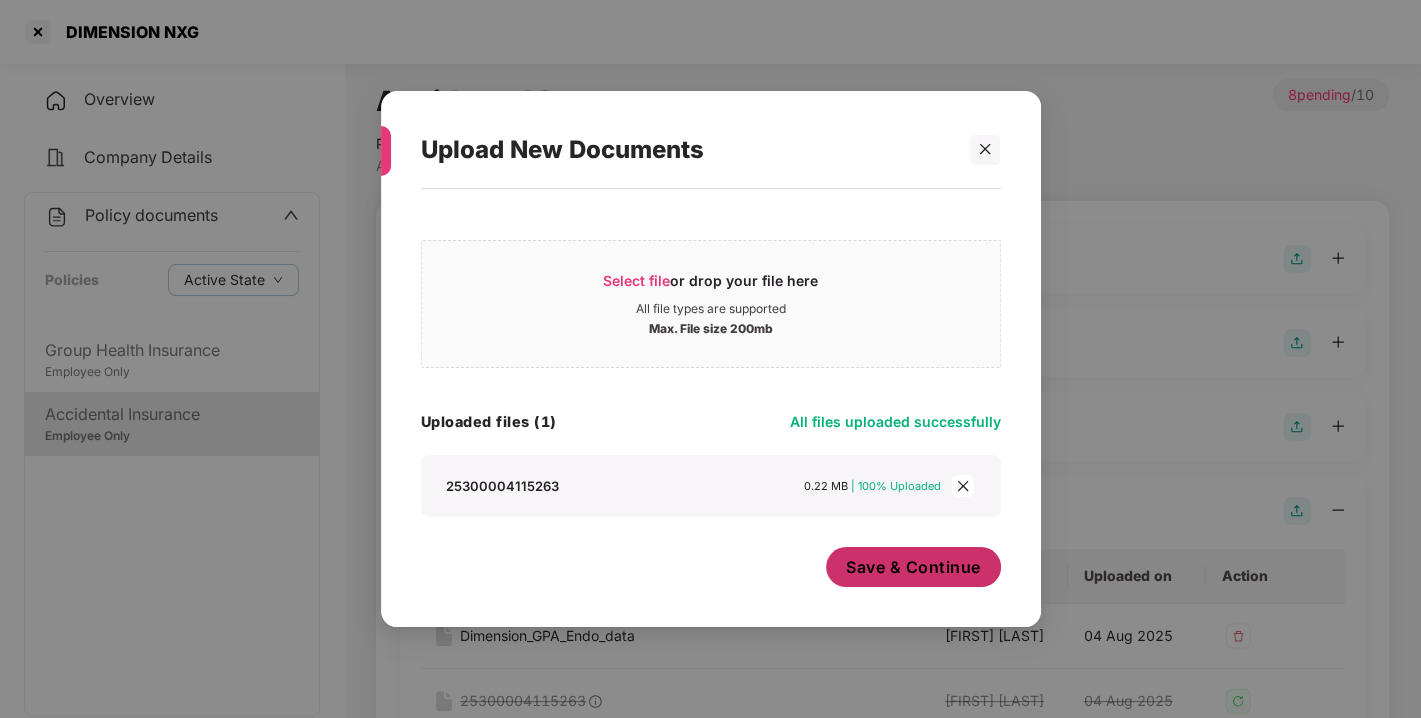 click on "Save & Continue" at bounding box center (913, 567) 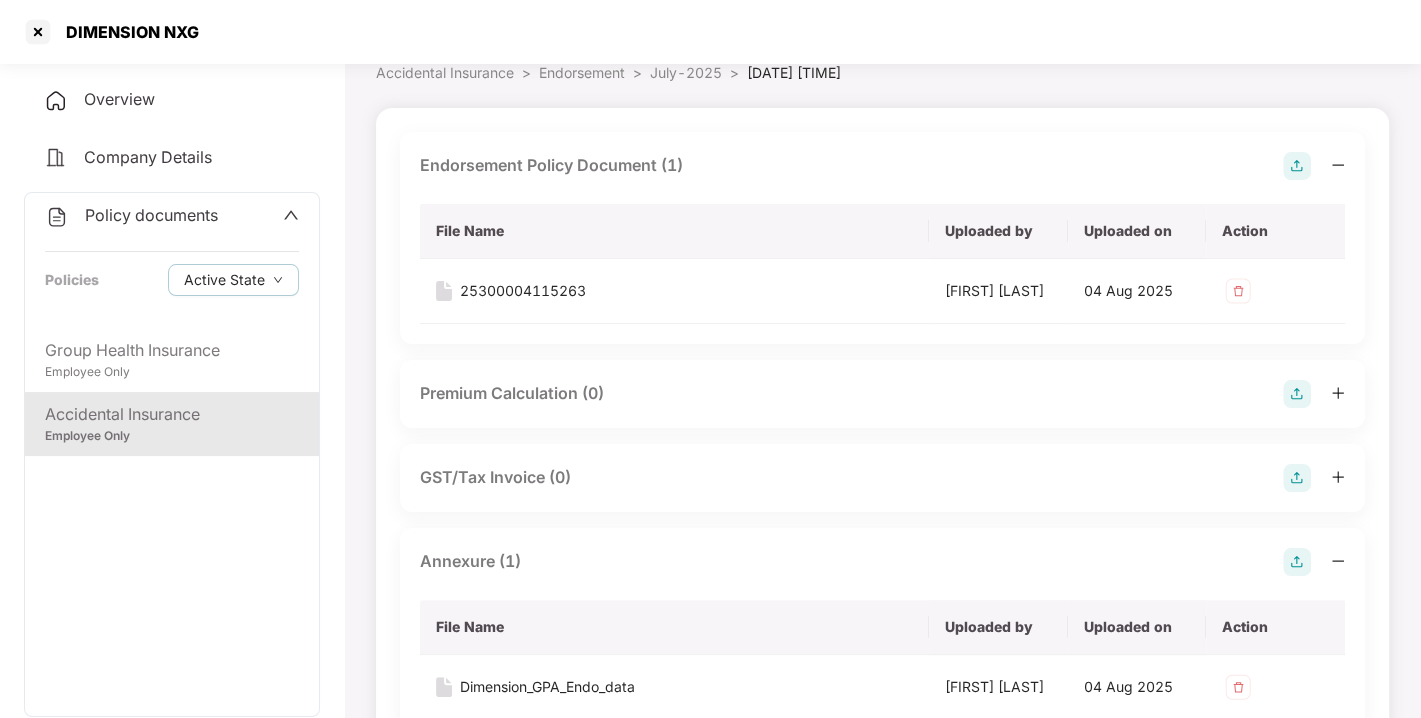 scroll, scrollTop: 0, scrollLeft: 0, axis: both 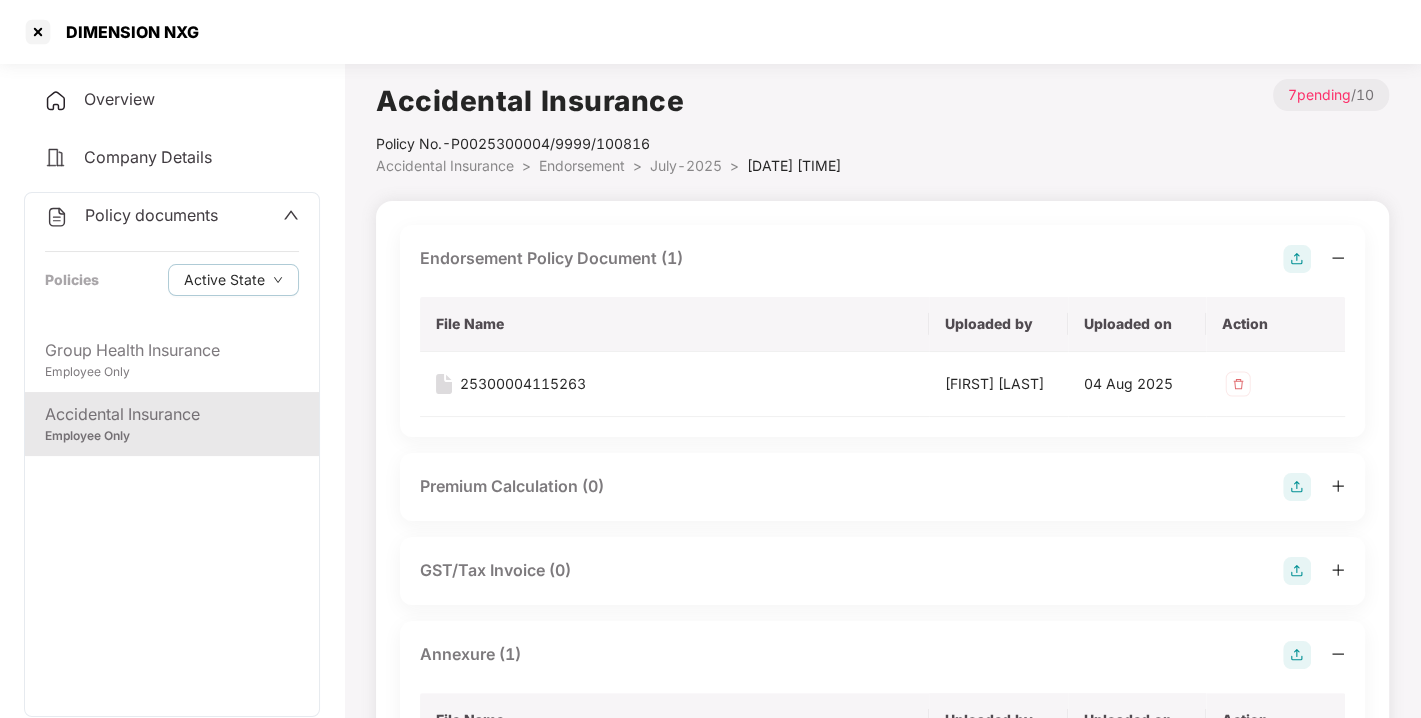 click on "Endorsement >" at bounding box center (594, 166) 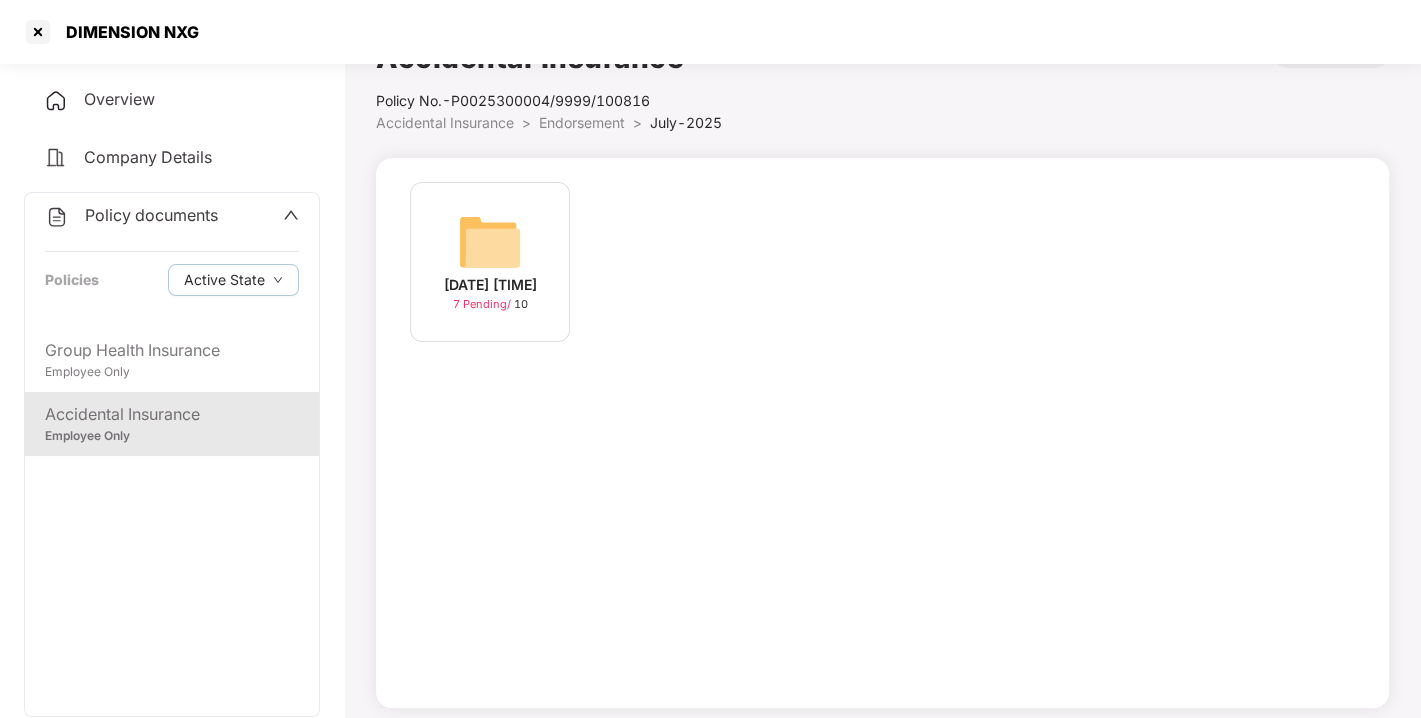click on "Endorsement" at bounding box center [582, 122] 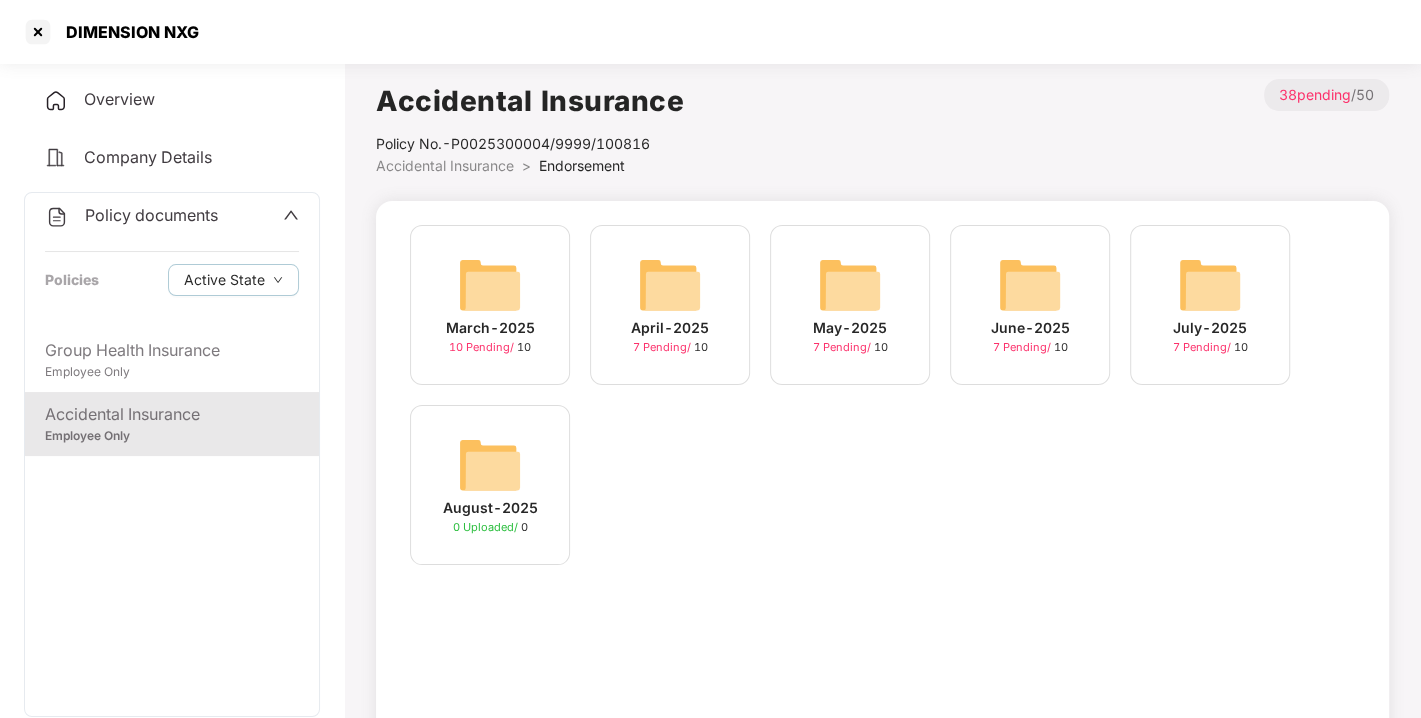 scroll, scrollTop: 0, scrollLeft: 0, axis: both 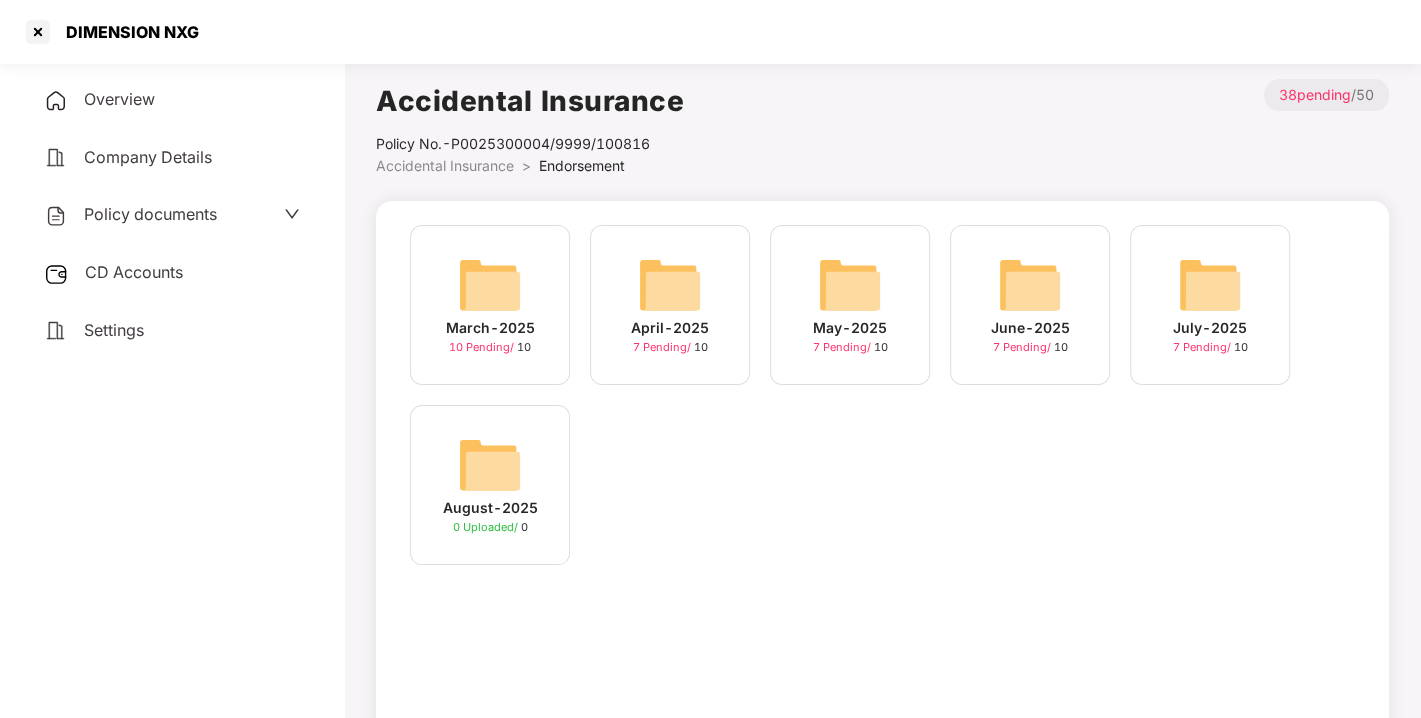 click on "CD Accounts" at bounding box center (172, 273) 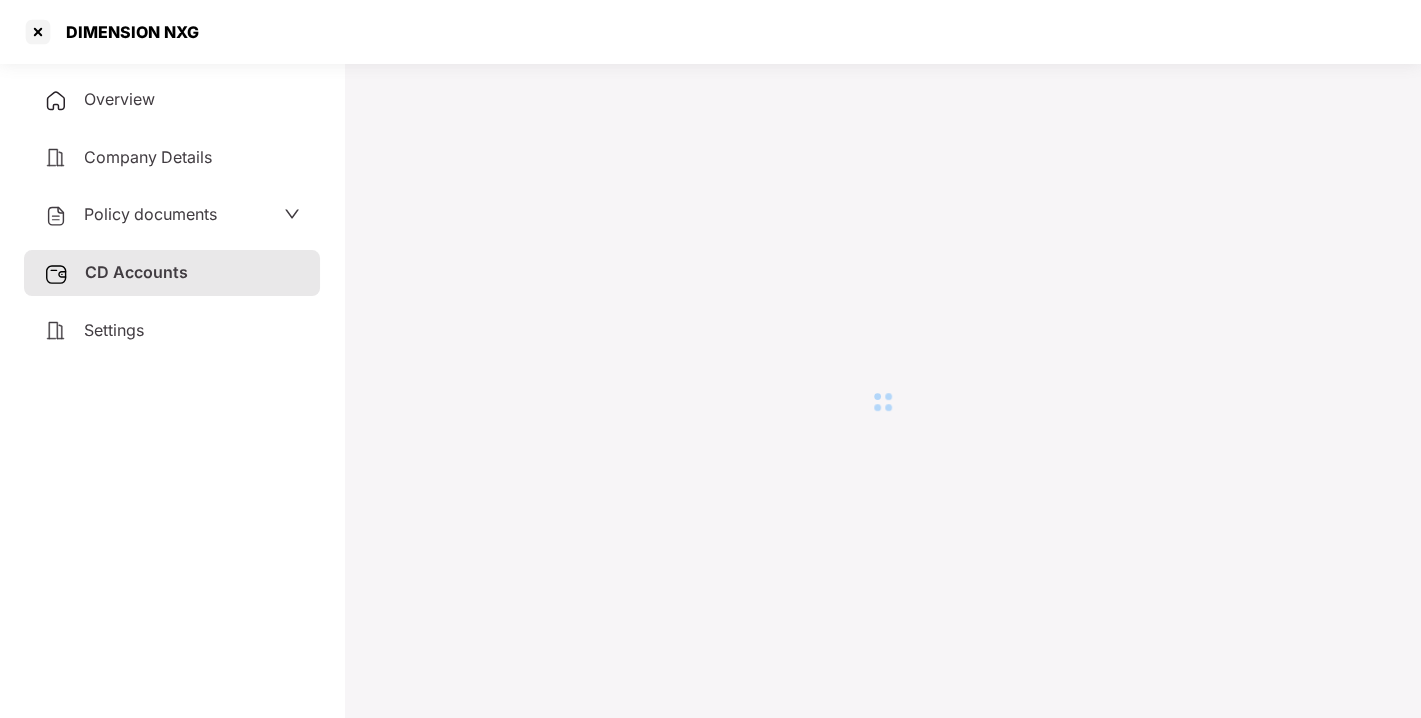 click at bounding box center [882, 402] 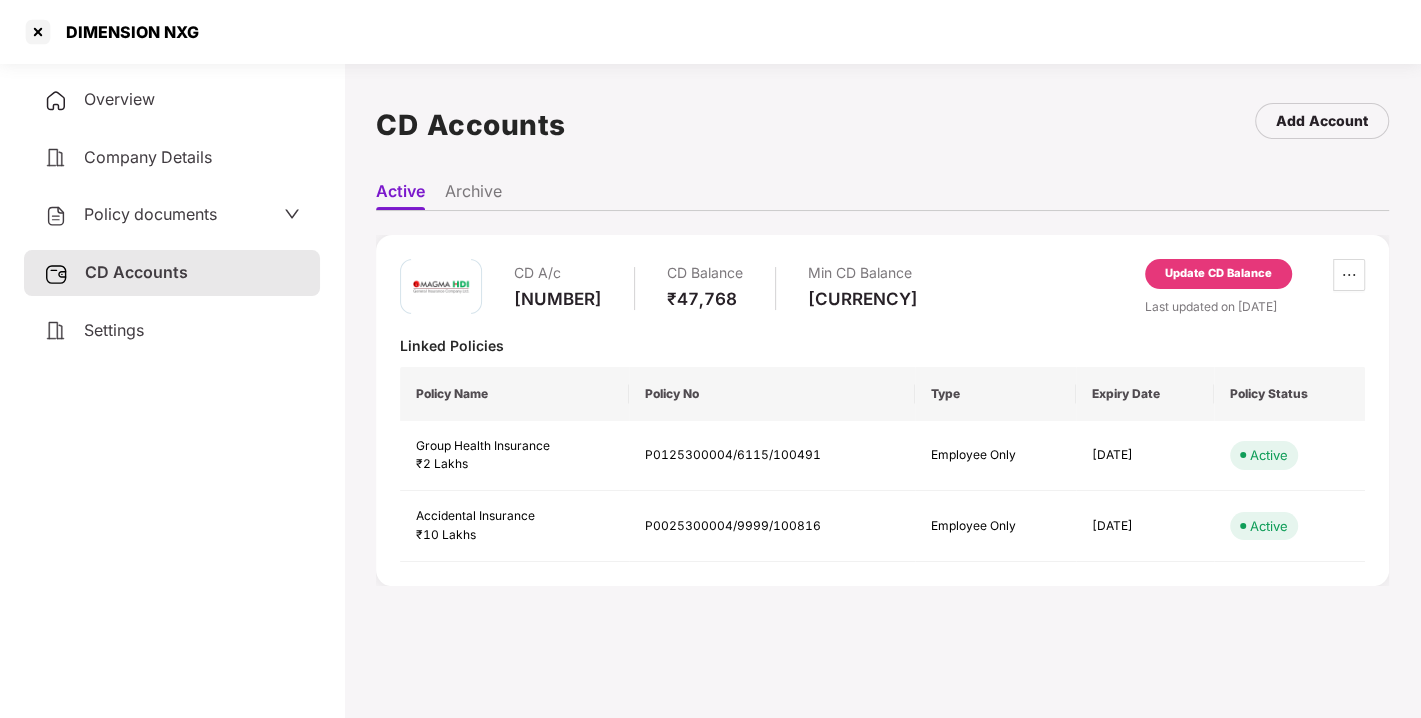 click on "P0025300004/9999/100816" at bounding box center [772, 526] 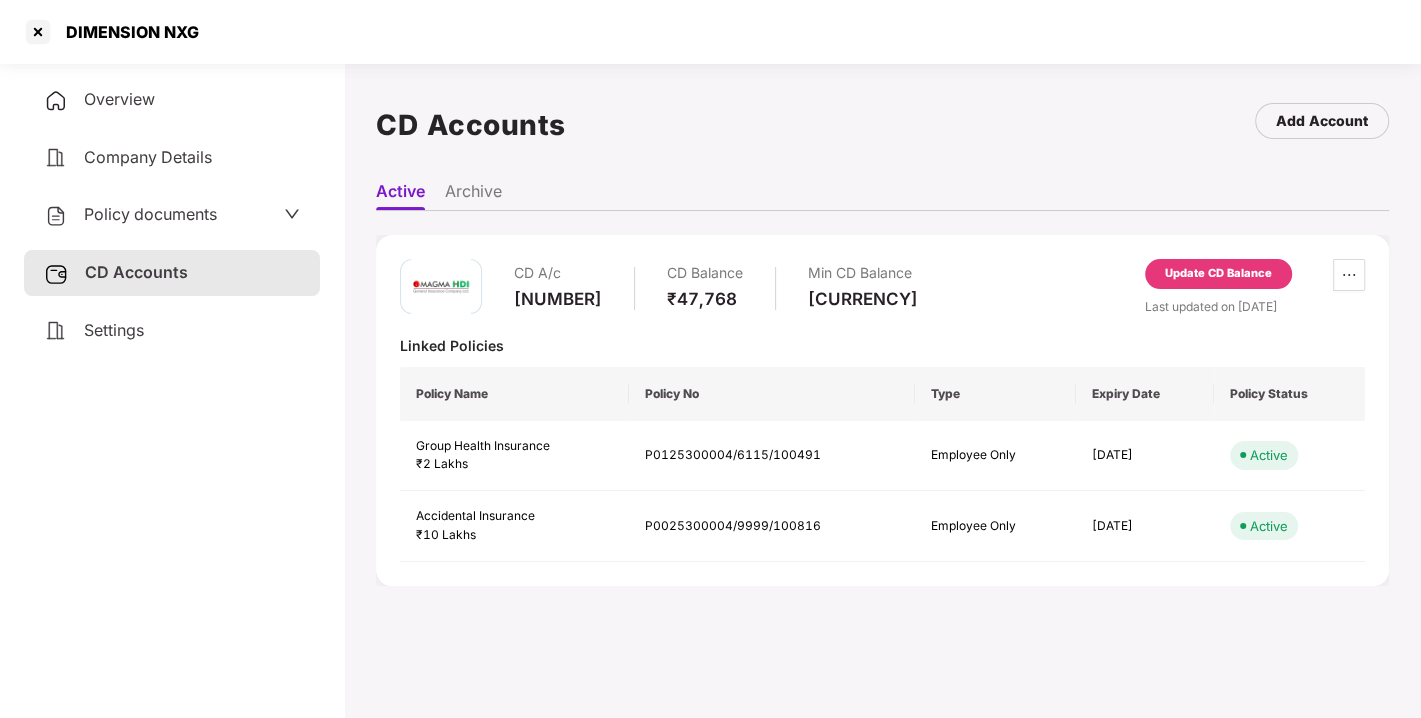click on "Update CD Balance" at bounding box center [1218, 274] 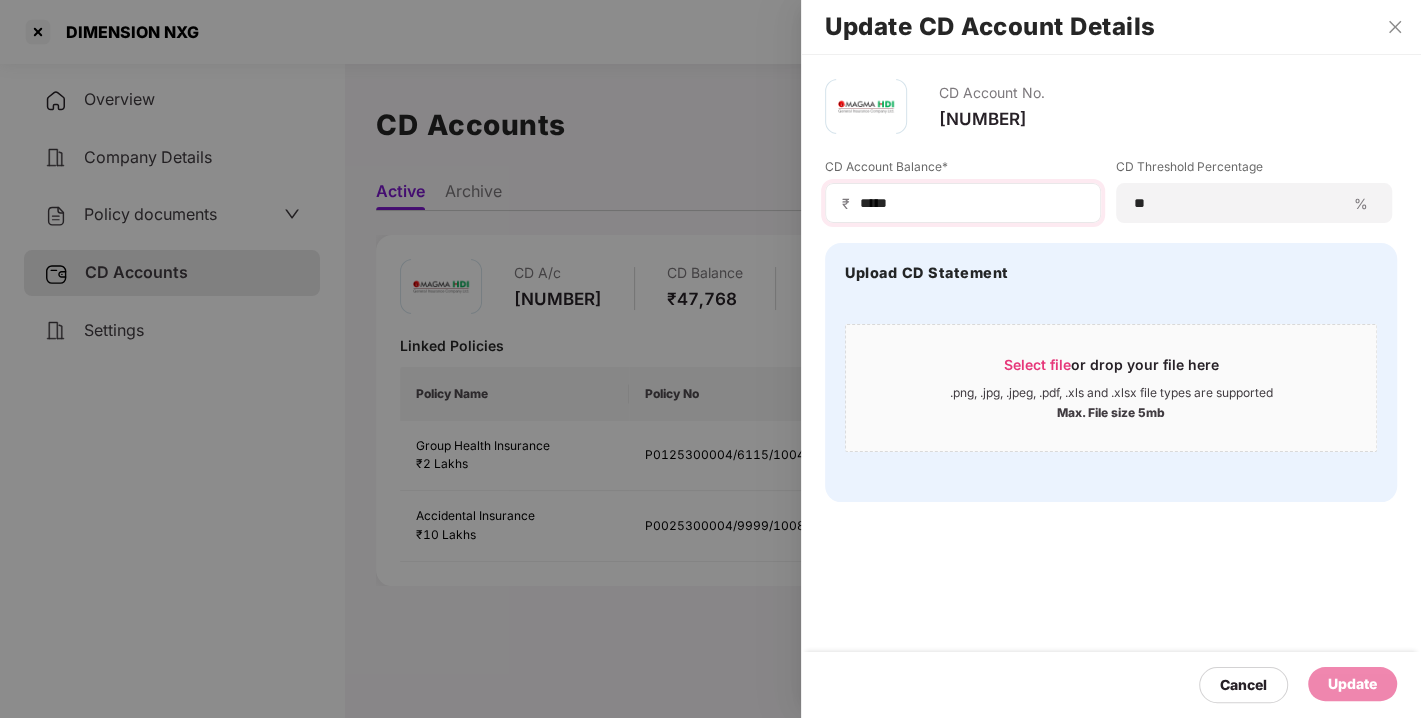drag, startPoint x: 945, startPoint y: 191, endPoint x: 909, endPoint y: 197, distance: 36.496574 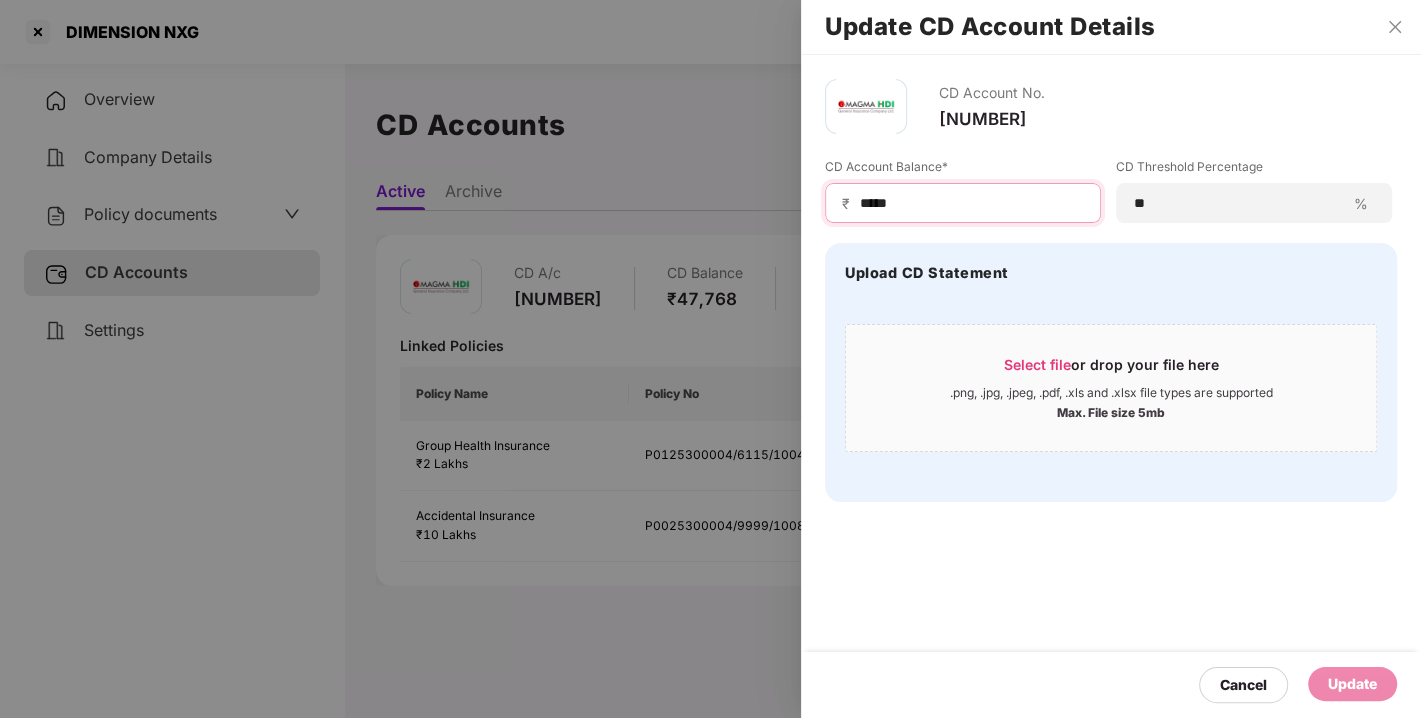 drag, startPoint x: 909, startPoint y: 197, endPoint x: 775, endPoint y: 196, distance: 134.00374 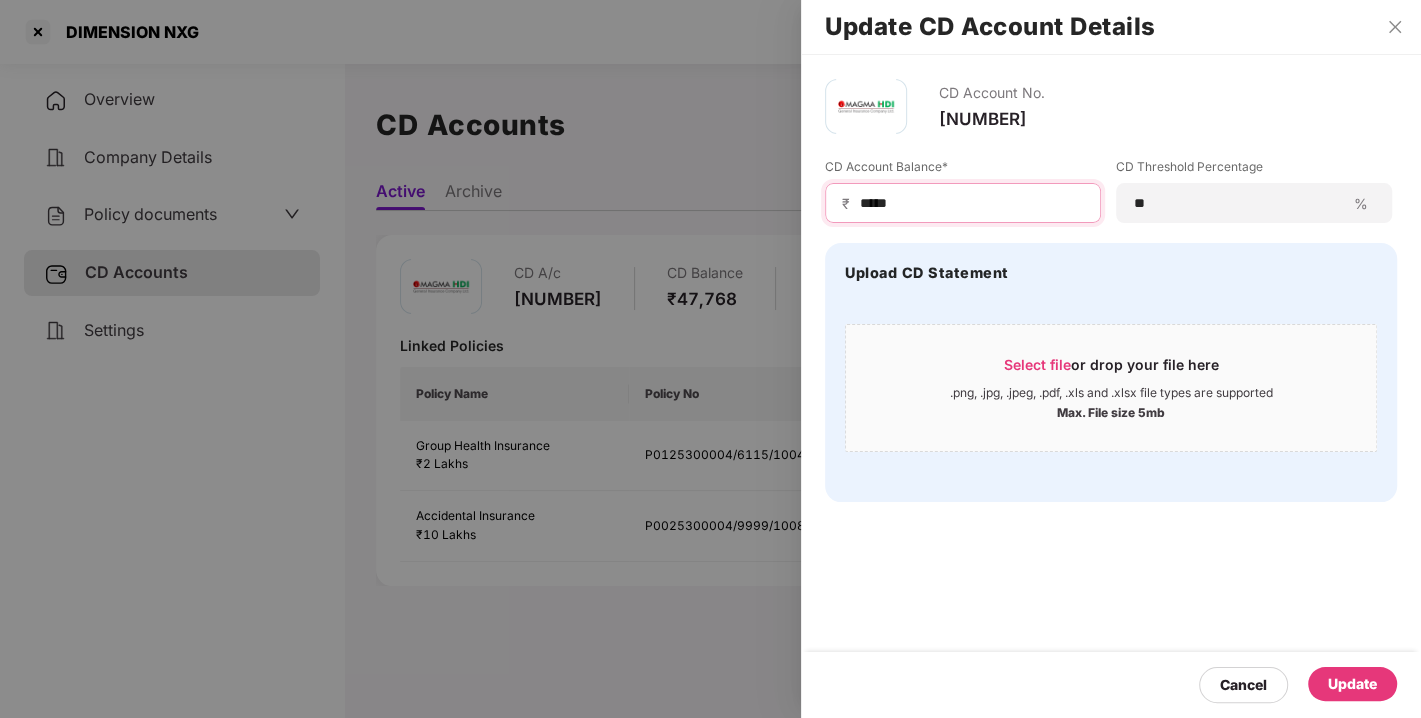 type on "*****" 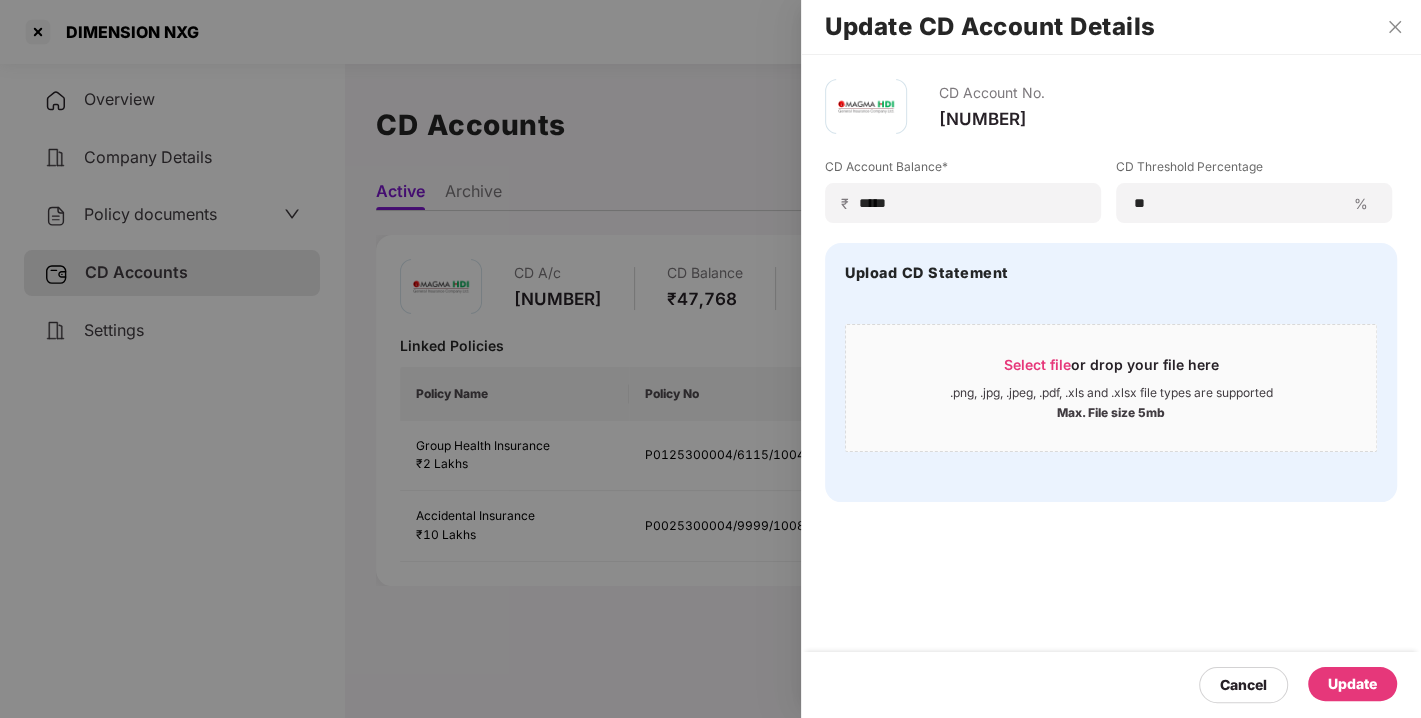 click on "Update" at bounding box center (1352, 684) 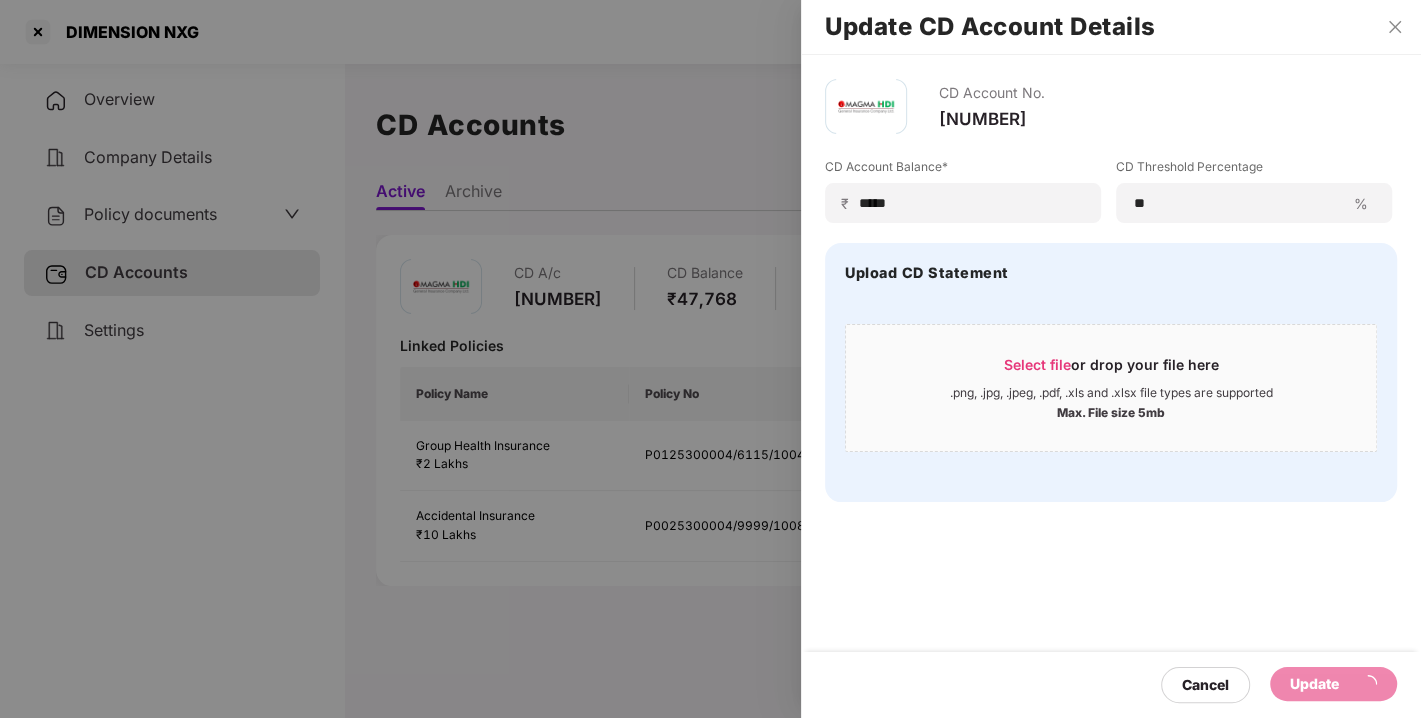 click at bounding box center (710, 359) 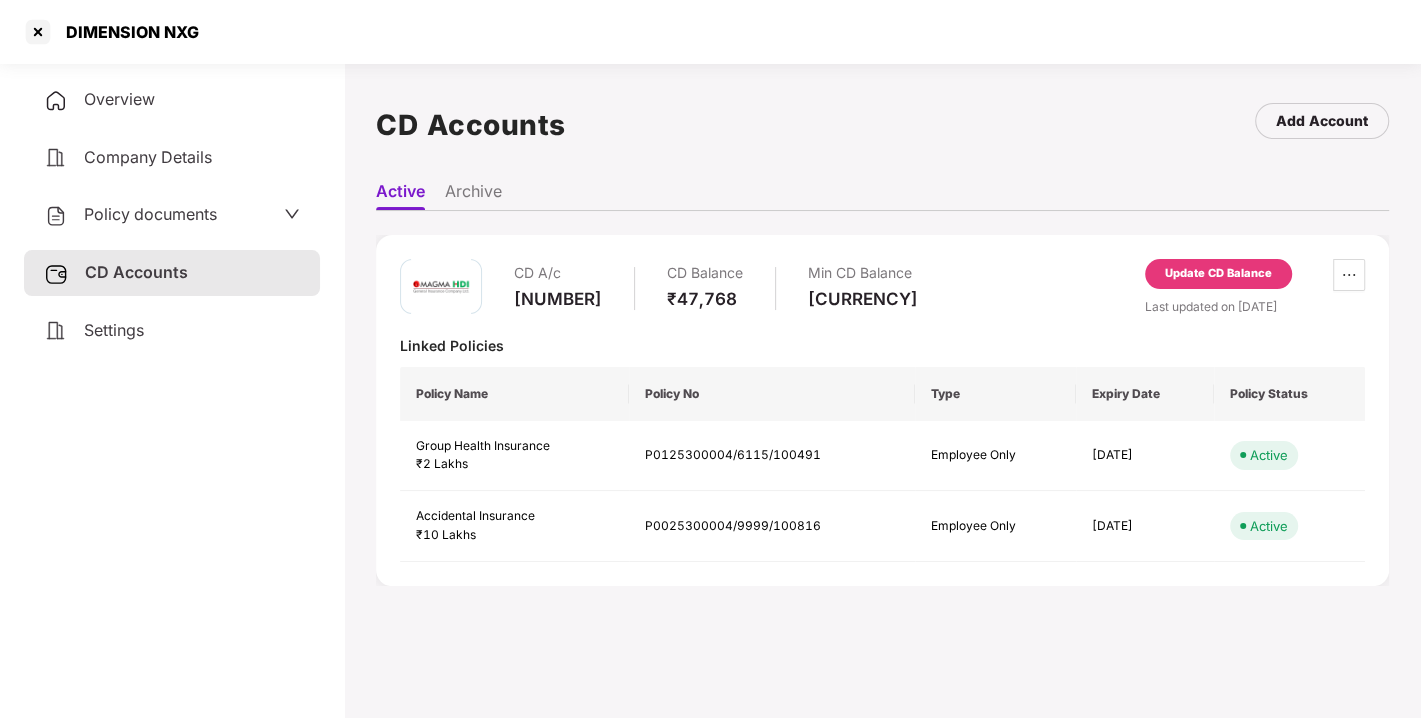 click on "CD A/c [NUMBER] CD Balance ₹[NUMBER] Min CD Balance ₹[NUMBER] Update CD Balance Last updated on [DATE] Linked Policies Policy Name Policy No Type Expiry Date Policy Status           Group Health Insurance ₹2 Lakhs P0125300004/6115/100491 Employee Only [DATE] Active Accidental Insurance ₹10 Lakhs P0025300004/9999/100816 Employee Only [DATE] Active" at bounding box center (882, 410) 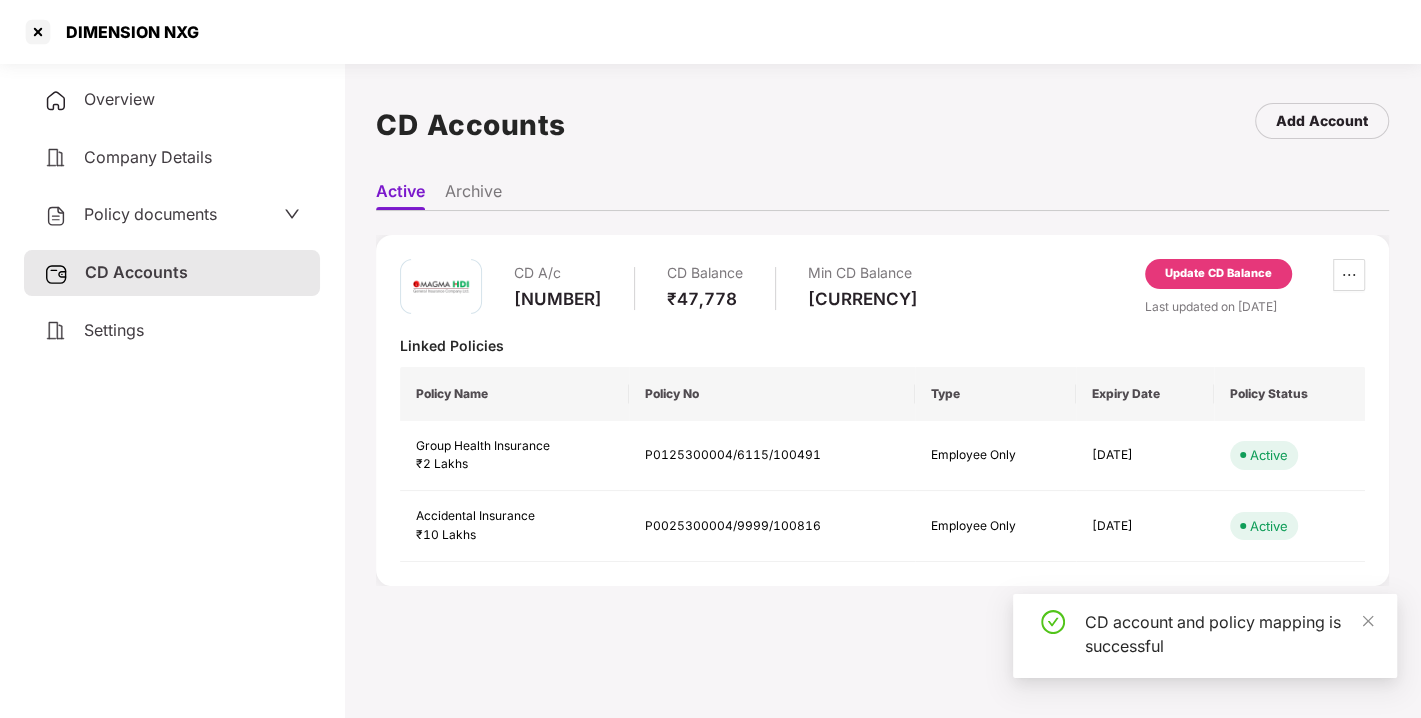 click on "CD A/c 20016549162 CD Balance ₹47,778 Min CD Balance ₹35,406.608 Update CD Balance Last updated on [DATE] Linked Policies Policy Name Policy No Type Expiry Date Policy Status   Group Health Insurance ₹2 Lakhs P0125300004/6115/100491 Employee Only [DATE] Active Accidental Insurance ₹10 Lakhs P0025300004/9999/100816 Employee Only [DATE] Active" at bounding box center [882, 410] 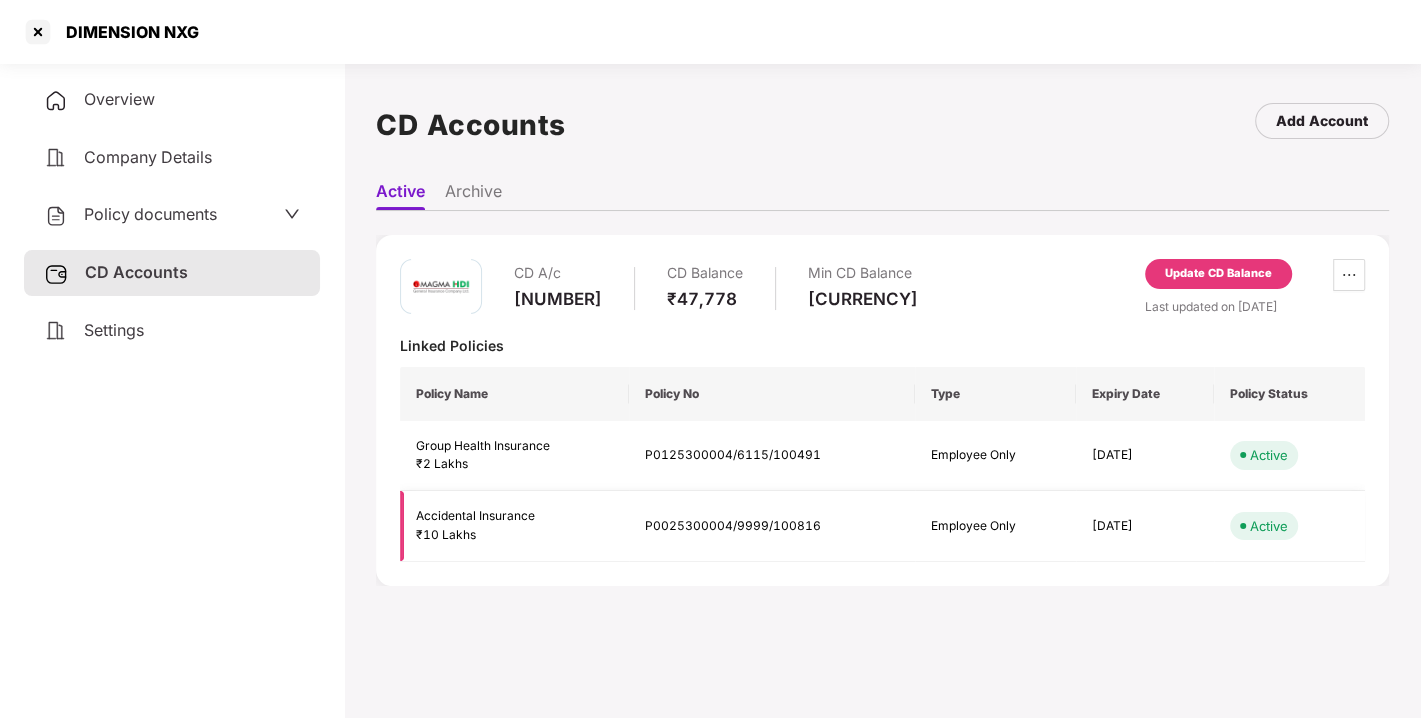 click on "Accidental Insurance ₹10 Lakhs" at bounding box center (514, 526) 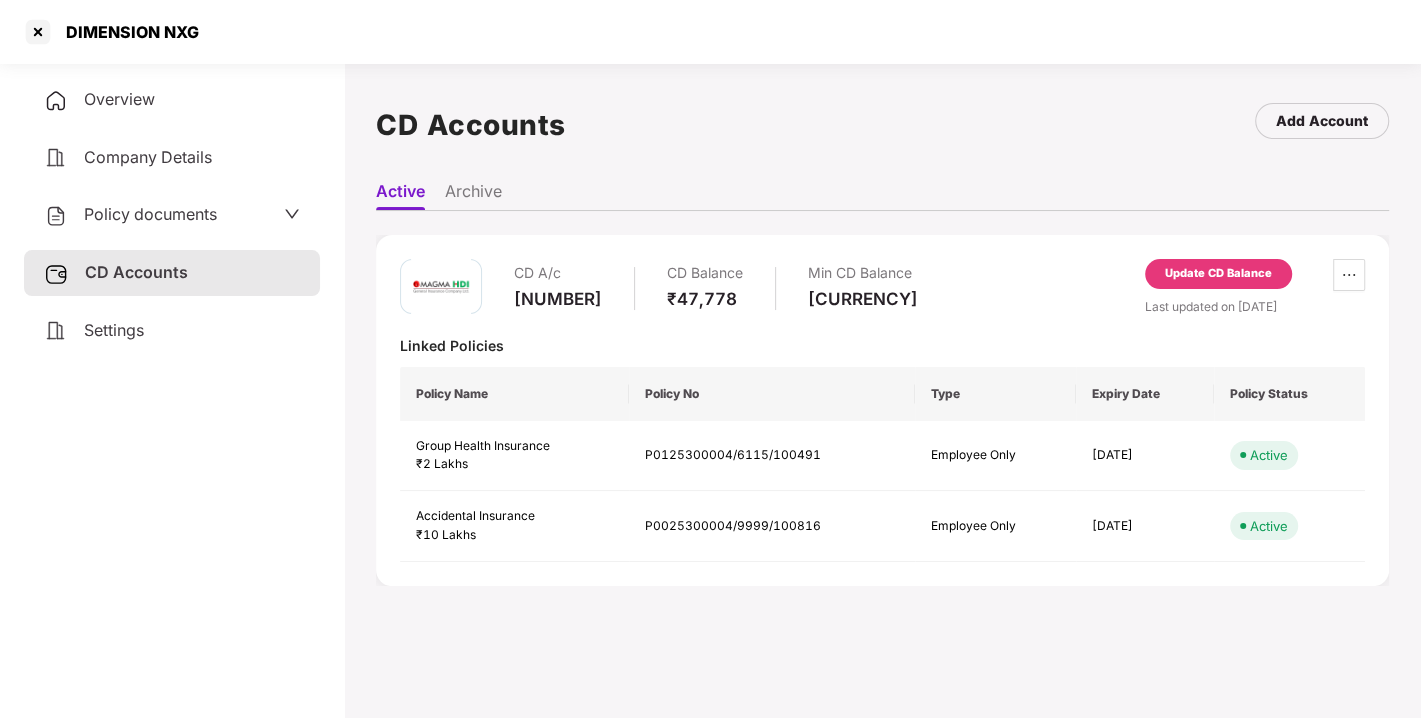 click on "CD A/c 20016549162 CD Balance ₹47,778 Min CD Balance ₹35,406.608 Update CD Balance Last updated on [DATE] Linked Policies Policy Name Policy No Type Expiry Date Policy Status   Group Health Insurance ₹2 Lakhs P0125300004/6115/100491 Employee Only [DATE] Active Accidental Insurance ₹10 Lakhs P0025300004/9999/100816 Employee Only [DATE] Active" at bounding box center [882, 410] 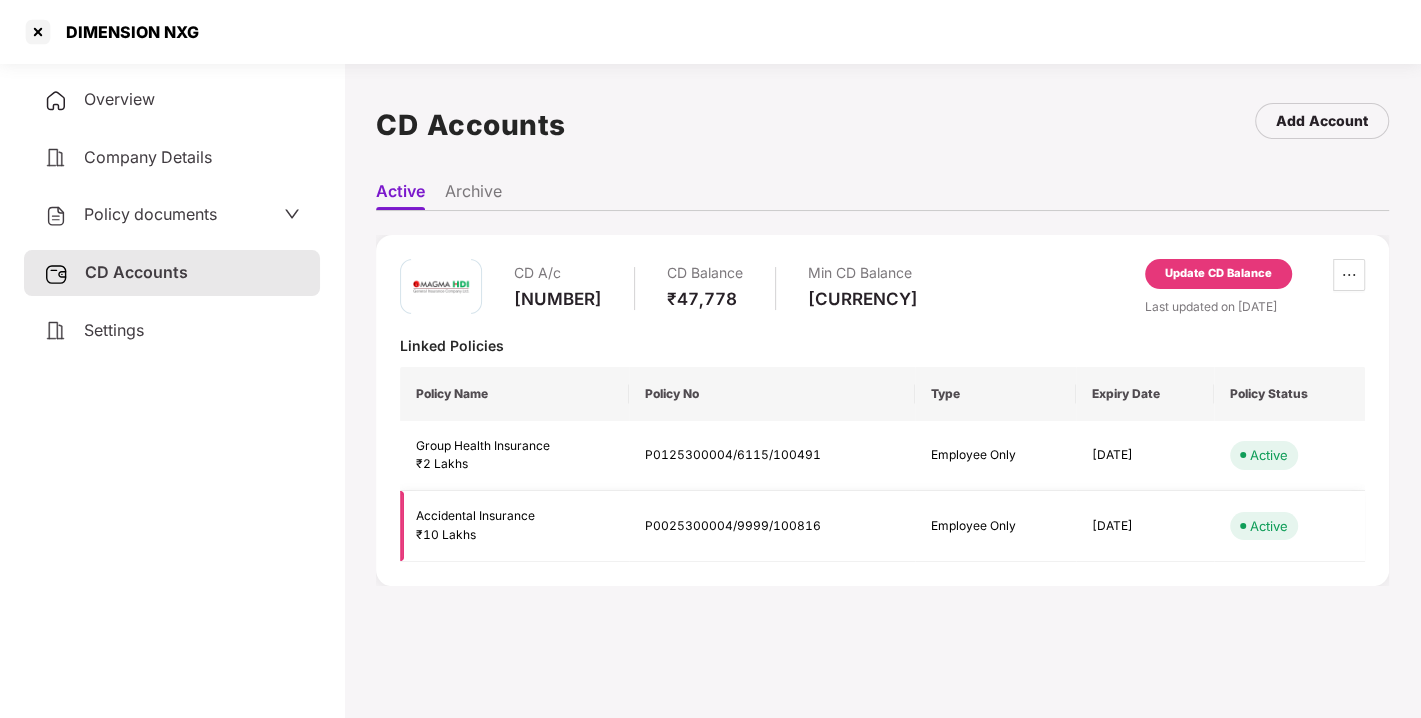 drag, startPoint x: 622, startPoint y: 510, endPoint x: 642, endPoint y: 524, distance: 24.41311 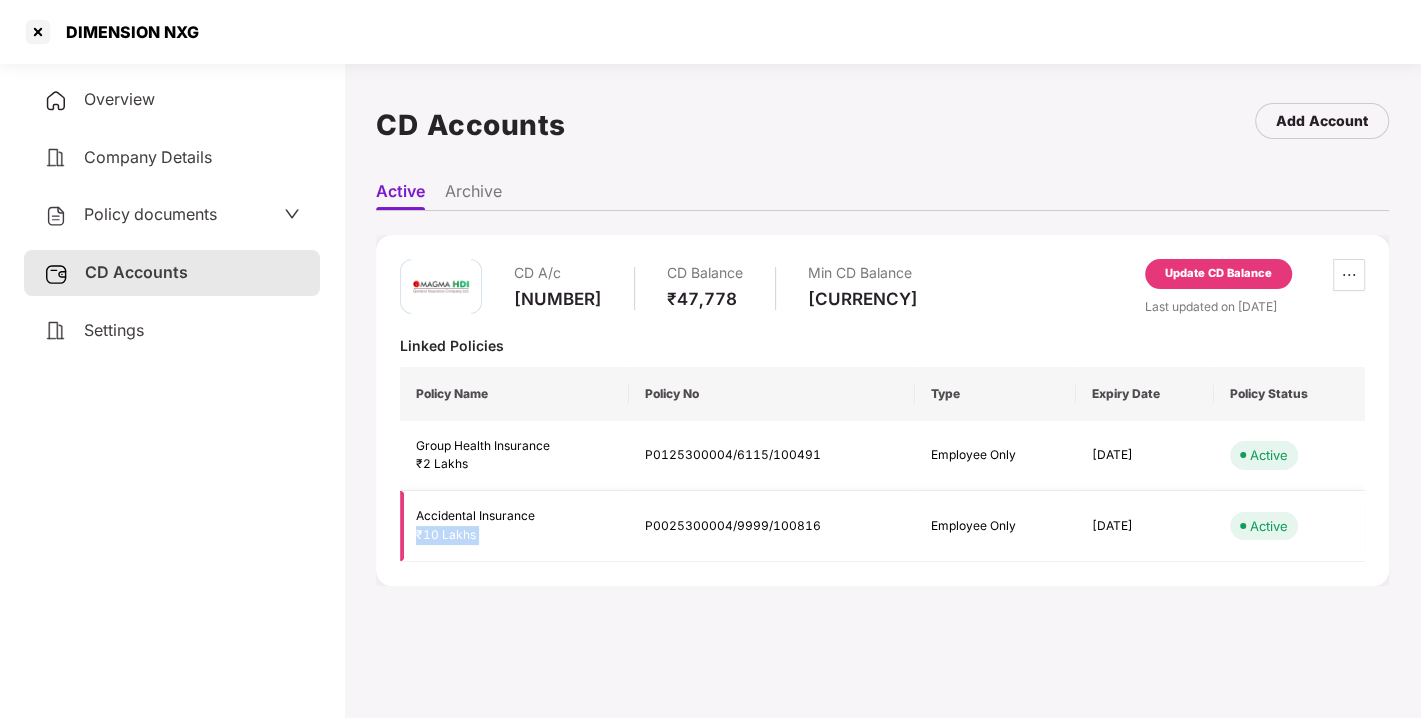 click on "P0025300004/9999/100816" at bounding box center [772, 526] 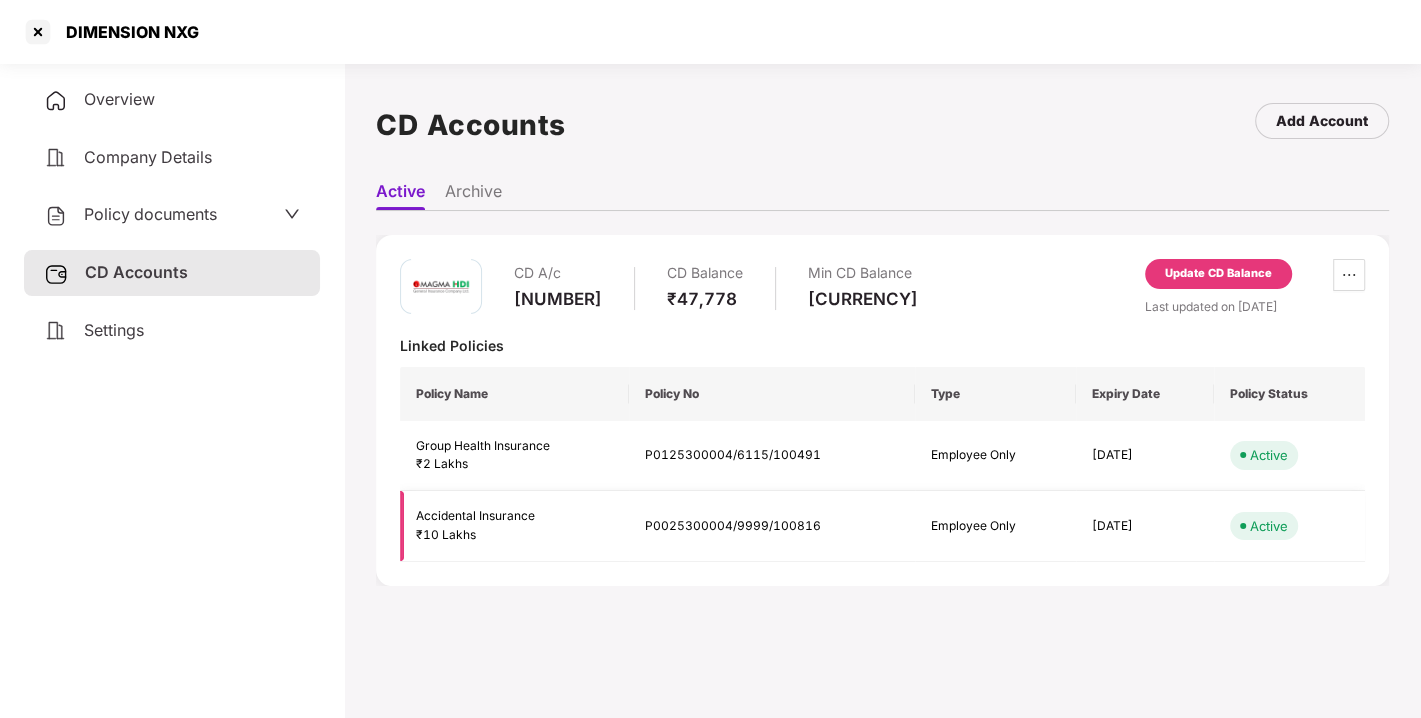 click on "Accidental Insurance ₹10 Lakhs" at bounding box center (514, 526) 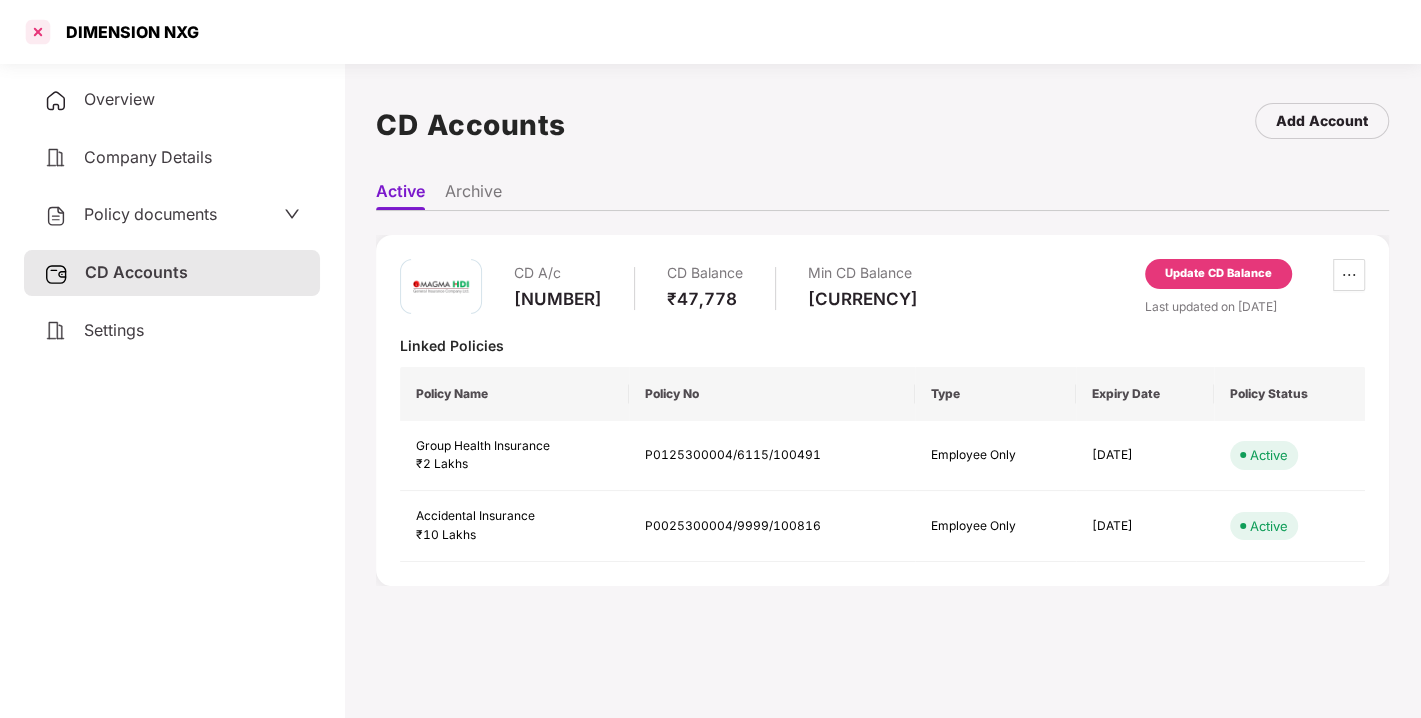 click at bounding box center [38, 32] 